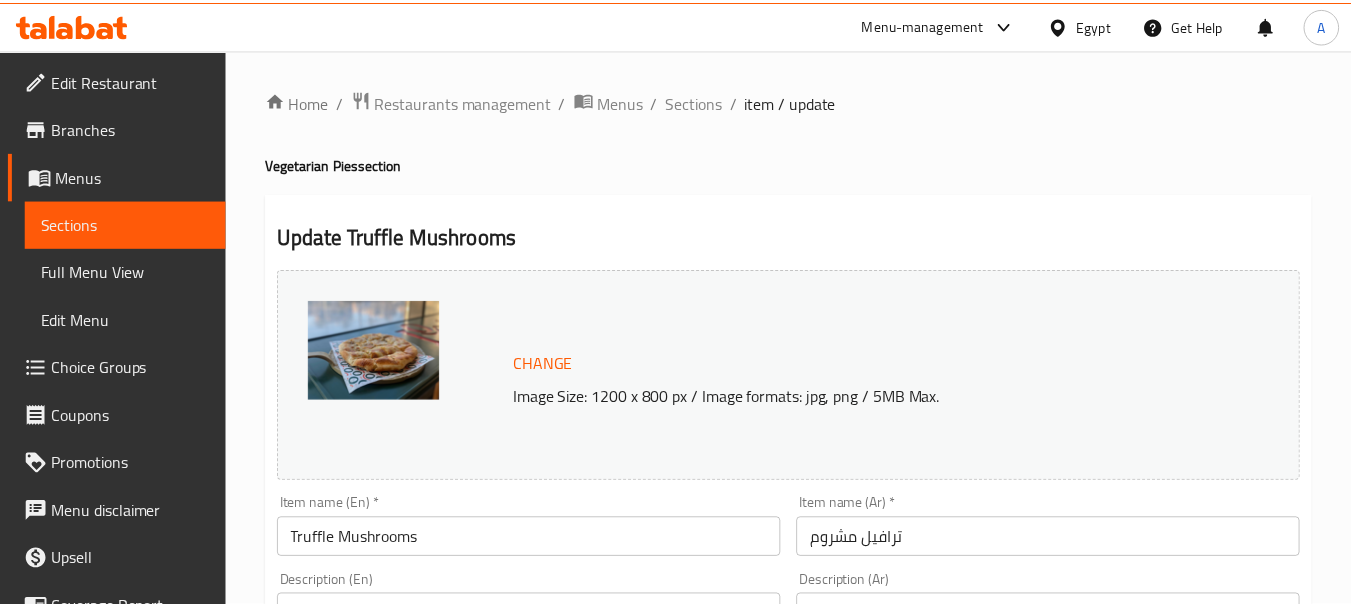 scroll, scrollTop: 0, scrollLeft: 0, axis: both 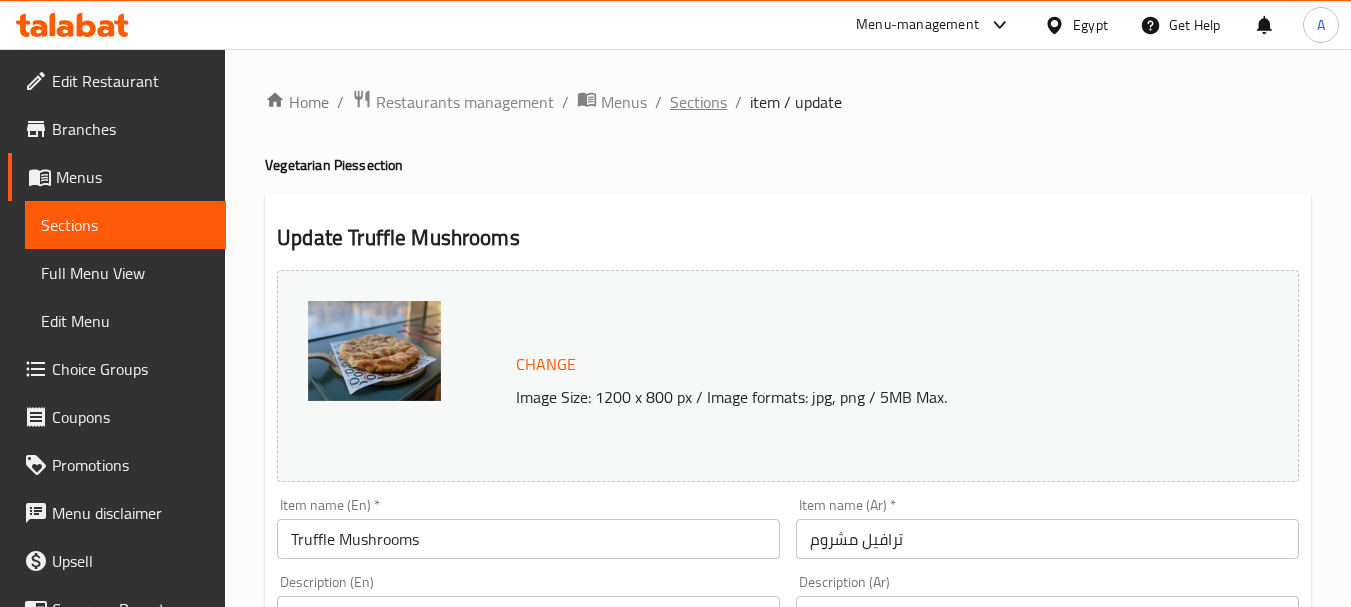 click on "Sections" at bounding box center (698, 102) 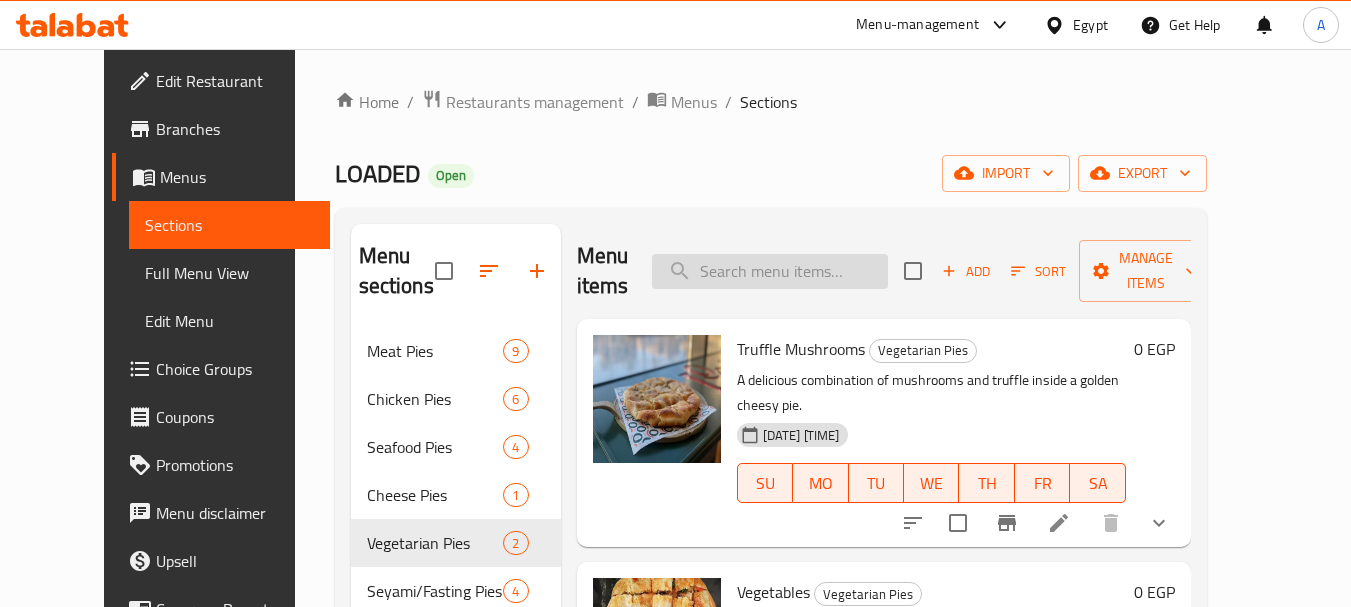 click at bounding box center (770, 271) 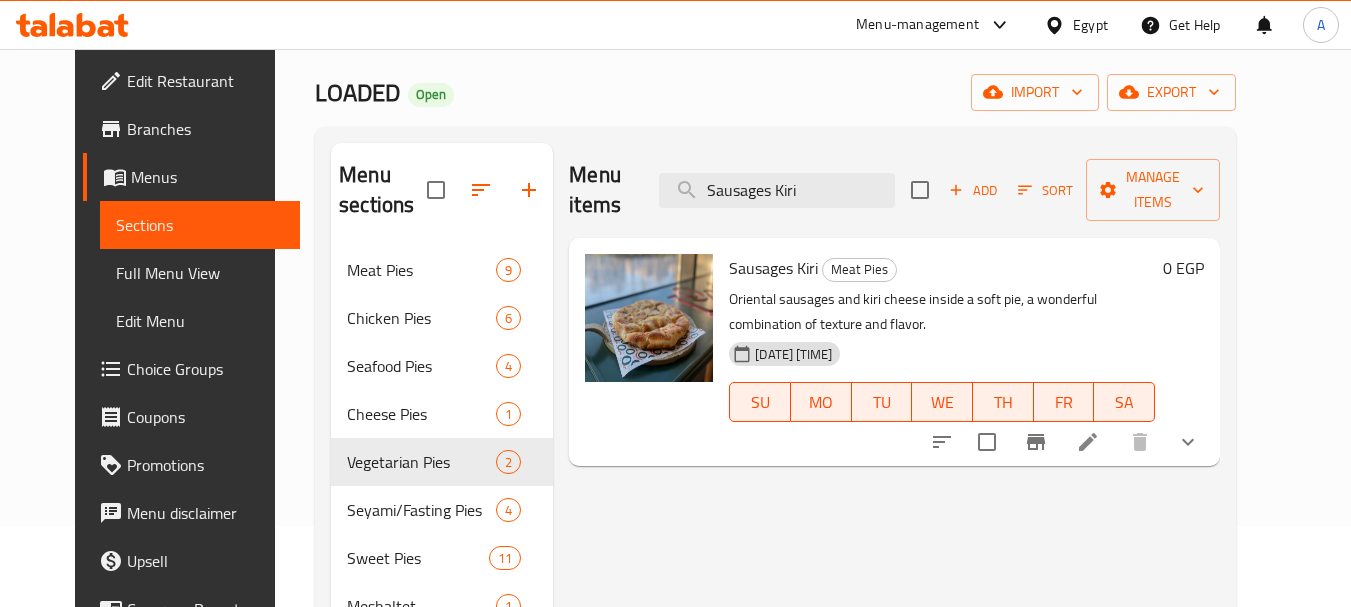 scroll, scrollTop: 100, scrollLeft: 0, axis: vertical 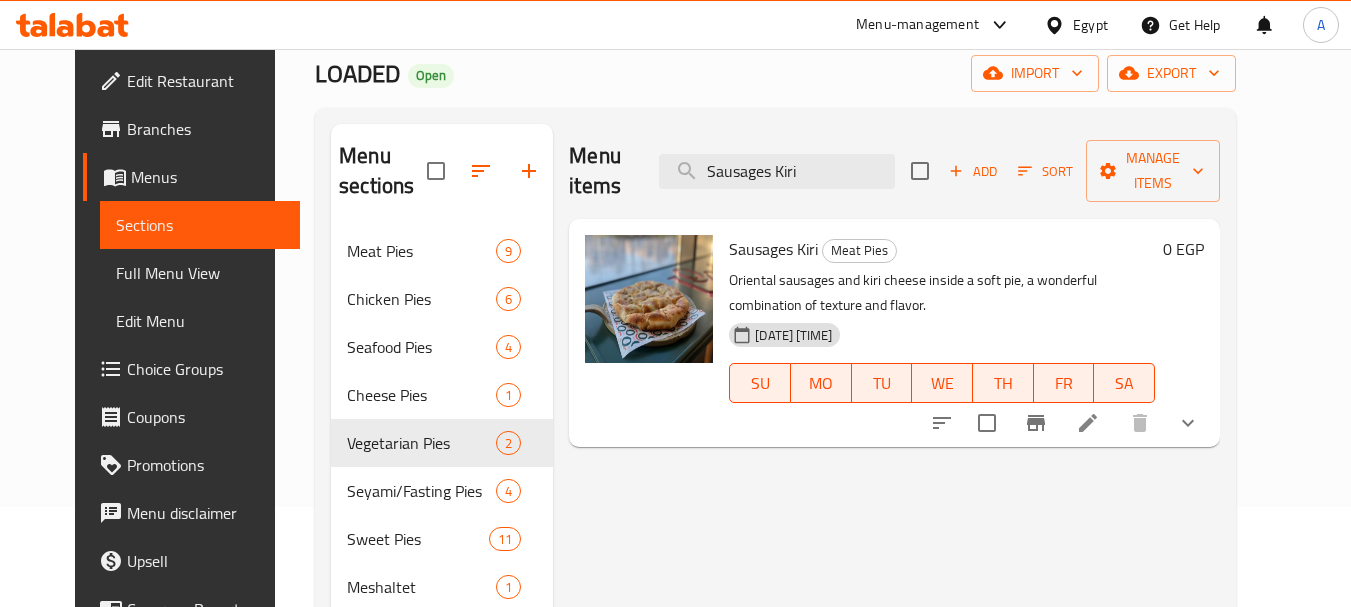 type on "Sausages Kiri" 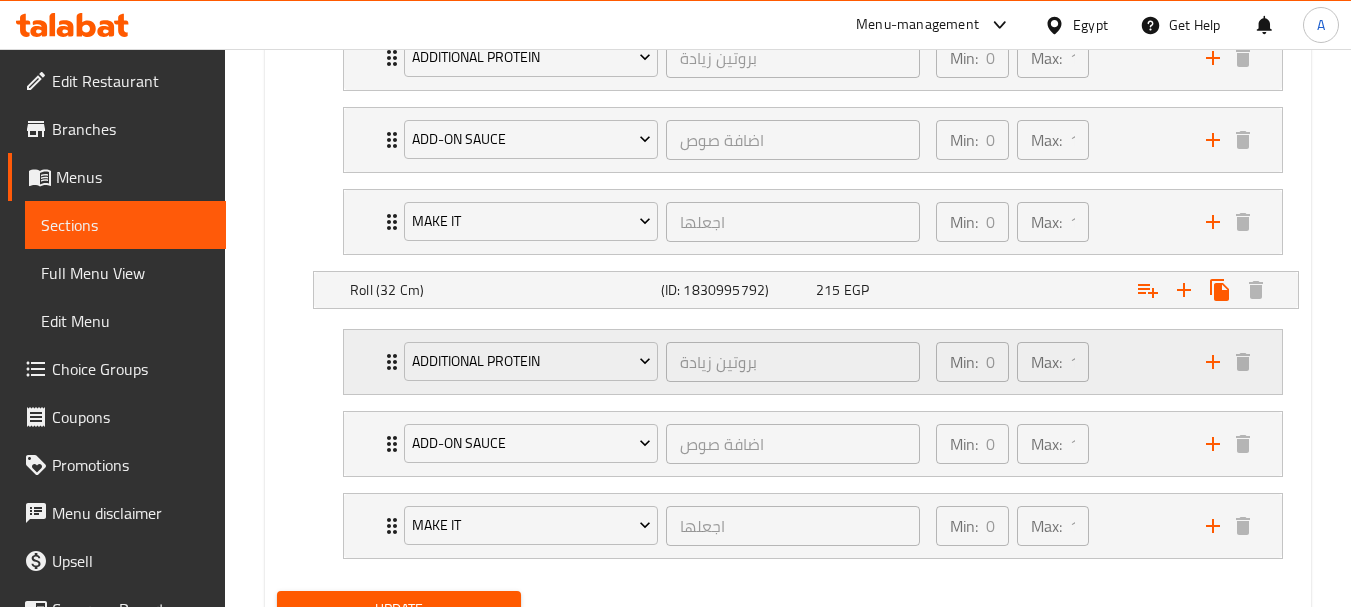 scroll, scrollTop: 1376, scrollLeft: 0, axis: vertical 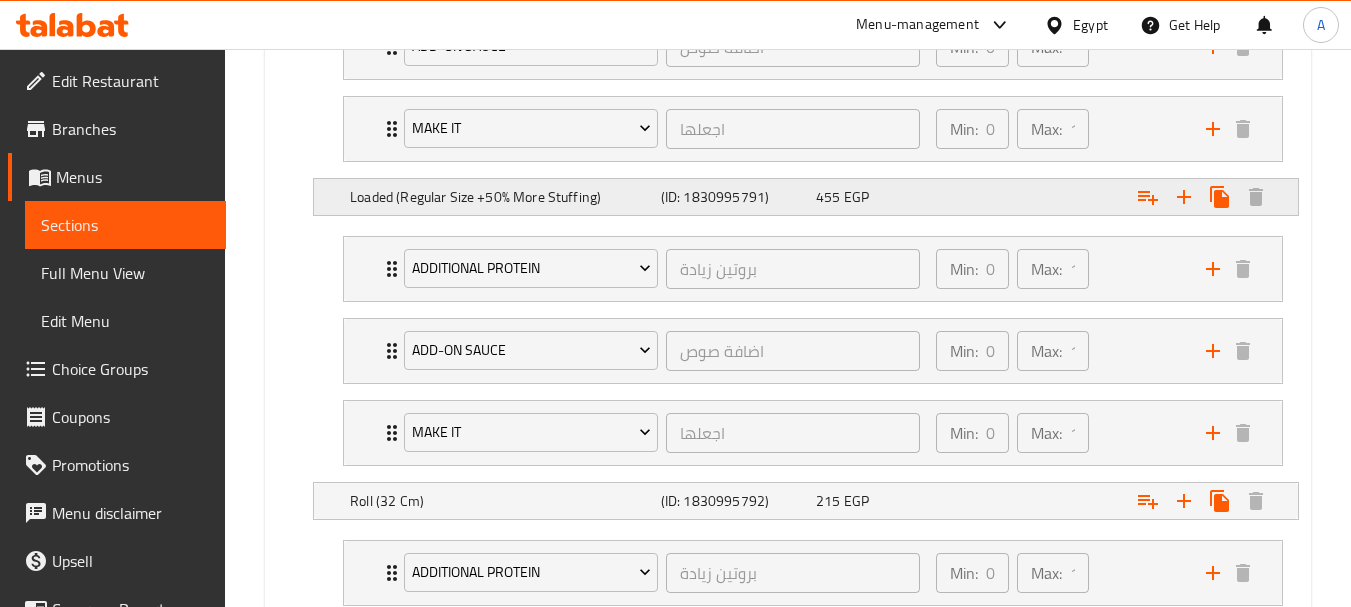 click on "(ID: 1830995791)" at bounding box center (713, -149) 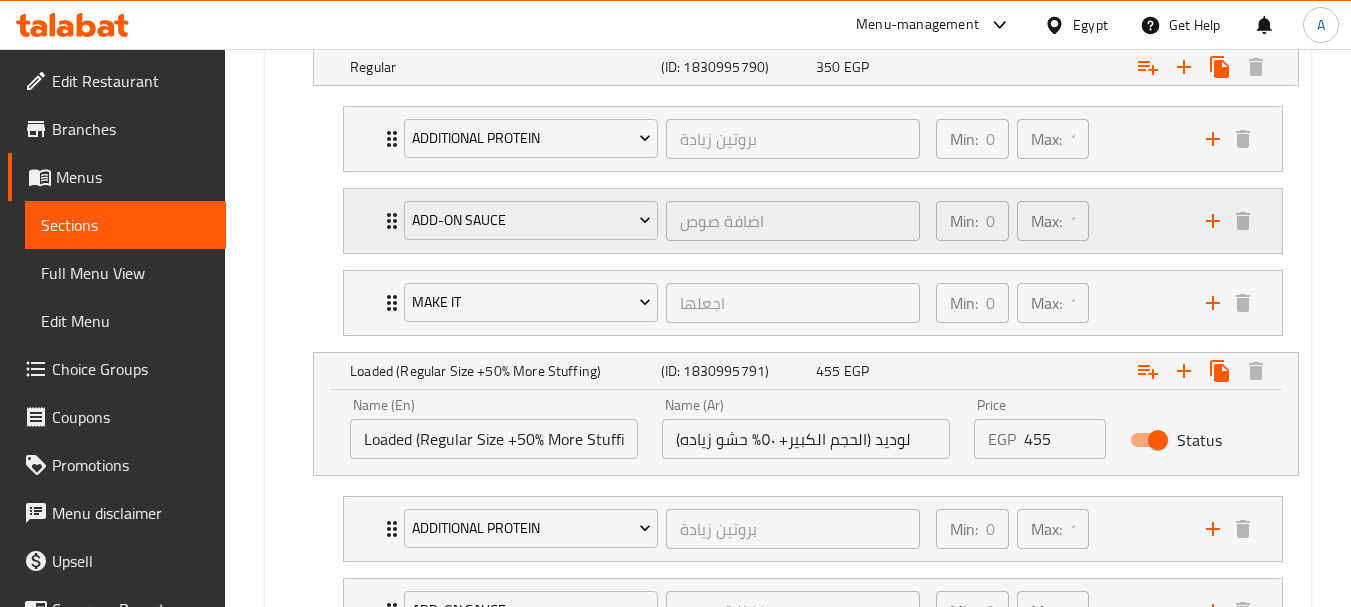 scroll, scrollTop: 1176, scrollLeft: 0, axis: vertical 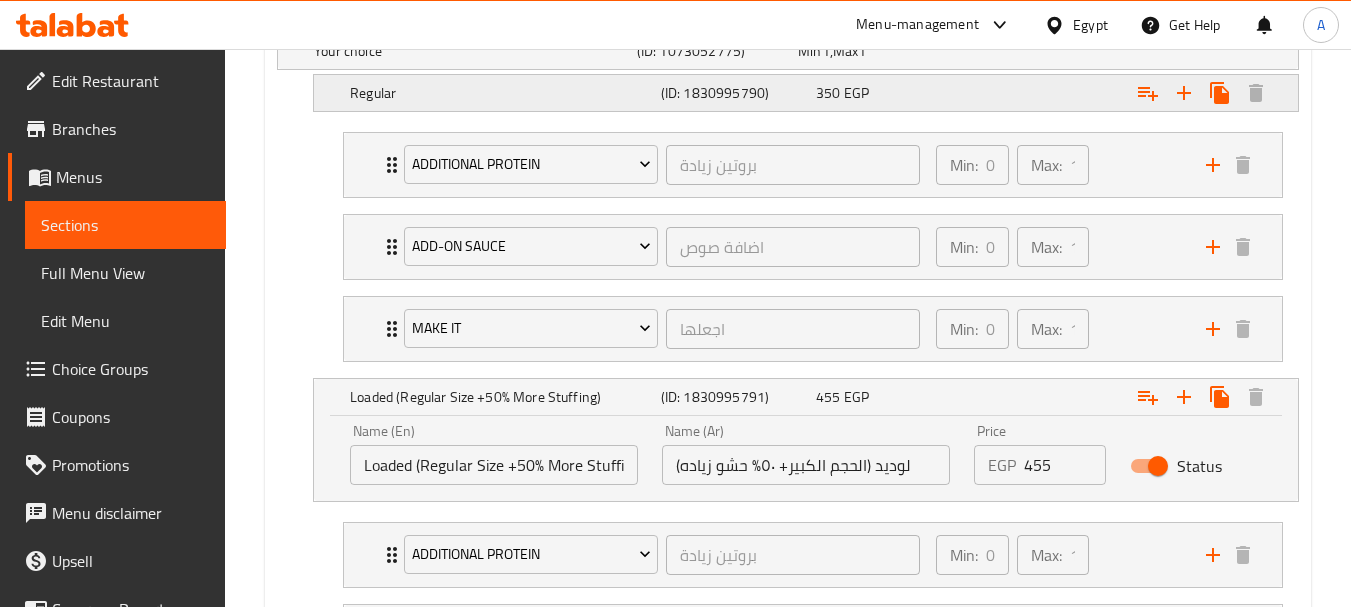click on "Regular (ID: [ID]) [PRICE]   EGP" at bounding box center [794, 51] 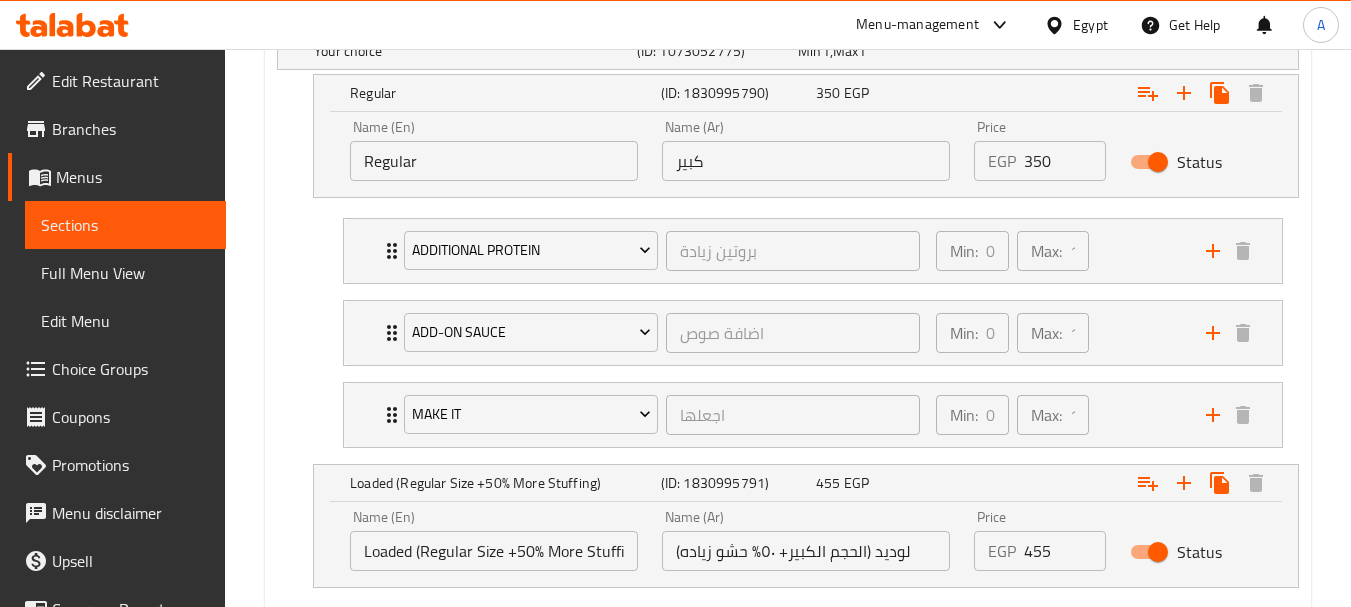 click on "Regular" at bounding box center [494, 161] 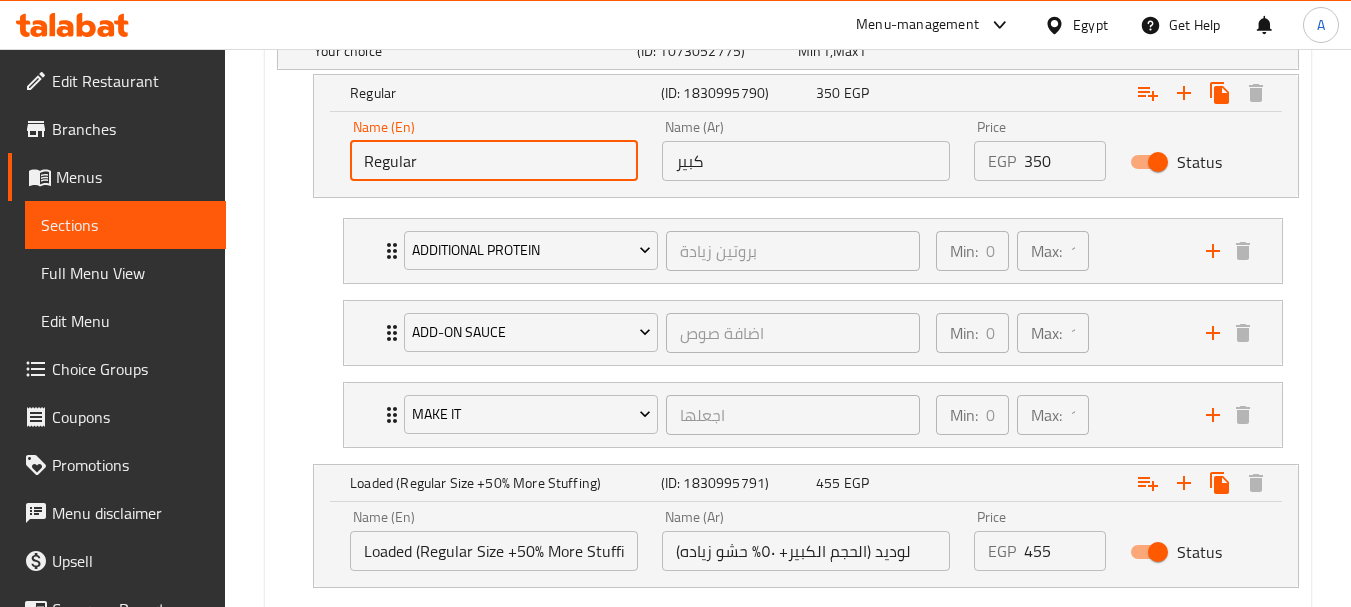 click on "Regular" at bounding box center [494, 161] 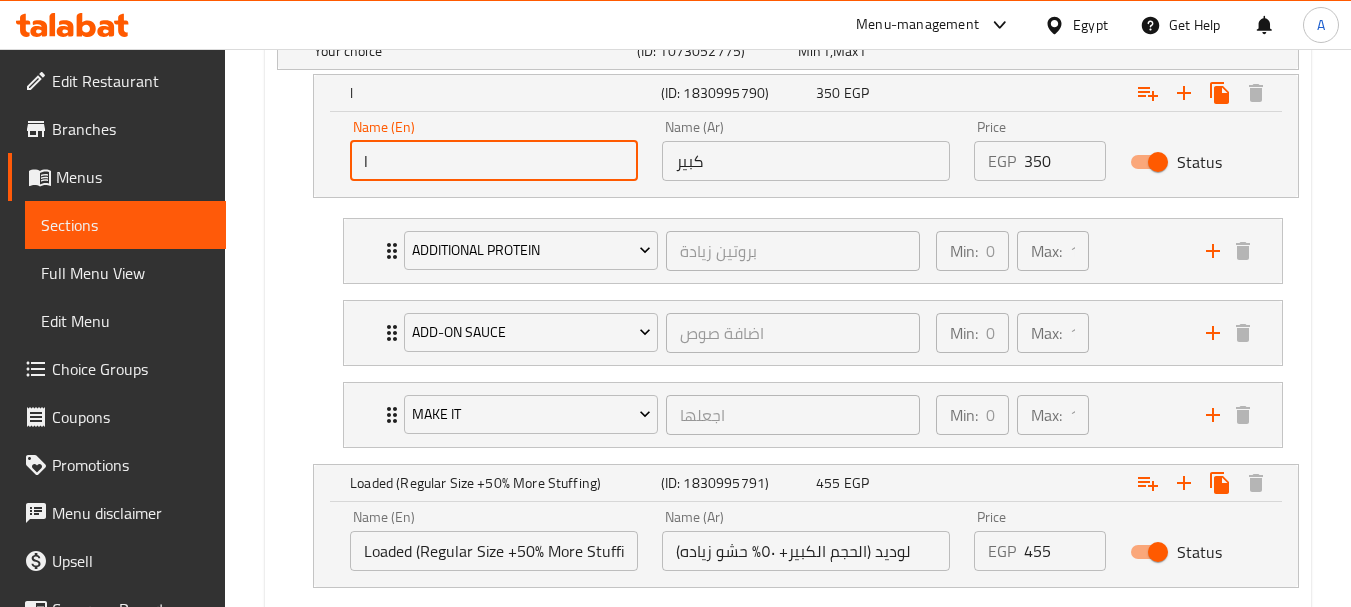 type on "Large" 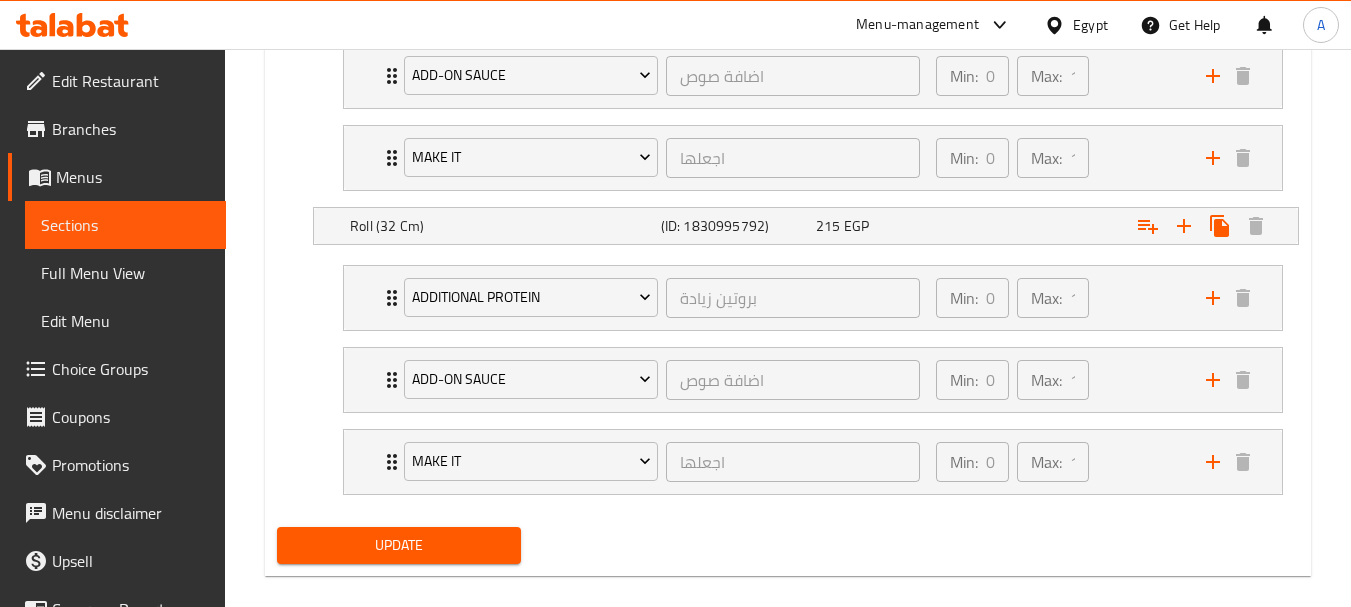 scroll, scrollTop: 1848, scrollLeft: 0, axis: vertical 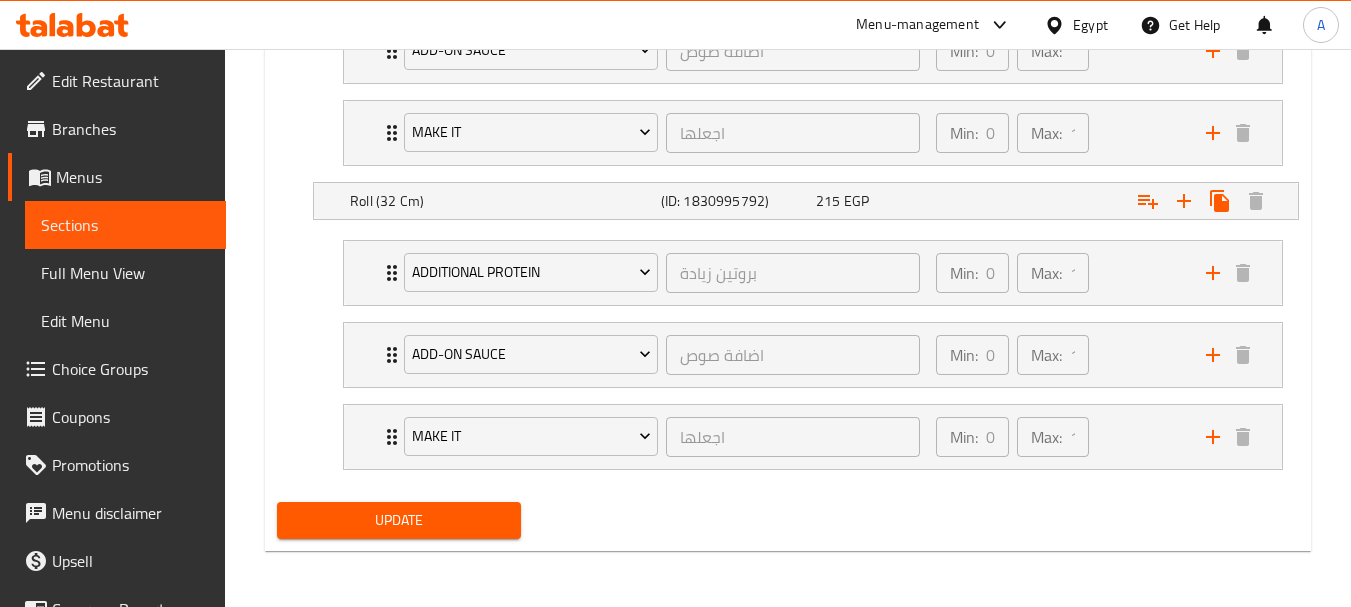 click on "Update" at bounding box center [398, 520] 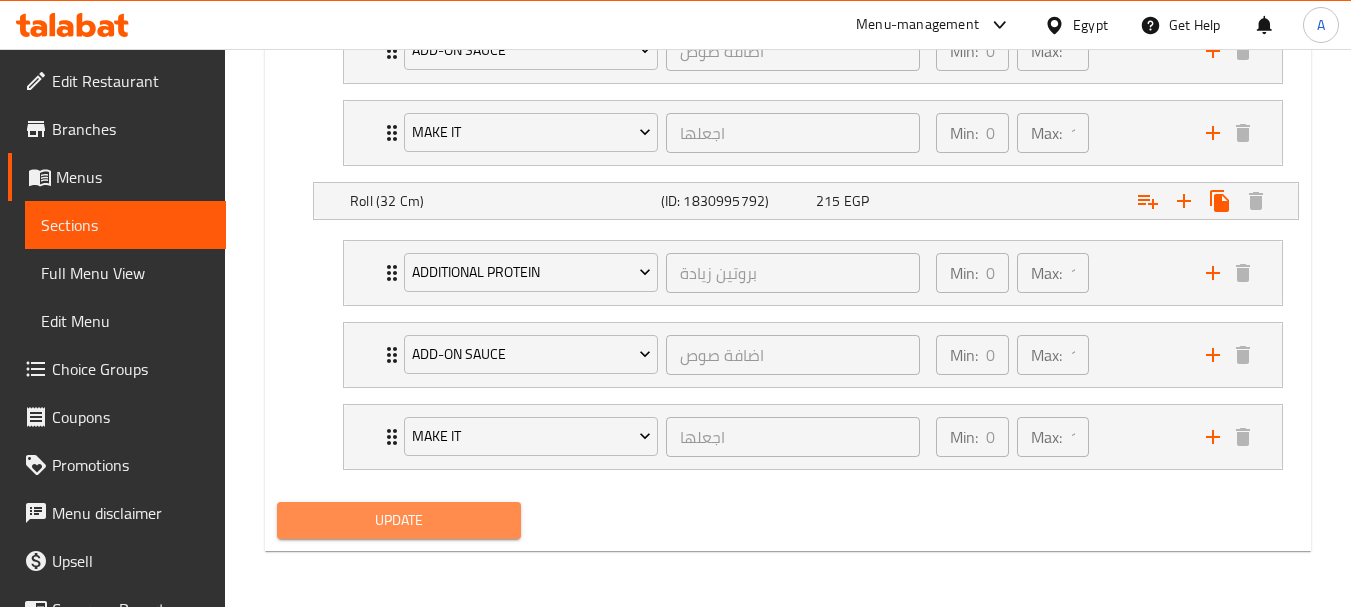 click on "Update" at bounding box center (398, 520) 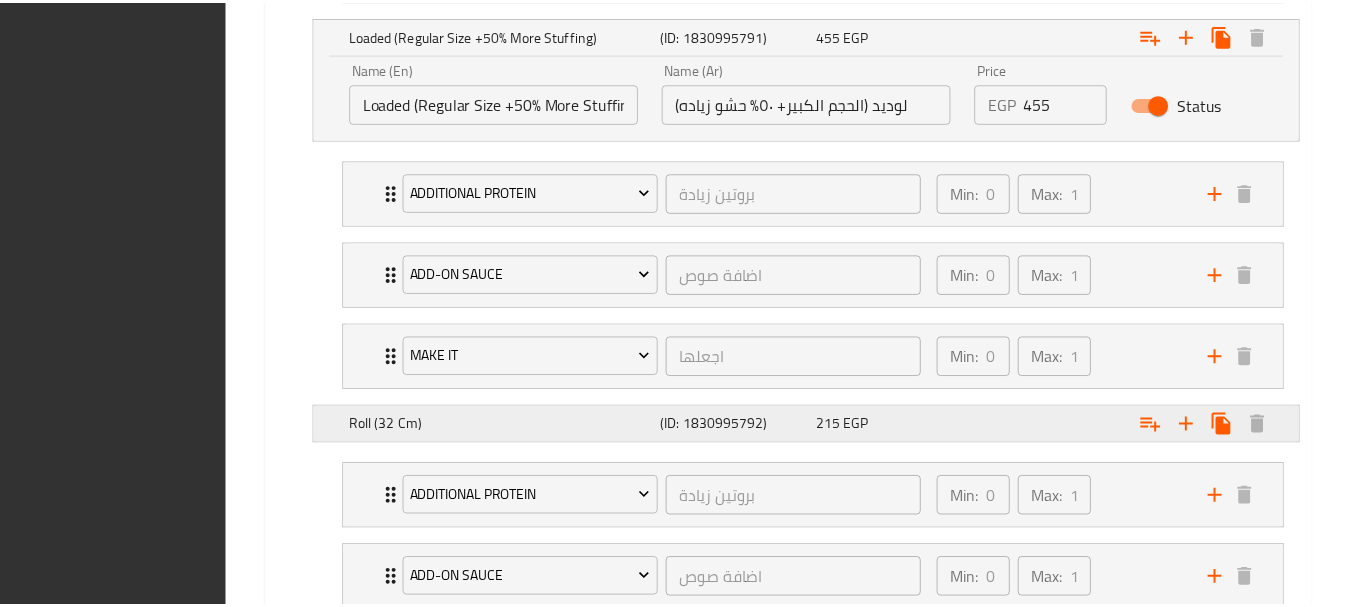 scroll, scrollTop: 1848, scrollLeft: 0, axis: vertical 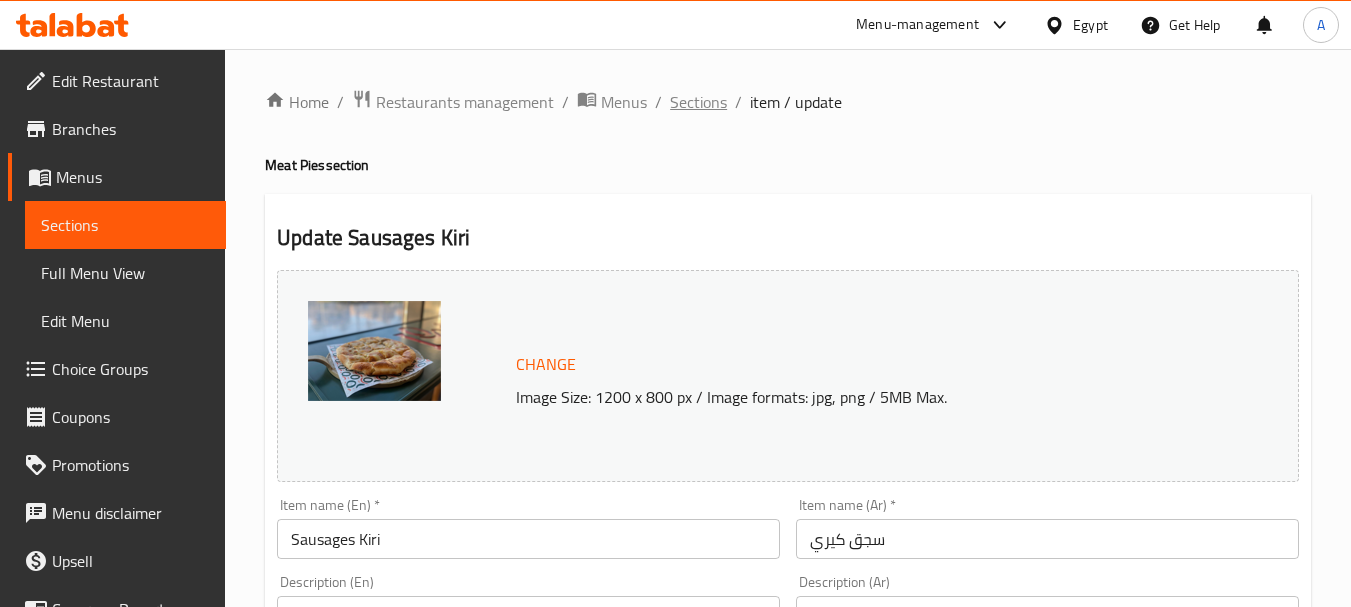 click on "Sections" at bounding box center (698, 102) 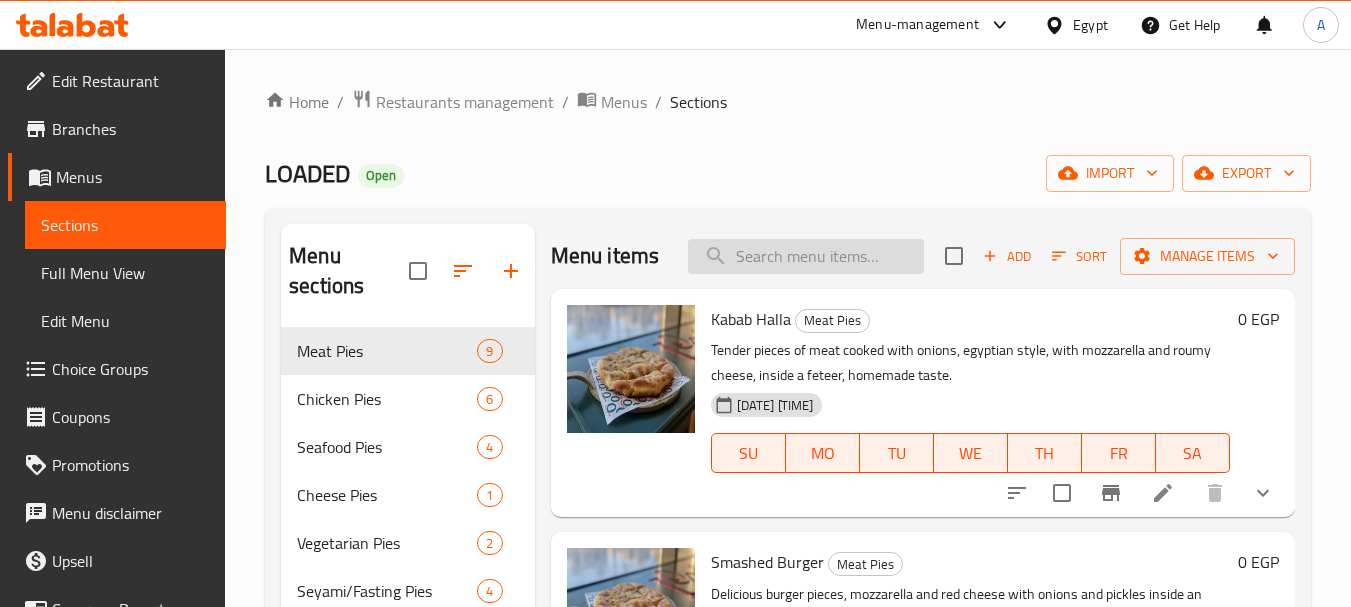 click at bounding box center [806, 256] 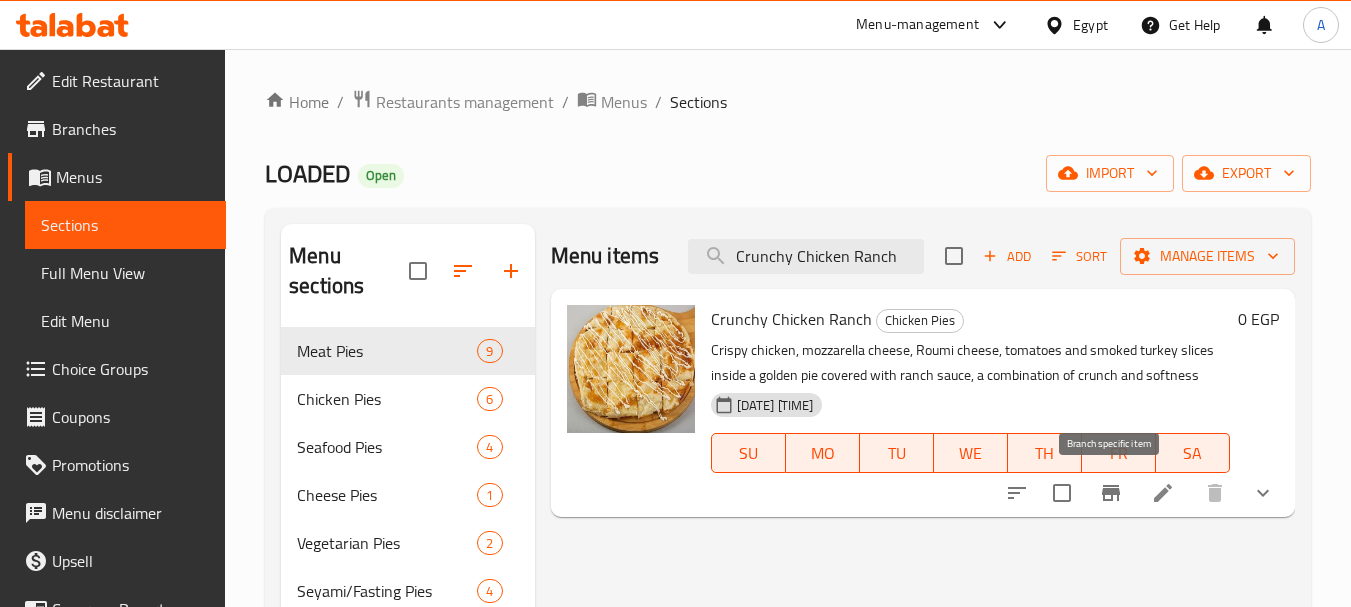 type on "Crunchy Chicken Ranch" 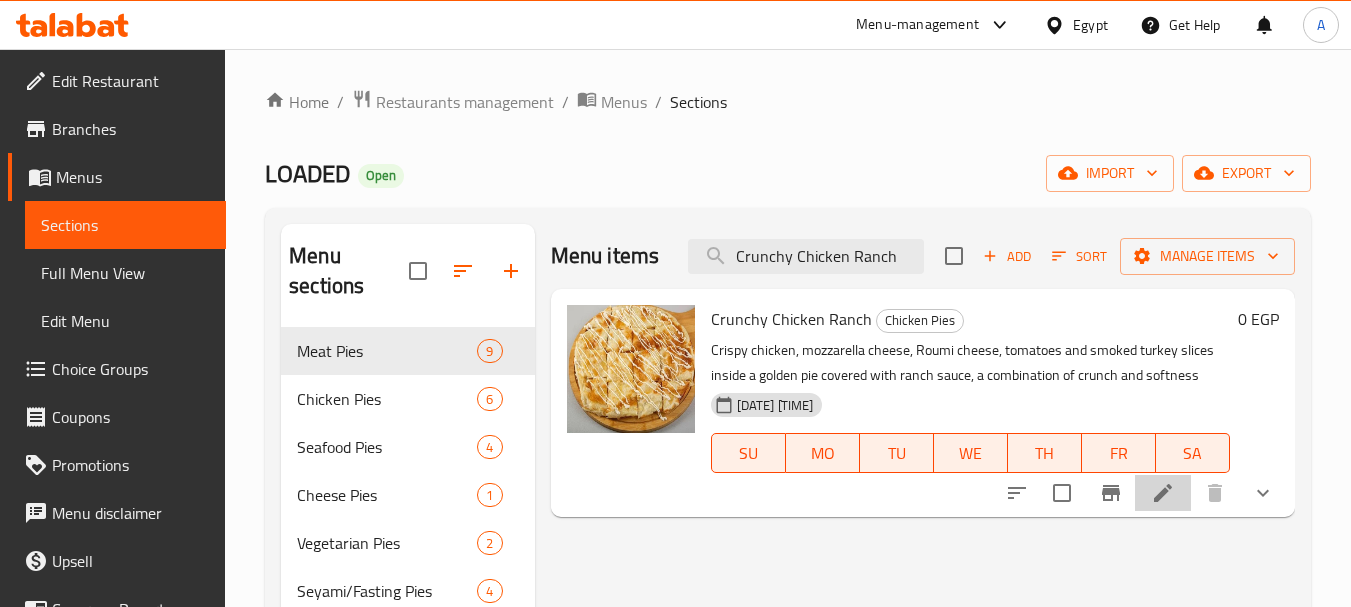 click at bounding box center [1163, 493] 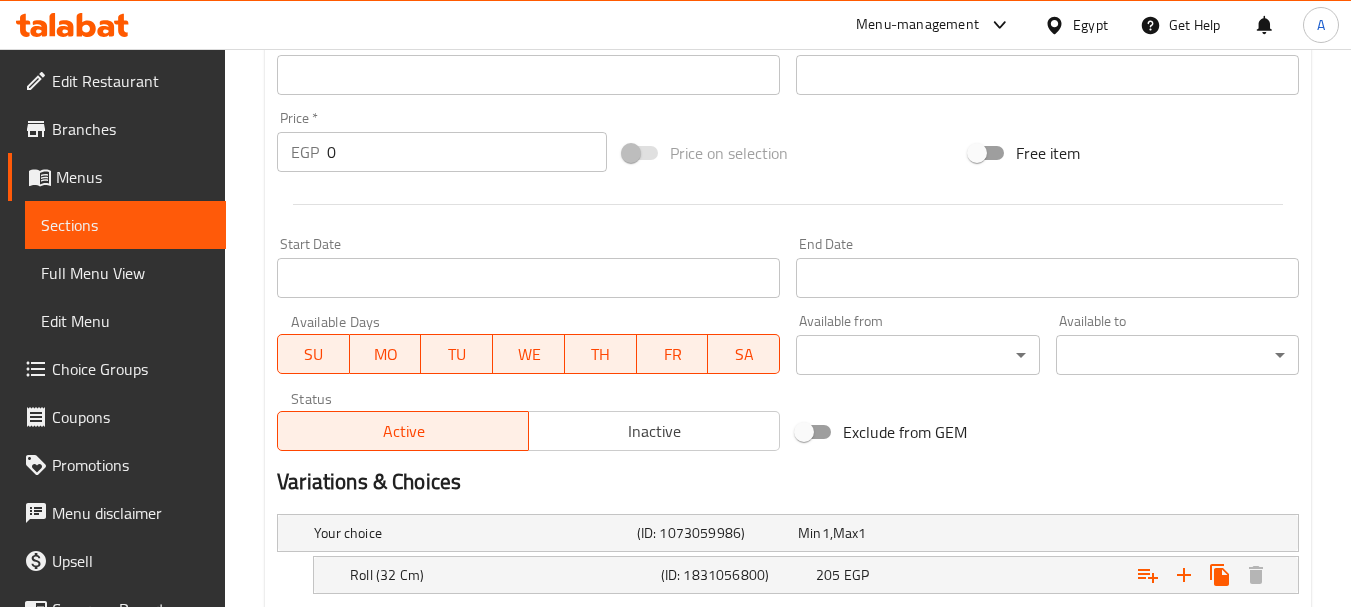 scroll, scrollTop: 1200, scrollLeft: 0, axis: vertical 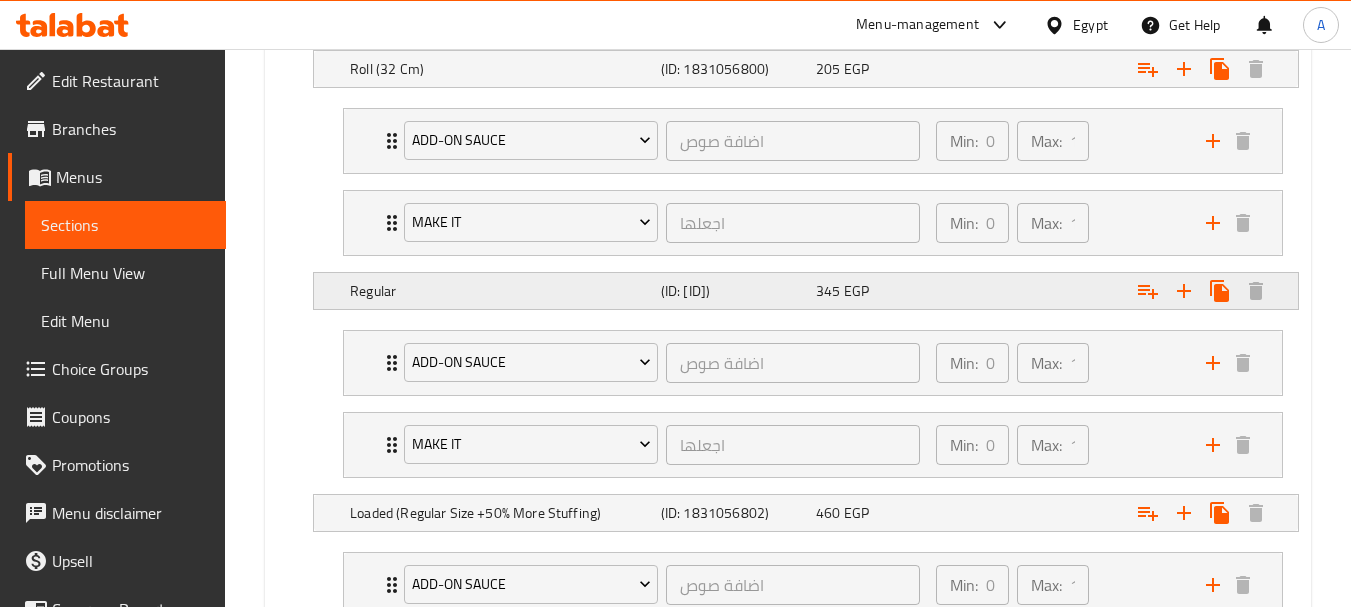 click on "(ID: [ID])" at bounding box center [713, 27] 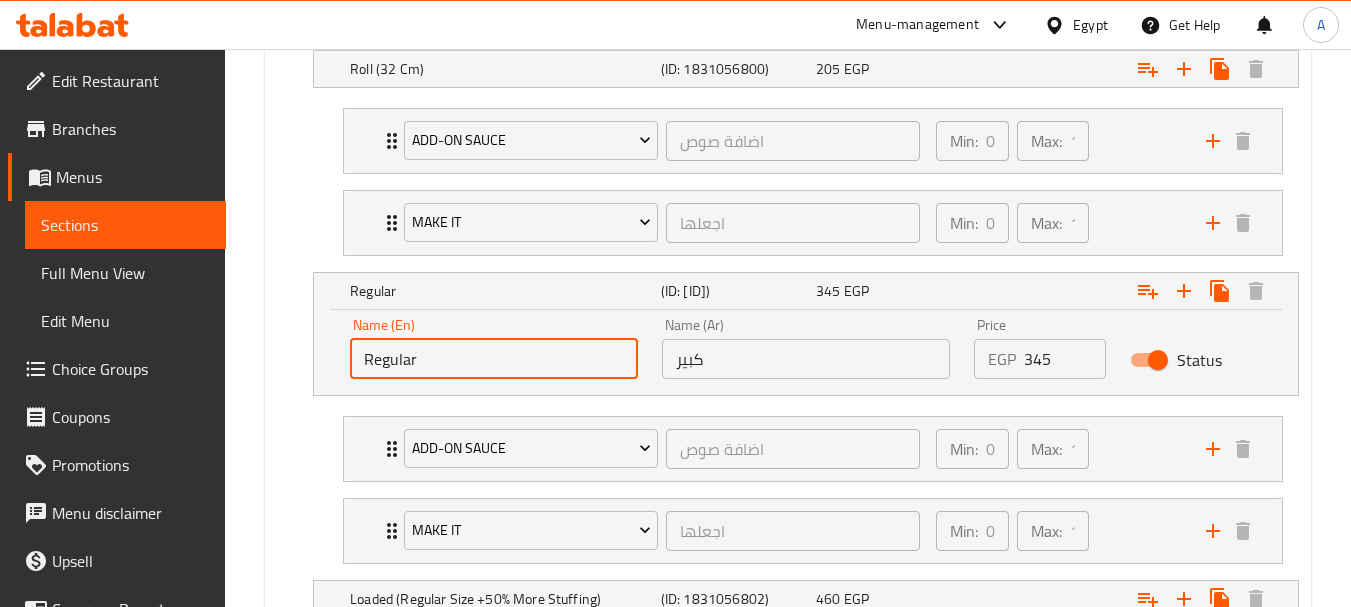 click on "Regular" at bounding box center [494, 359] 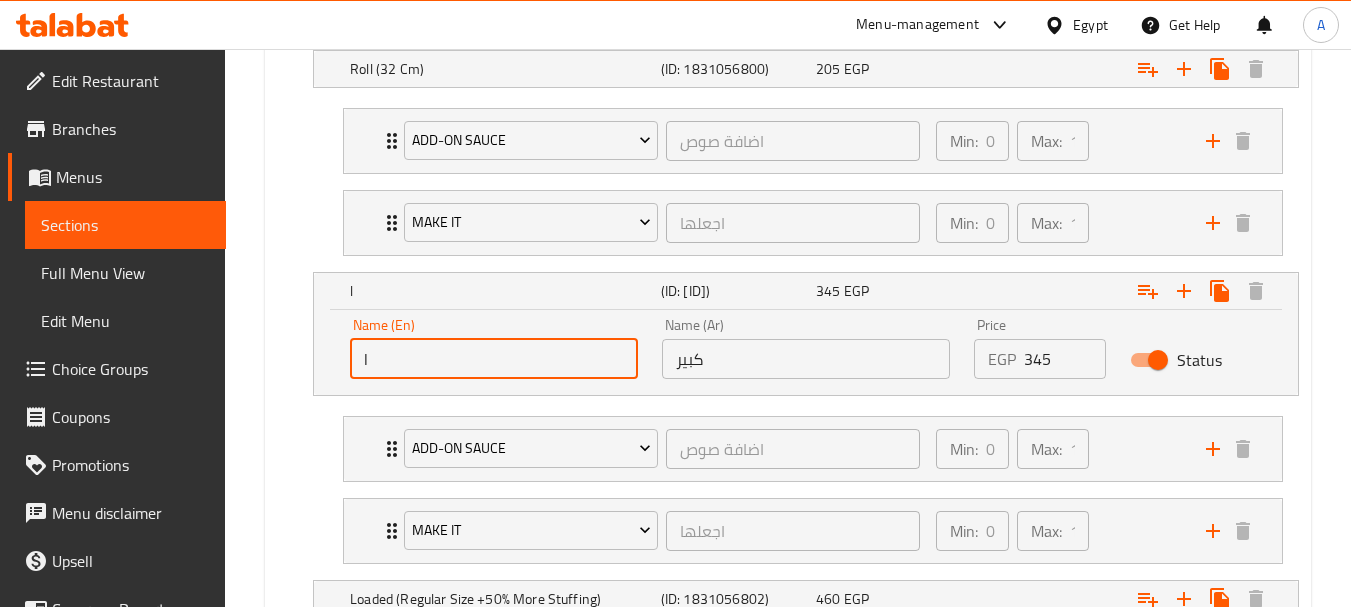 type on "Large" 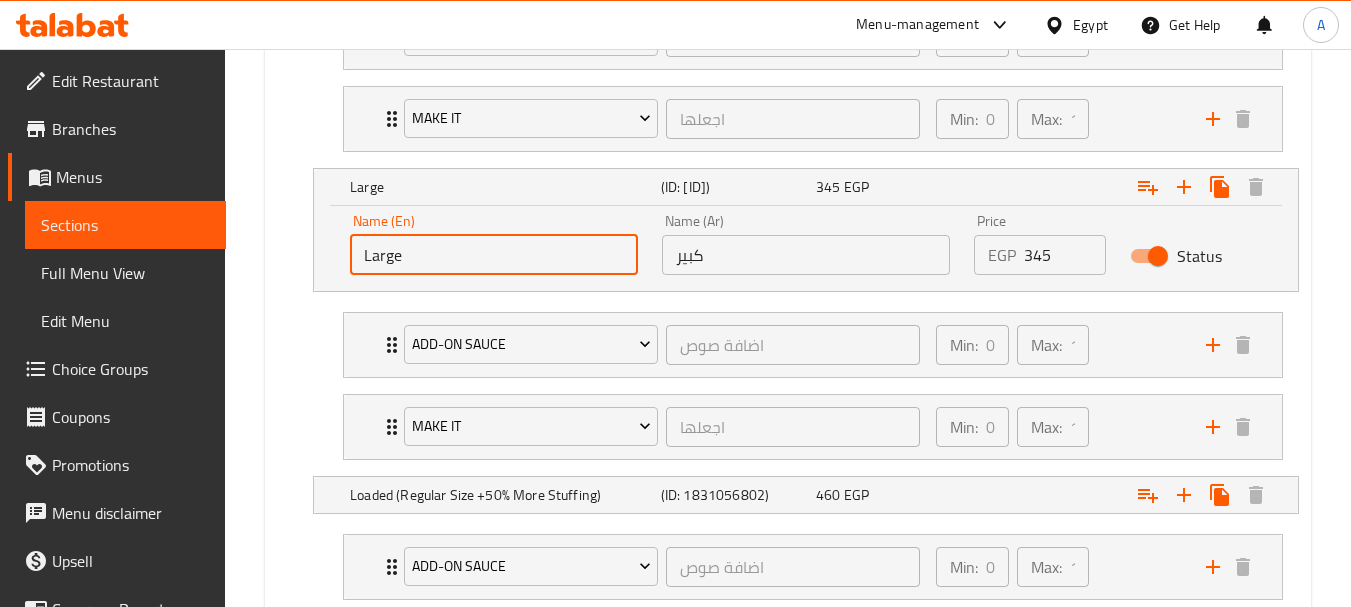scroll, scrollTop: 1516, scrollLeft: 0, axis: vertical 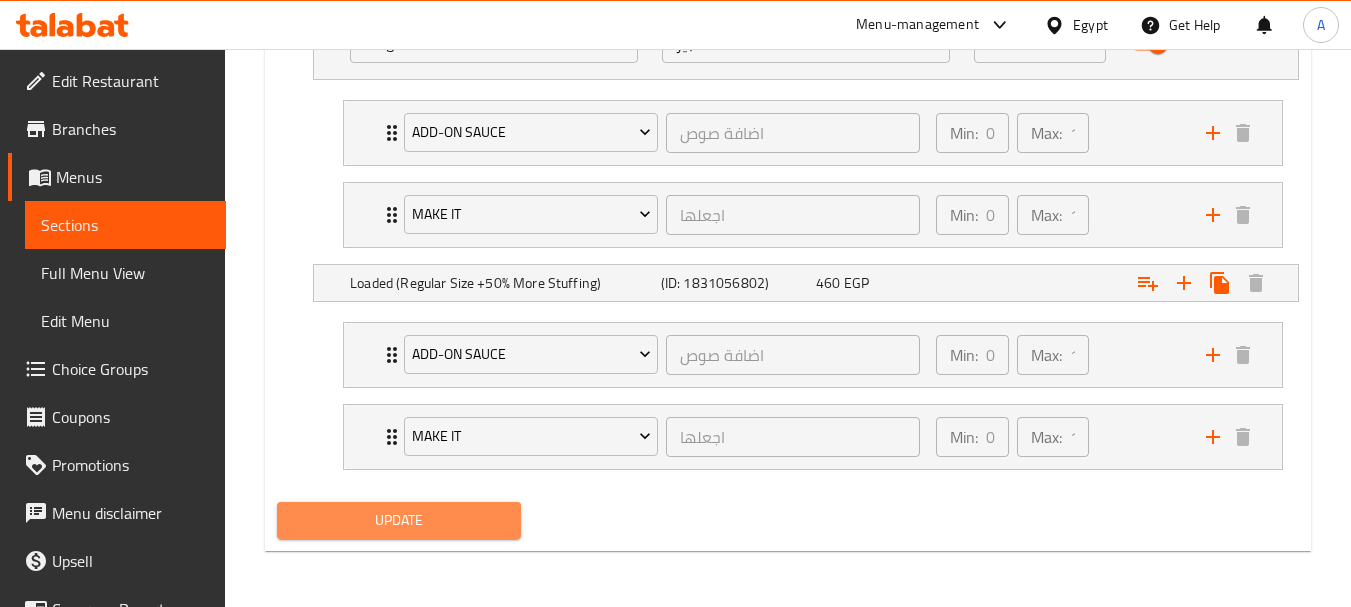 click on "Update" at bounding box center [398, 520] 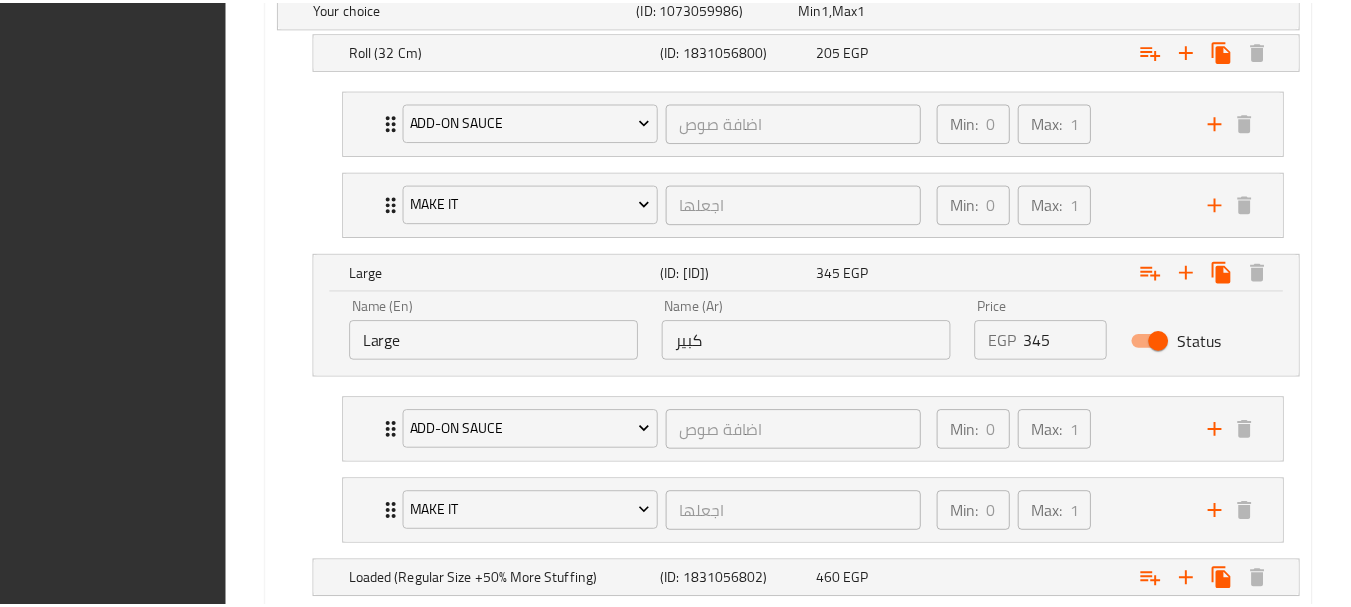 scroll, scrollTop: 1516, scrollLeft: 0, axis: vertical 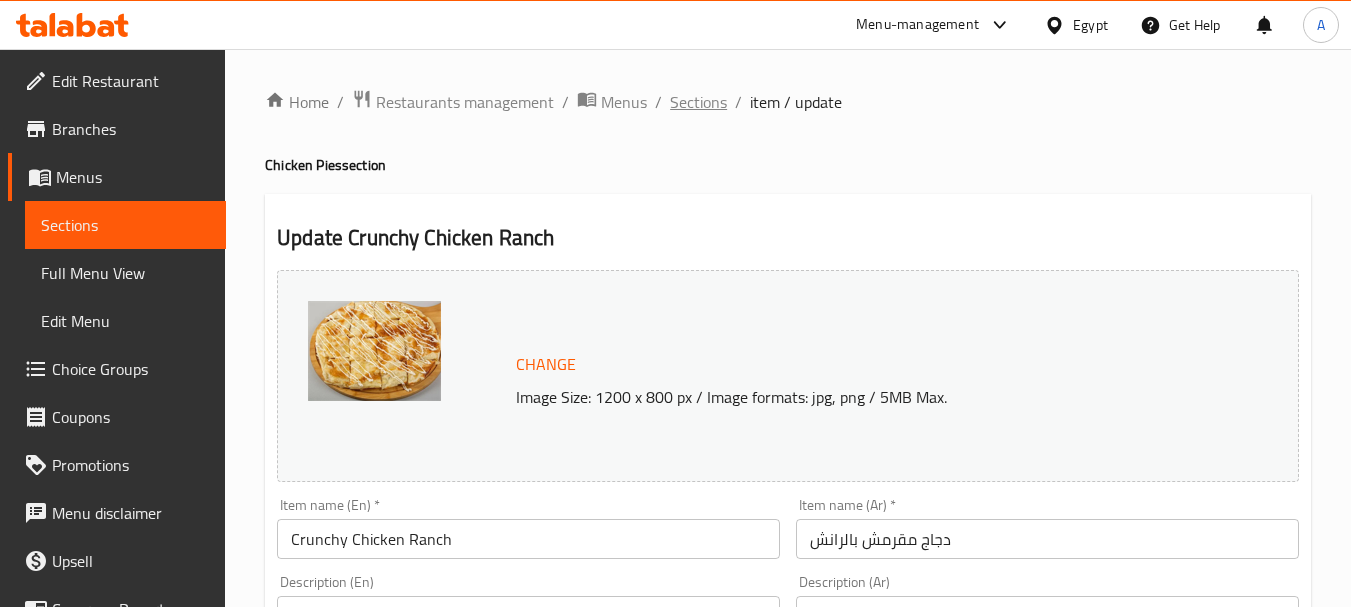 click on "Sections" at bounding box center [698, 102] 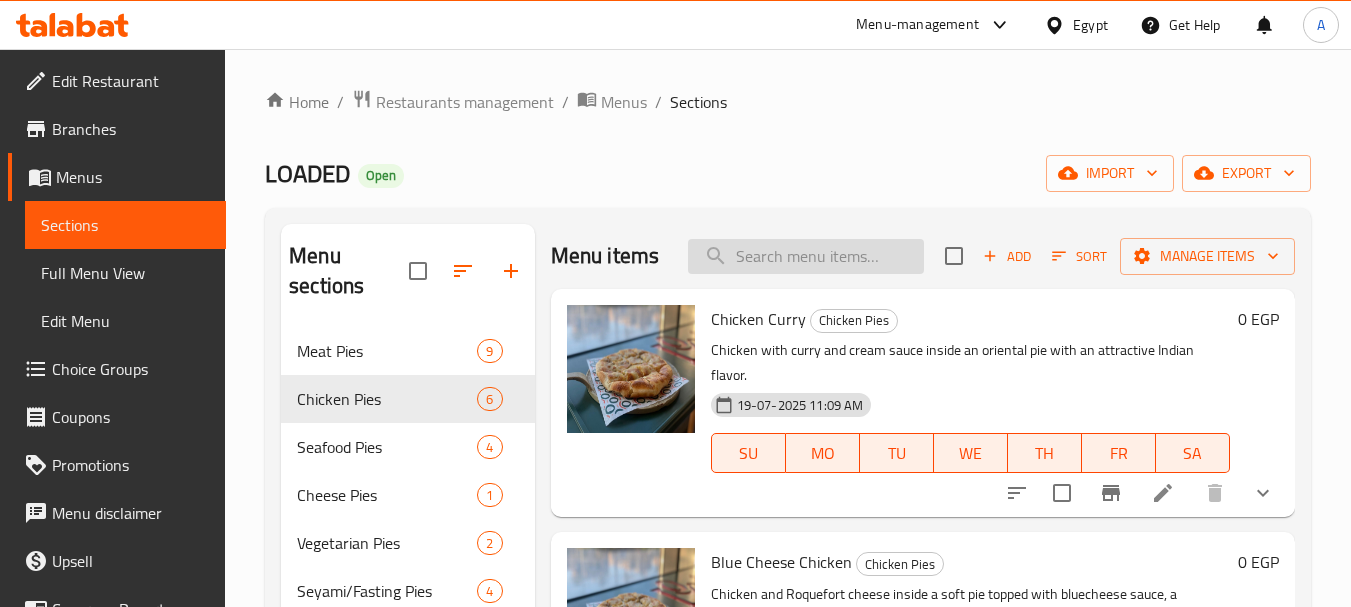 click at bounding box center (806, 256) 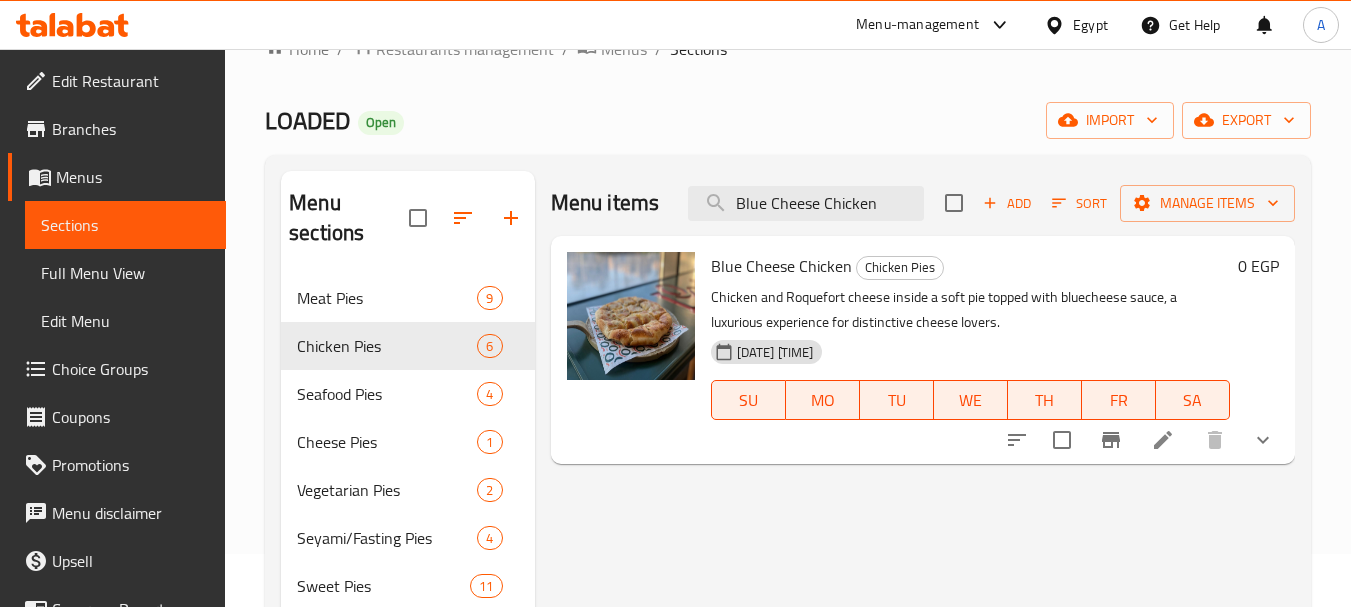 scroll, scrollTop: 100, scrollLeft: 0, axis: vertical 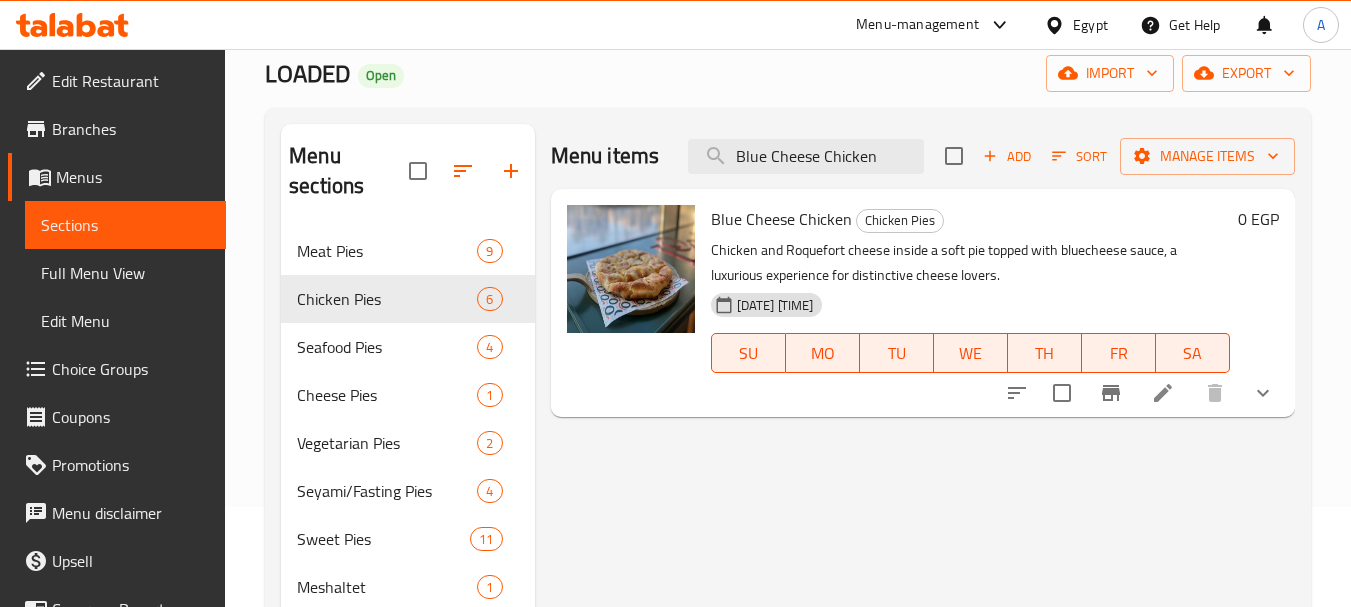 type on "Blue Cheese Chicken" 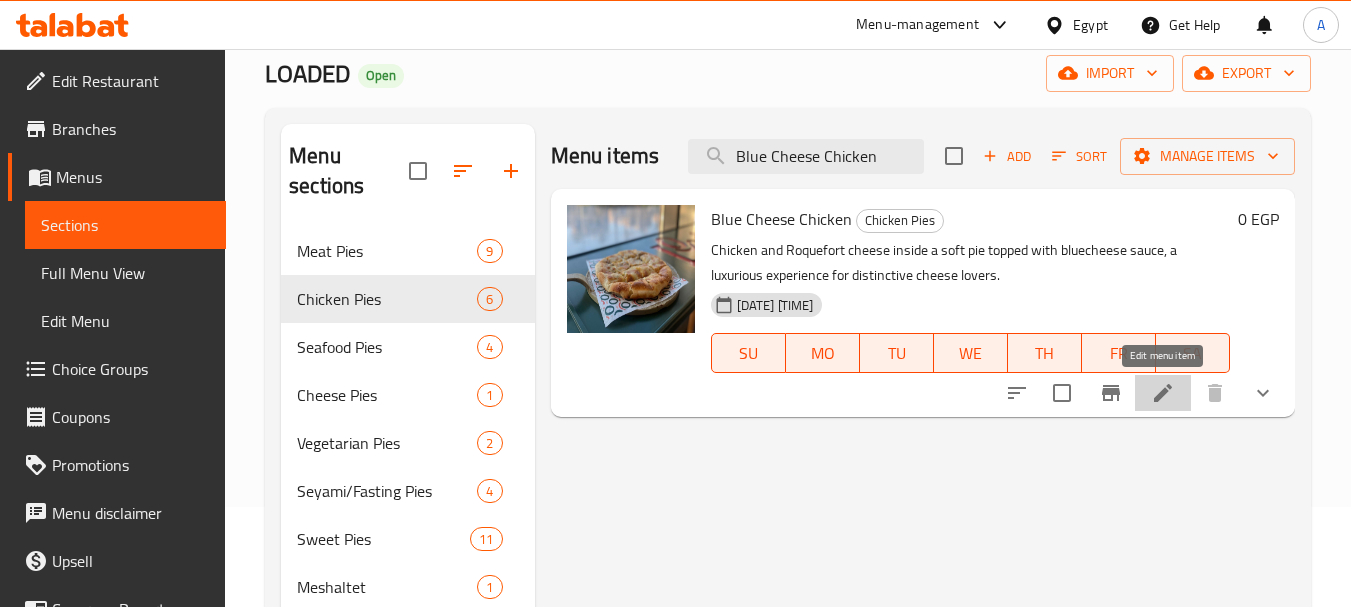 click 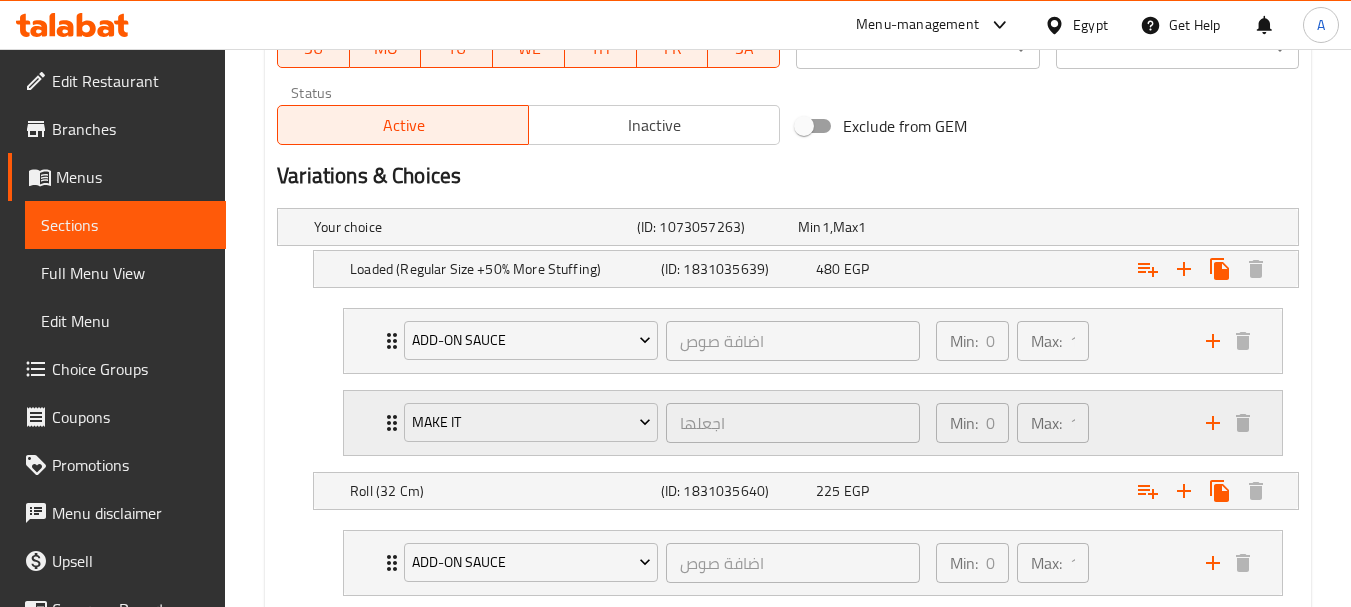scroll, scrollTop: 1200, scrollLeft: 0, axis: vertical 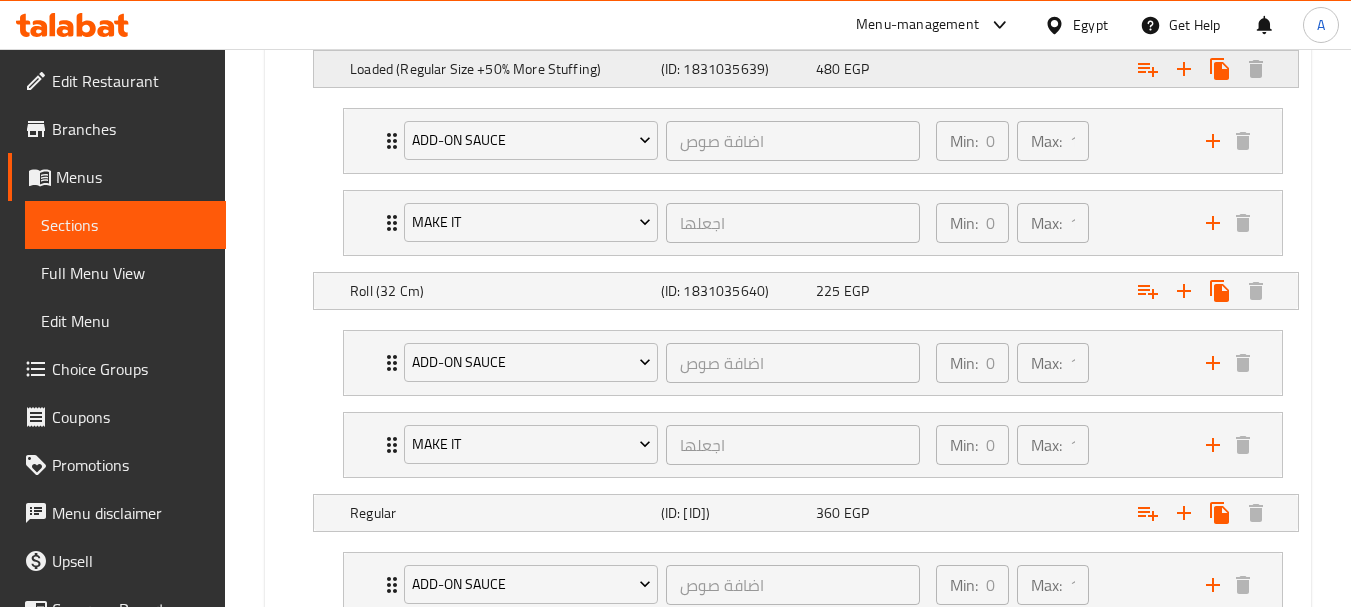 click on "Loaded (Regular Size +50% More Stuffing)" at bounding box center (471, 27) 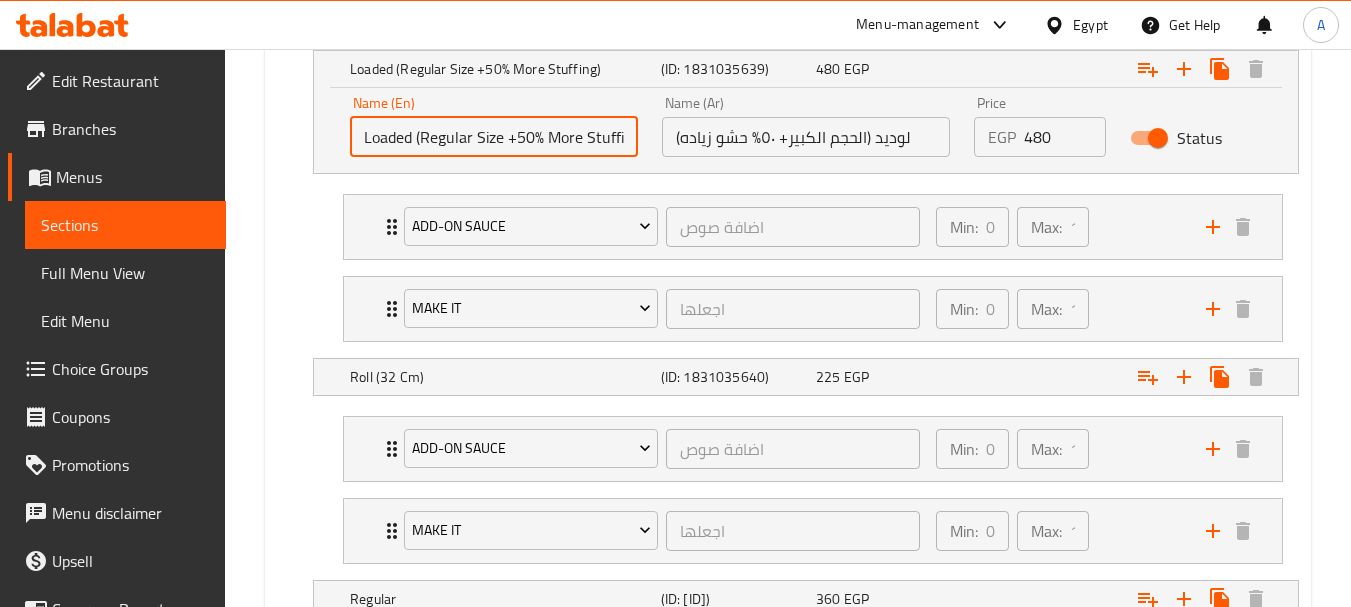 drag, startPoint x: 470, startPoint y: 139, endPoint x: 424, endPoint y: 143, distance: 46.173584 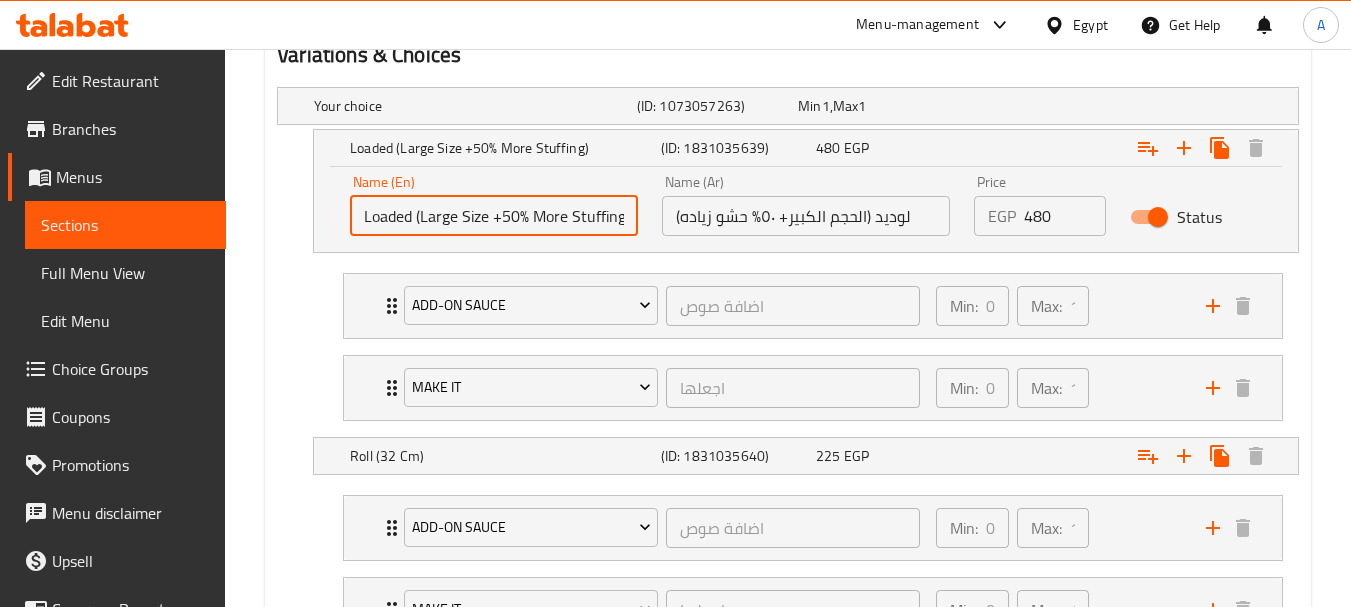 scroll, scrollTop: 1400, scrollLeft: 0, axis: vertical 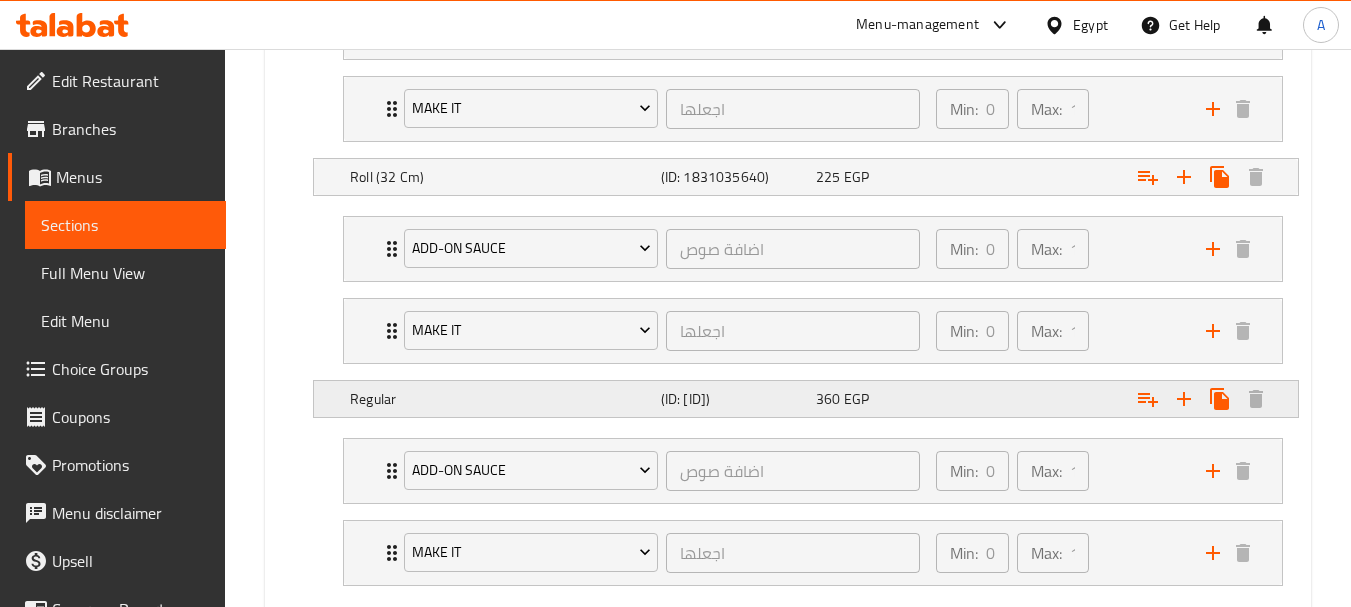 type on "Loaded (Large Size +50% More Stuffing)" 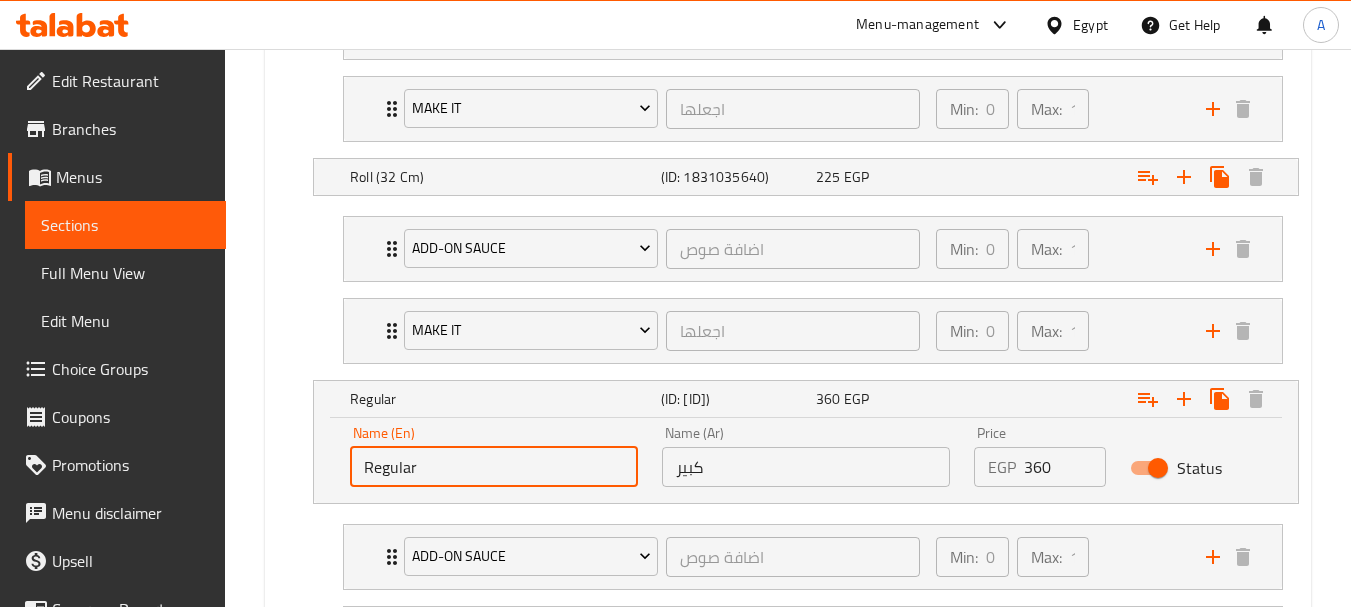 click on "Regular" at bounding box center [494, 467] 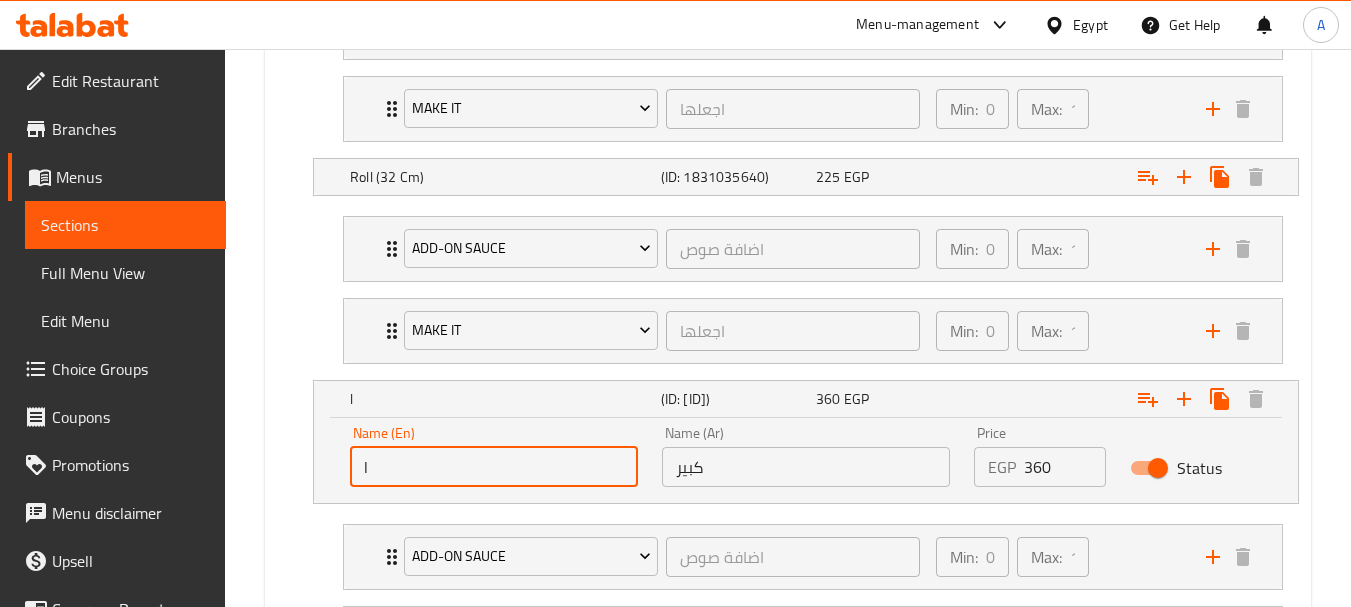 type on "Large" 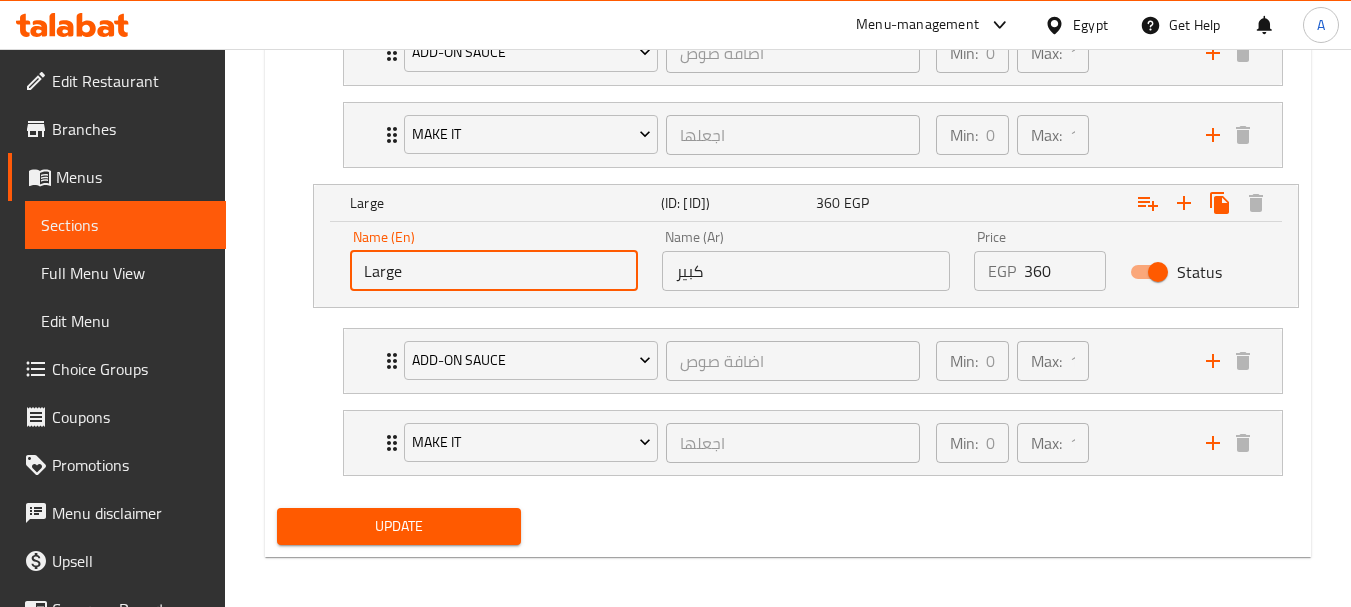 scroll, scrollTop: 1602, scrollLeft: 0, axis: vertical 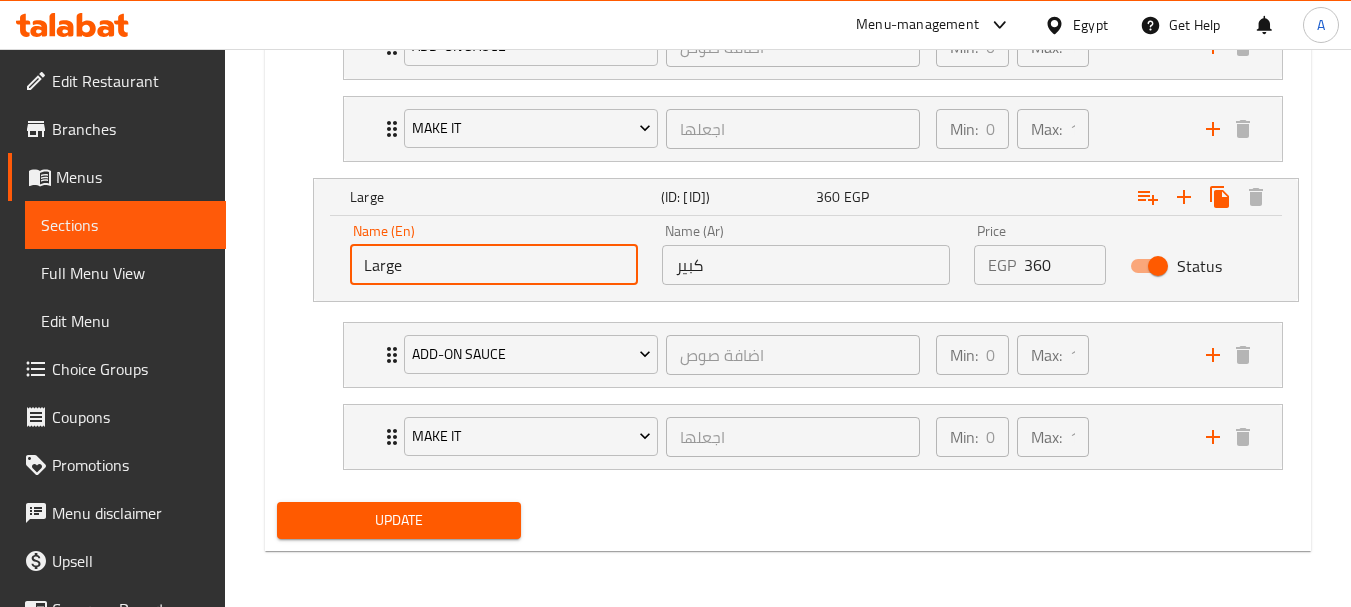 click on "Update" at bounding box center [398, 520] 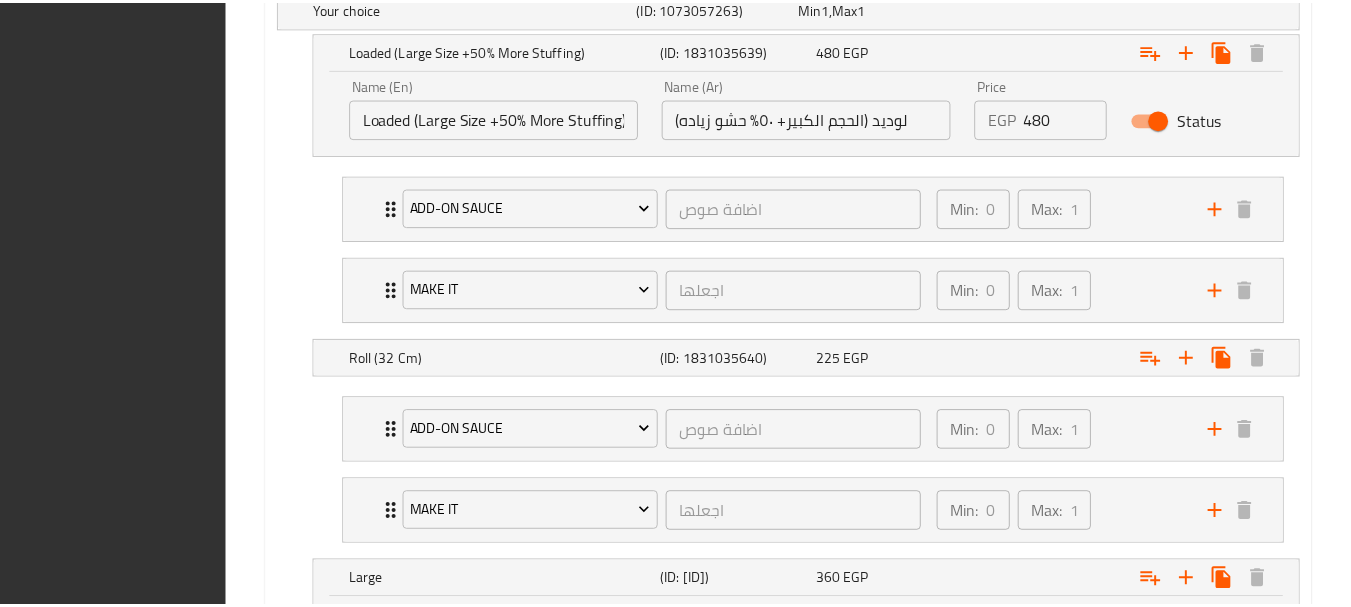 scroll, scrollTop: 1602, scrollLeft: 0, axis: vertical 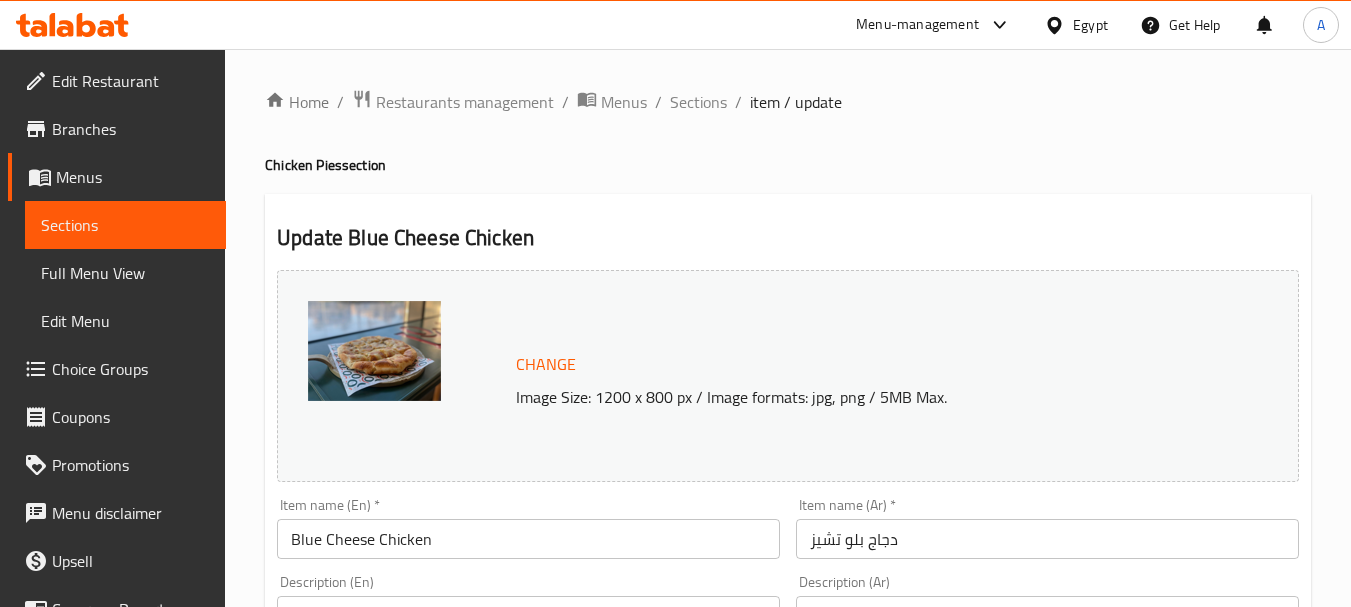 click on "Home / Restaurants management / Menus / Sections / item / update Chicken Pies  section Update Blue Cheese Chicken Change Image Size: 1200 x 800 px / Image formats: jpg, png / 5MB Max. Item name (En)   * Blue Cheese Chicken Item name (En)  * Item name (Ar)   * دجاج بلو تشيز Item name (Ar)  * Description (En) Chicken and Roquefort cheese inside a soft pie topped with bluecheese sauce, a luxurious experience for distinctive cheese lovers. Description (En) Description (Ar) دجاج وجبن روكفور داخل فطيرة طرية مغطاة بصلصة الجبن الأزرق، تجربة فاخرة لمحبي الجبن المميزين. Description (Ar) Product barcode Product barcode Product sku Product sku Price   * EGP [PRICE] Price  * Price on selection Free item Start Date Start Date End Date End Date Available Days SU MO TU WE TH FR SA Available from ​ ​ Available to ​ ​ Status Active Inactive Exclude from GEM Variations & Choices Your choice (ID: [ID]) Min 1  ,  Max 1 Min 1 1" at bounding box center [788, 1129] 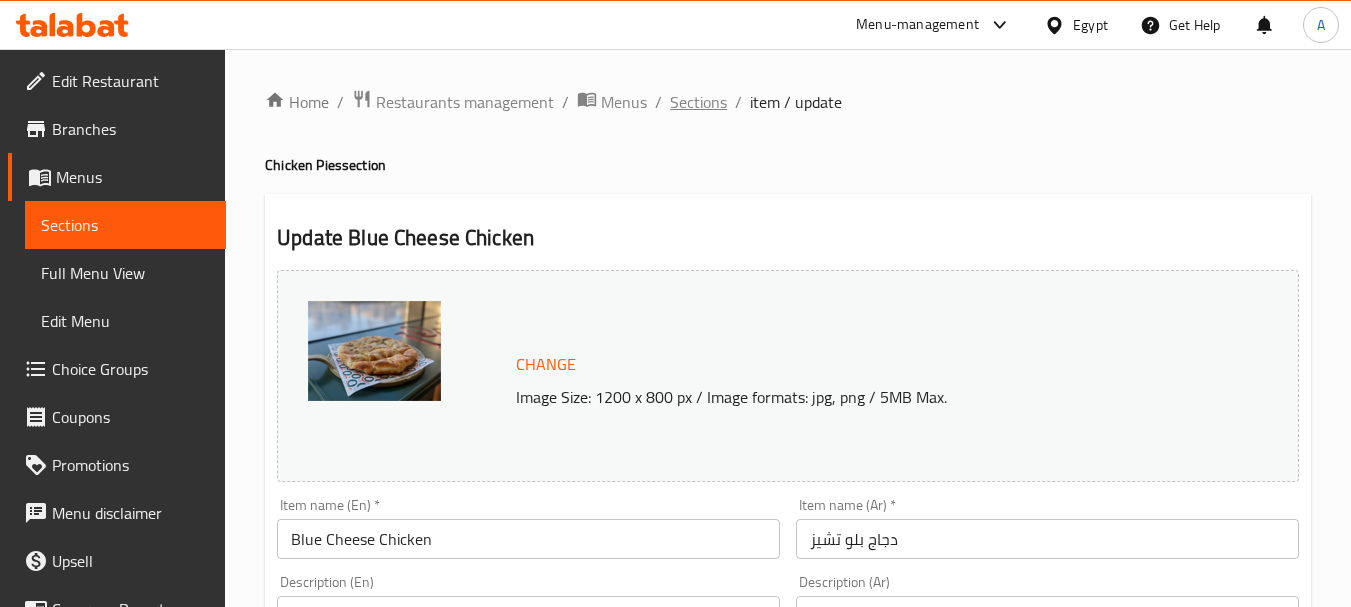 click on "Sections" at bounding box center [698, 102] 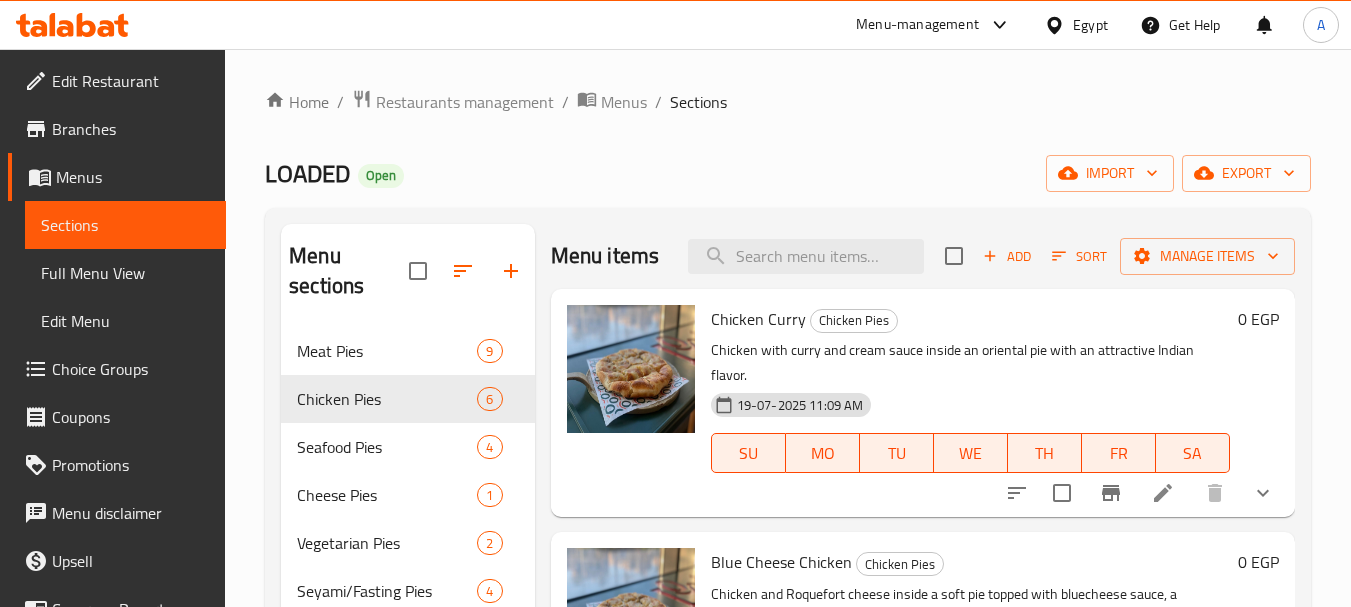click on "Menu items Add Sort Manage items" at bounding box center (923, 256) 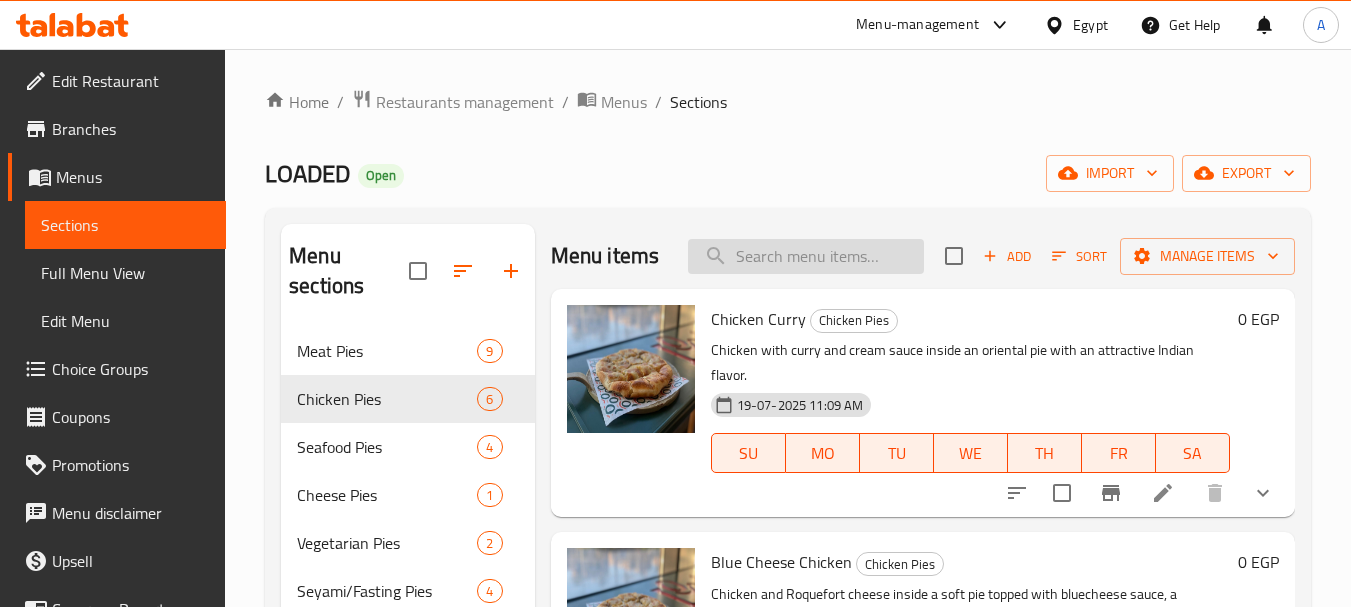 click at bounding box center (806, 256) 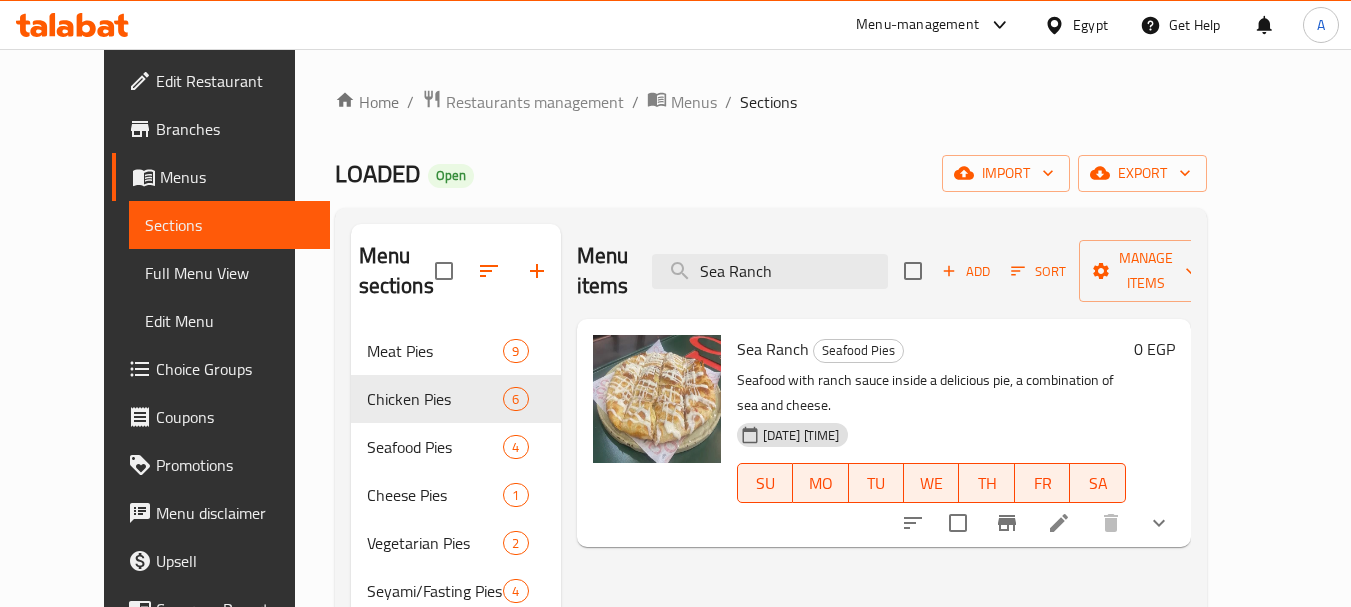 type on "Sea Ranch" 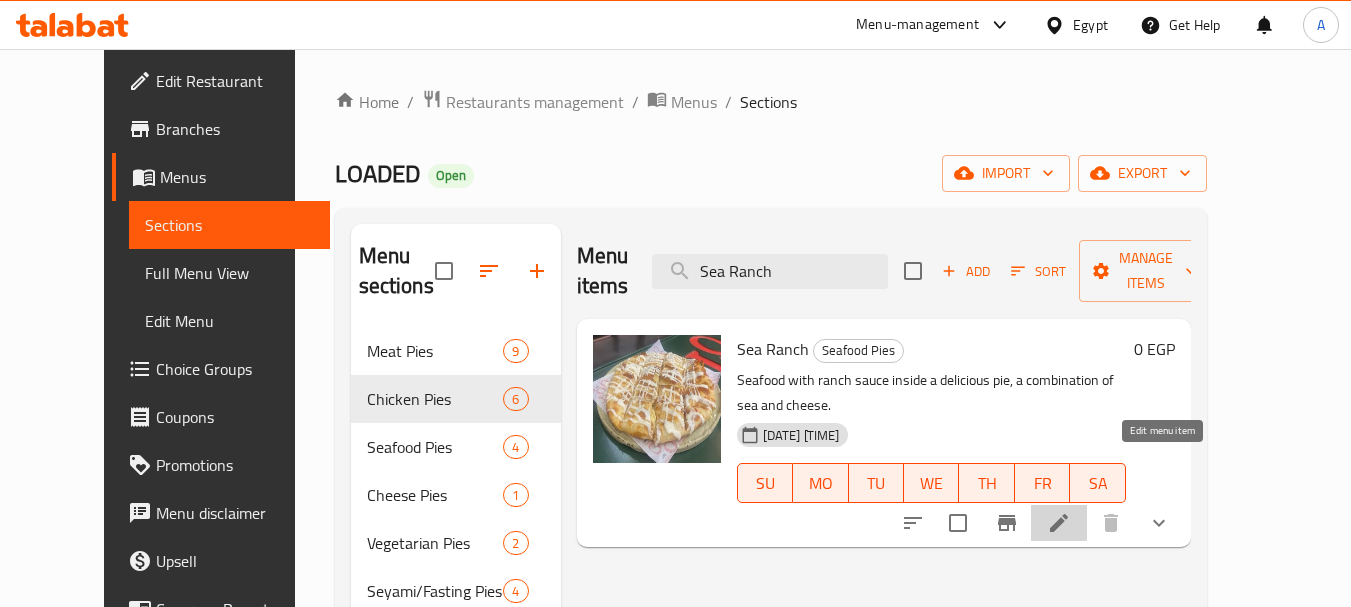 click 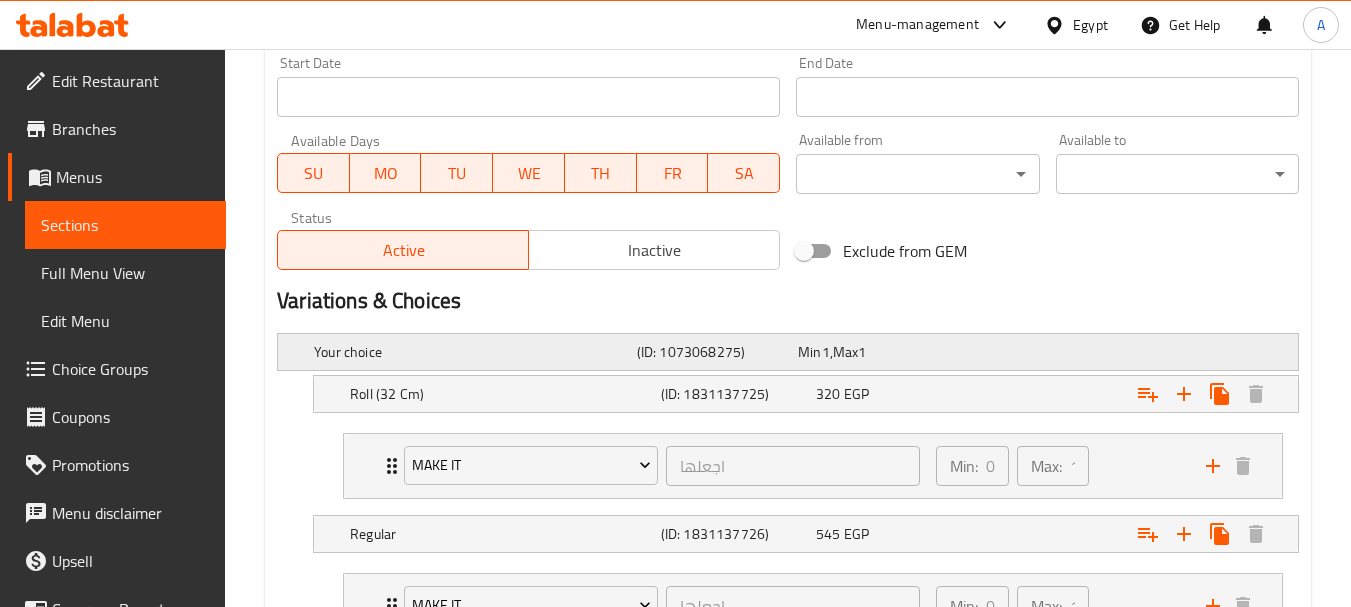 scroll, scrollTop: 1000, scrollLeft: 0, axis: vertical 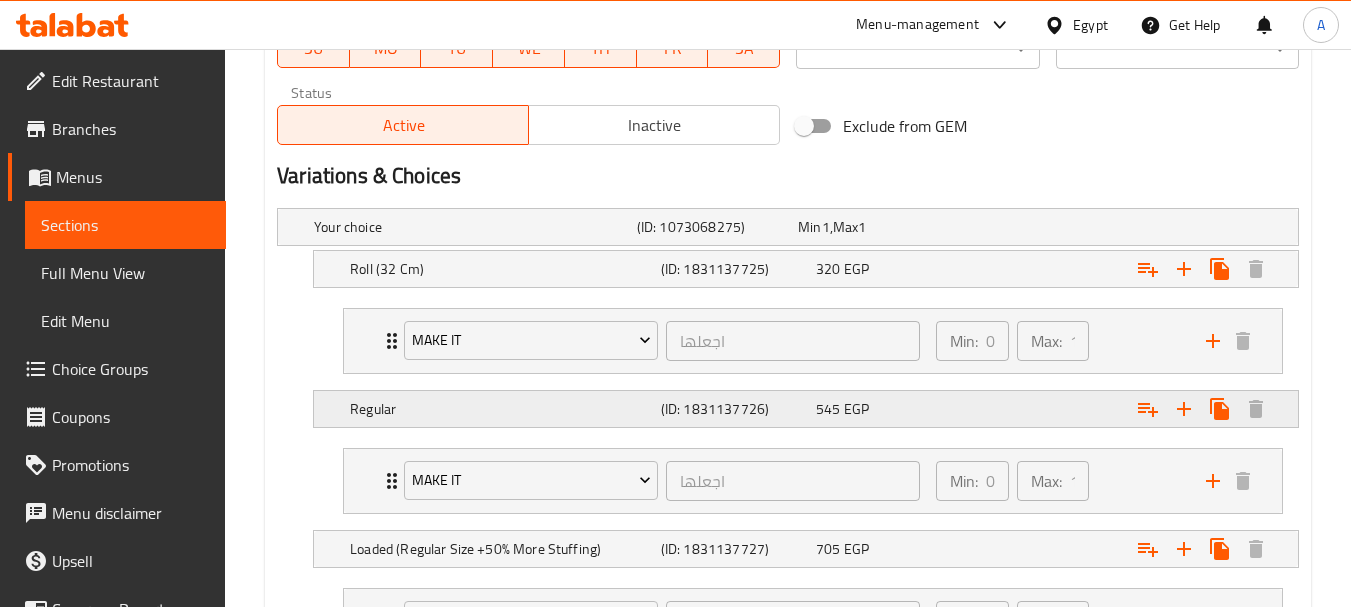click on "(ID: 1831137726)" at bounding box center [713, 227] 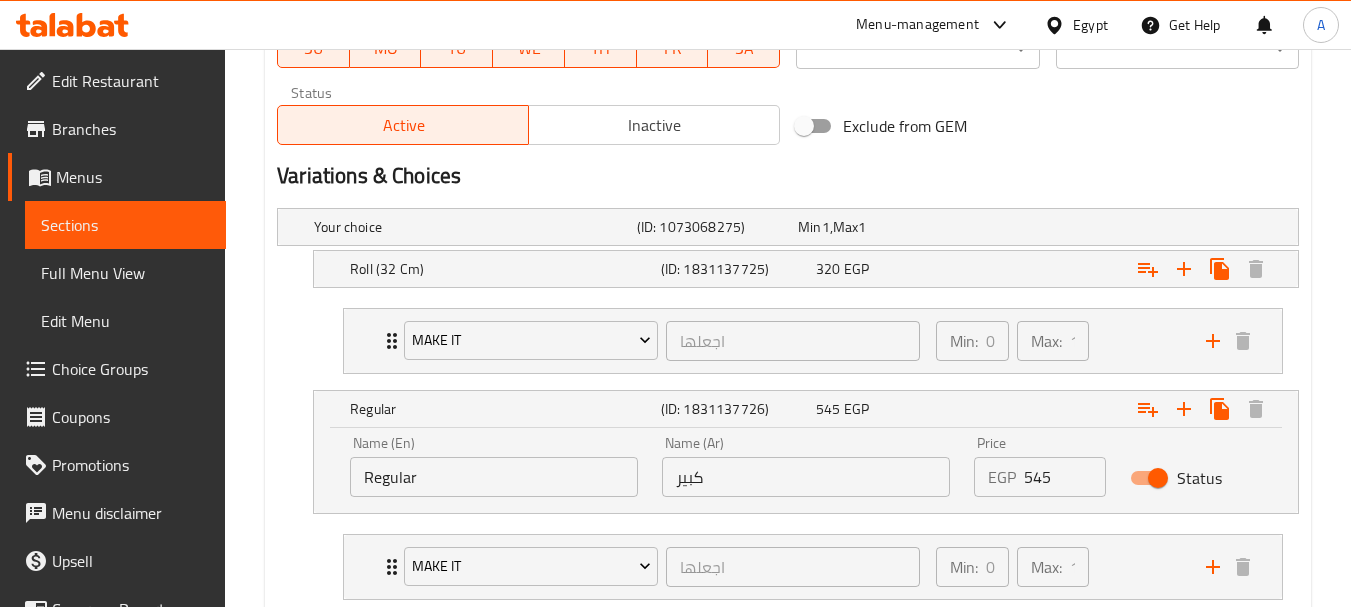 click on "Regular" at bounding box center [494, 477] 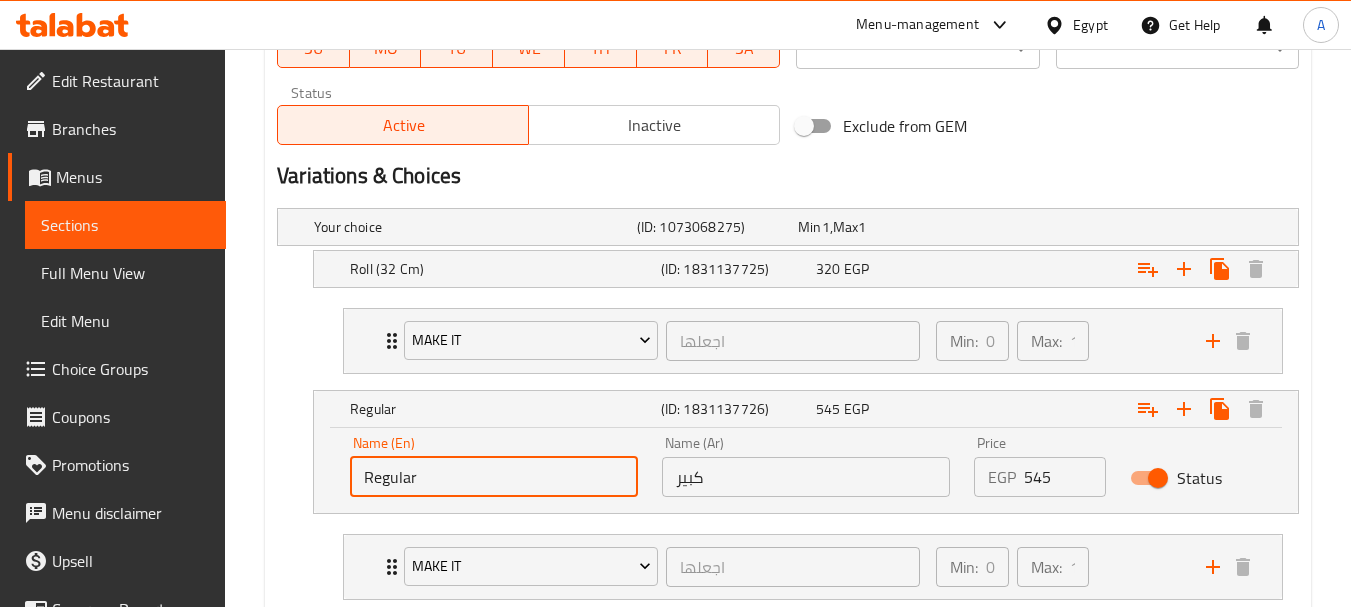 click on "Regular" at bounding box center (494, 477) 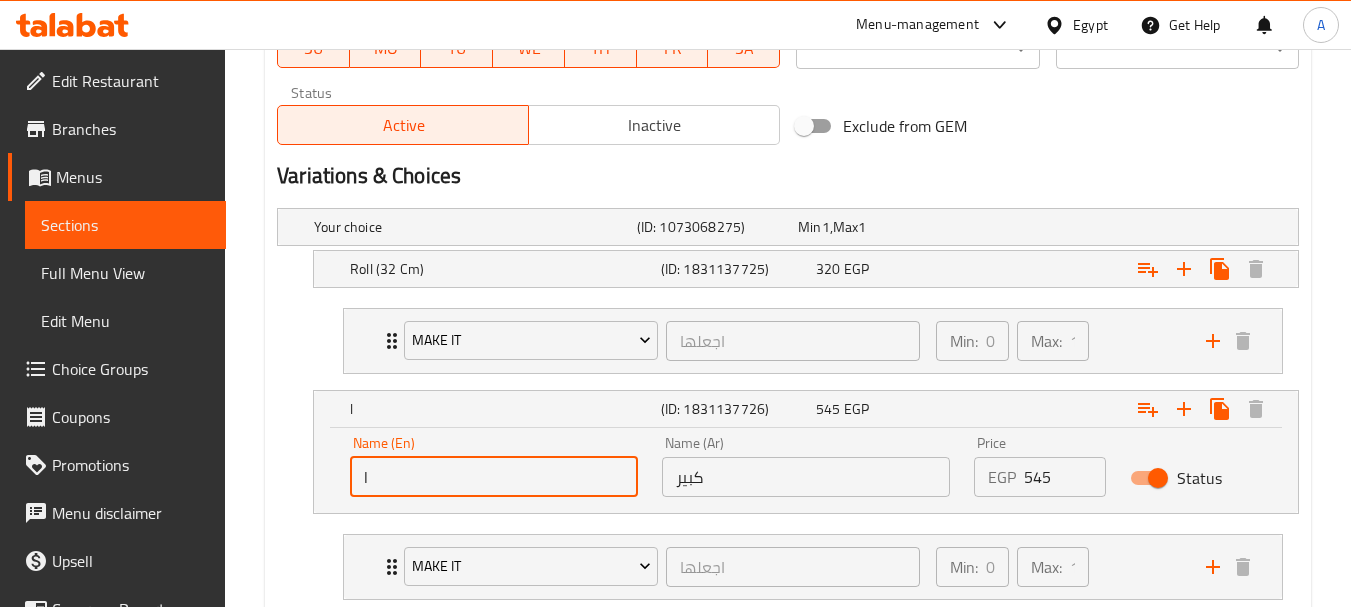 type on "Large" 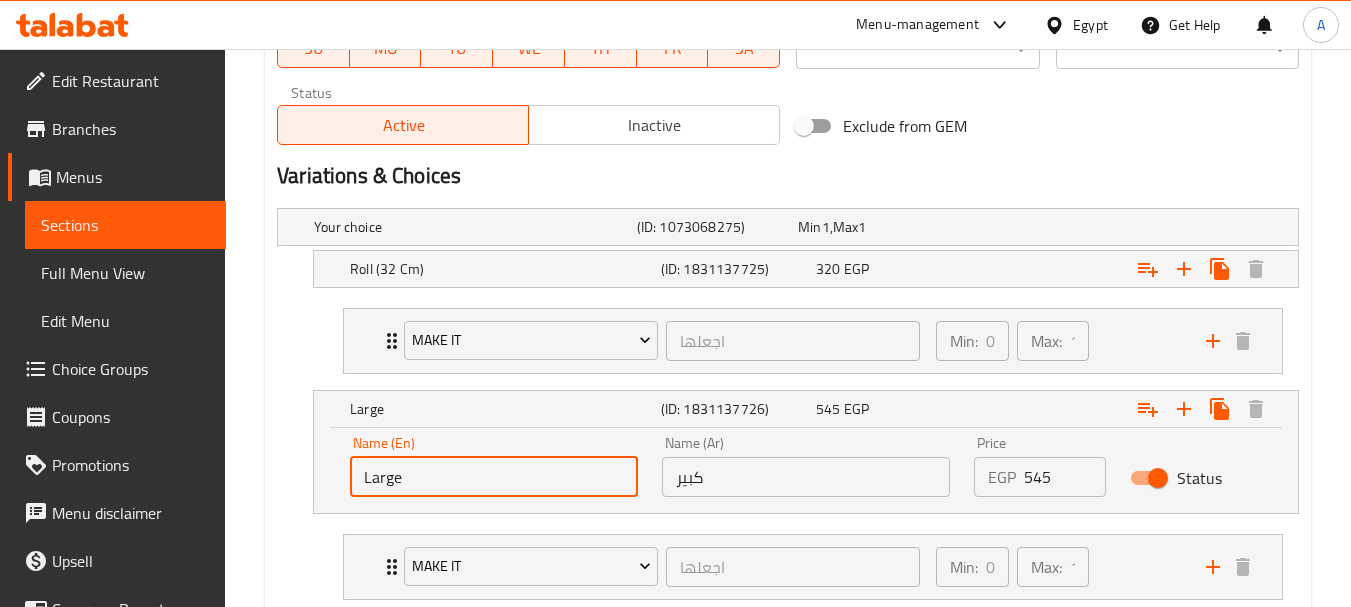 scroll, scrollTop: 1270, scrollLeft: 0, axis: vertical 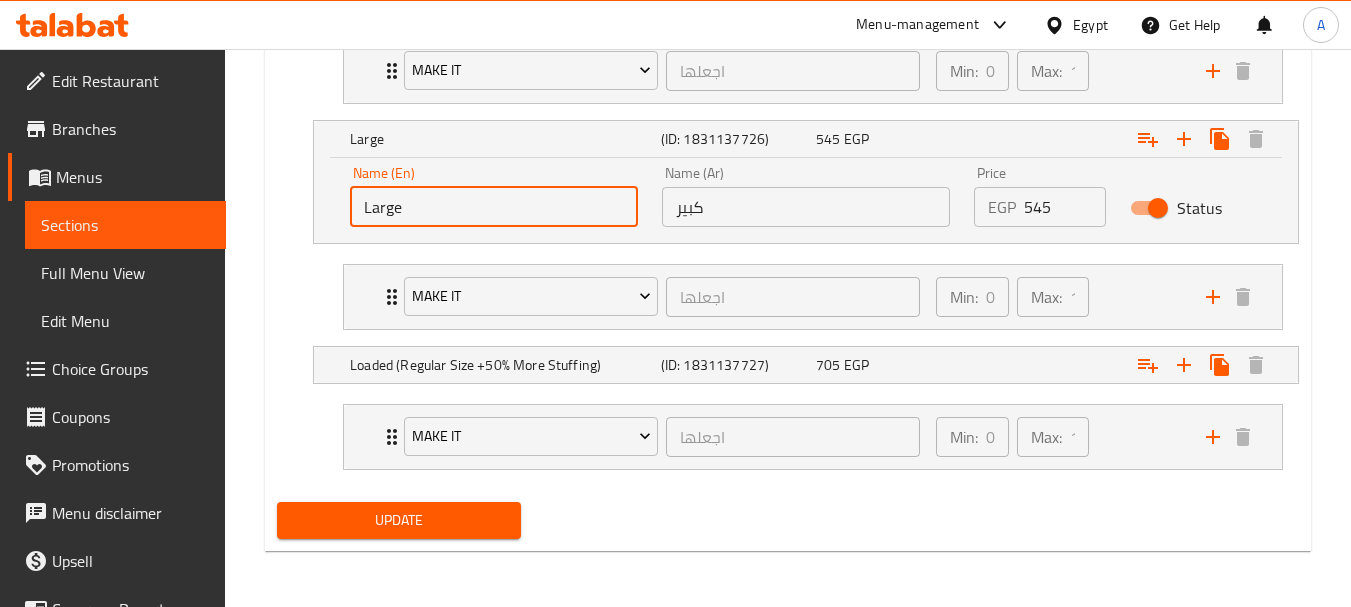 click on "Update" at bounding box center [398, 520] 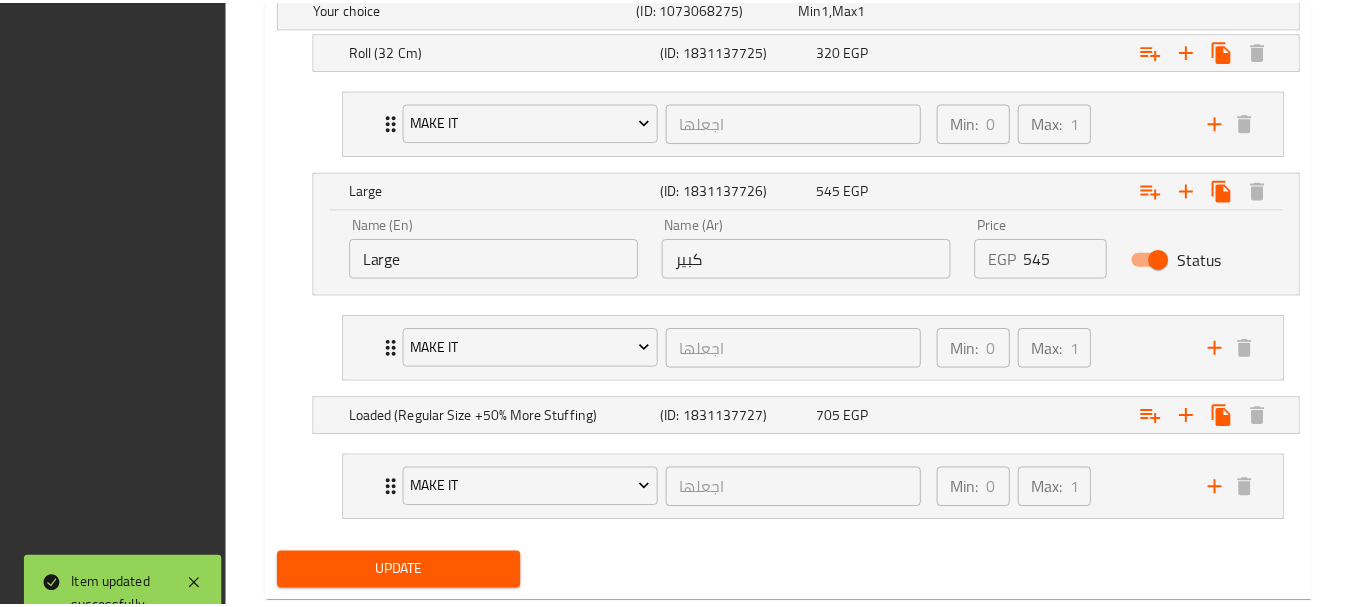 scroll, scrollTop: 1270, scrollLeft: 0, axis: vertical 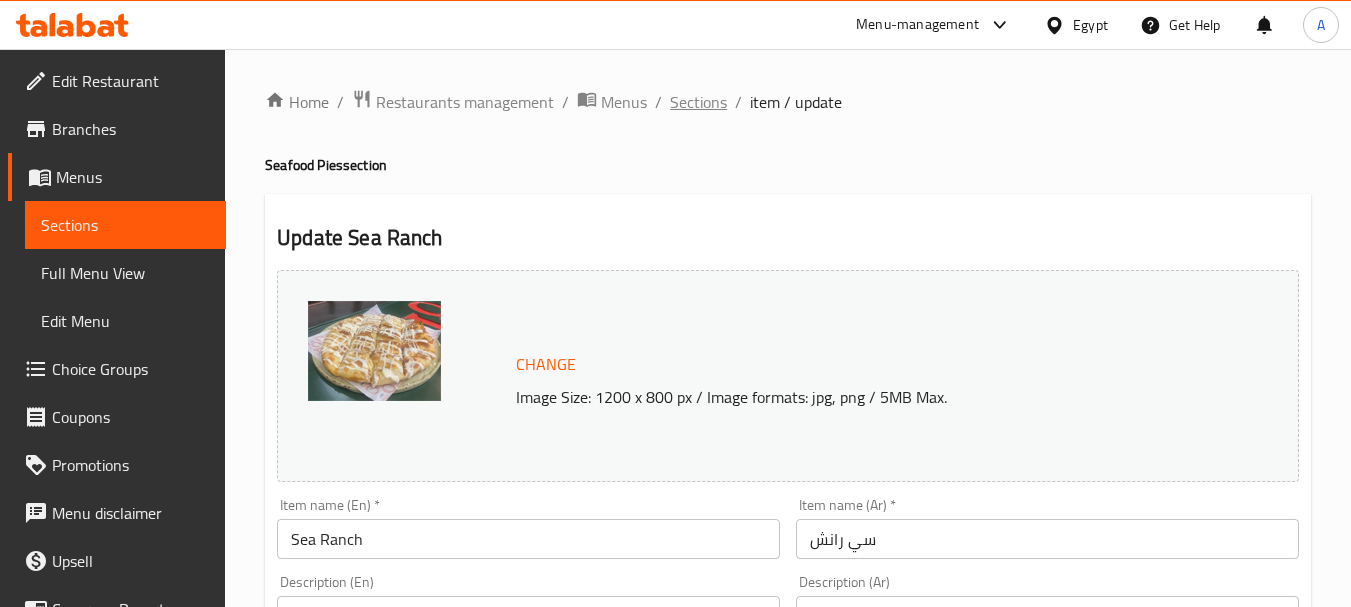 click on "Sections" at bounding box center (698, 102) 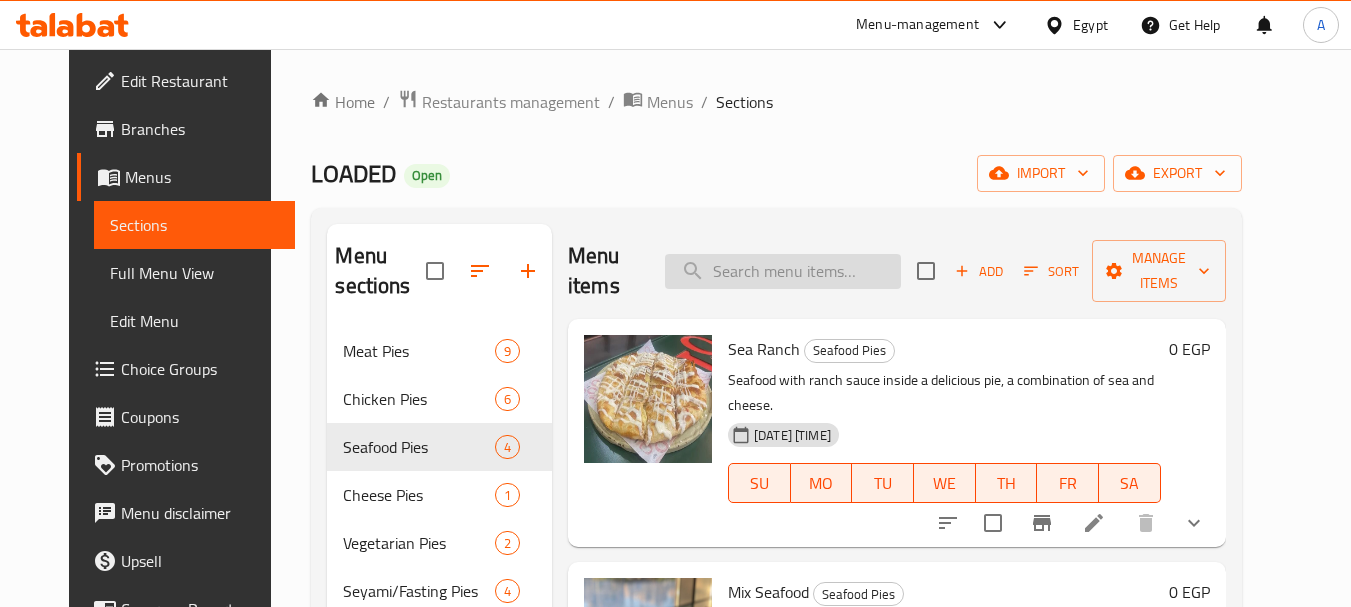 click at bounding box center (783, 271) 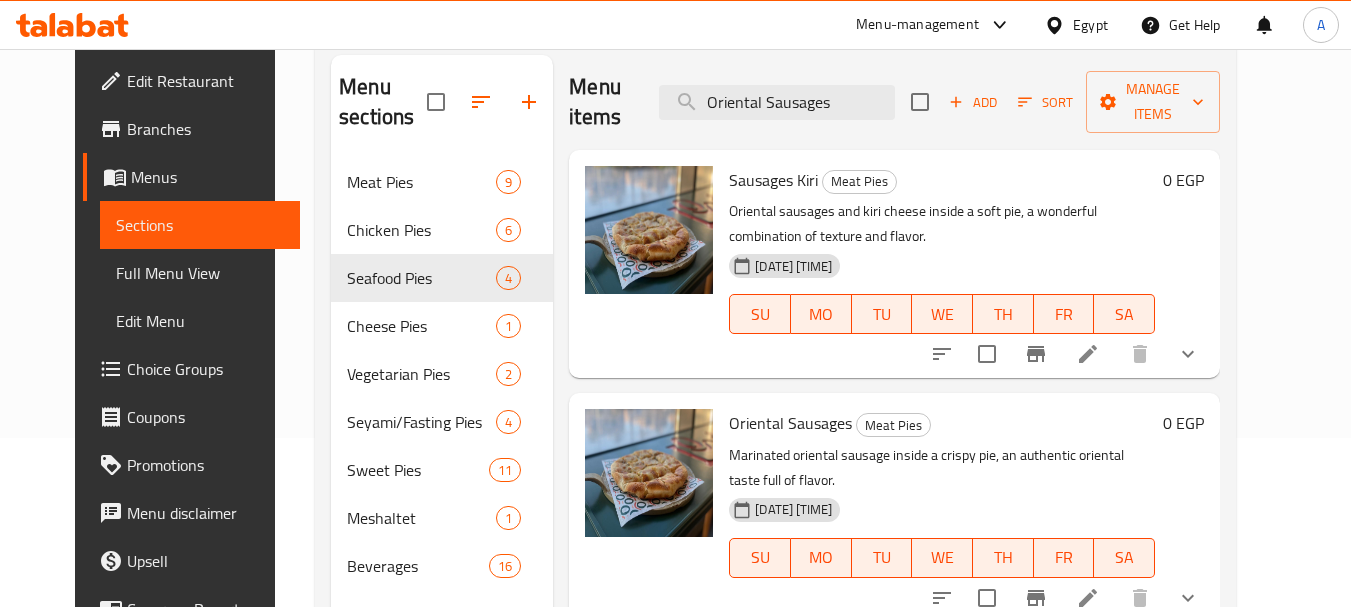 scroll, scrollTop: 200, scrollLeft: 0, axis: vertical 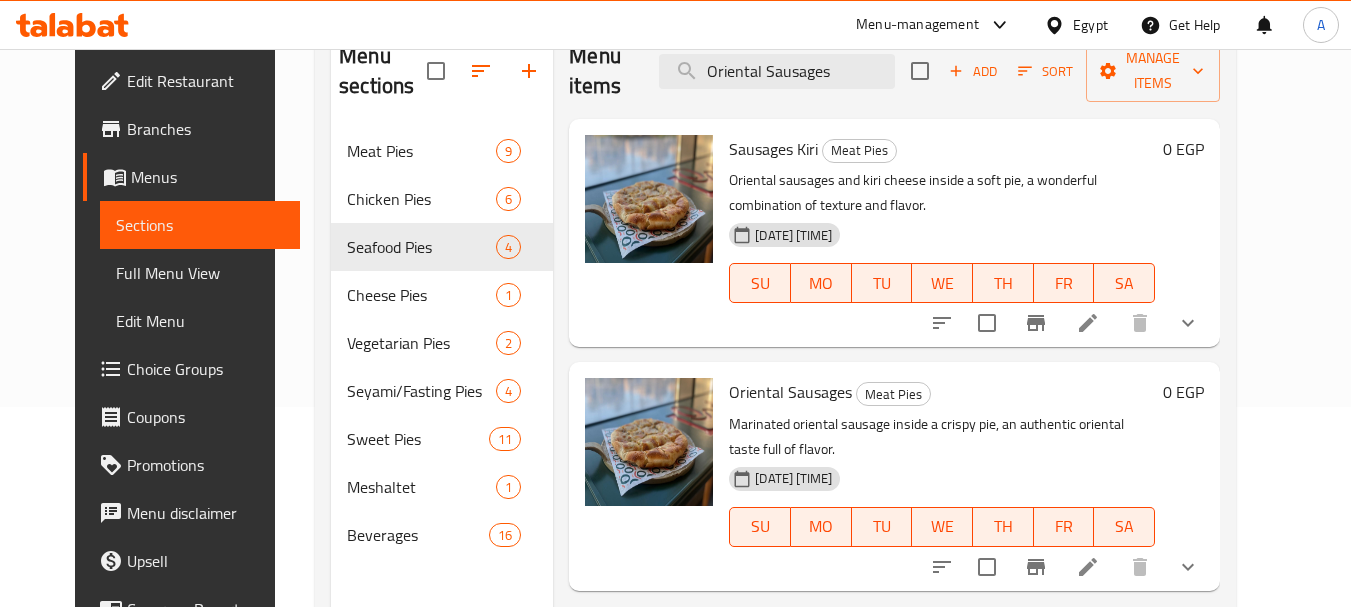 type on "Oriental Sausages" 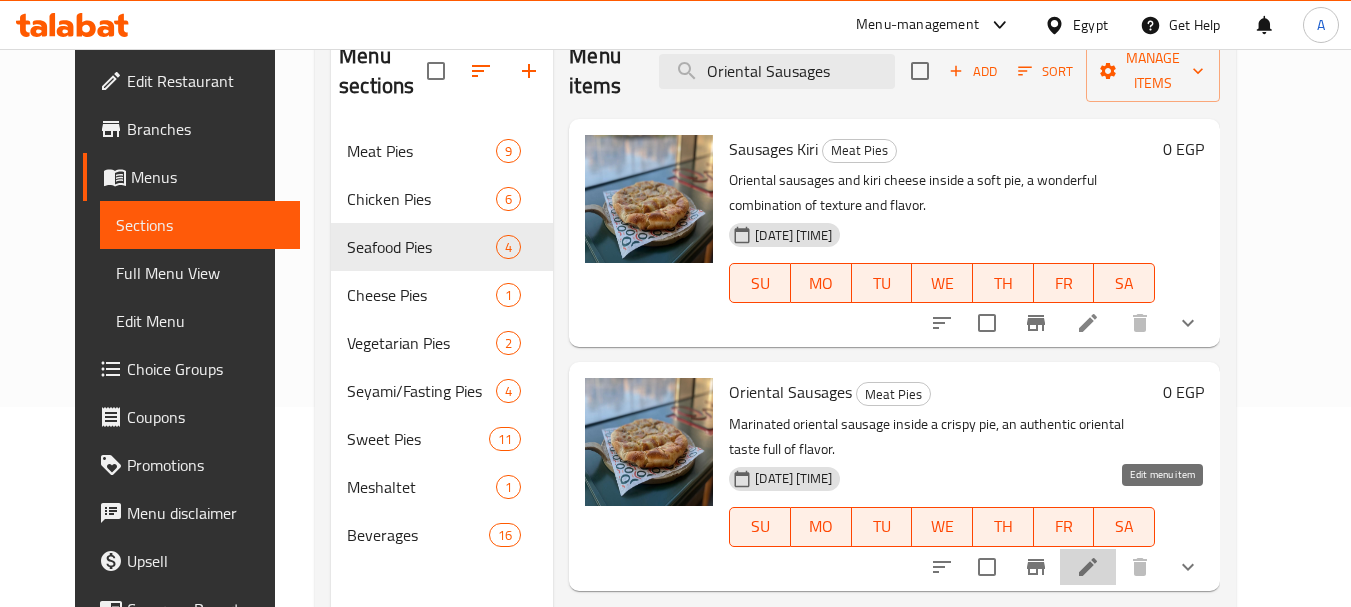 click 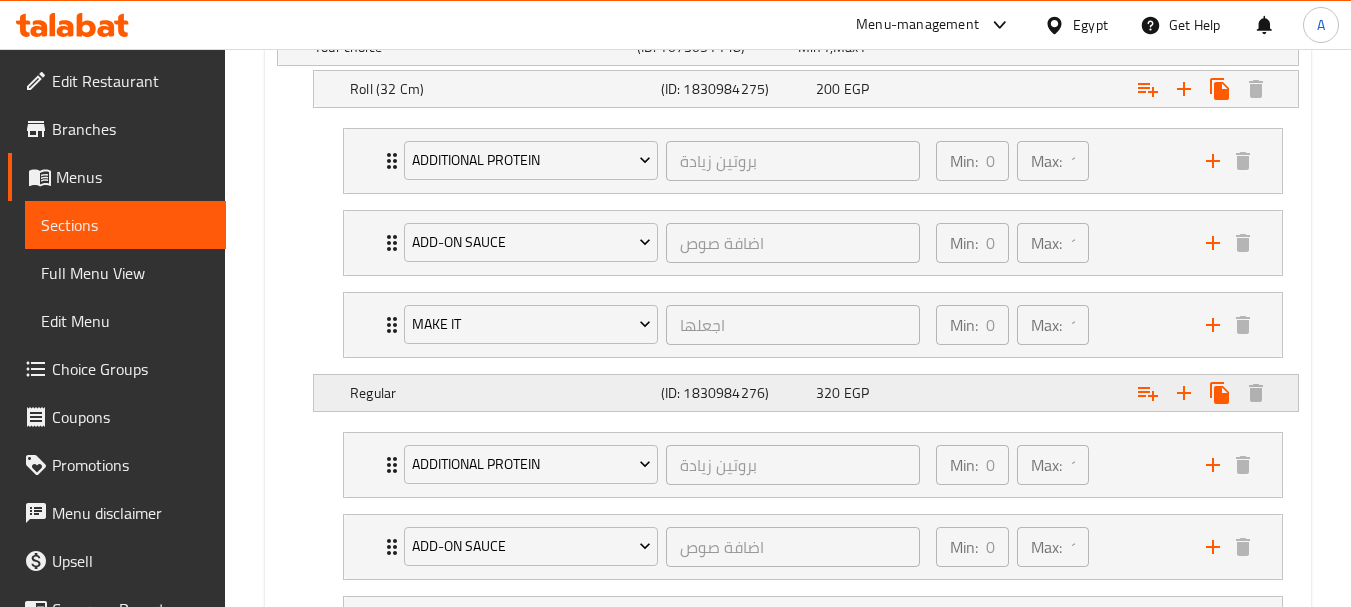 scroll, scrollTop: 1300, scrollLeft: 0, axis: vertical 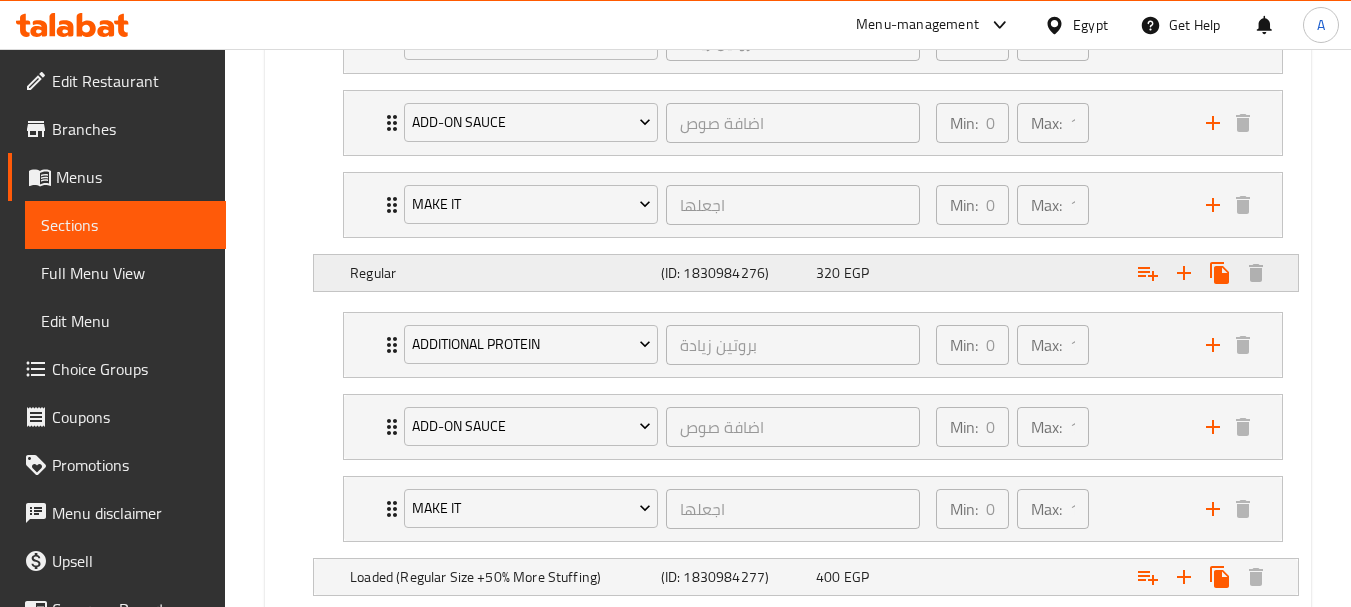 click on "(ID: 1830984276)" at bounding box center (713, -73) 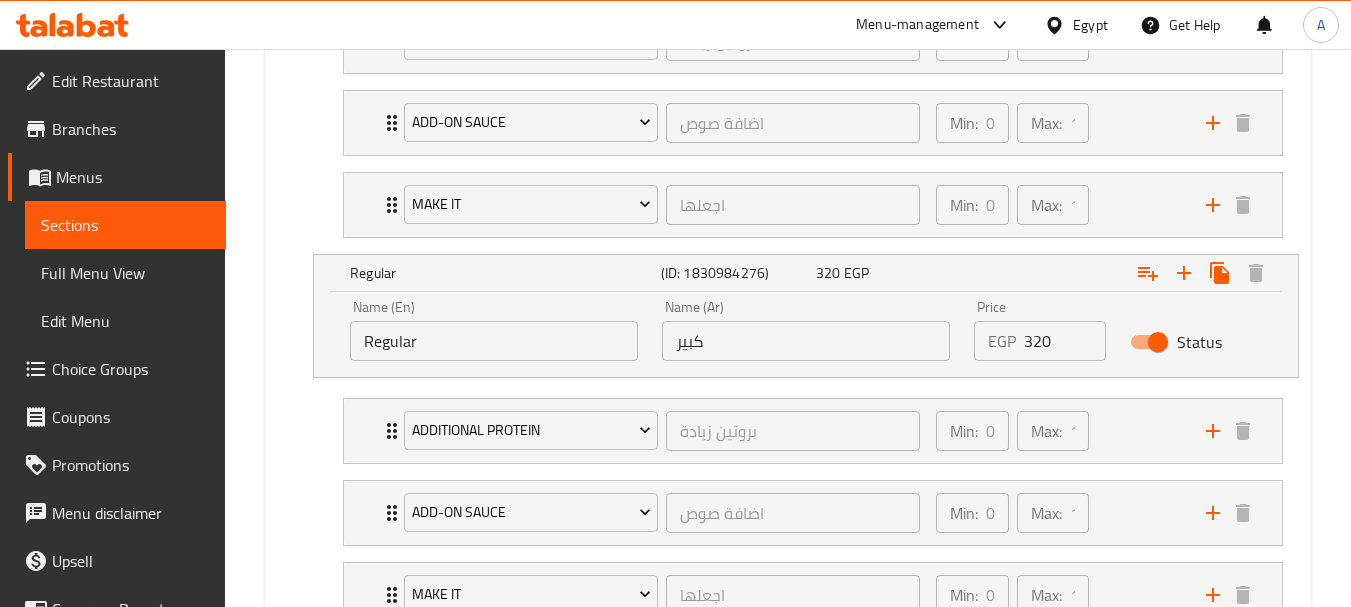 click on "Regular" at bounding box center [494, 341] 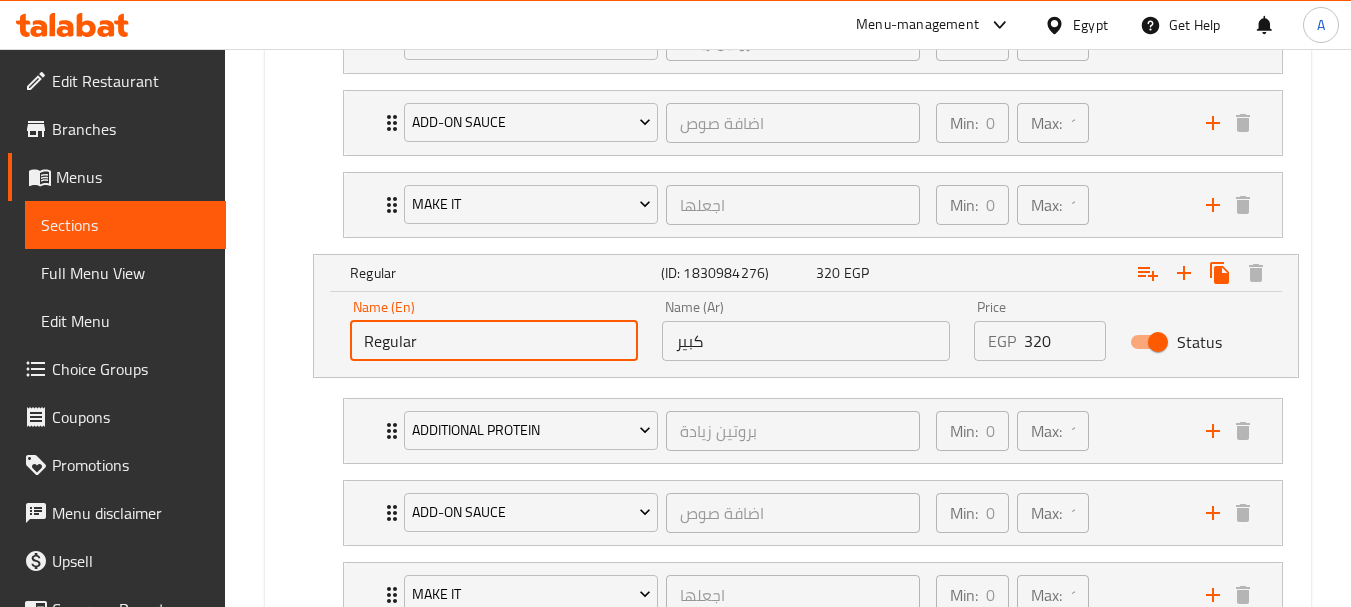 click on "Regular" at bounding box center (494, 341) 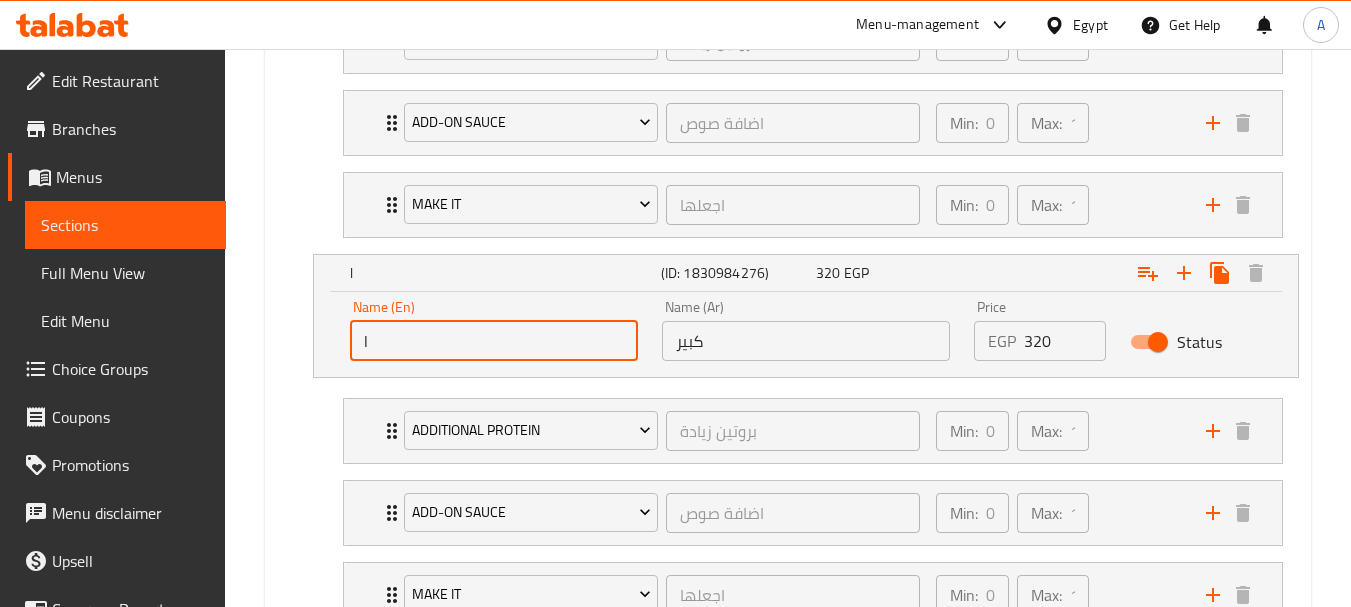 type on "Large" 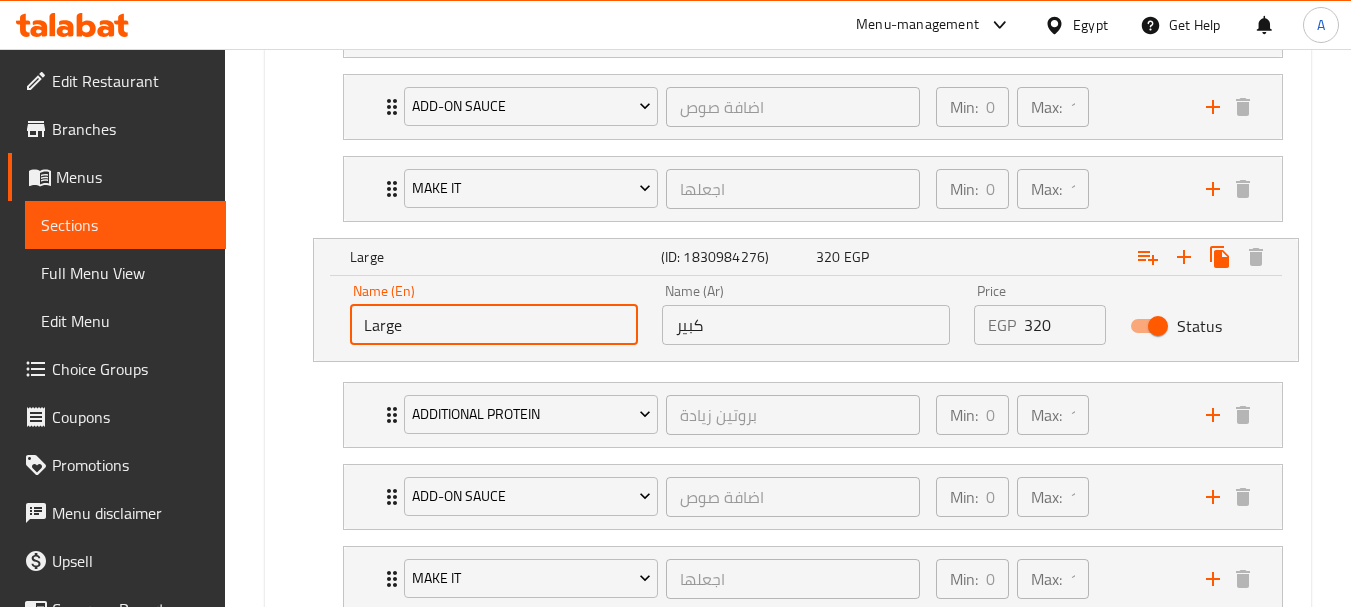 scroll, scrollTop: 1762, scrollLeft: 0, axis: vertical 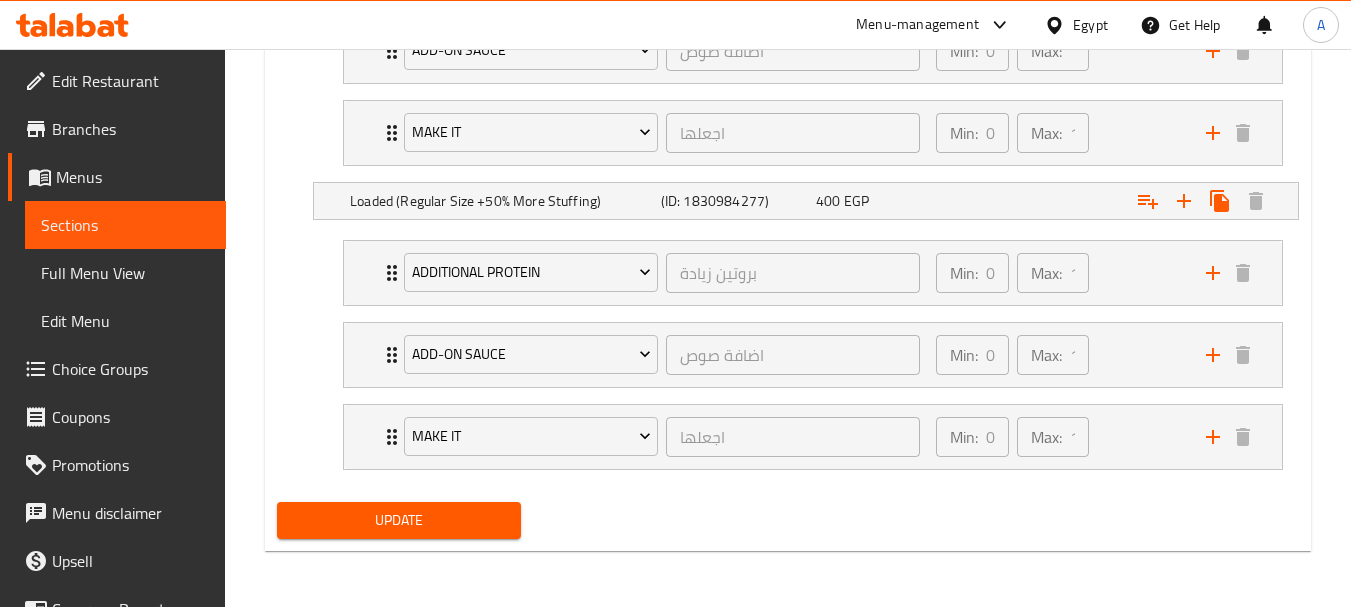click on "Update" at bounding box center (398, 520) 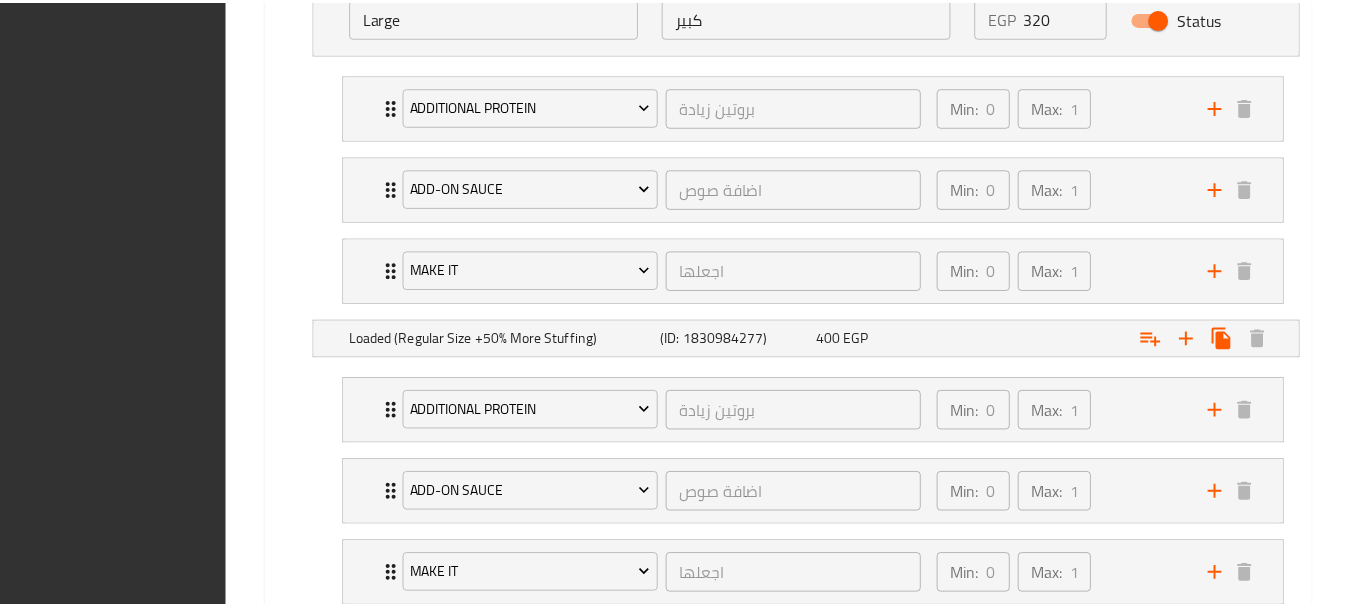 scroll, scrollTop: 1762, scrollLeft: 0, axis: vertical 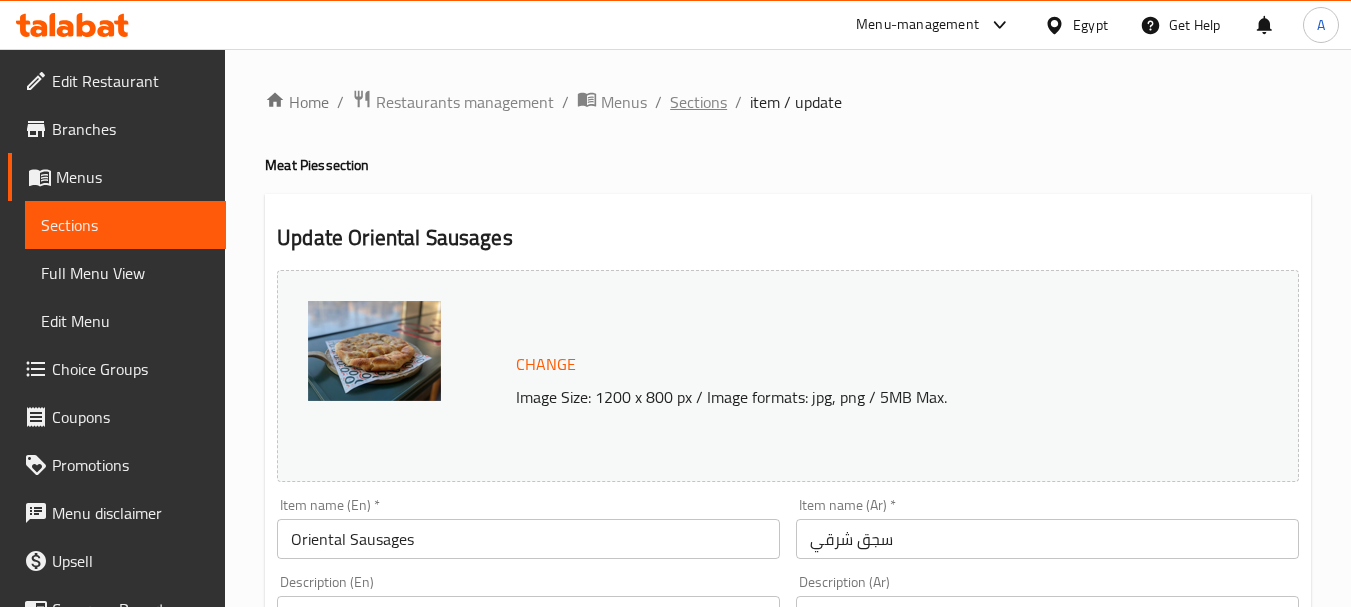 click on "Home / Restaurants management / Menus / Sections / item / update" at bounding box center [788, 102] 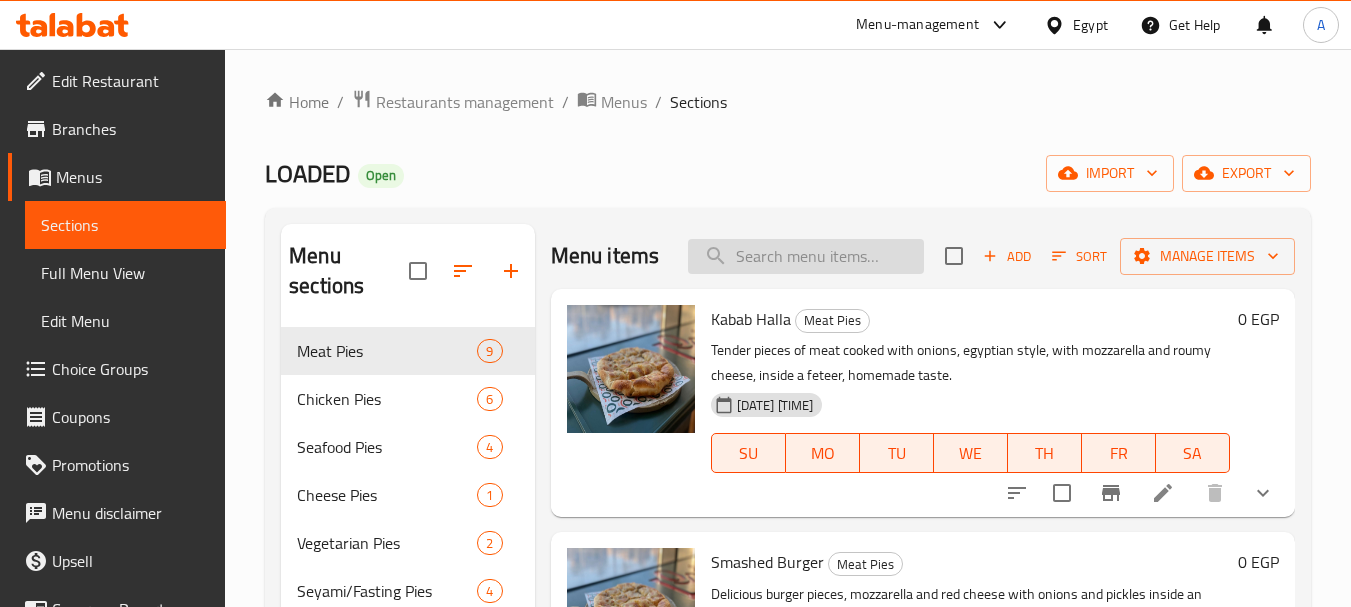 drag, startPoint x: 806, startPoint y: 245, endPoint x: 808, endPoint y: 270, distance: 25.079872 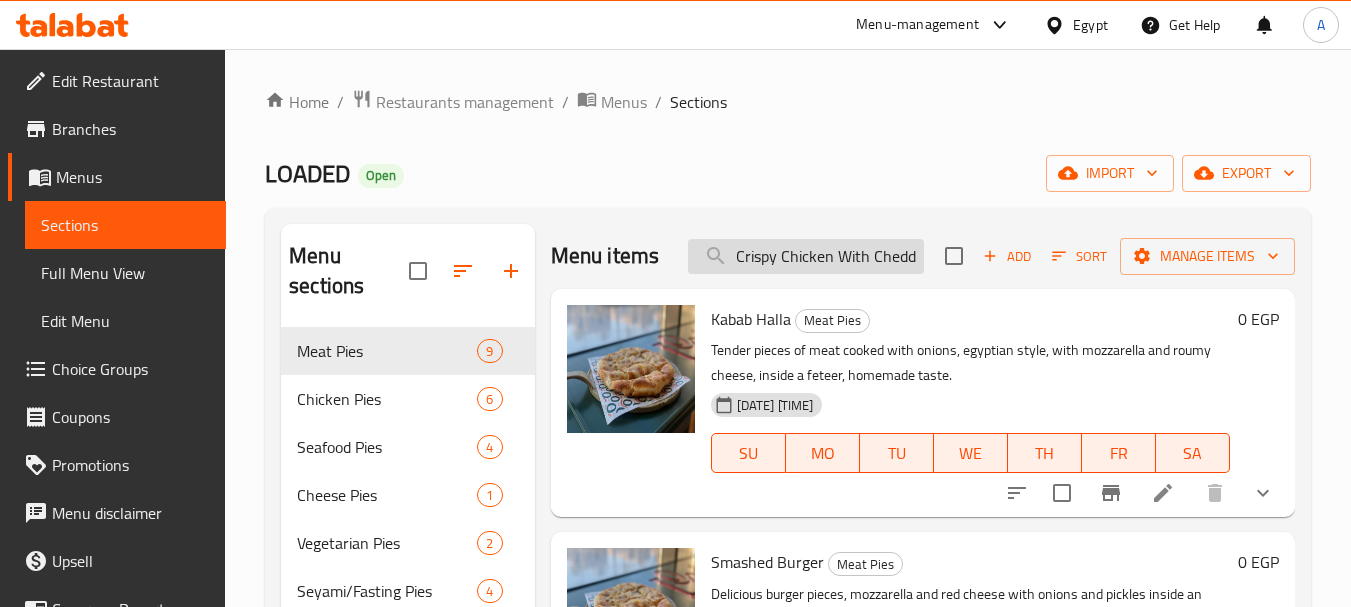 scroll, scrollTop: 0, scrollLeft: 55, axis: horizontal 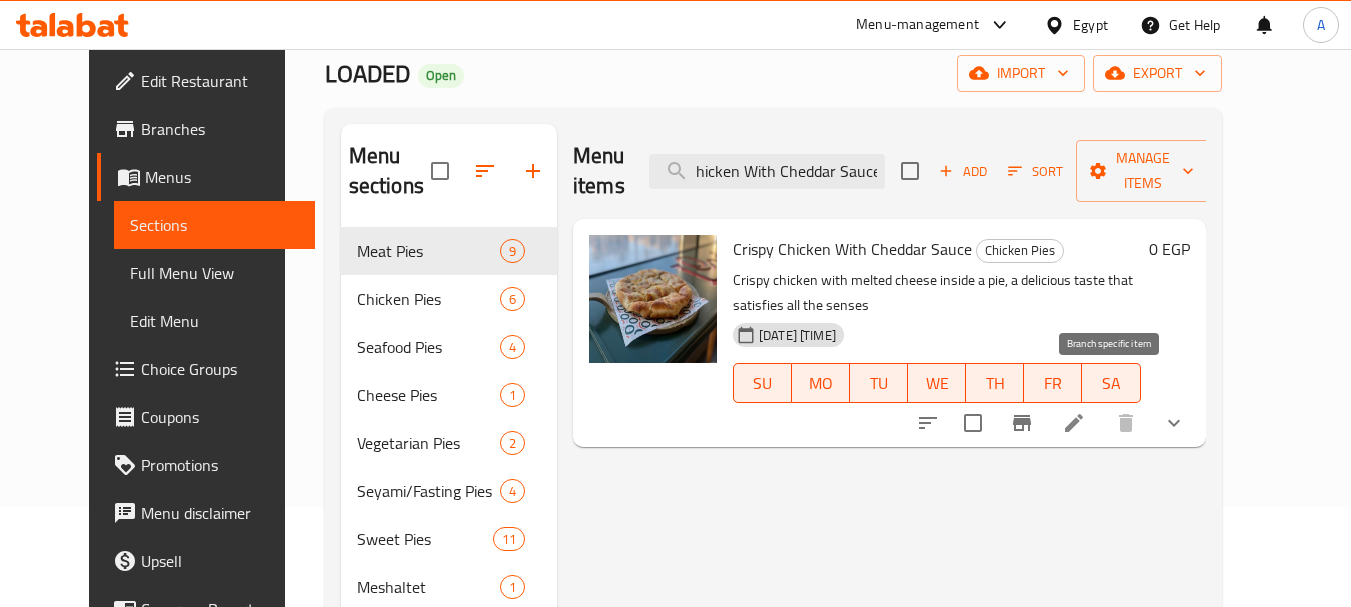 type on "Crispy Chicken With Cheddar Sauce" 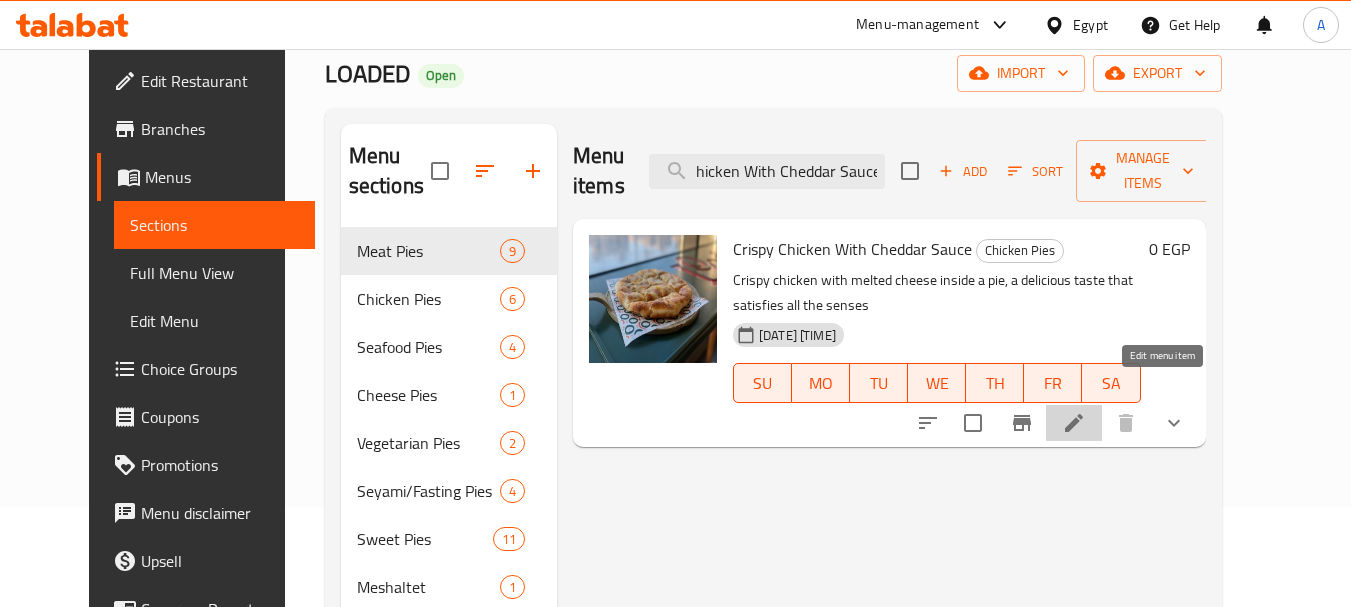 scroll, scrollTop: 0, scrollLeft: 0, axis: both 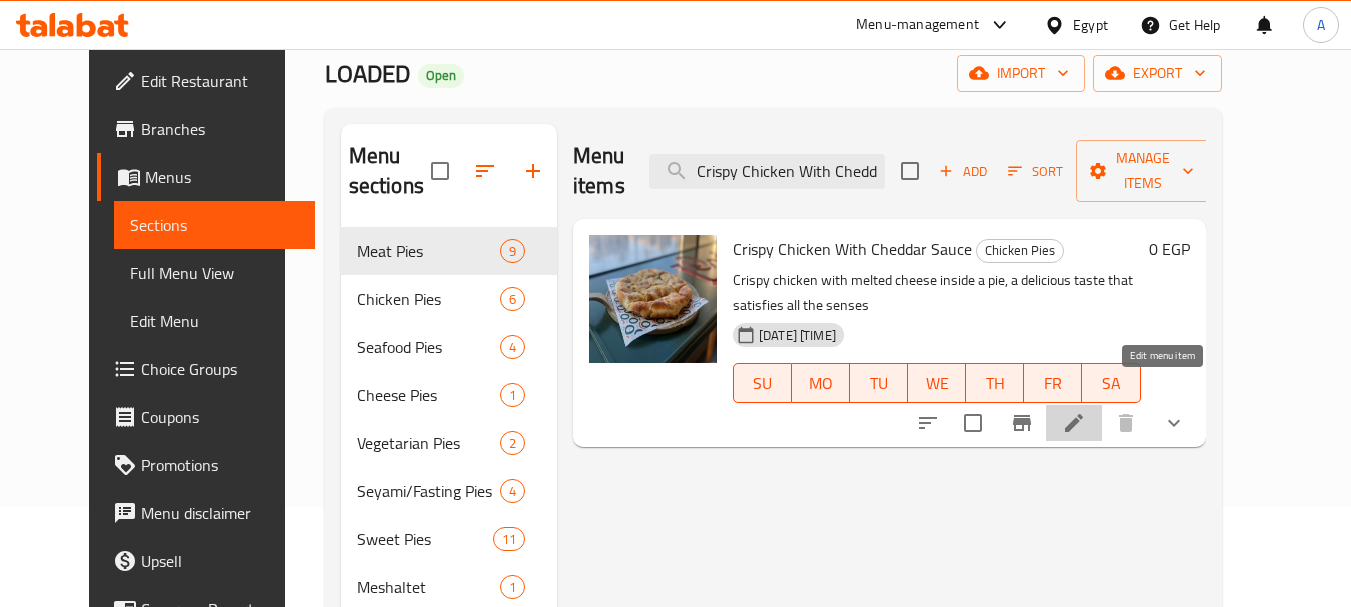 click 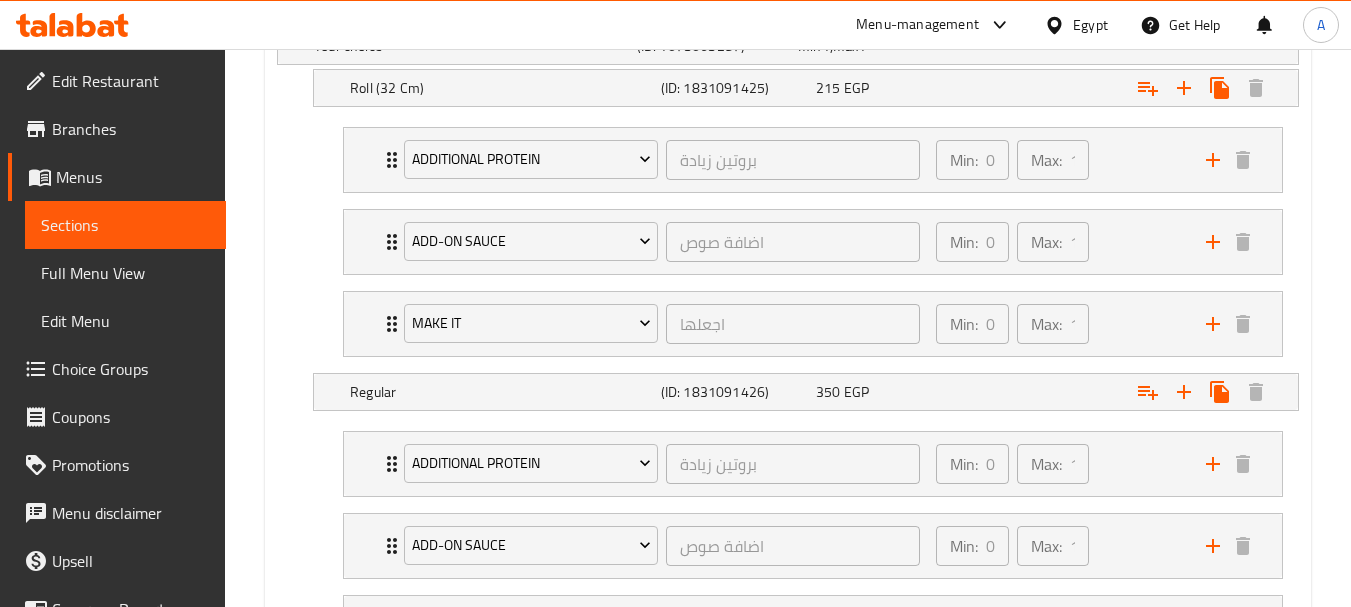 scroll, scrollTop: 1200, scrollLeft: 0, axis: vertical 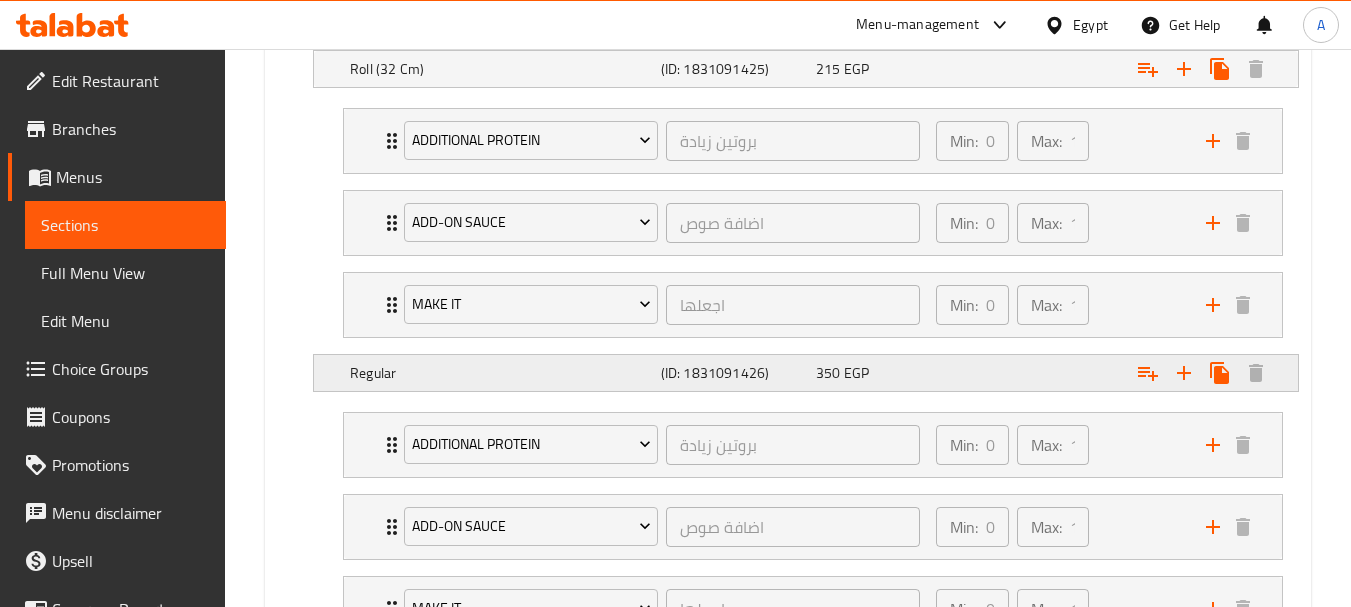 click on "Regular" at bounding box center [471, 27] 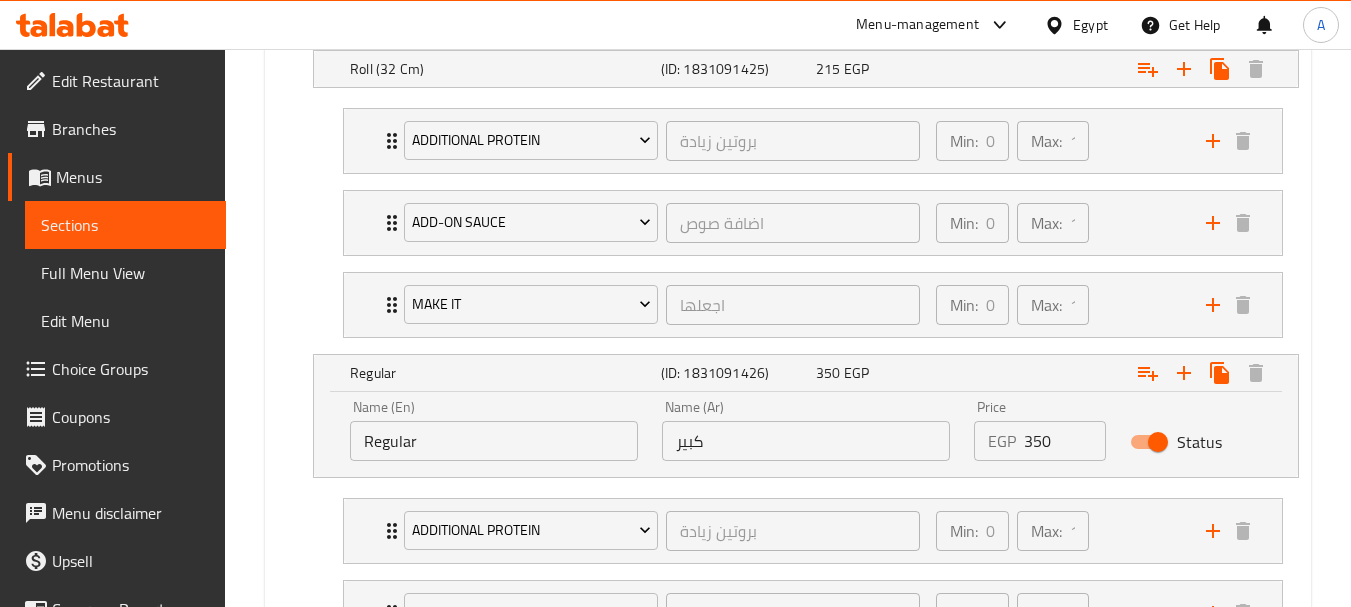click on "Name (En) Regular Name (En)" at bounding box center [494, 430] 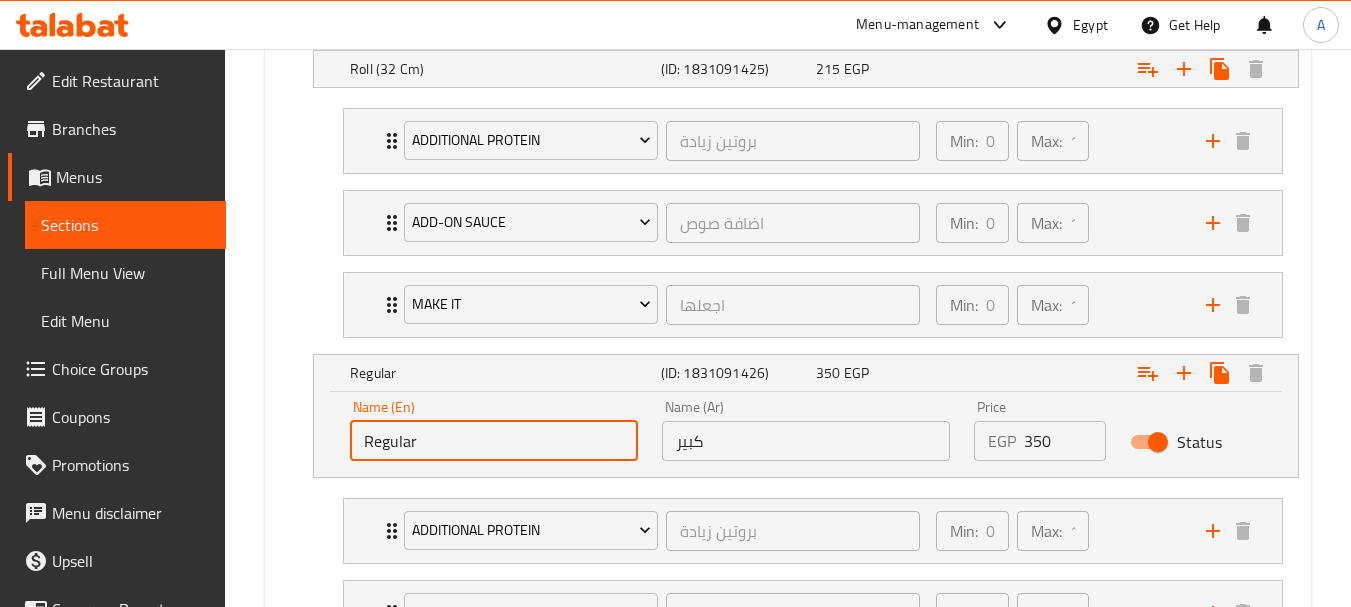 click on "Regular" at bounding box center [494, 441] 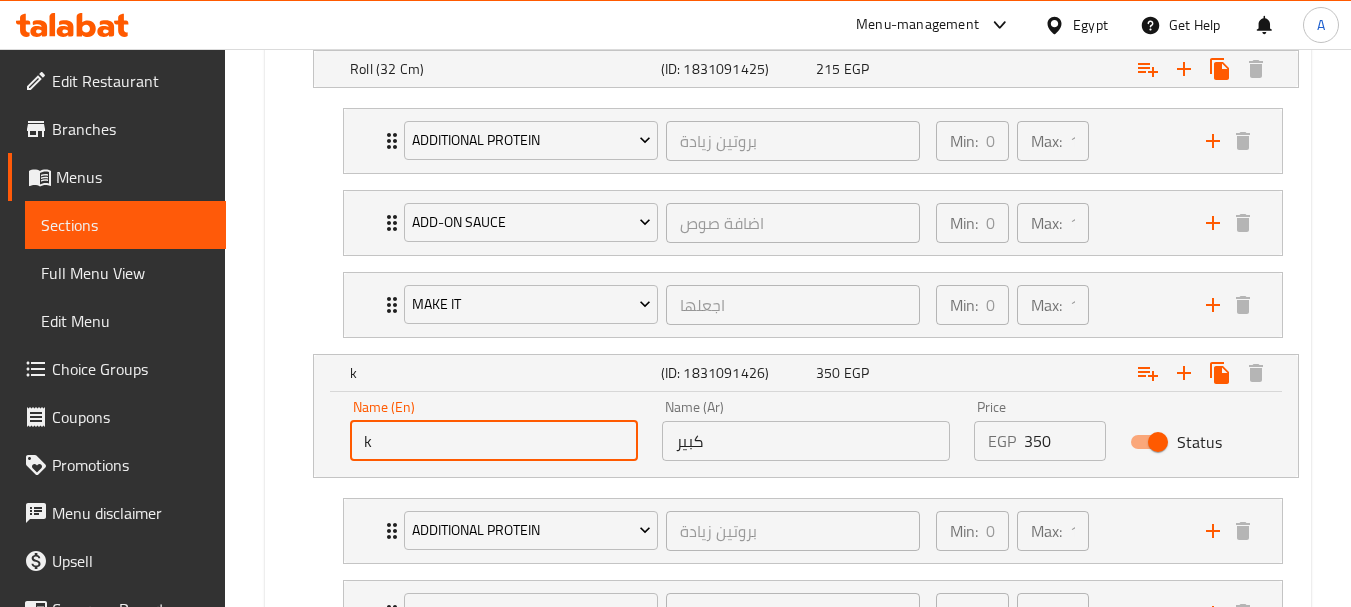 click on "k" at bounding box center [494, 441] 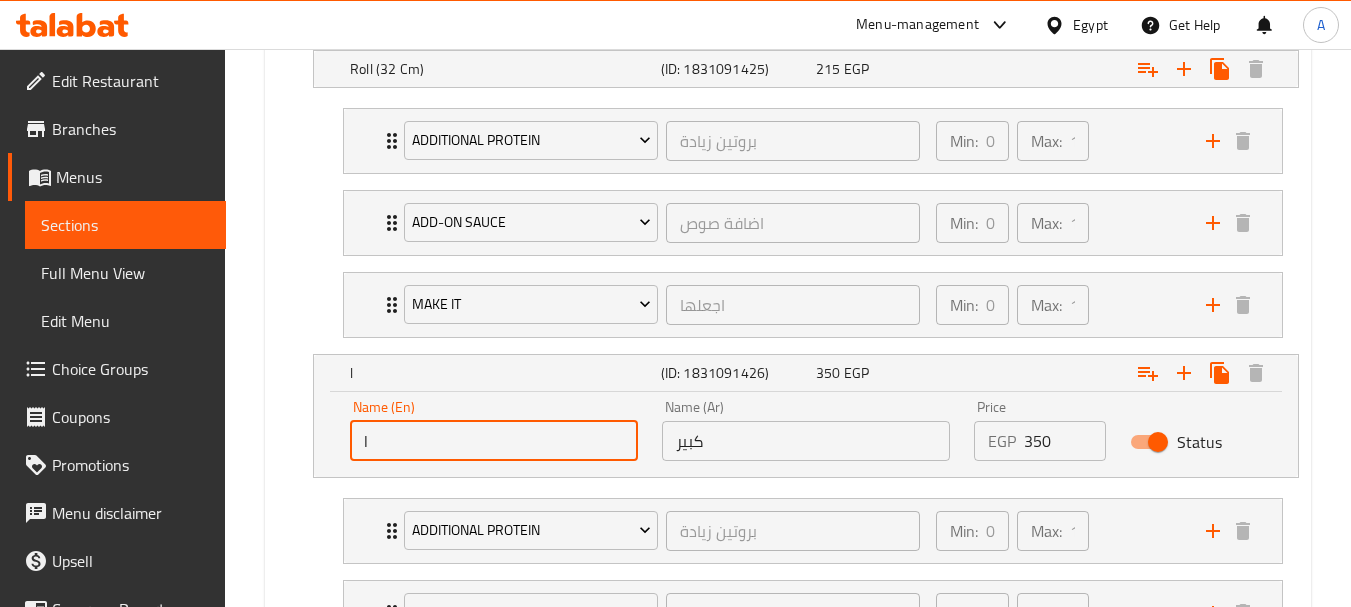 type on "Large" 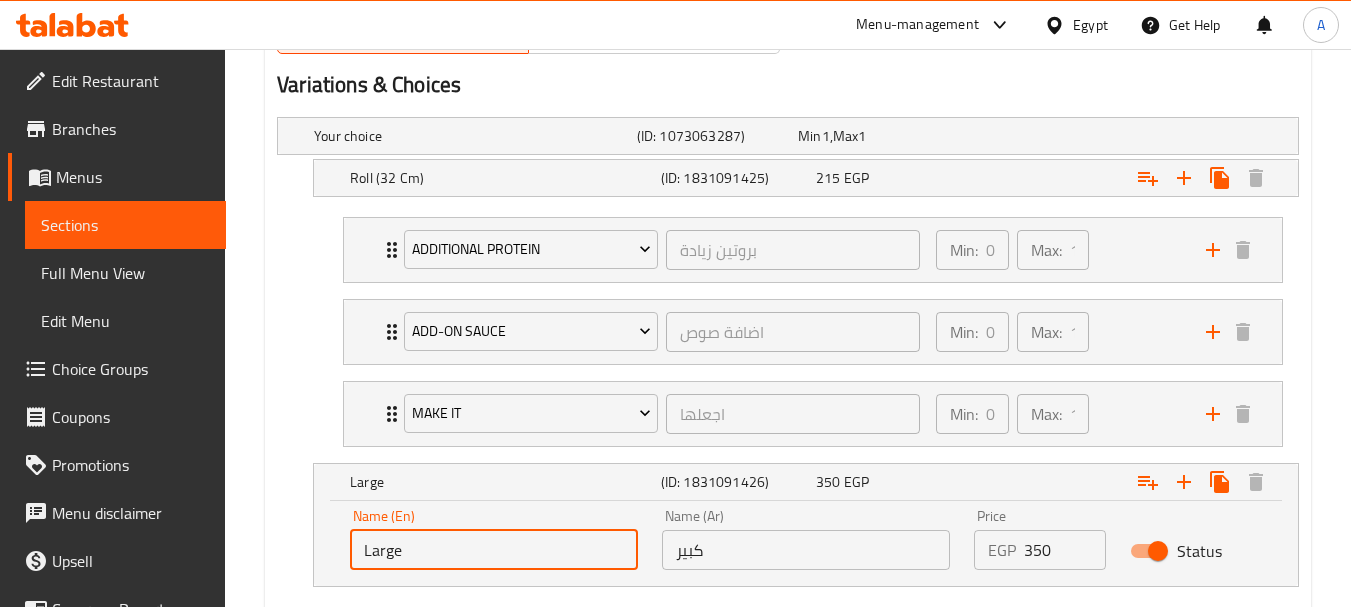 scroll, scrollTop: 1200, scrollLeft: 0, axis: vertical 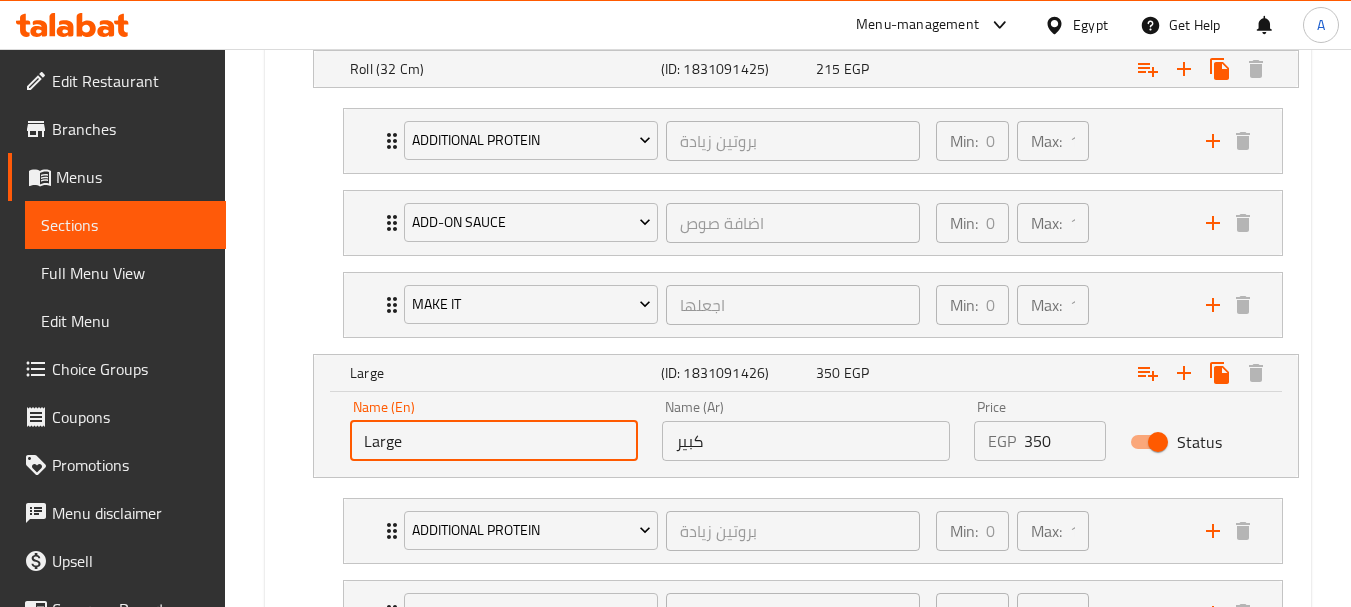 click on "Large" at bounding box center [494, 441] 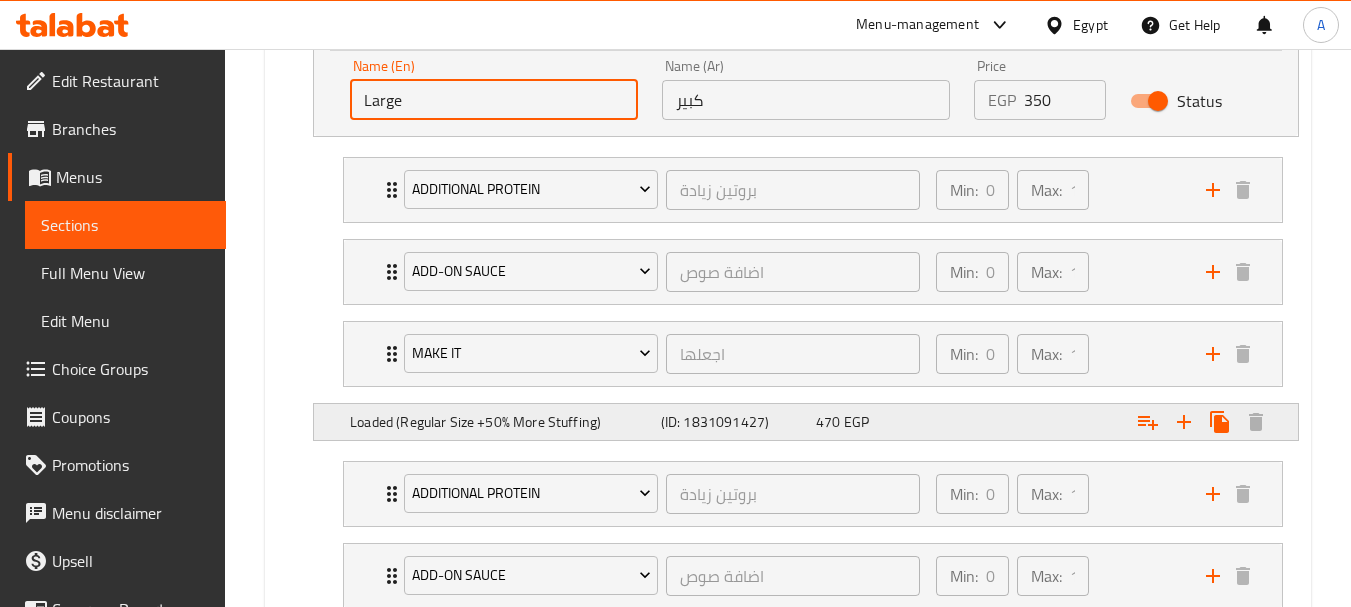scroll, scrollTop: 1600, scrollLeft: 0, axis: vertical 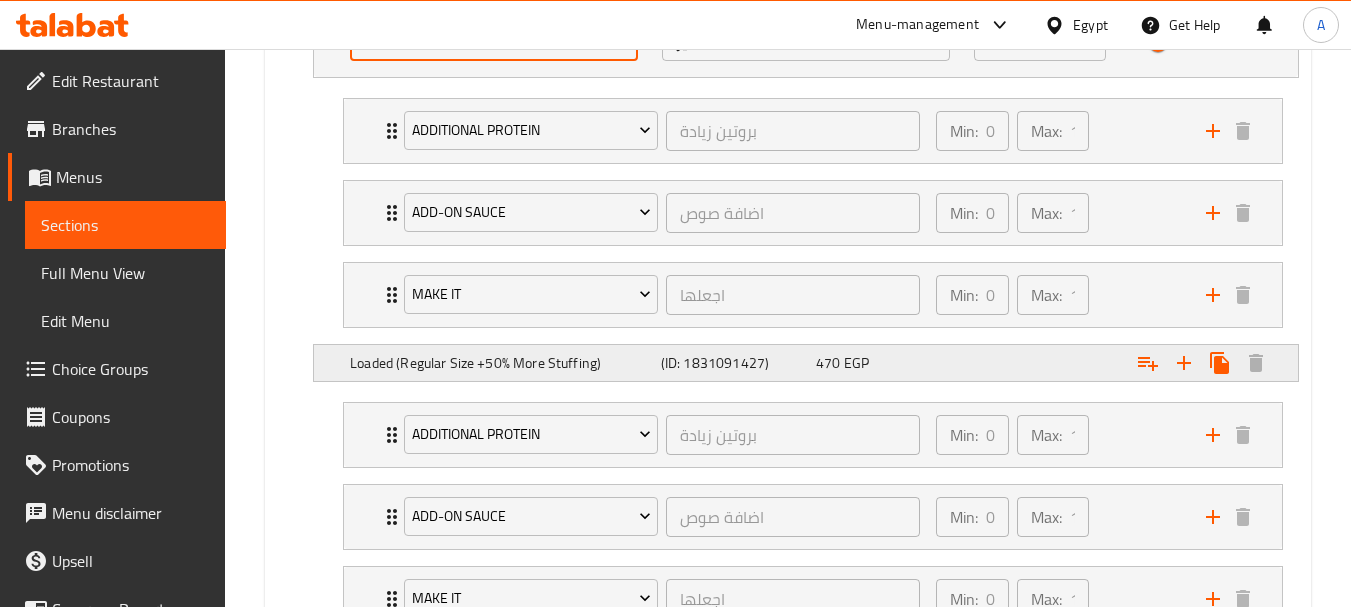click on "Loaded (Regular Size +50% More Stuffing)" at bounding box center [471, -373] 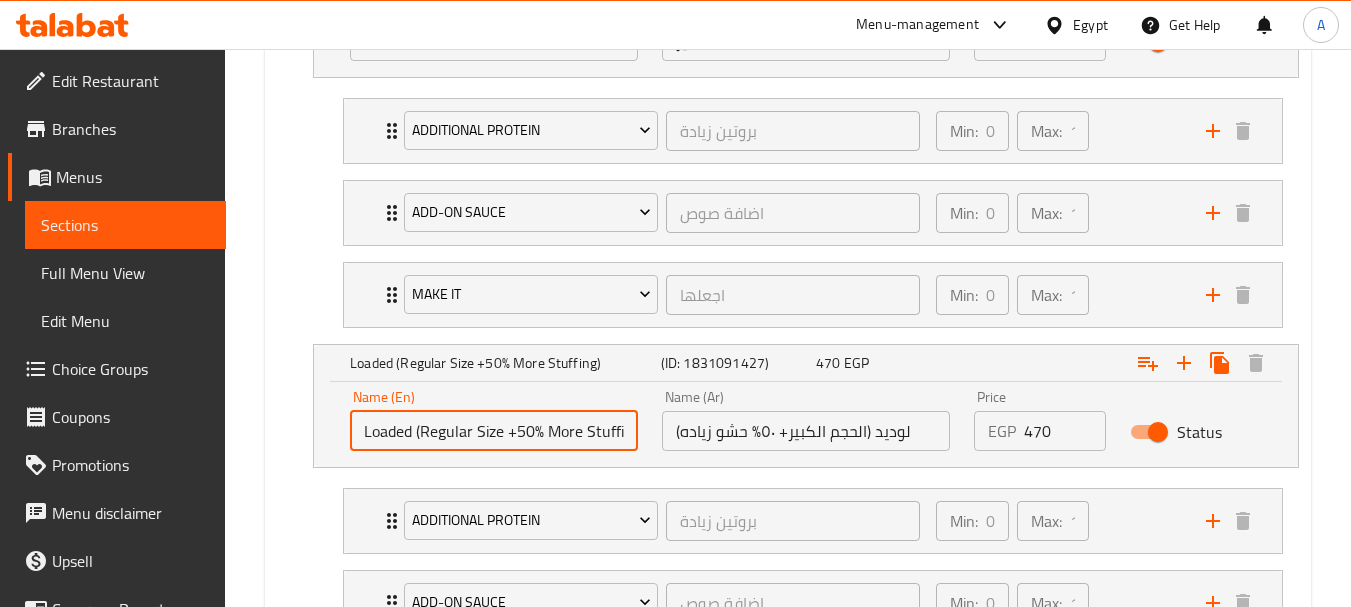 drag, startPoint x: 471, startPoint y: 442, endPoint x: 420, endPoint y: 438, distance: 51.156624 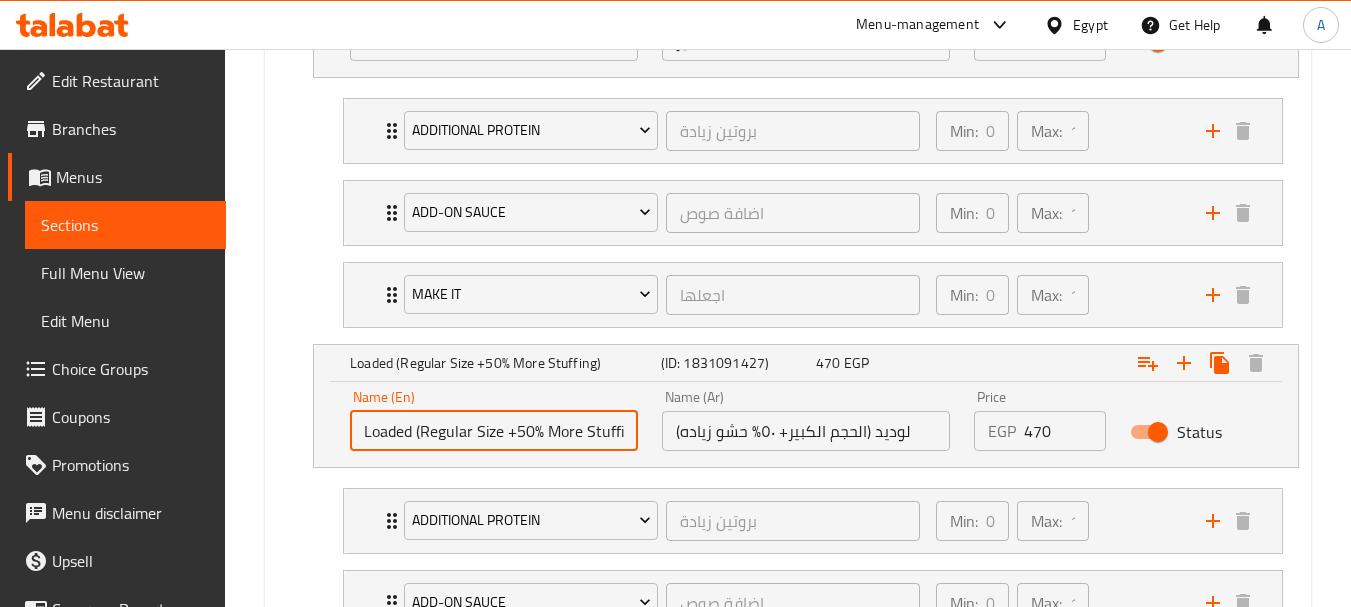click on "Loaded (Regular Size +50% More Stuffing)" at bounding box center (494, 431) 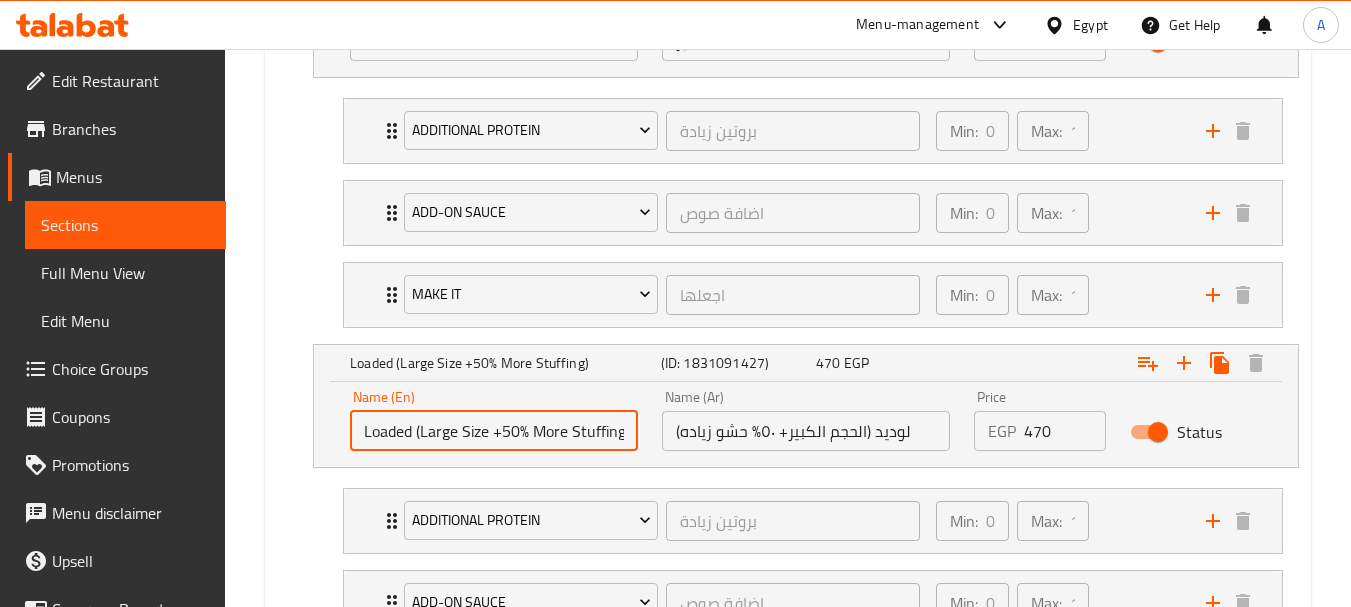 type on "Loaded (Large Size +50% More Stuffing)" 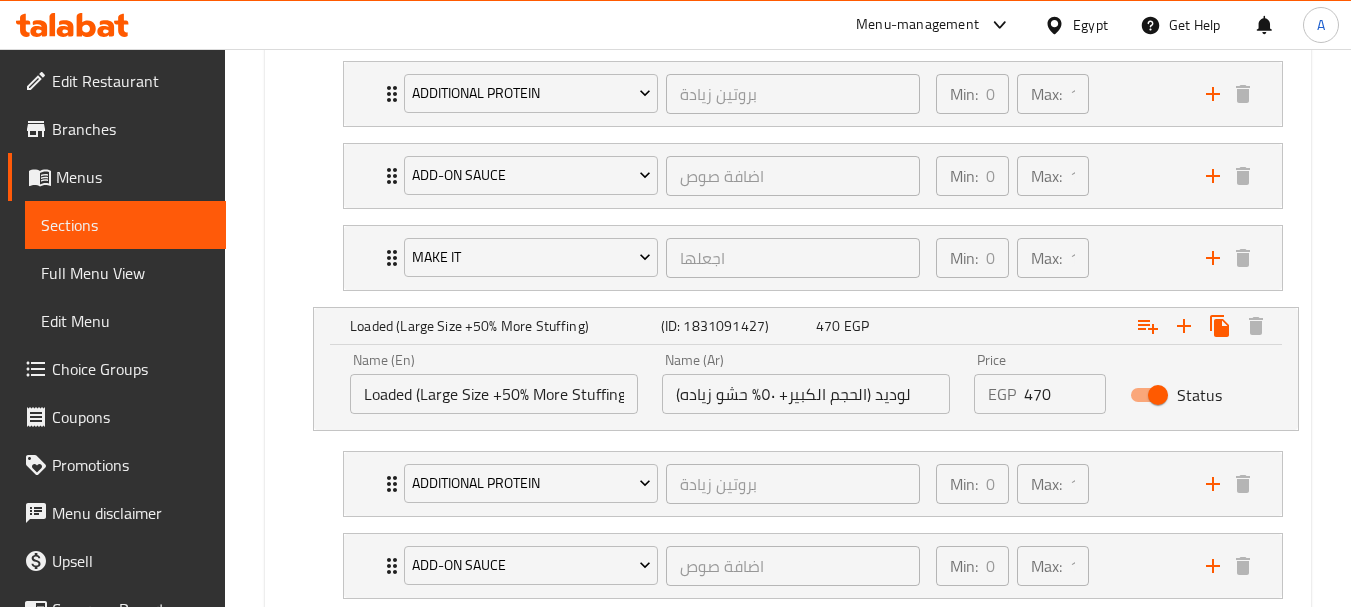 scroll, scrollTop: 1848, scrollLeft: 0, axis: vertical 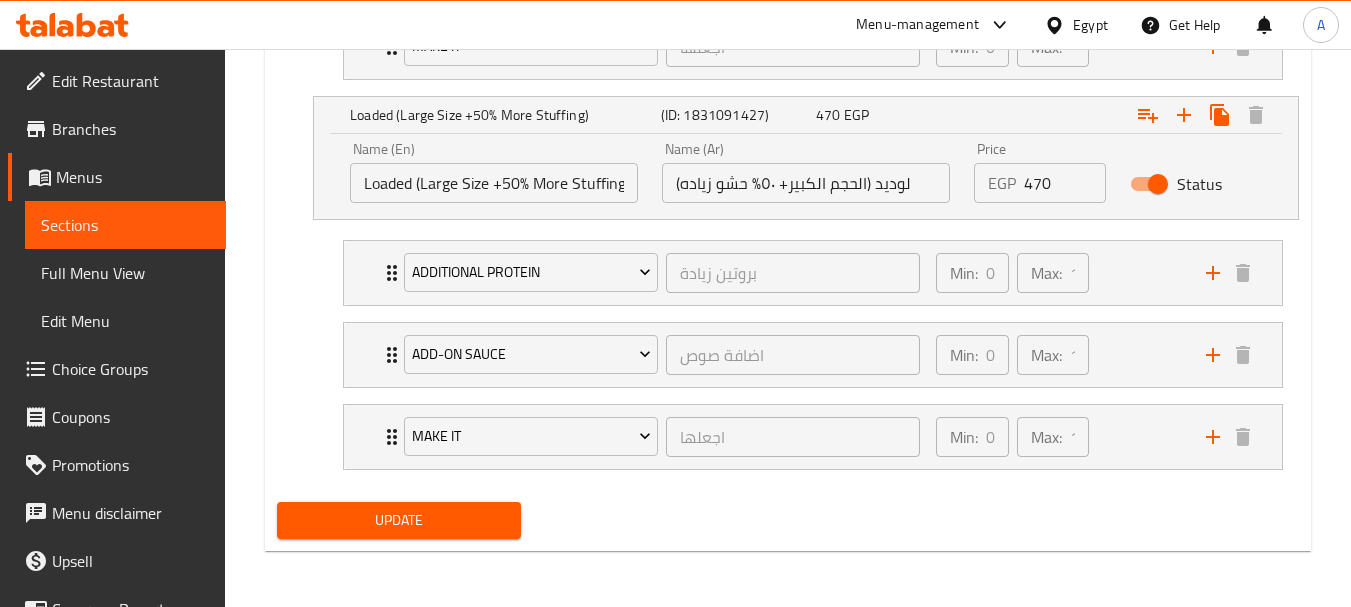 click on "Update" at bounding box center [398, 520] 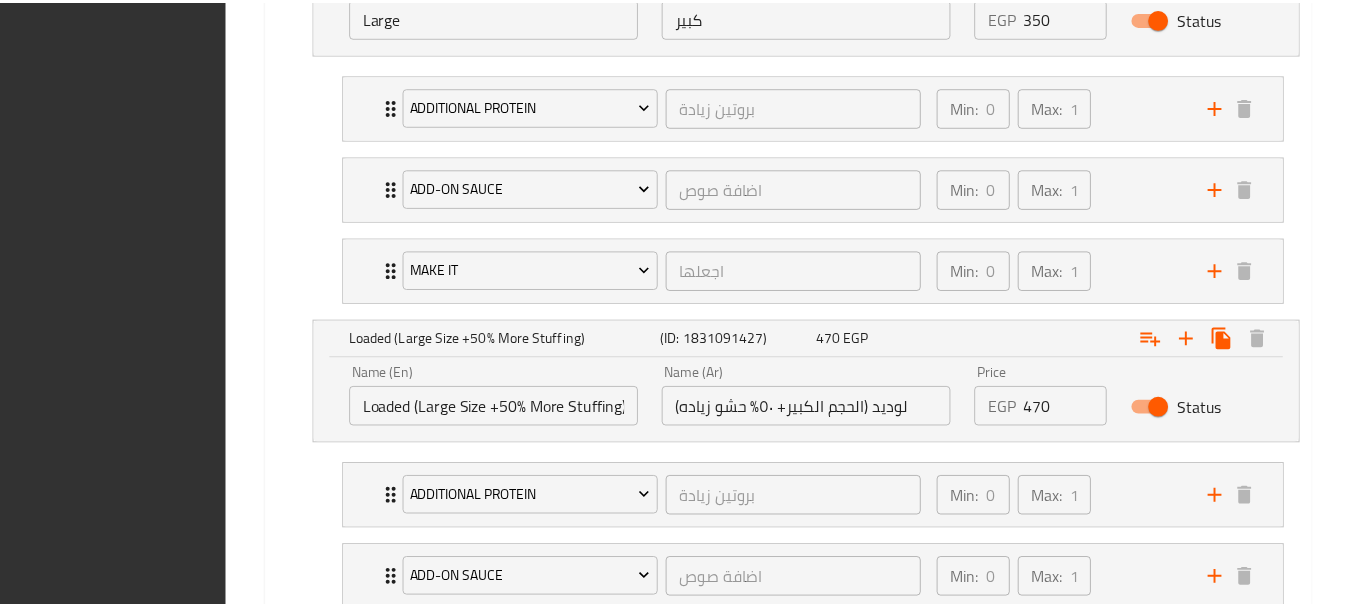 scroll, scrollTop: 1848, scrollLeft: 0, axis: vertical 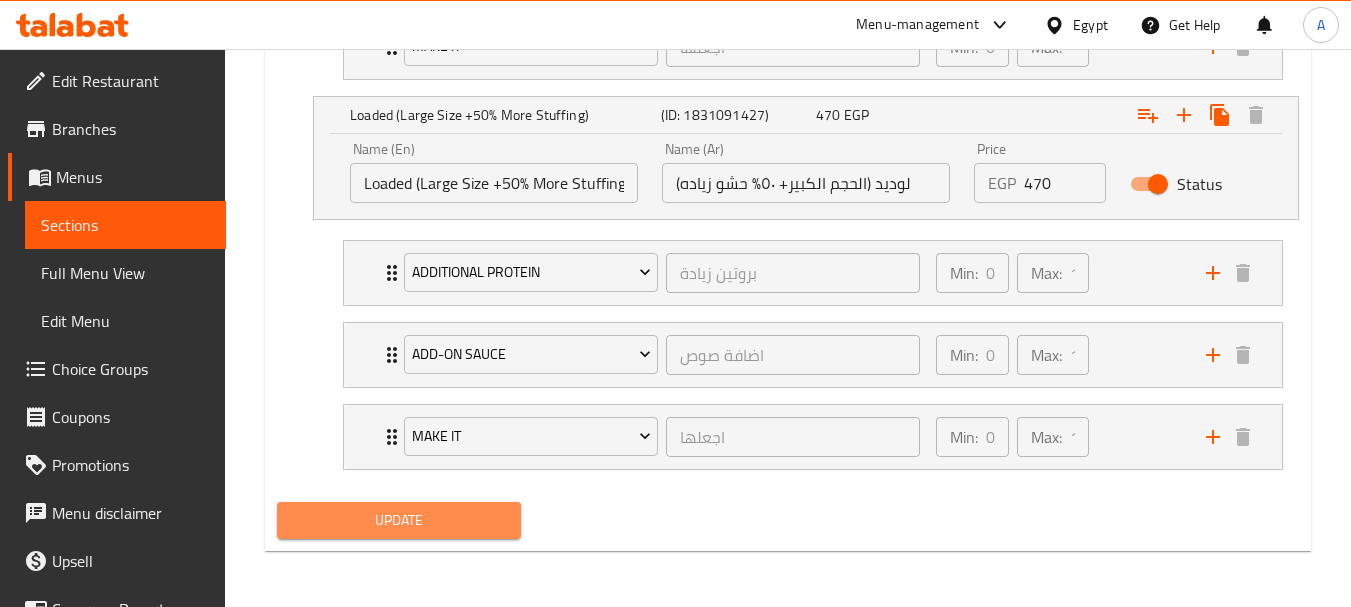 click on "Update" at bounding box center [398, 520] 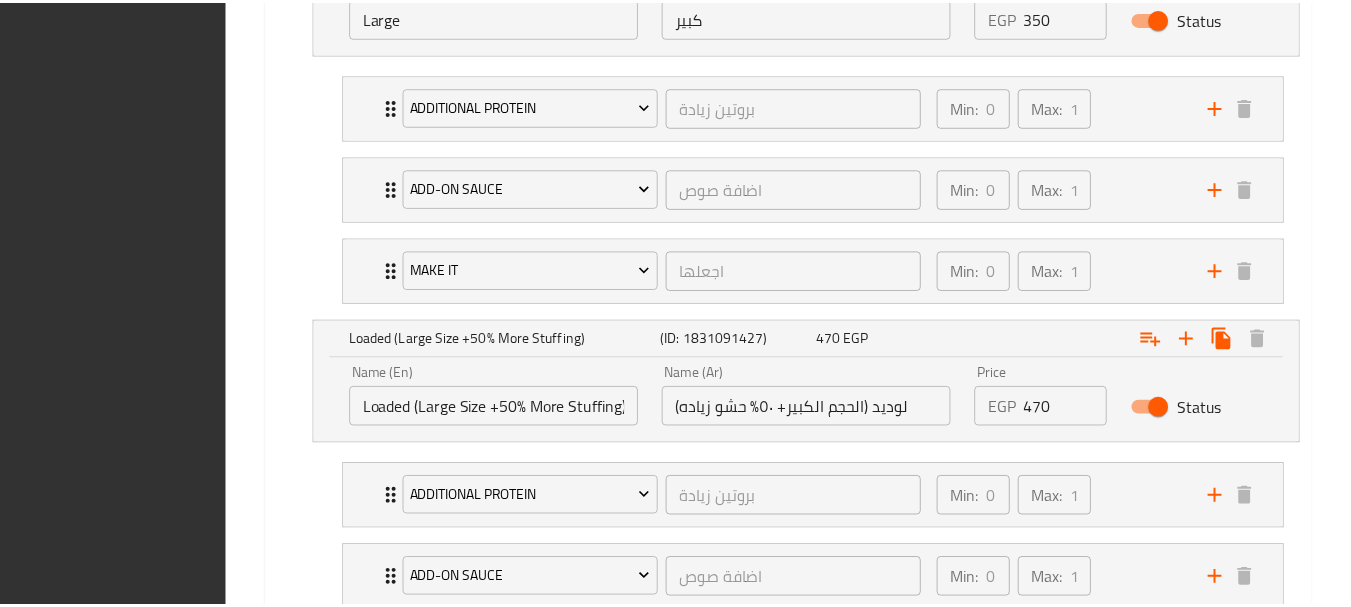 scroll, scrollTop: 1848, scrollLeft: 0, axis: vertical 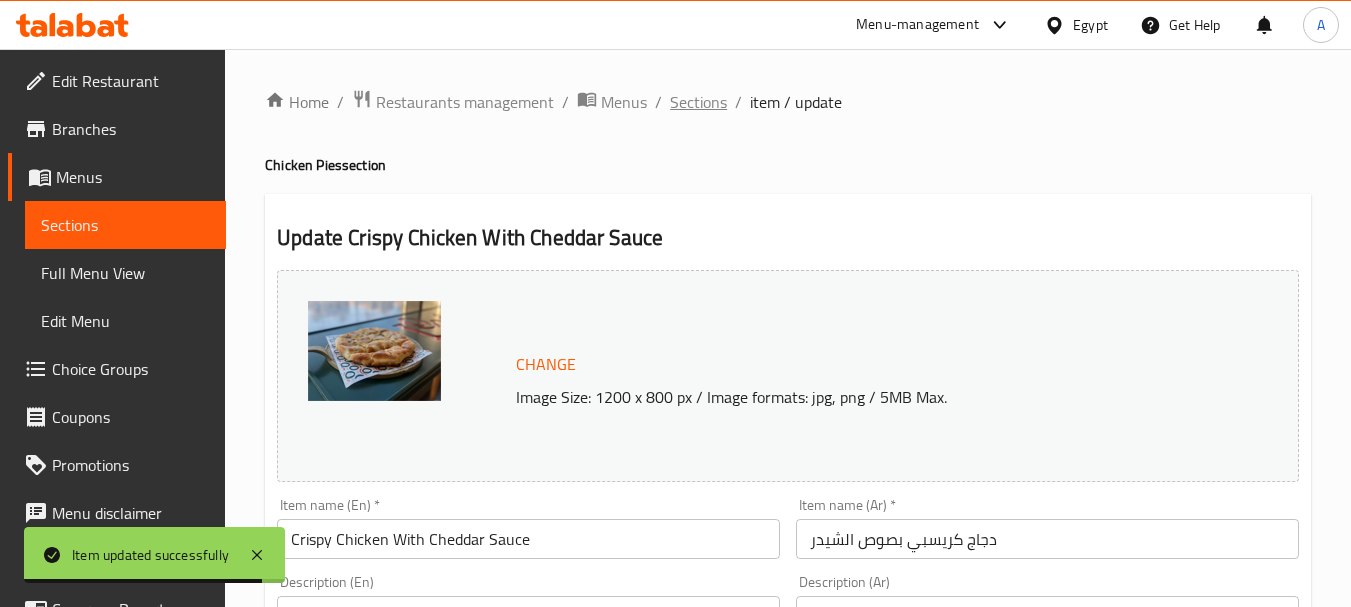 click on "Sections" at bounding box center (698, 102) 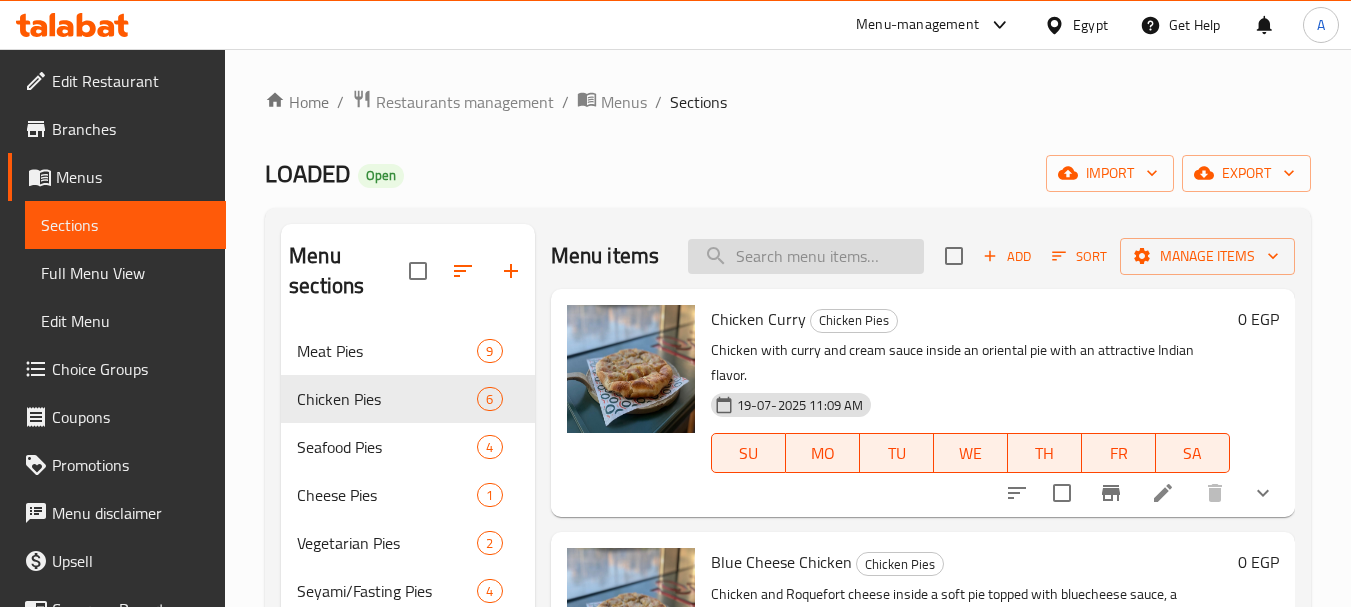 click at bounding box center (806, 256) 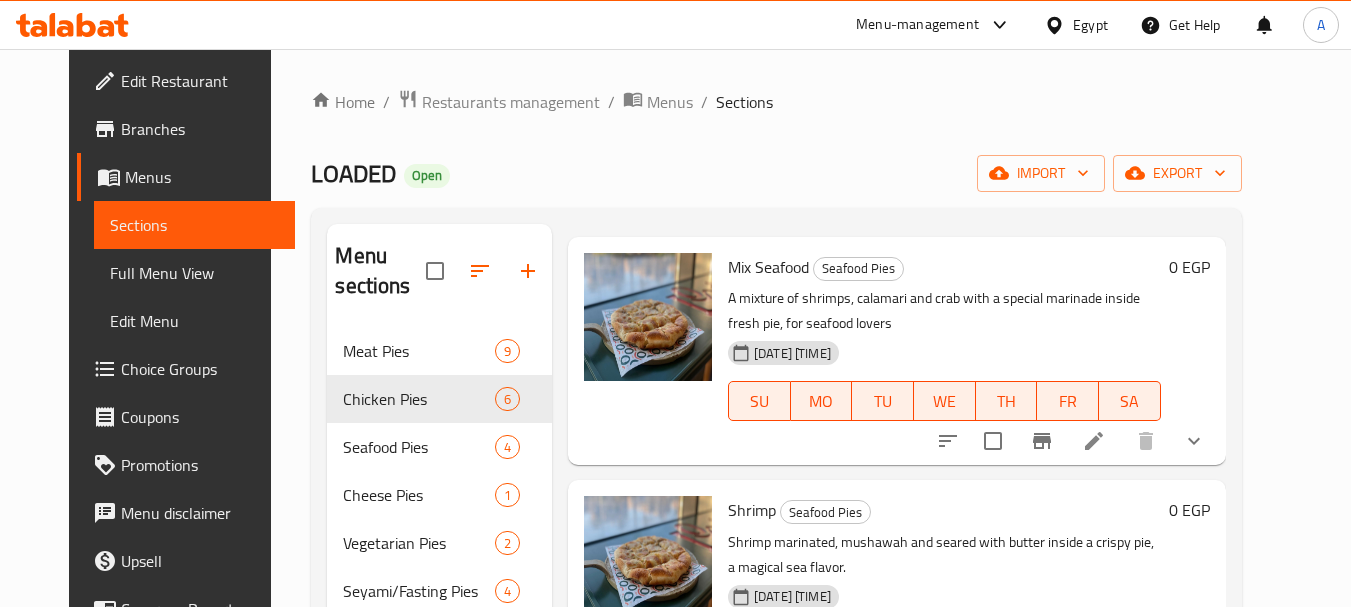 scroll, scrollTop: 178, scrollLeft: 0, axis: vertical 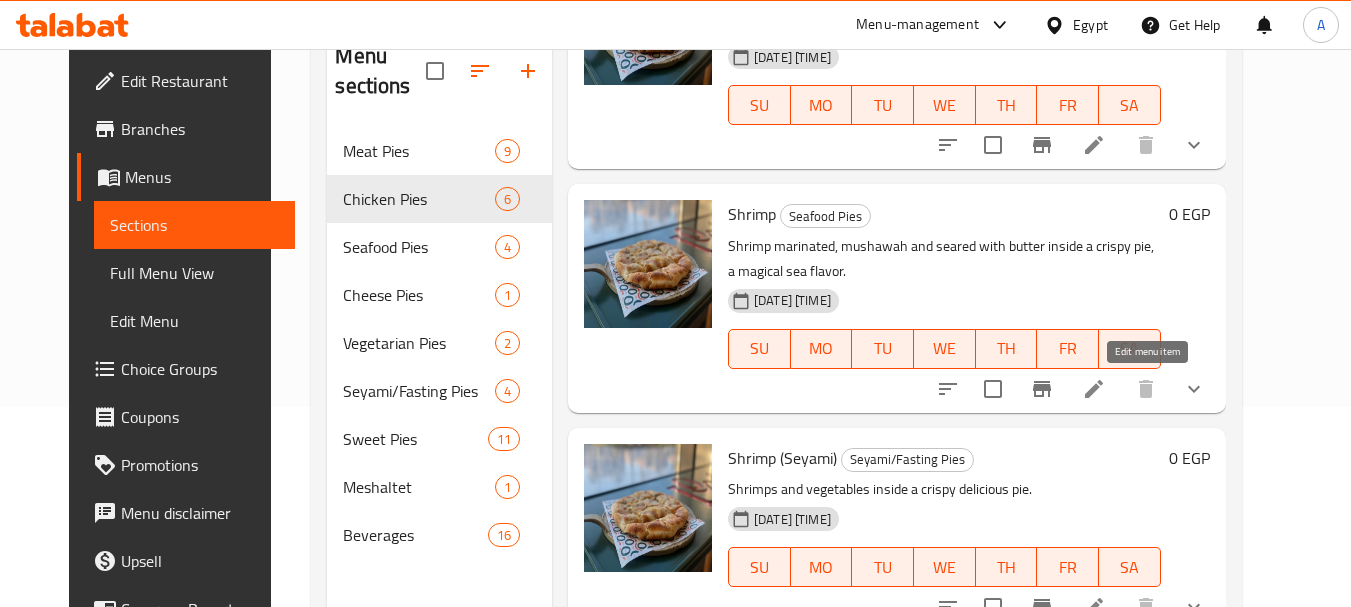 type on "Shrimp" 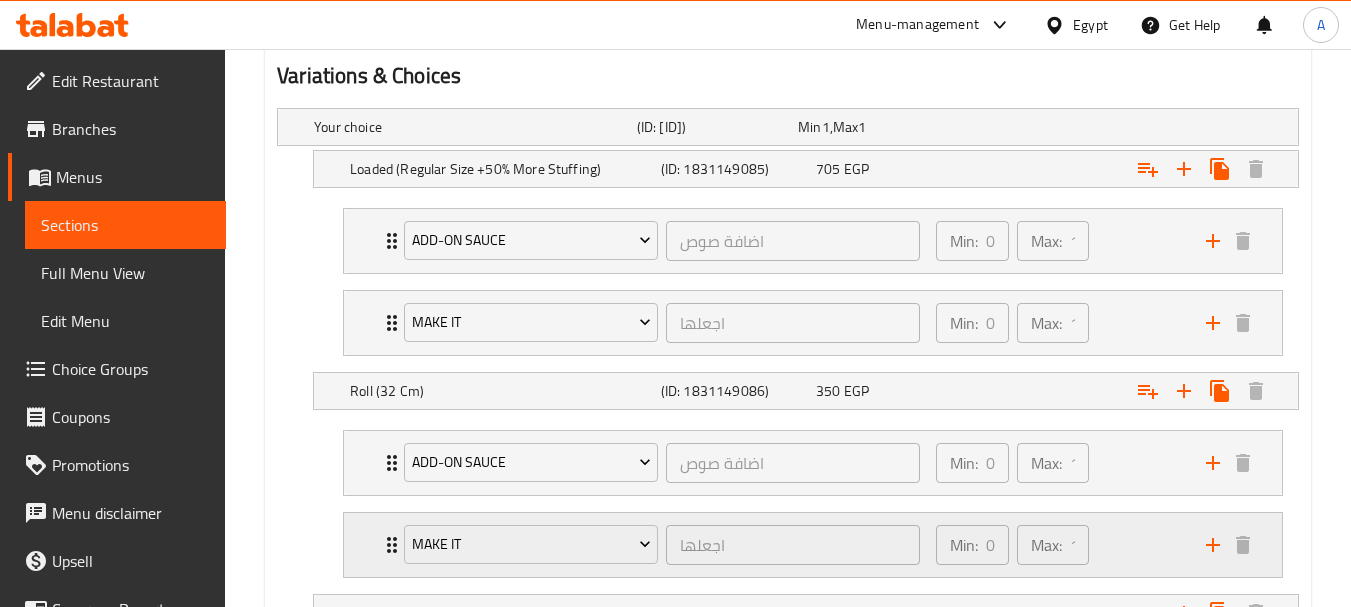 scroll, scrollTop: 1400, scrollLeft: 0, axis: vertical 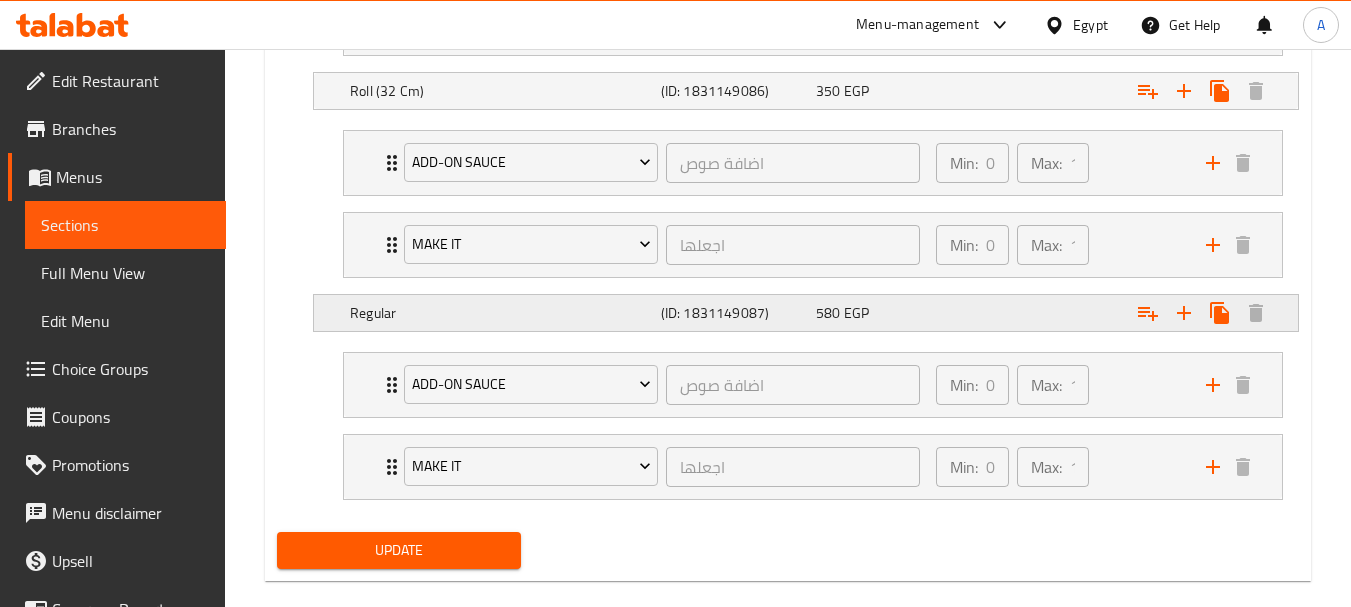 click on "(ID: 1831149087)" at bounding box center [713, -173] 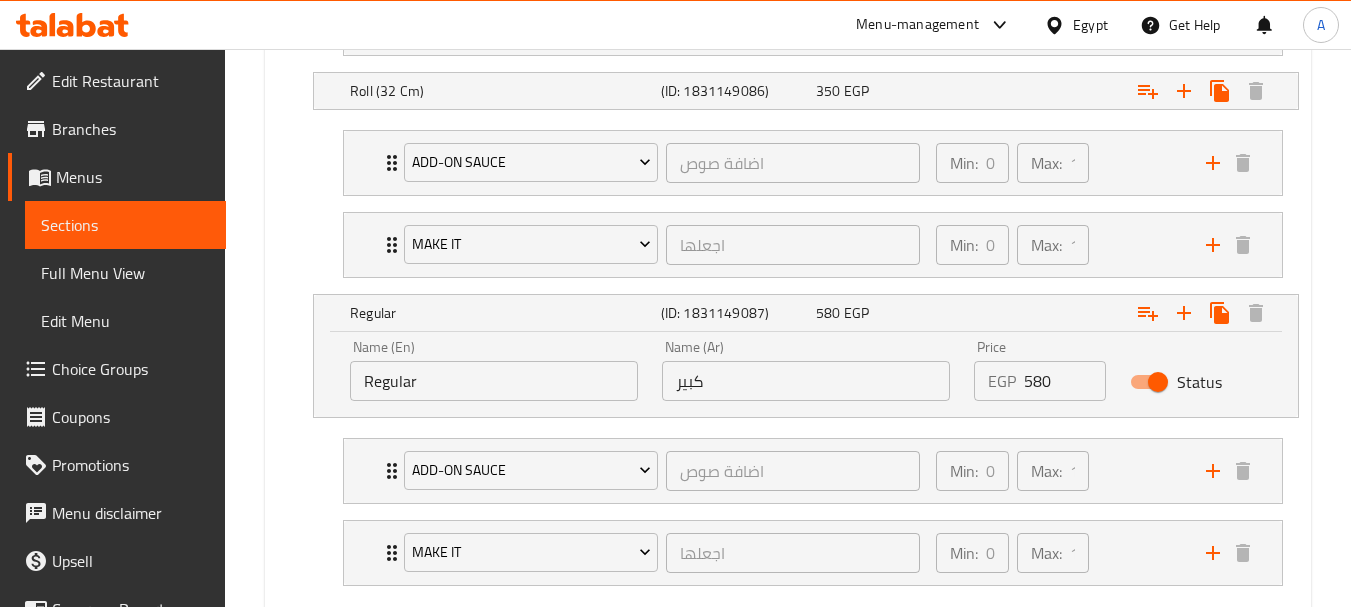 click on "Regular" at bounding box center (494, 381) 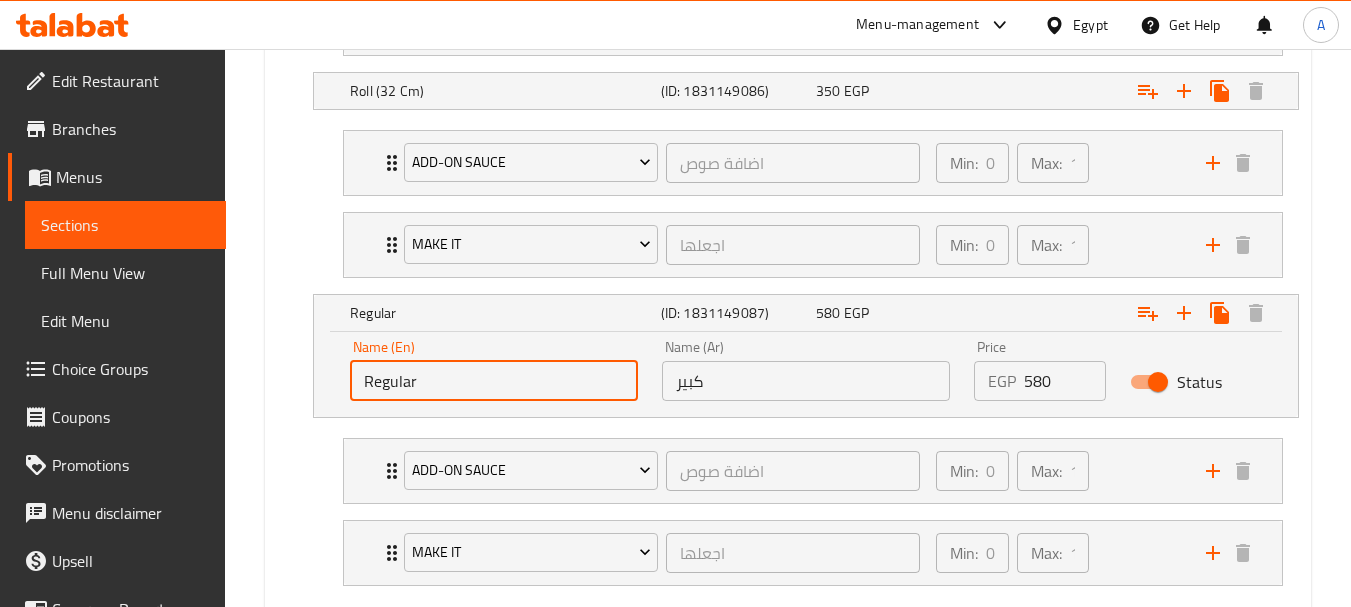 click on "Regular" at bounding box center (494, 381) 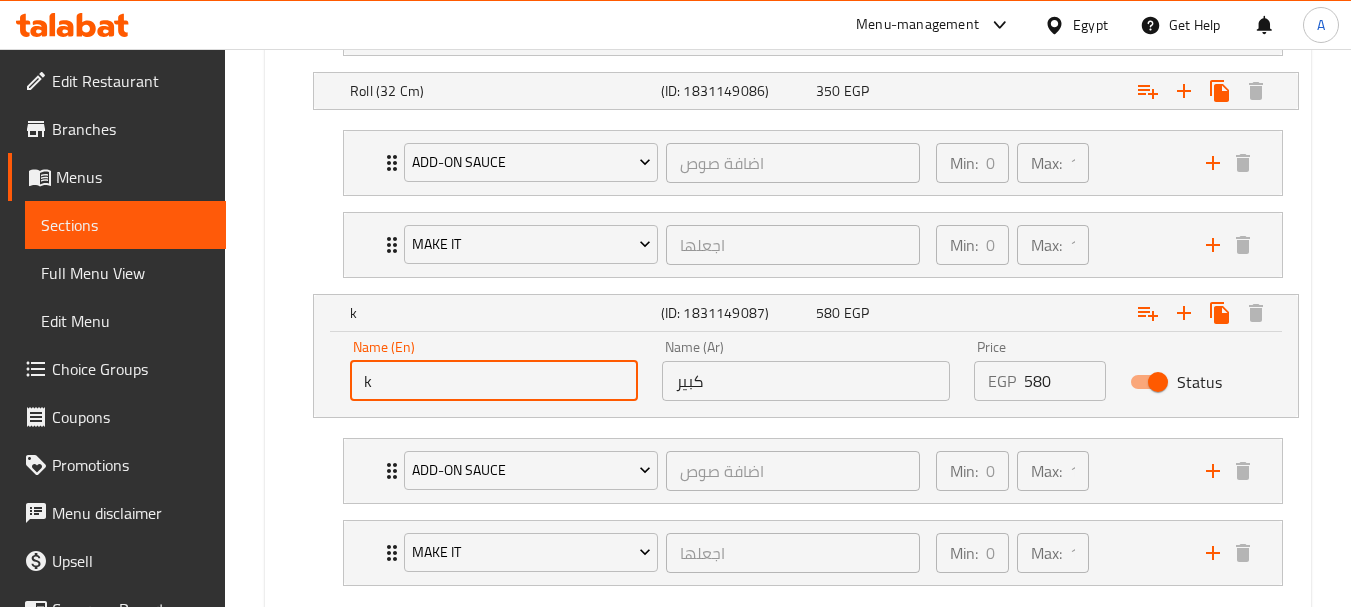 click on "k" at bounding box center [494, 381] 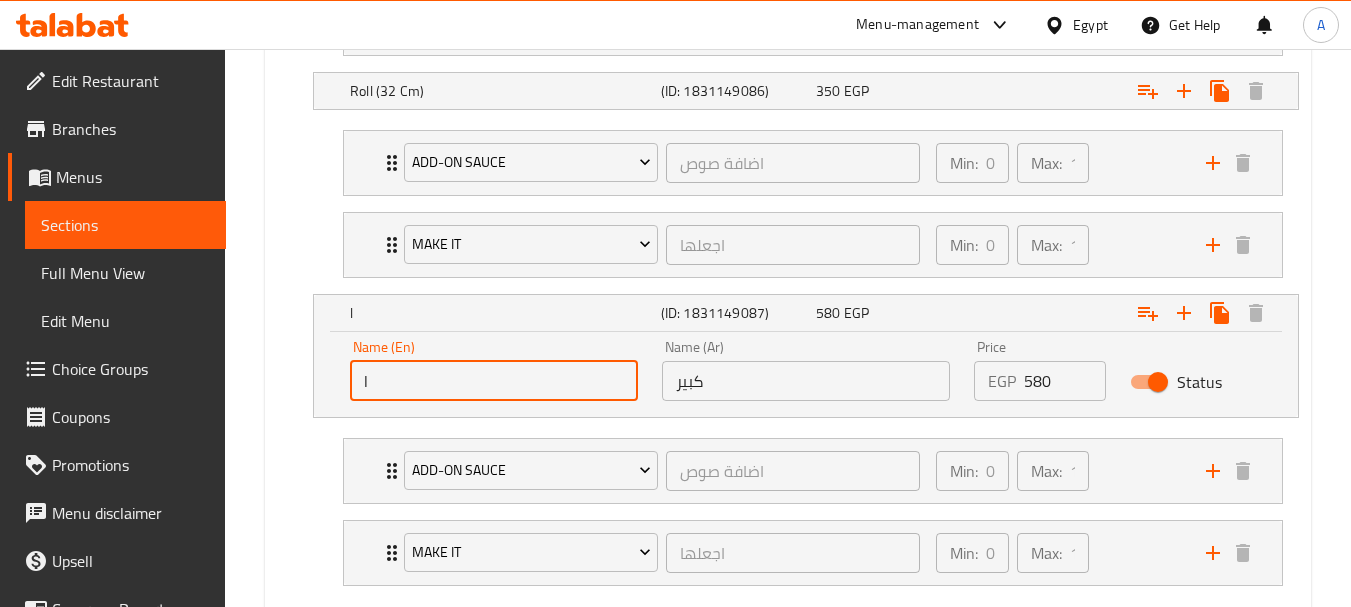 type on "Large" 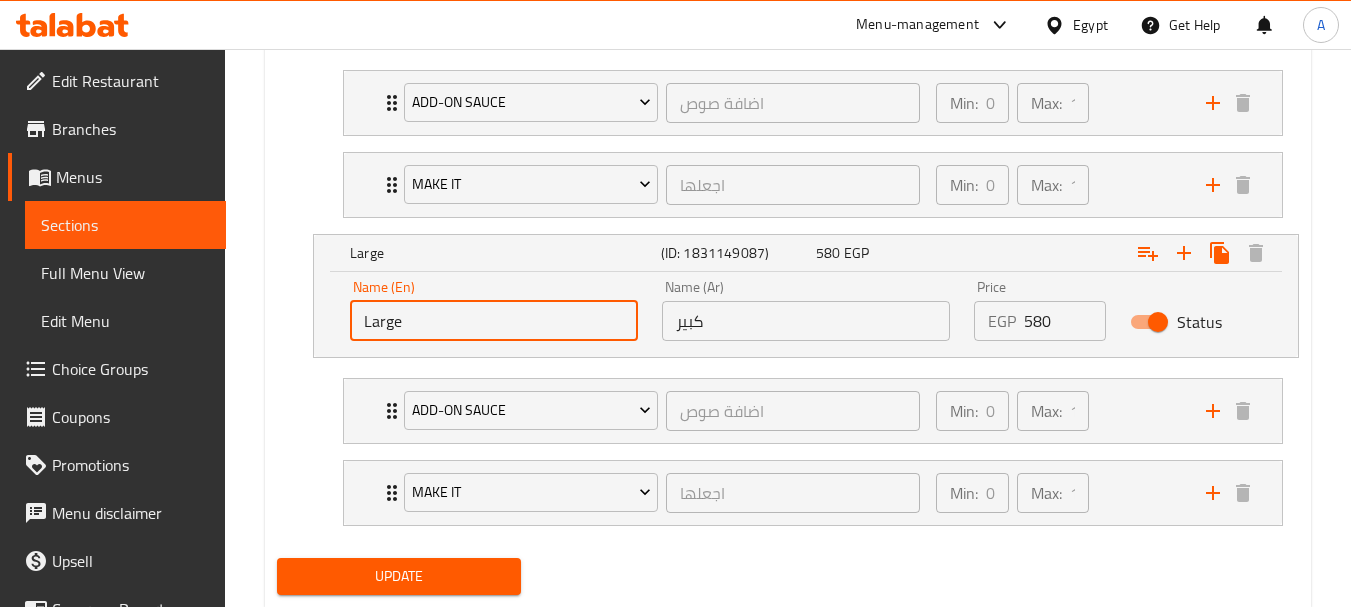 scroll, scrollTop: 1516, scrollLeft: 0, axis: vertical 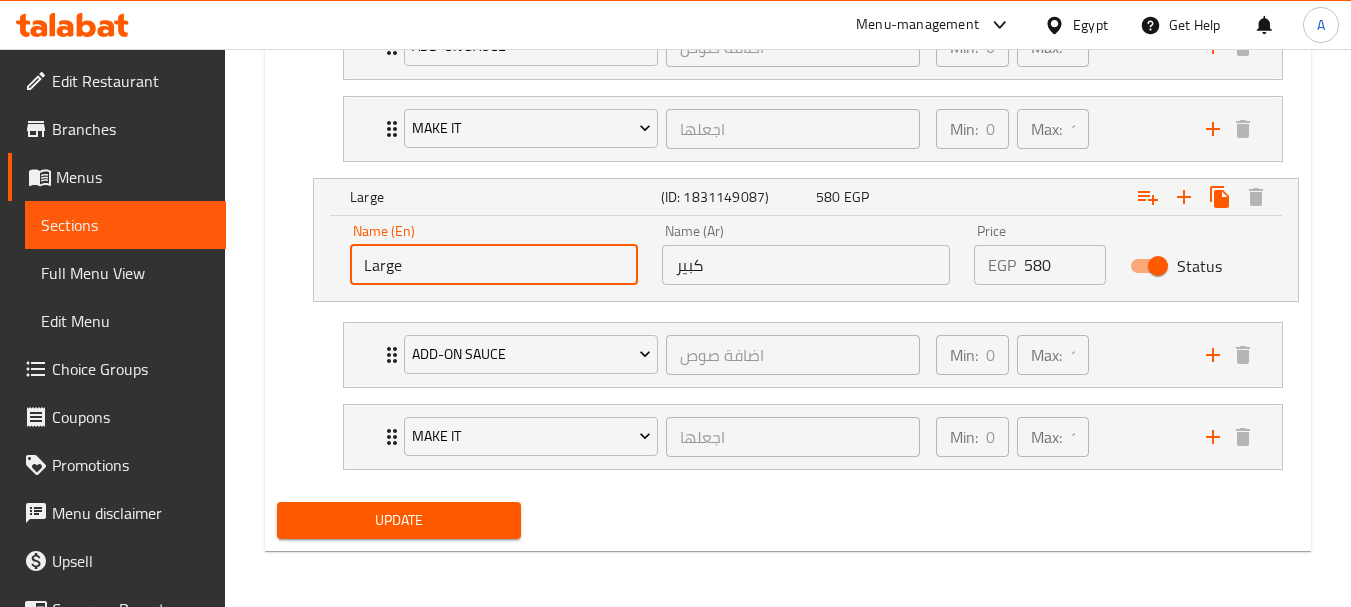 click on "Update" at bounding box center (398, 520) 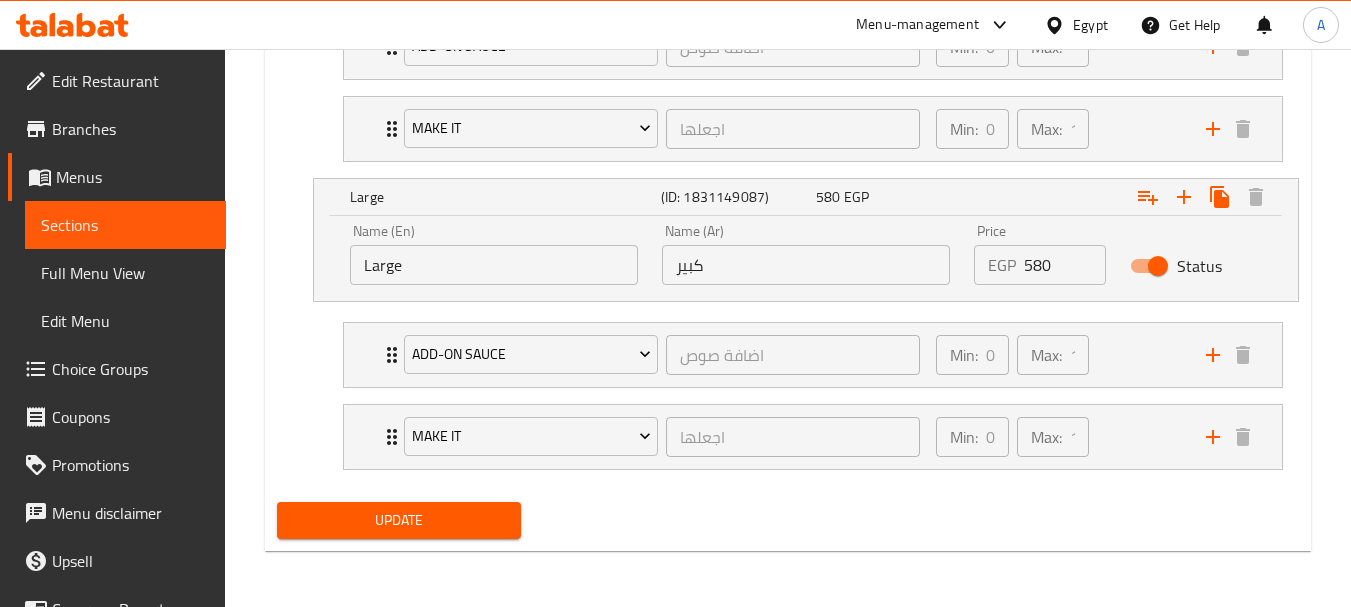 click on "Update" at bounding box center (398, 520) 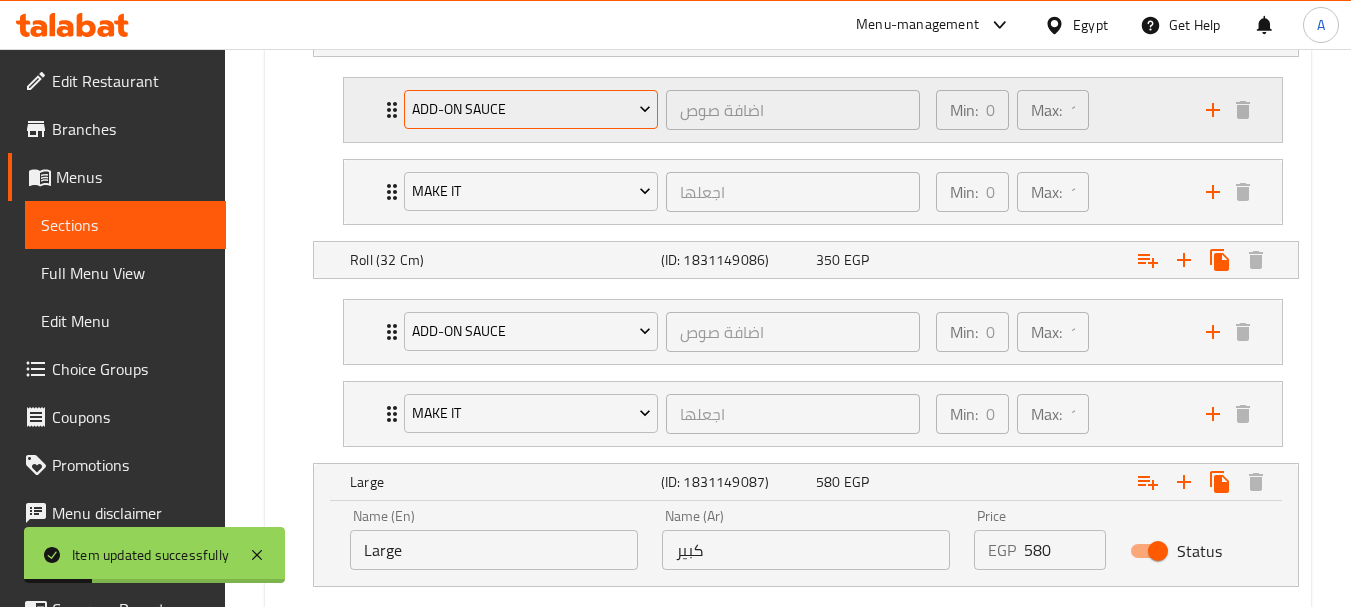 scroll, scrollTop: 1116, scrollLeft: 0, axis: vertical 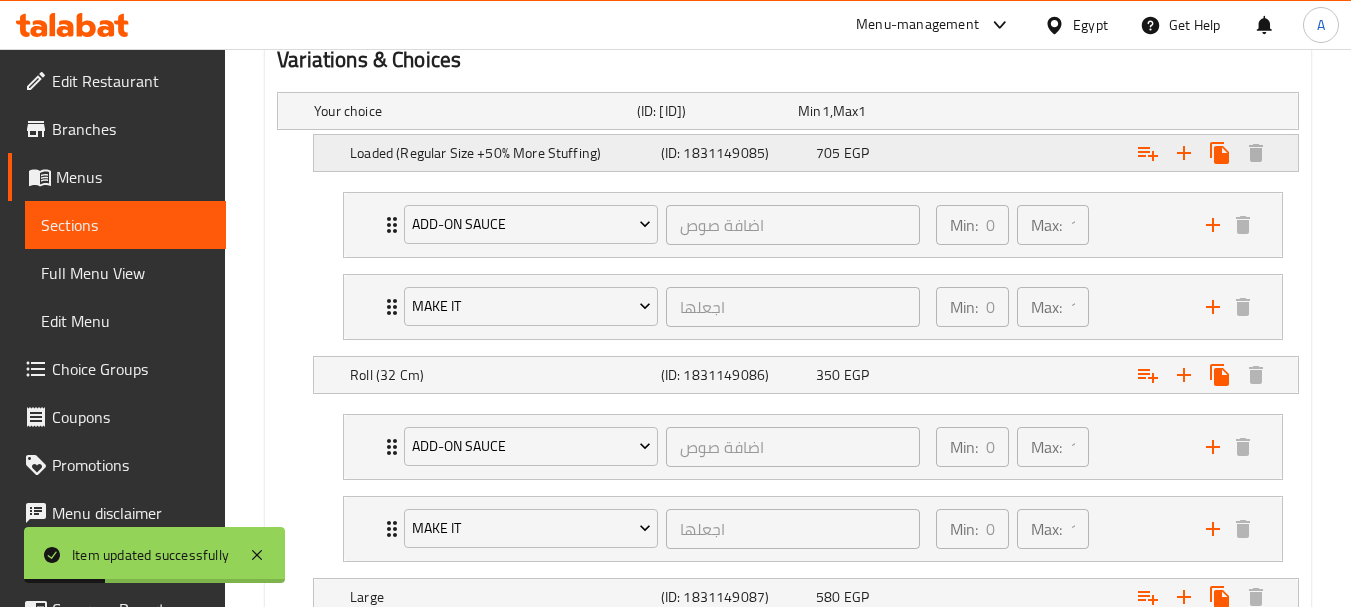 click on "Loaded (Regular Size +50% More Stuffing)" at bounding box center (471, 111) 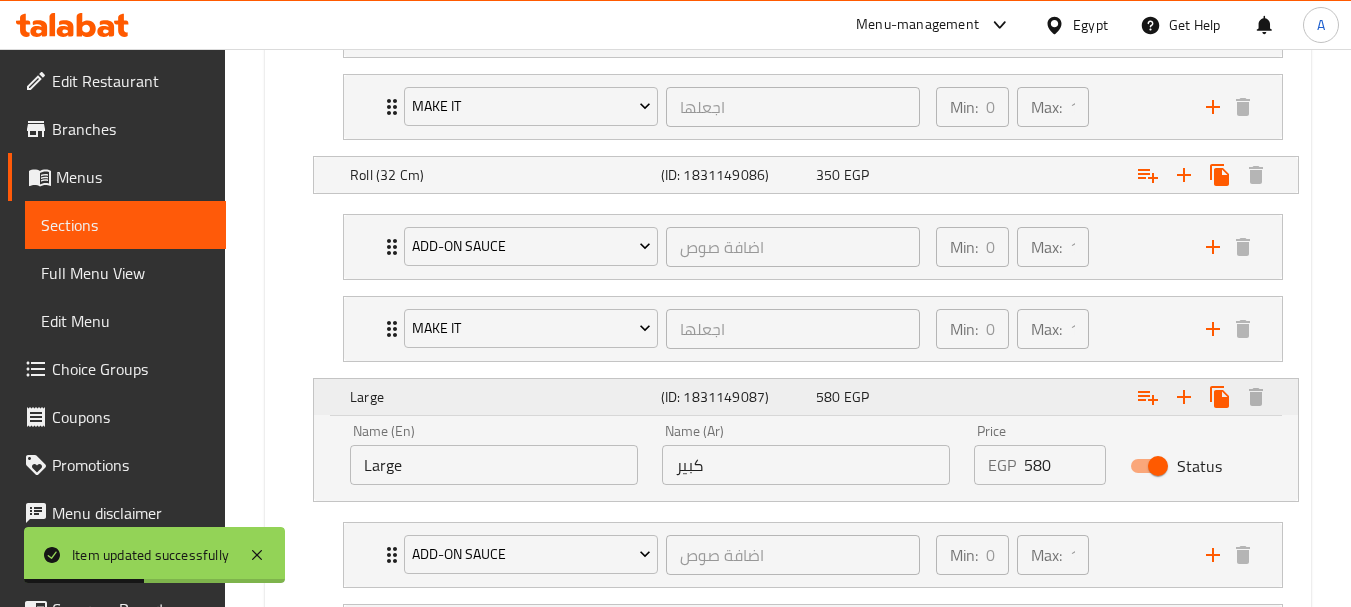 scroll, scrollTop: 1516, scrollLeft: 0, axis: vertical 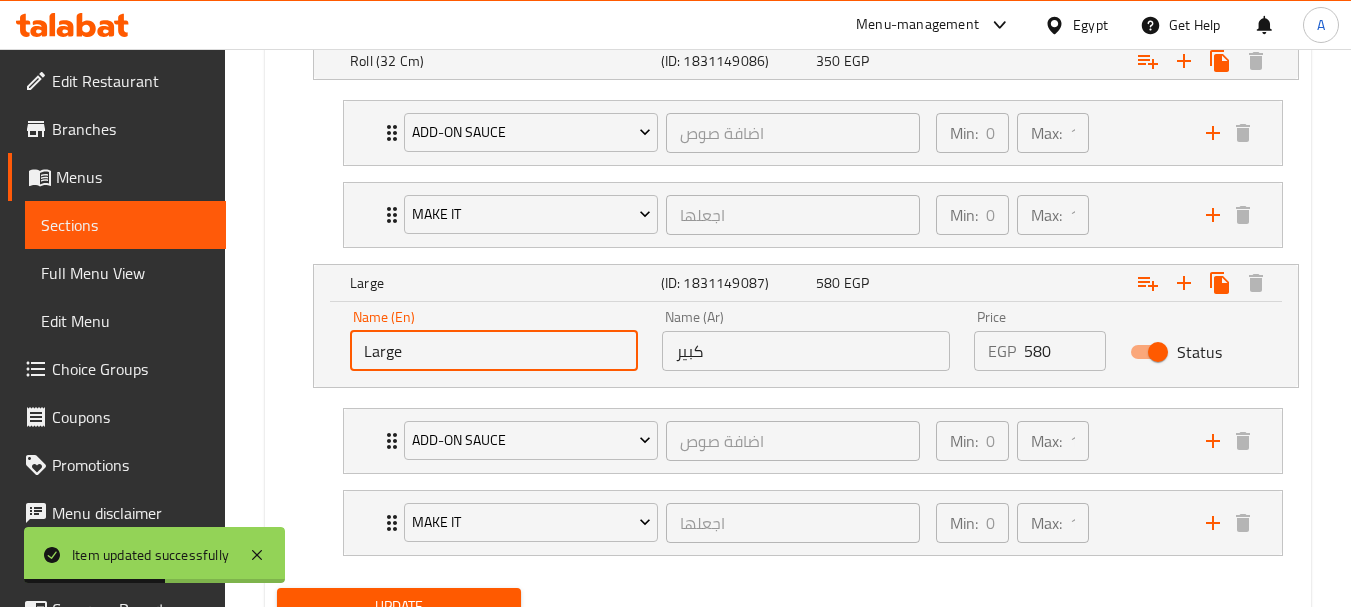 click on "Large" at bounding box center (494, 351) 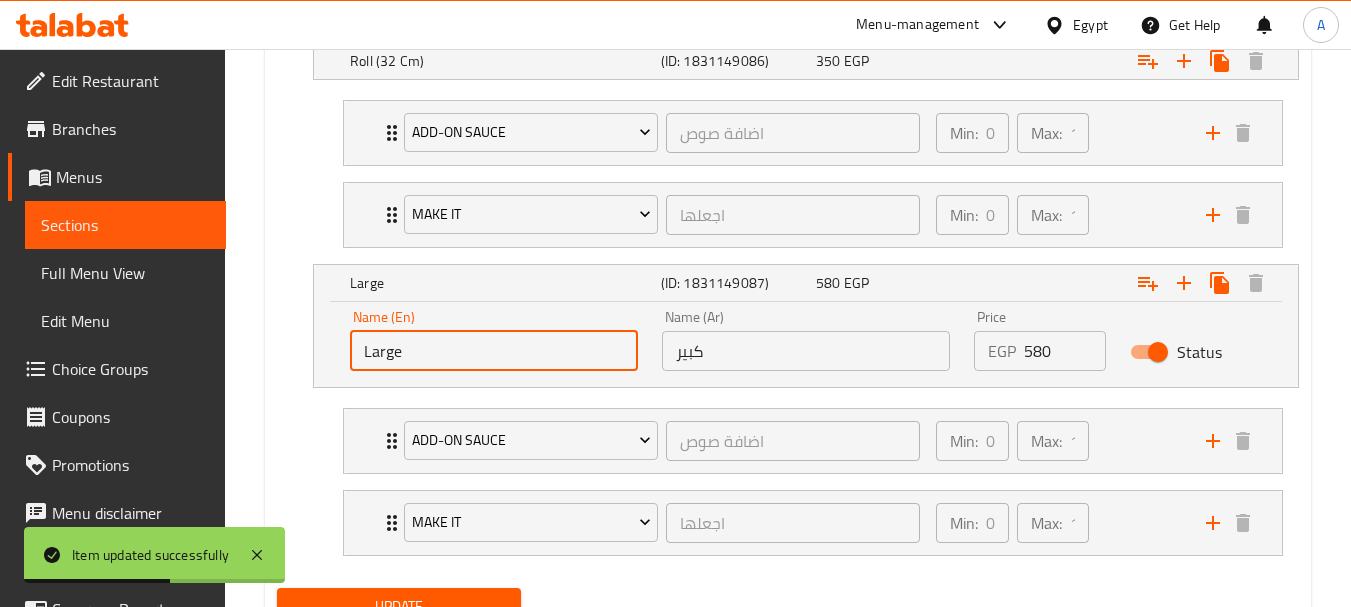 click on "Large" at bounding box center [494, 351] 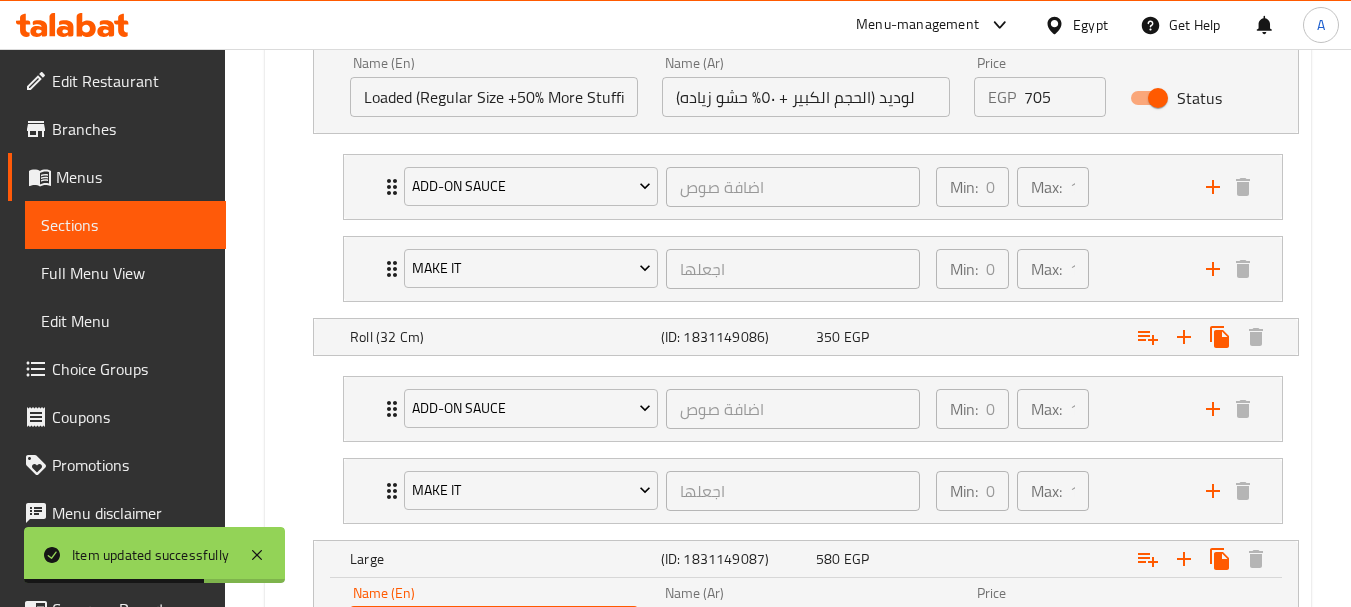 scroll, scrollTop: 1216, scrollLeft: 0, axis: vertical 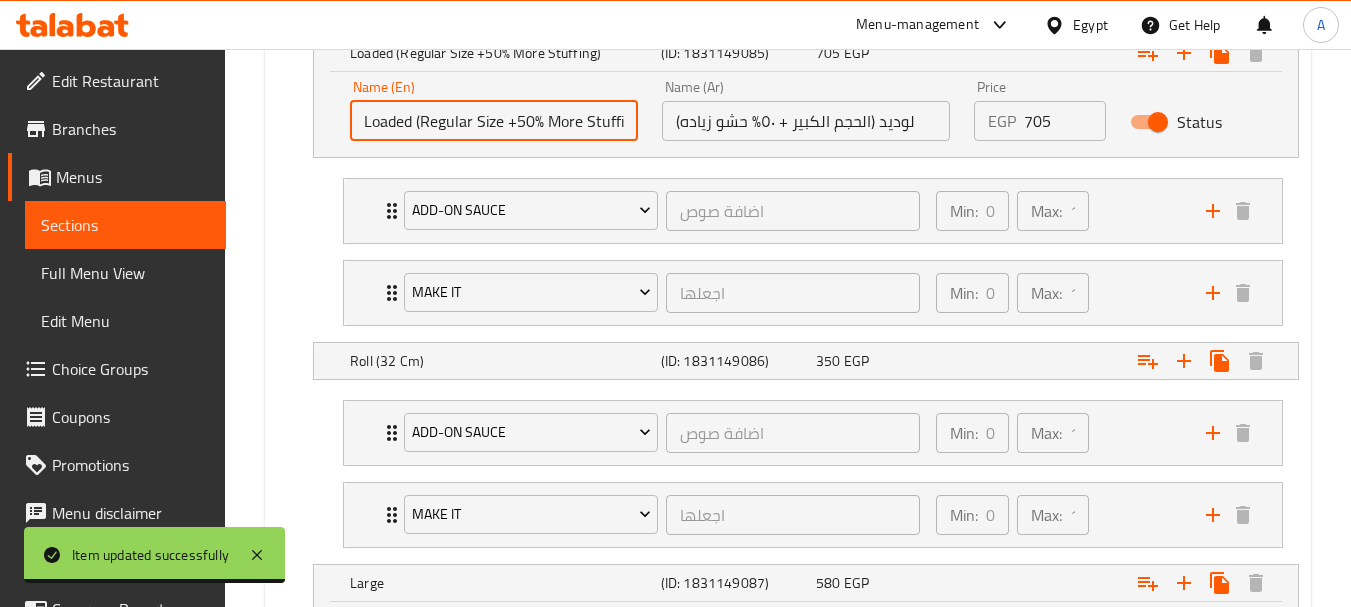 drag, startPoint x: 474, startPoint y: 124, endPoint x: 423, endPoint y: 135, distance: 52.17279 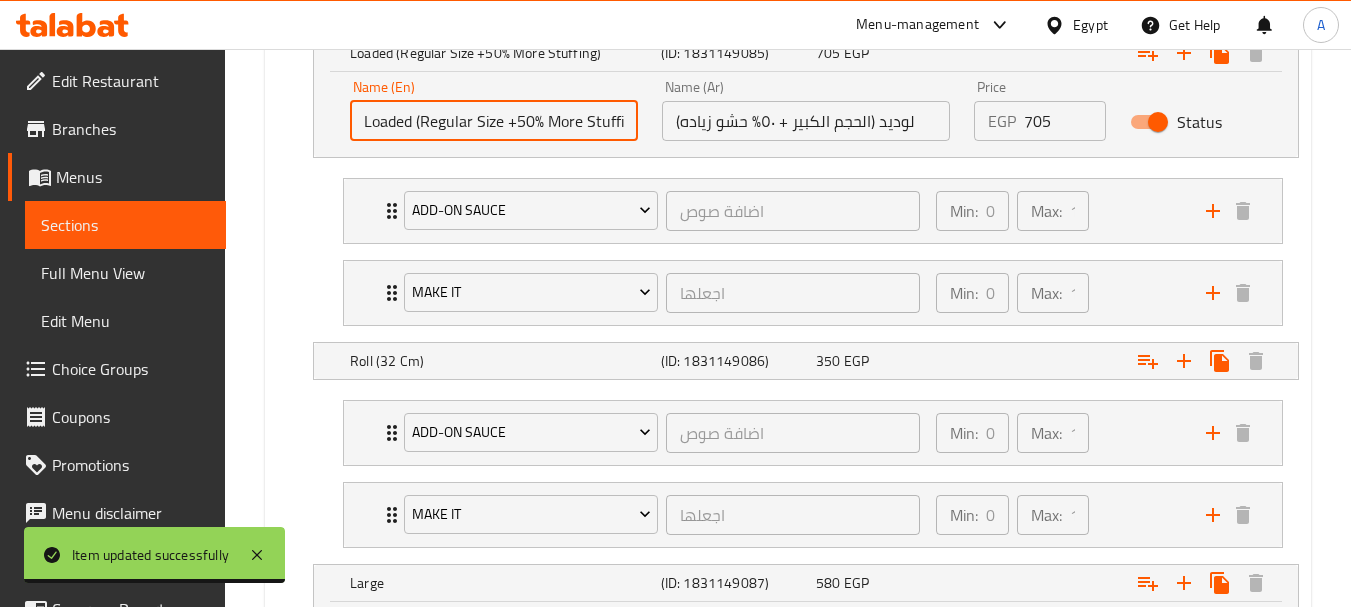 paste on "Large" 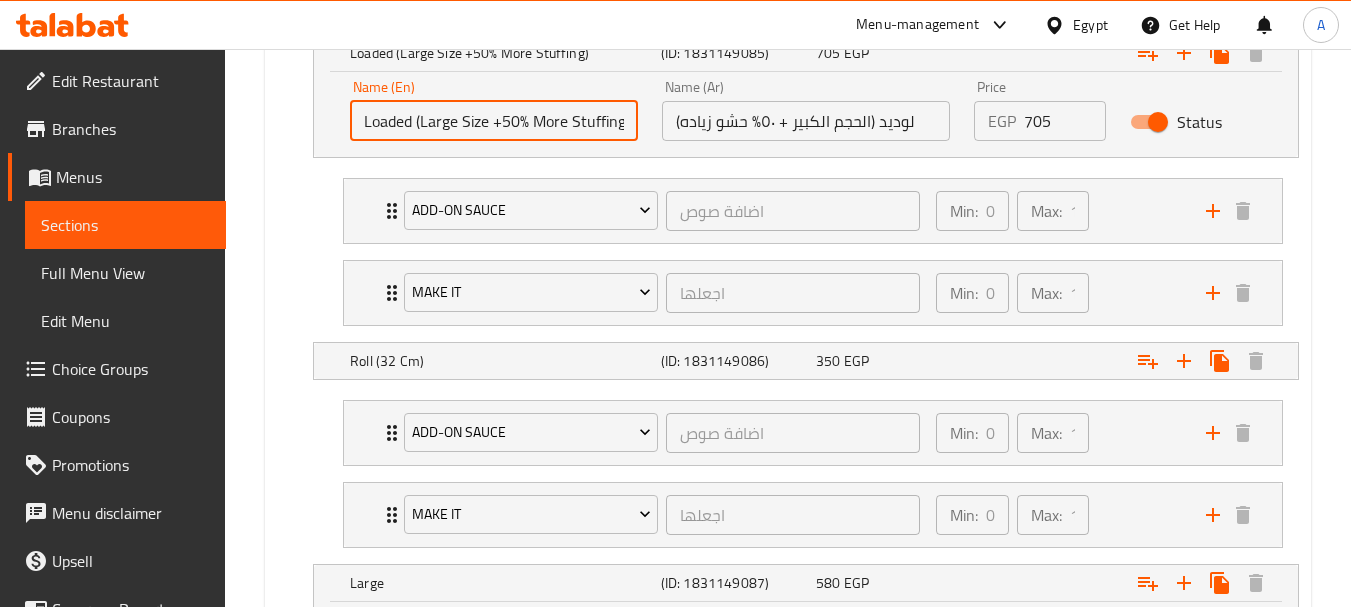 click on "Loaded (Large Size +50% More Stuffing)" at bounding box center [494, 121] 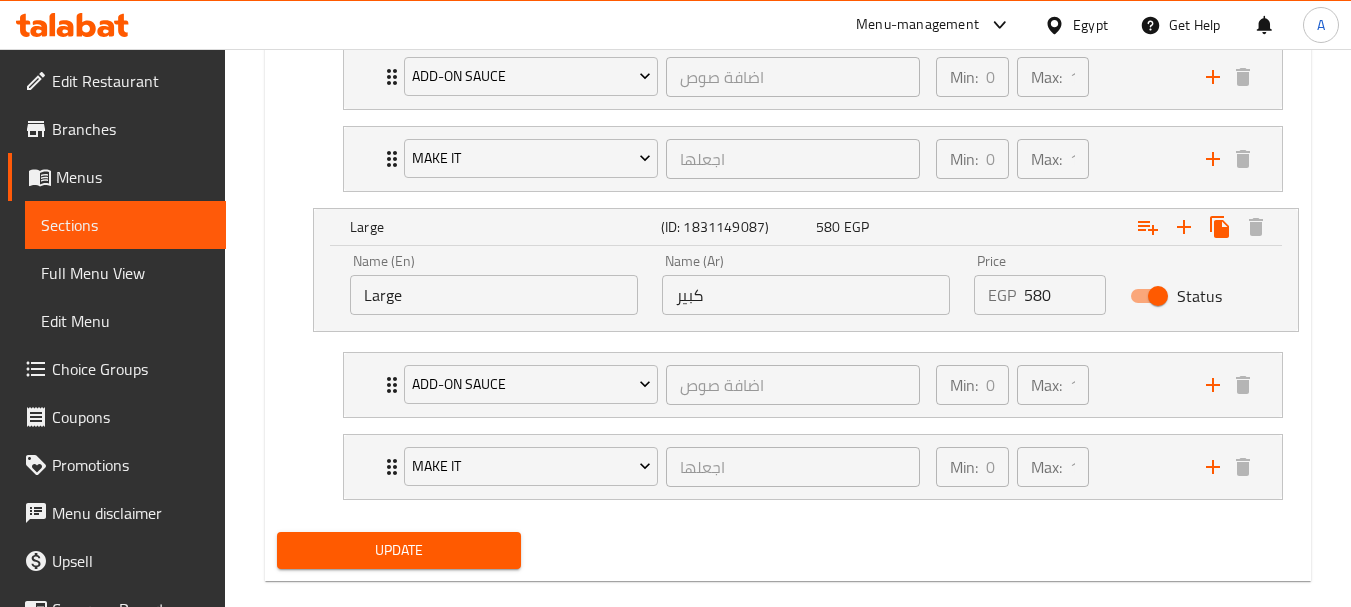 scroll, scrollTop: 1602, scrollLeft: 0, axis: vertical 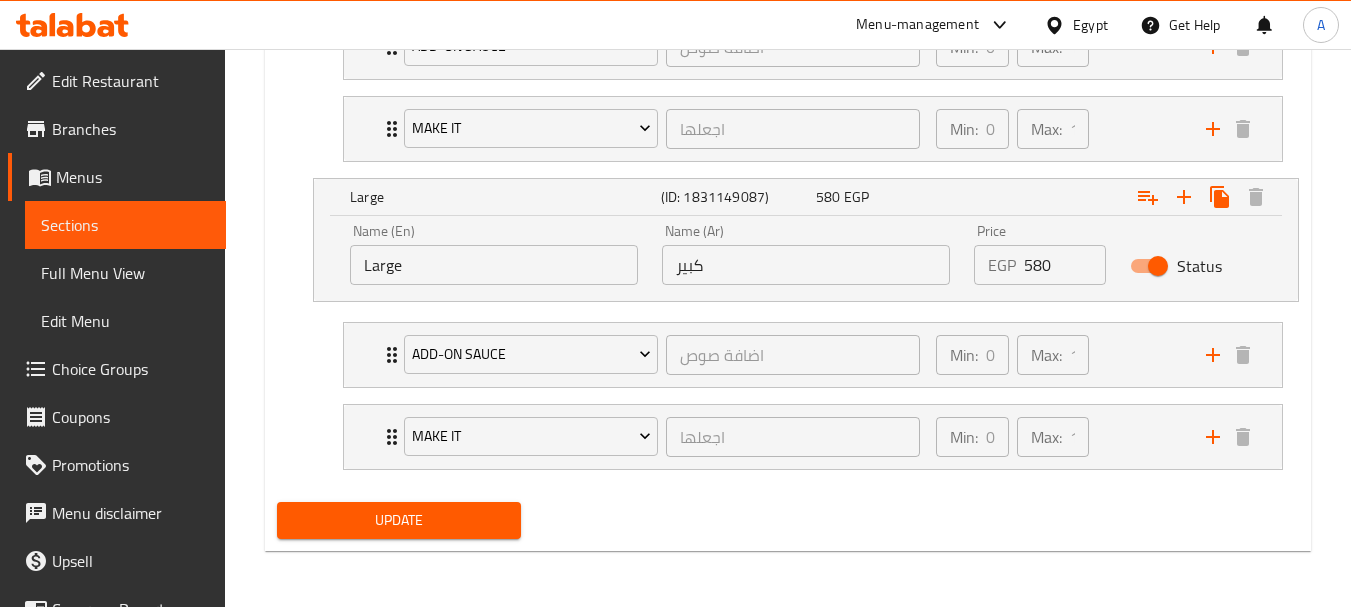 click on "Update" at bounding box center (398, 520) 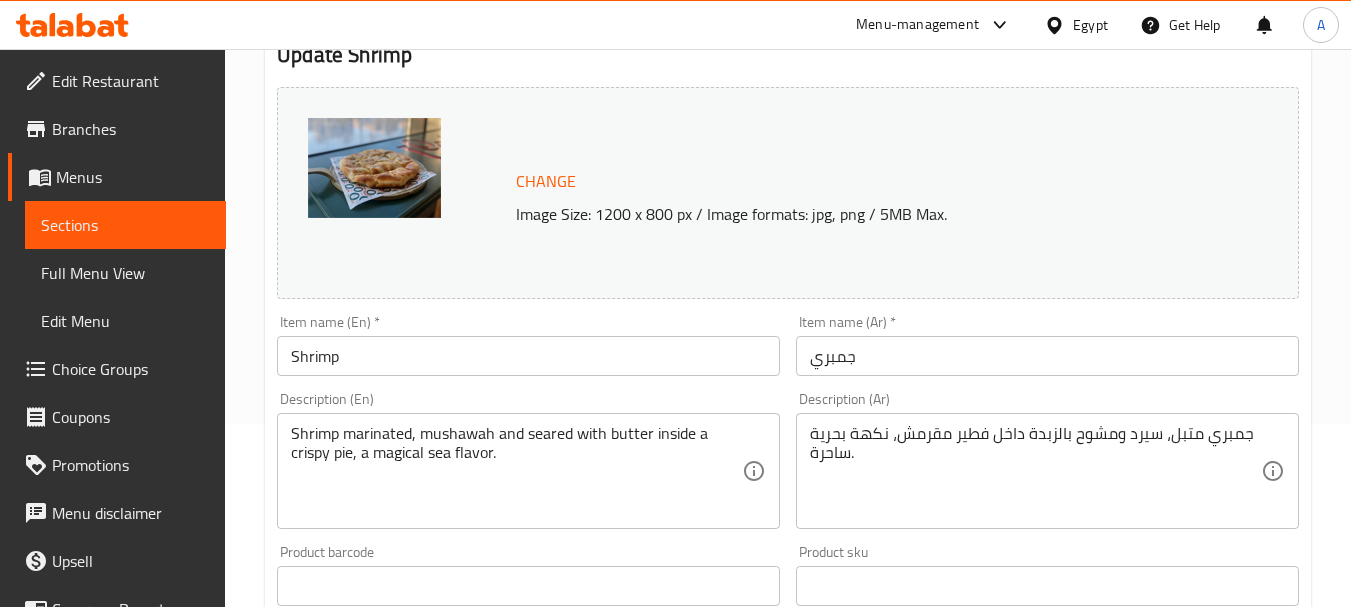 scroll, scrollTop: 0, scrollLeft: 0, axis: both 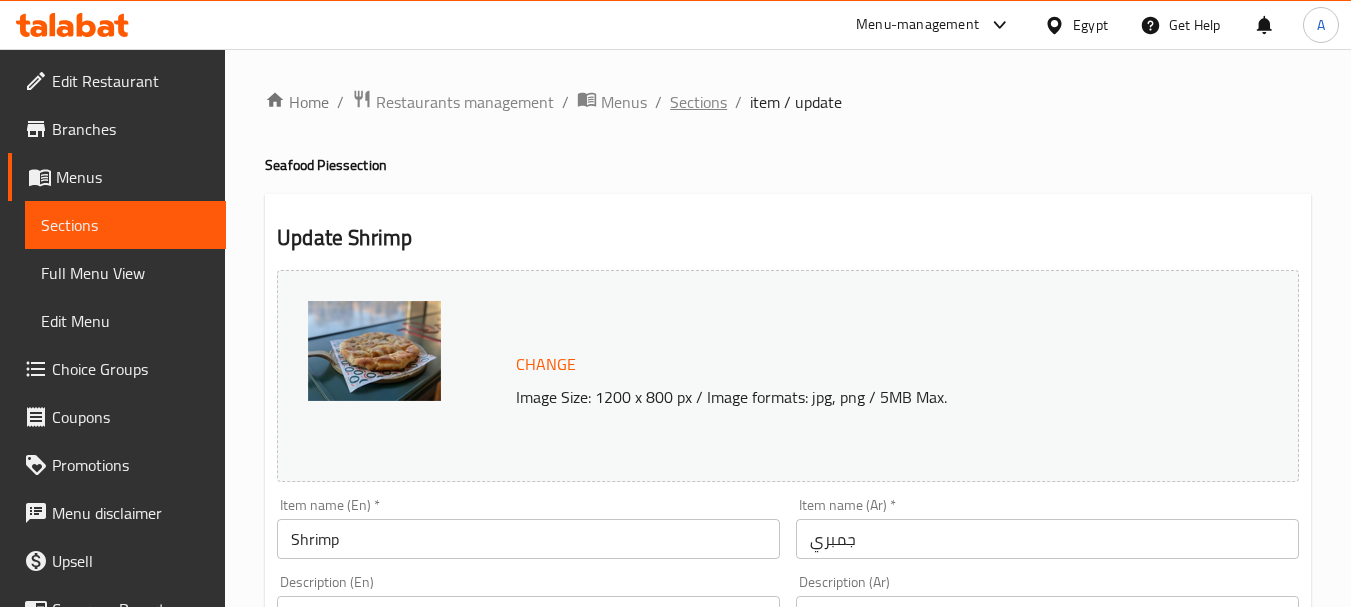 click on "Sections" at bounding box center (698, 102) 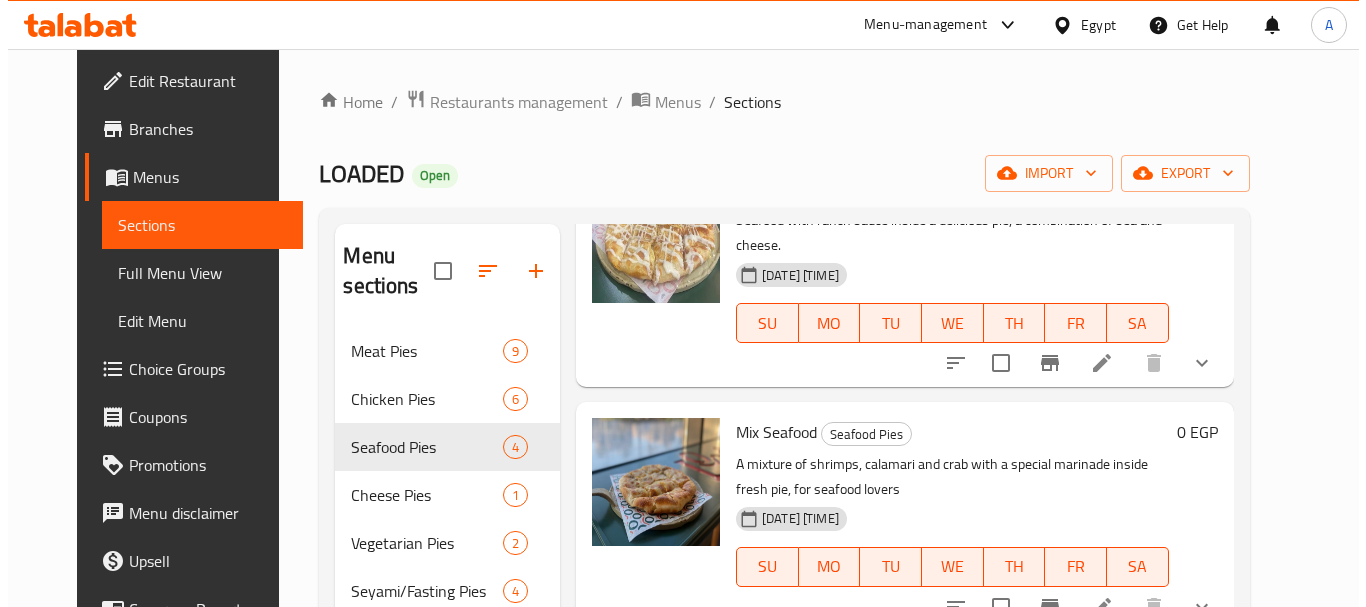 scroll, scrollTop: 200, scrollLeft: 0, axis: vertical 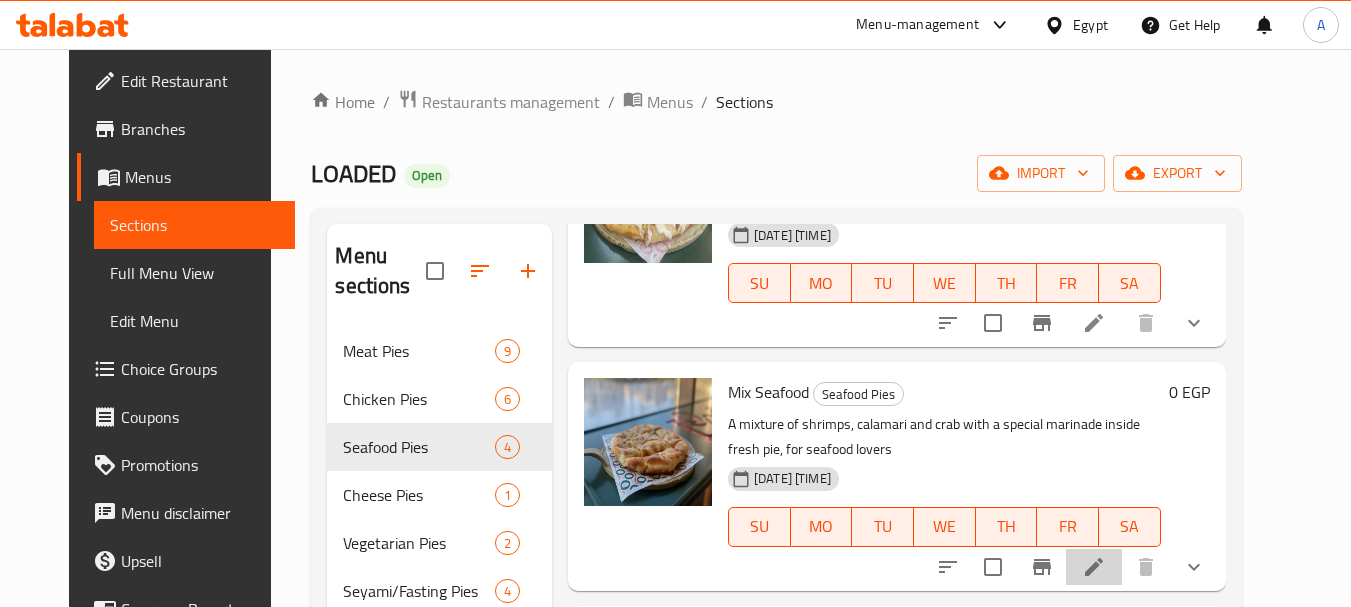 click at bounding box center [1094, 567] 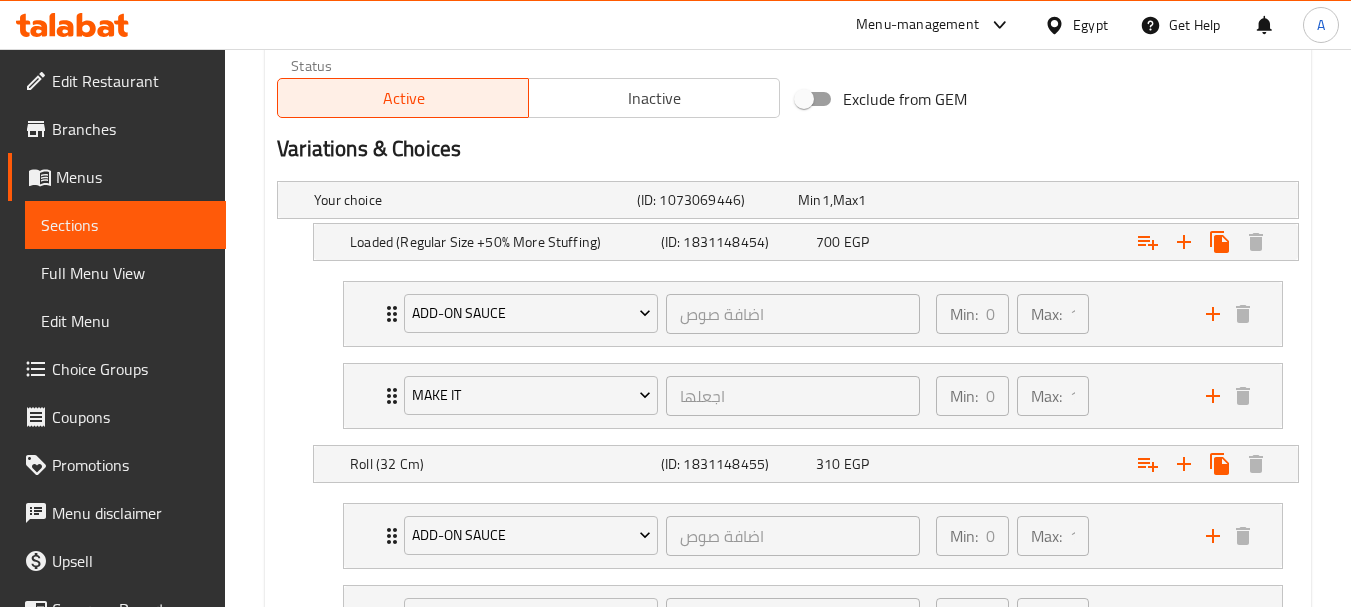 scroll, scrollTop: 1200, scrollLeft: 0, axis: vertical 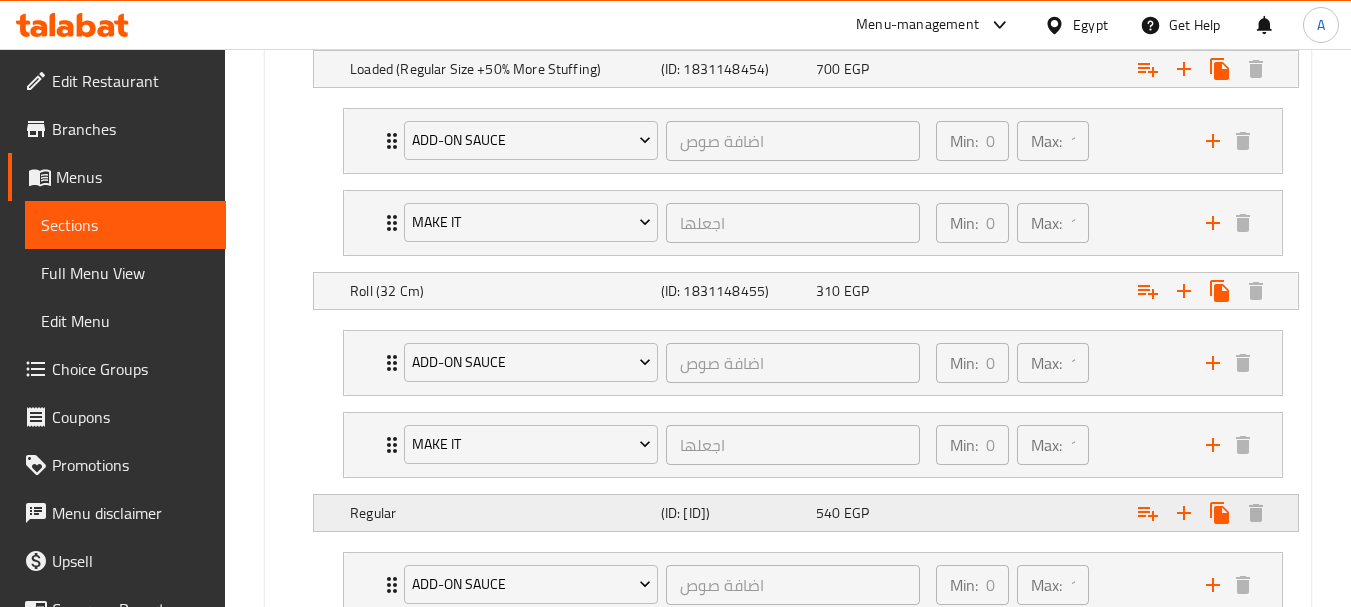 click on "Regular" at bounding box center [471, 27] 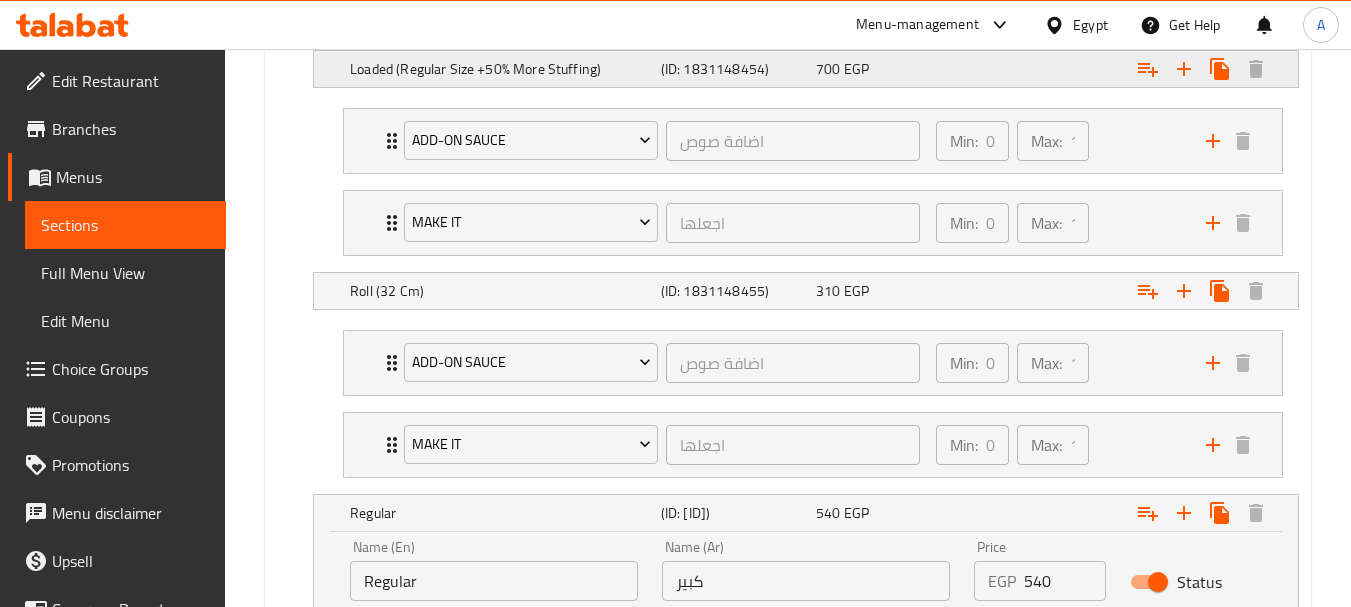 click on "Loaded (Regular Size +50% More Stuffing)" at bounding box center [471, 27] 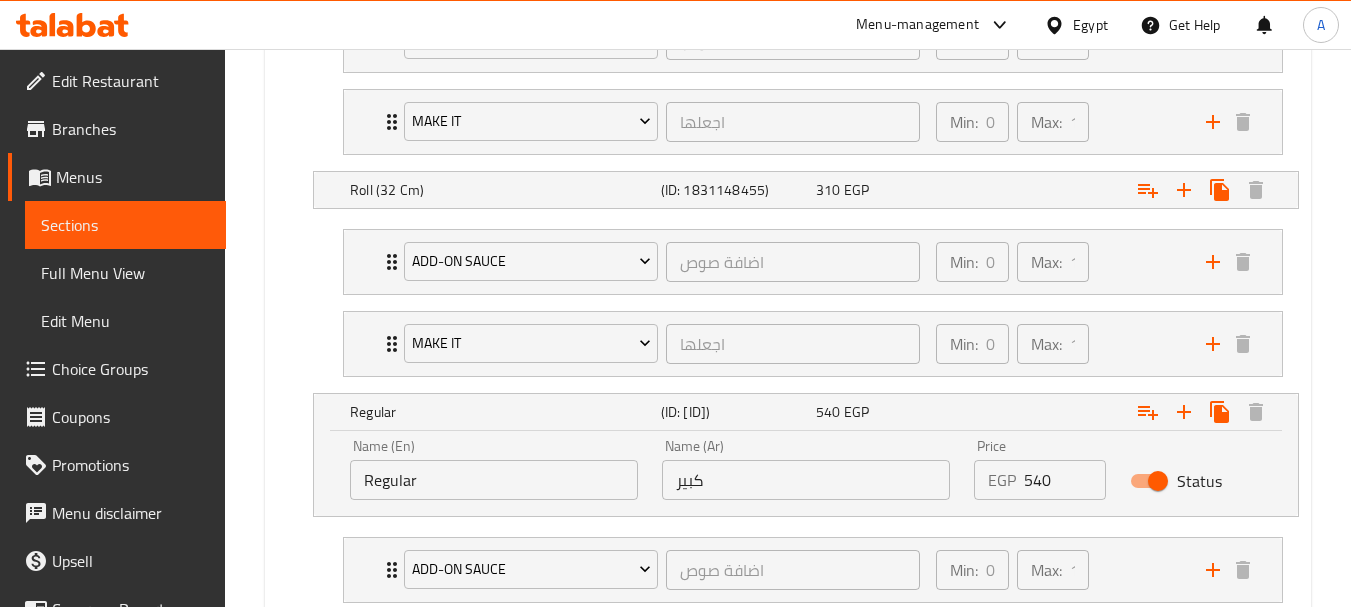 scroll, scrollTop: 1600, scrollLeft: 0, axis: vertical 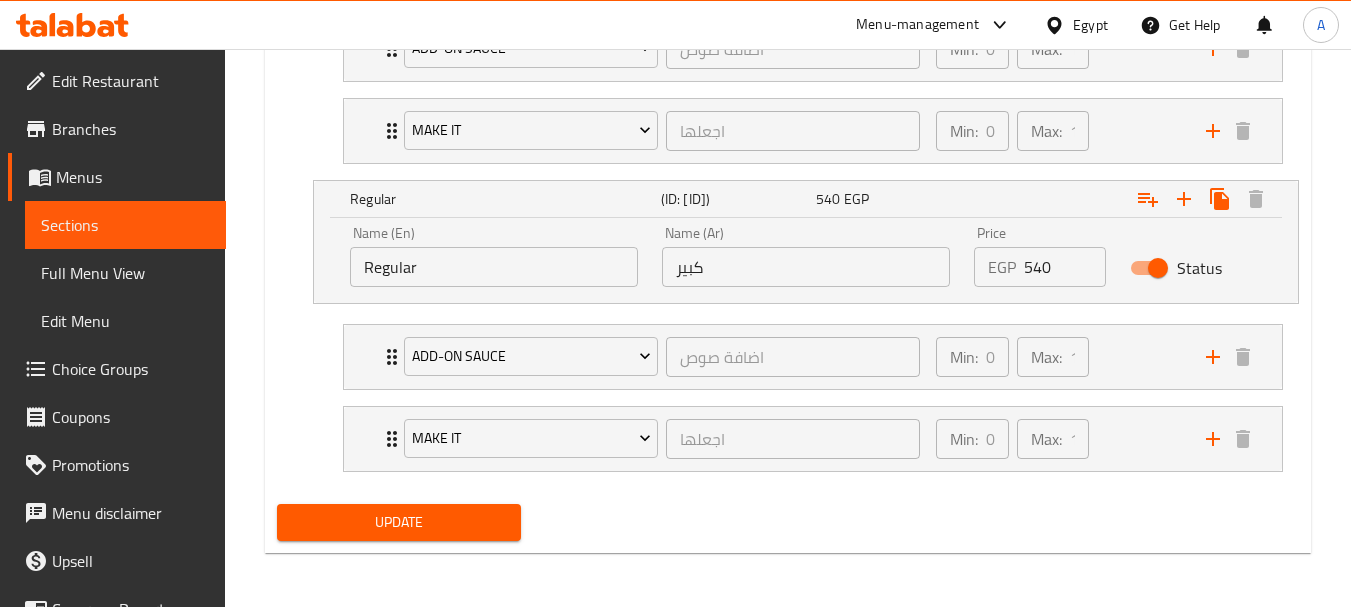 click on "Regular" at bounding box center (494, 267) 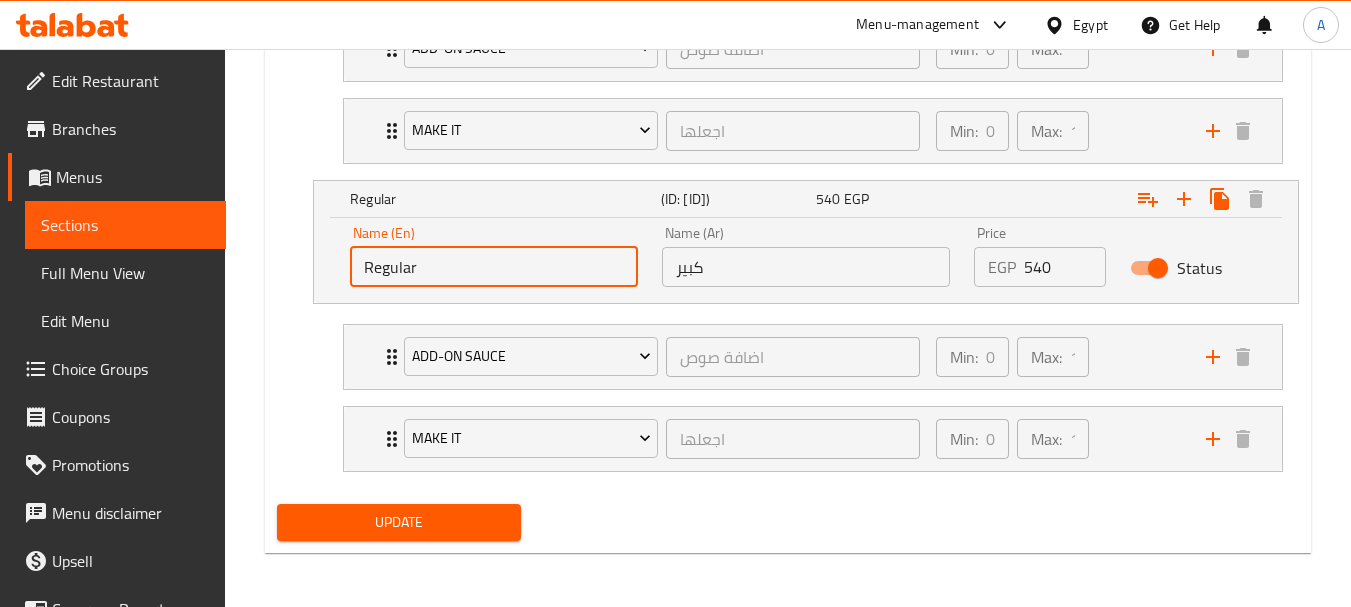 click on "Regular" at bounding box center (494, 267) 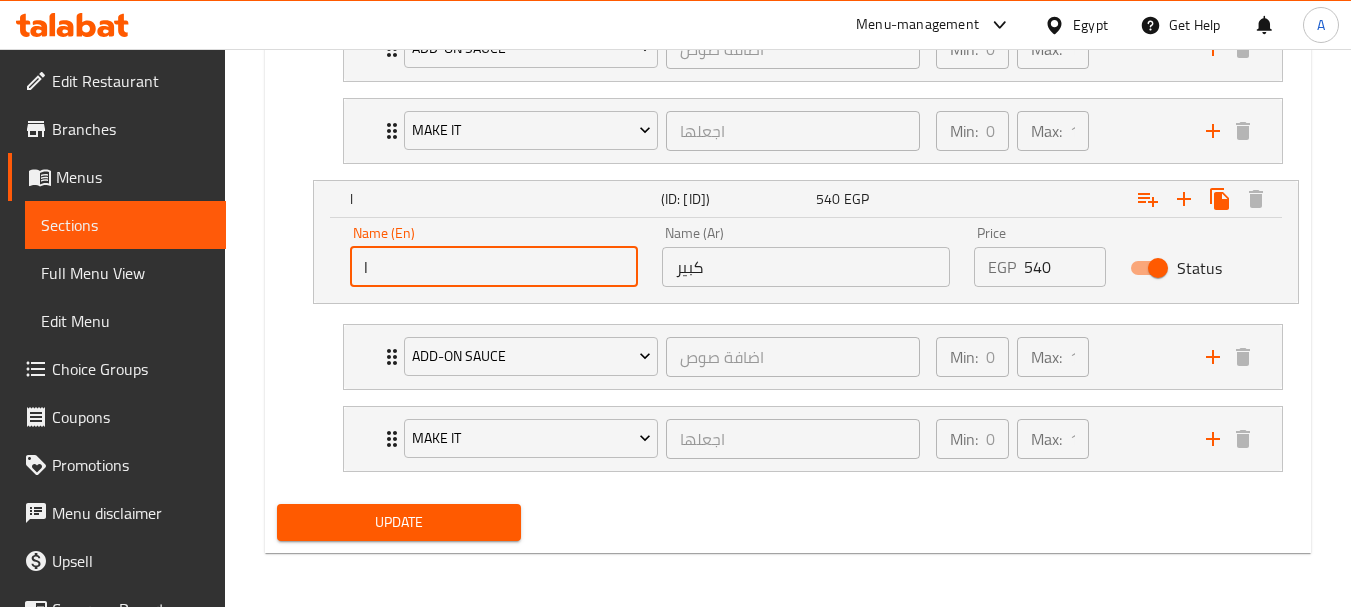type on "Large" 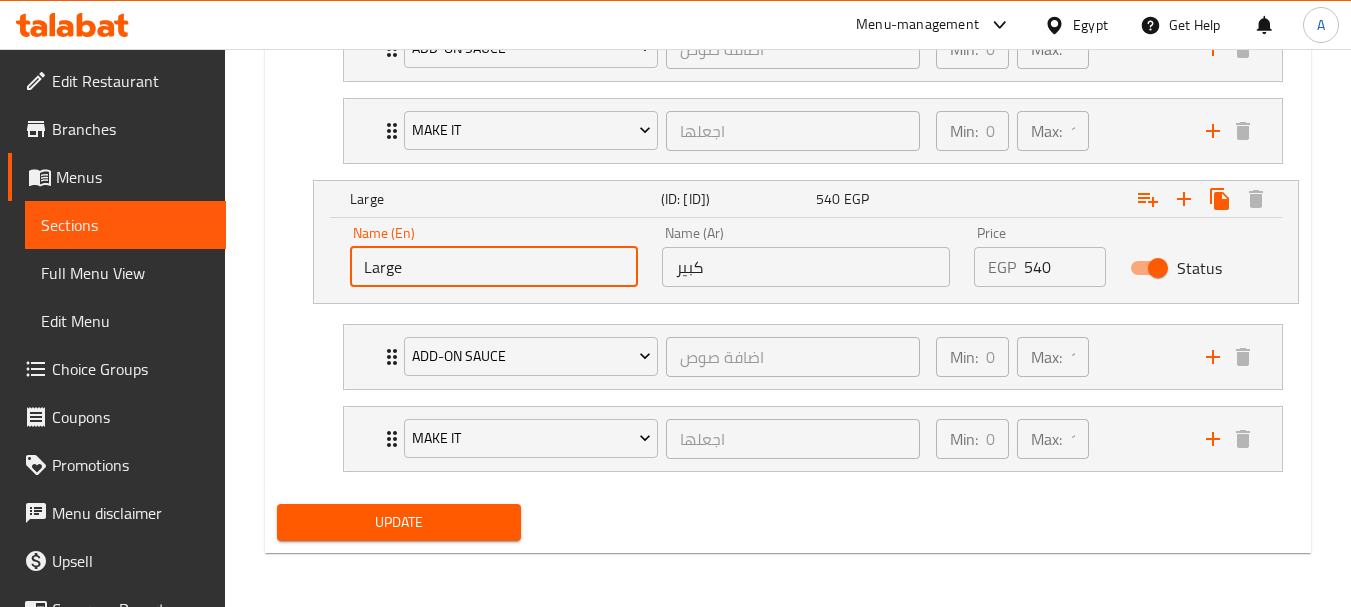 click on "Large" at bounding box center [494, 267] 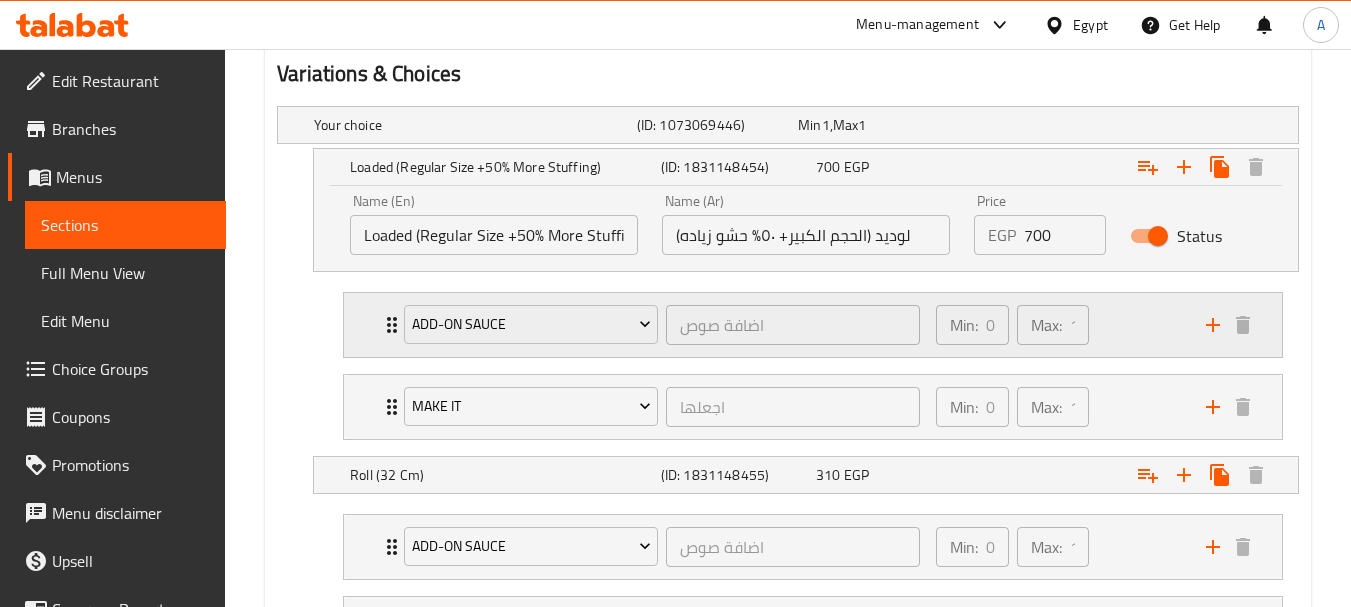 scroll, scrollTop: 1100, scrollLeft: 0, axis: vertical 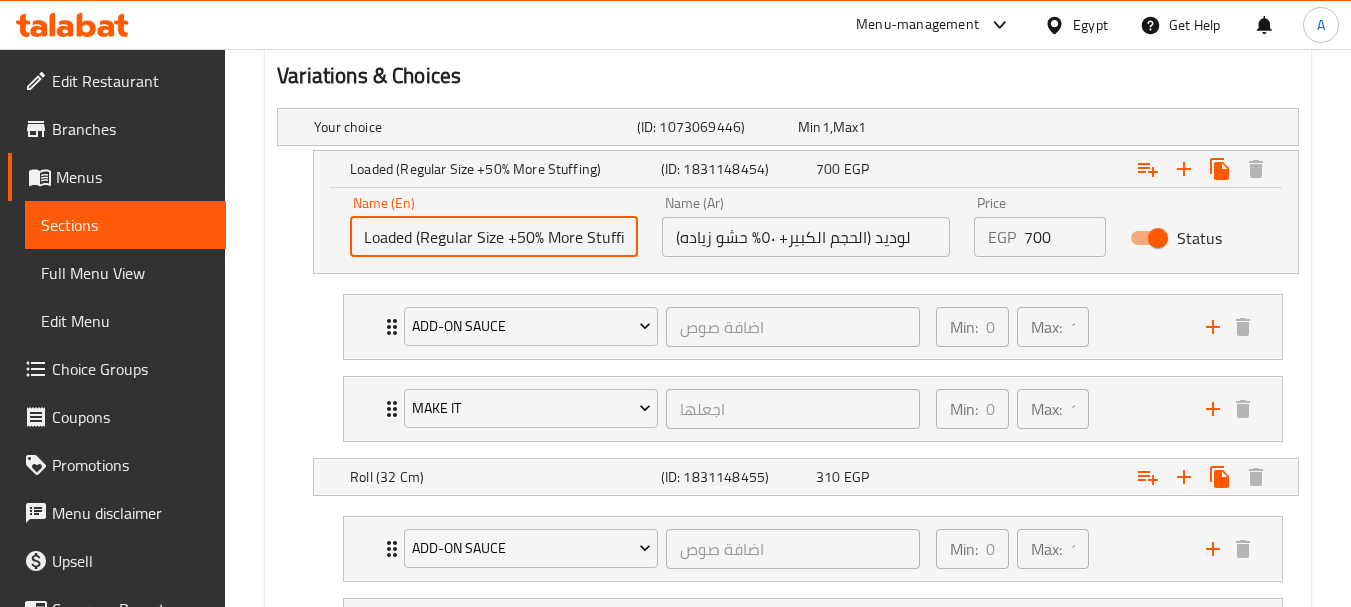 drag, startPoint x: 473, startPoint y: 235, endPoint x: 422, endPoint y: 254, distance: 54.42426 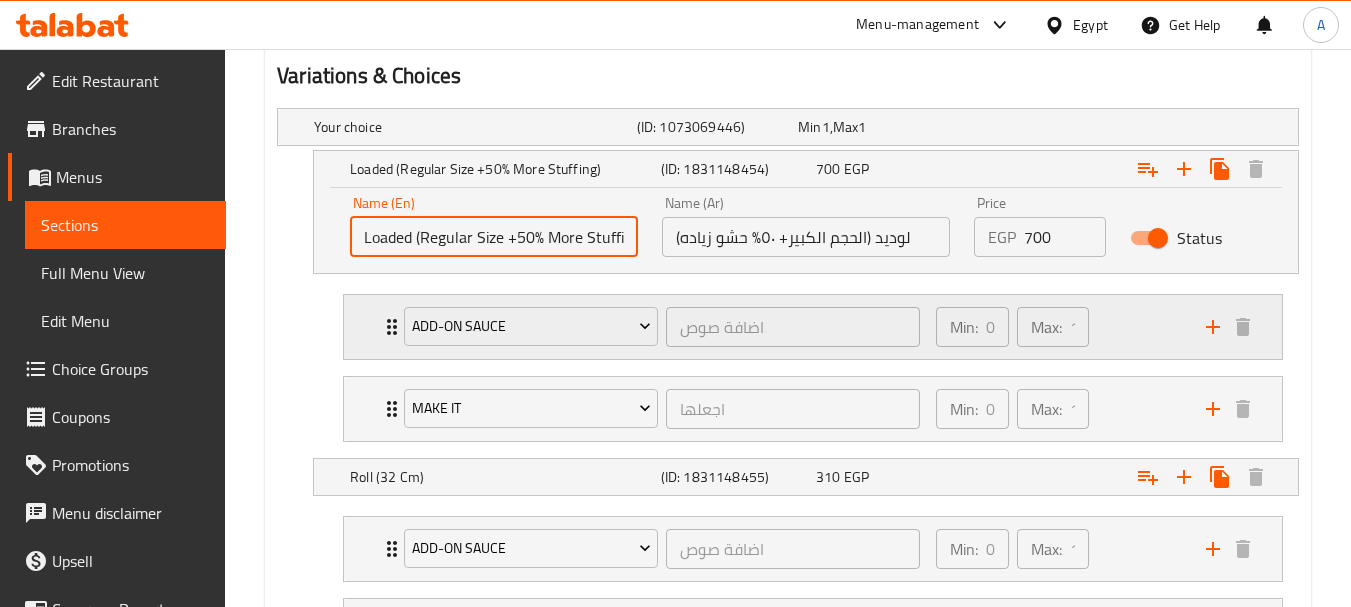 paste on "Large" 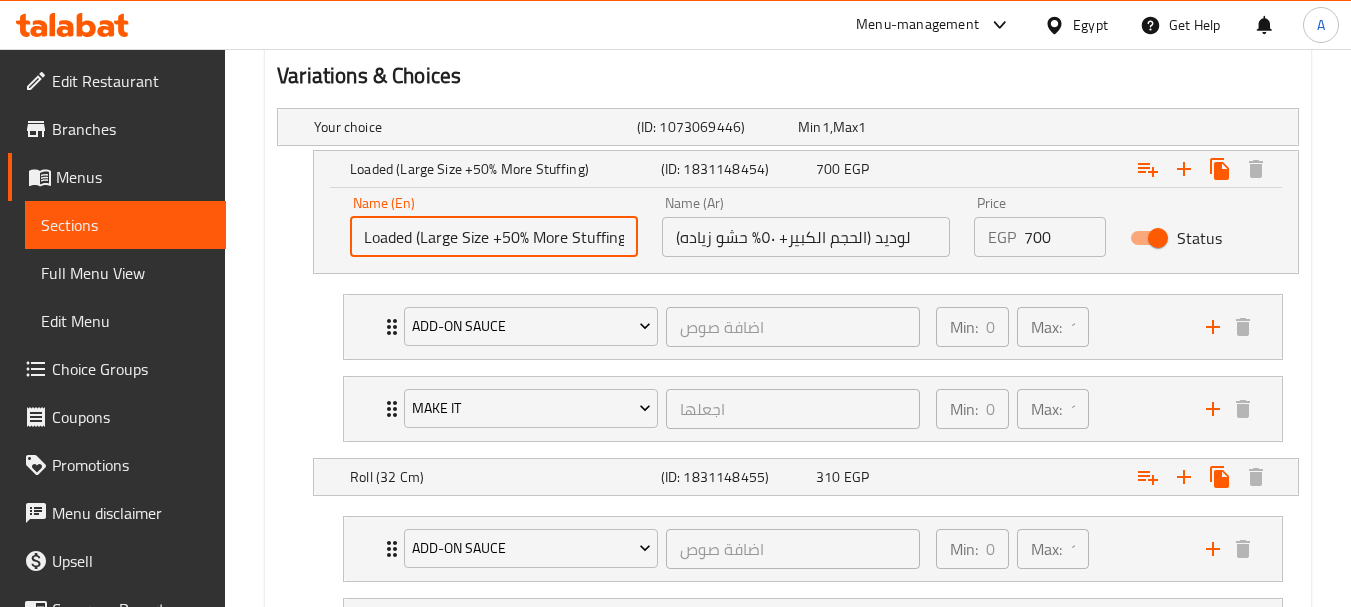 type on "Loaded (Large Size +50% More Stuffing)" 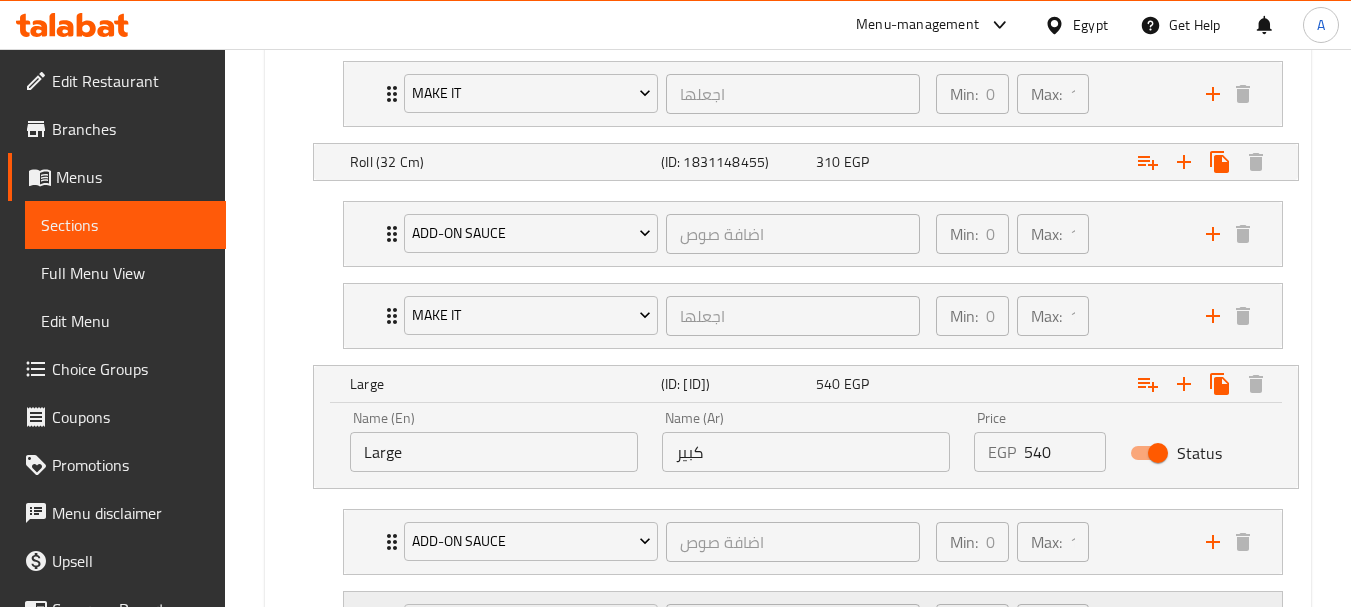 scroll, scrollTop: 1602, scrollLeft: 0, axis: vertical 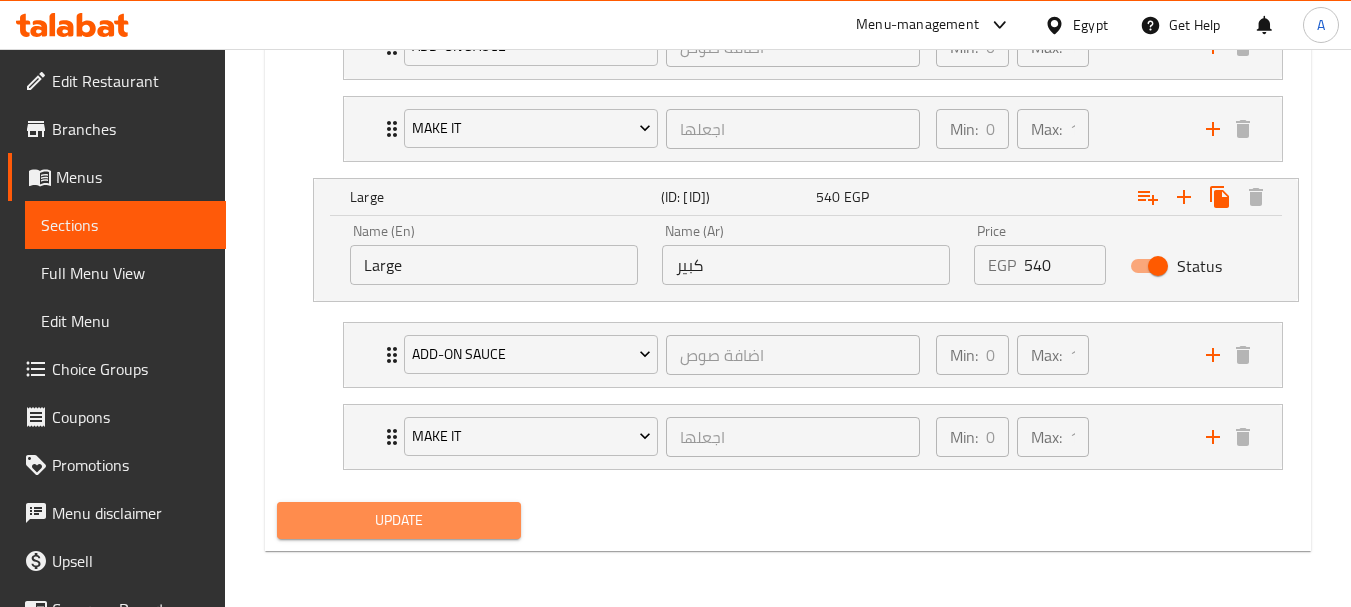 drag, startPoint x: 424, startPoint y: 512, endPoint x: 1303, endPoint y: 14, distance: 1010.2698 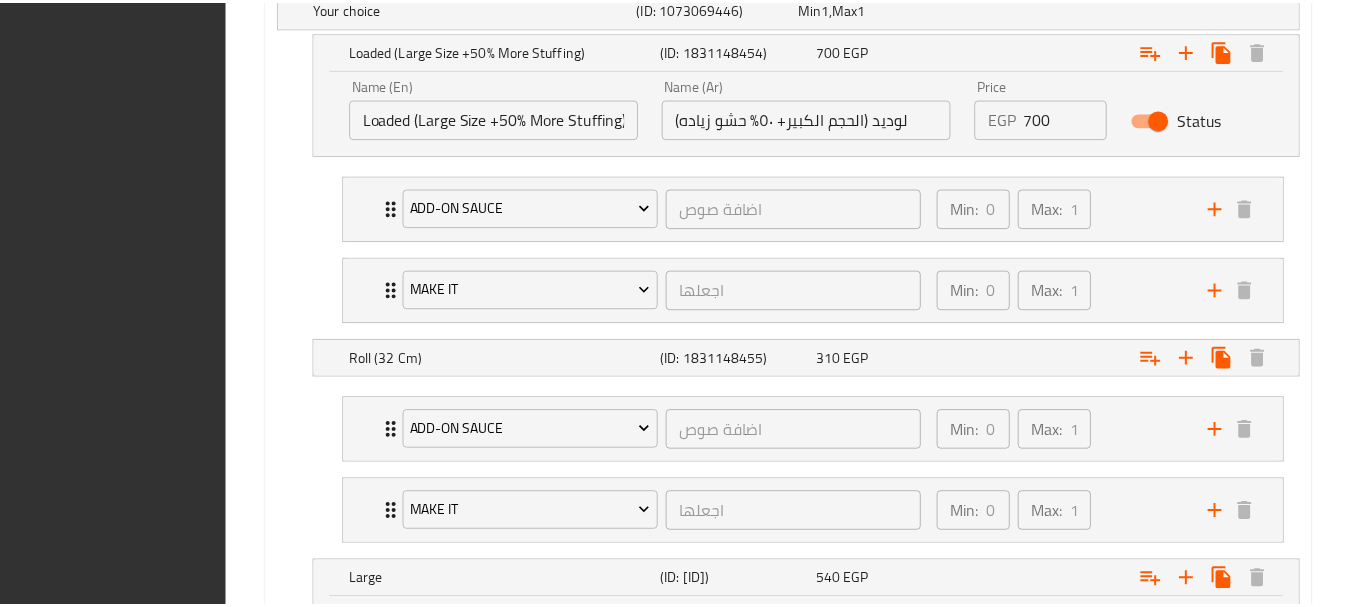 scroll, scrollTop: 1602, scrollLeft: 0, axis: vertical 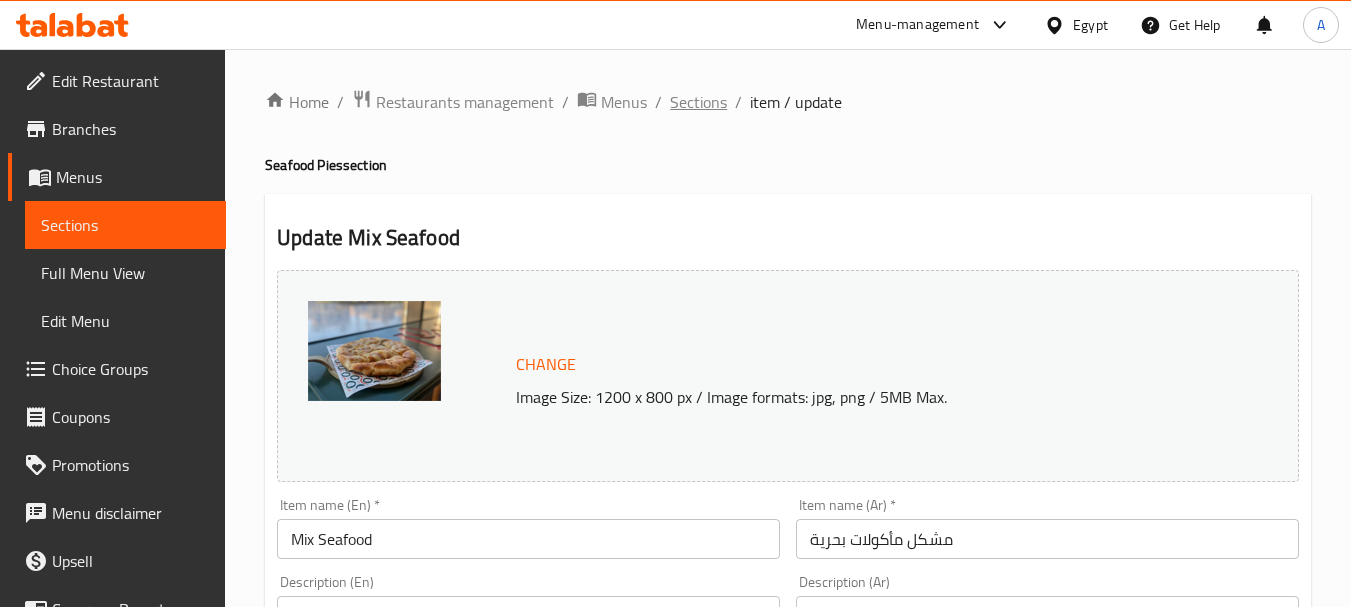 click on "Sections" at bounding box center (698, 102) 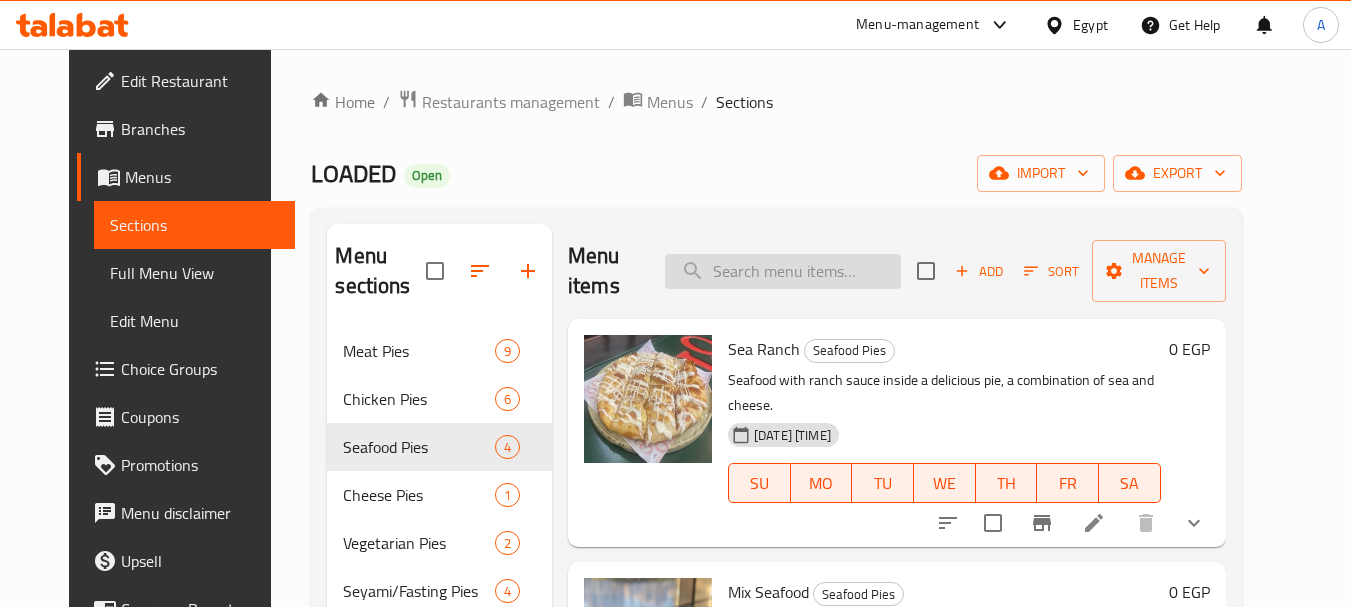 click at bounding box center (783, 271) 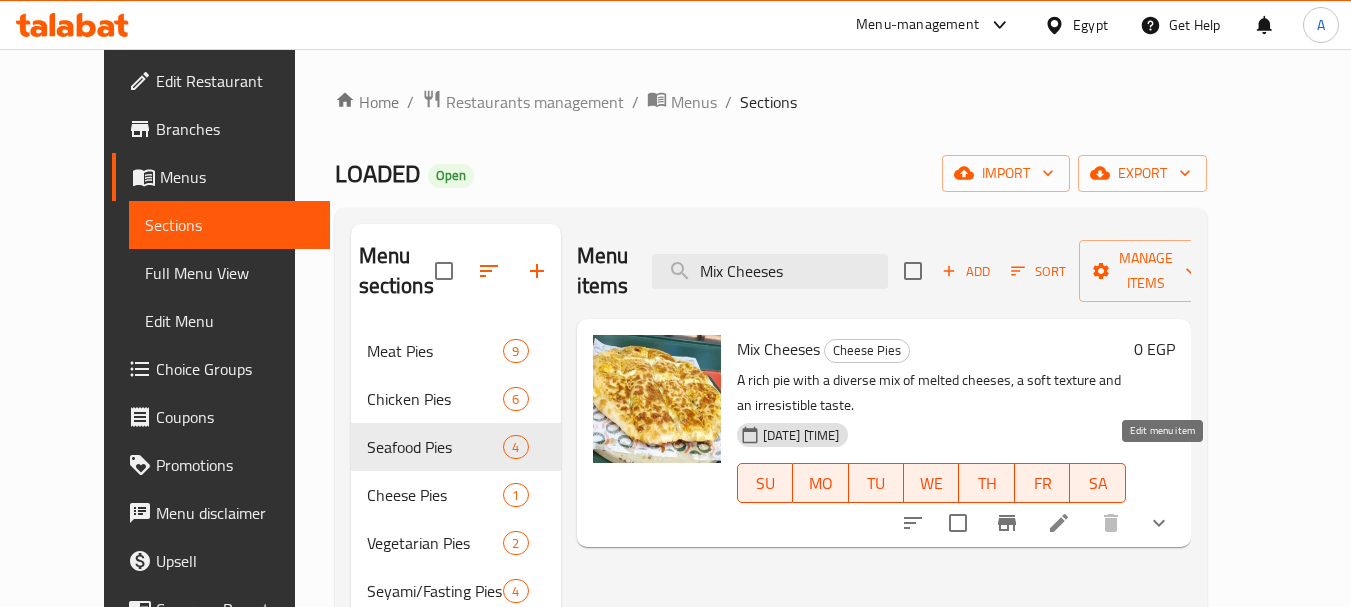 type on "Mix Cheeses" 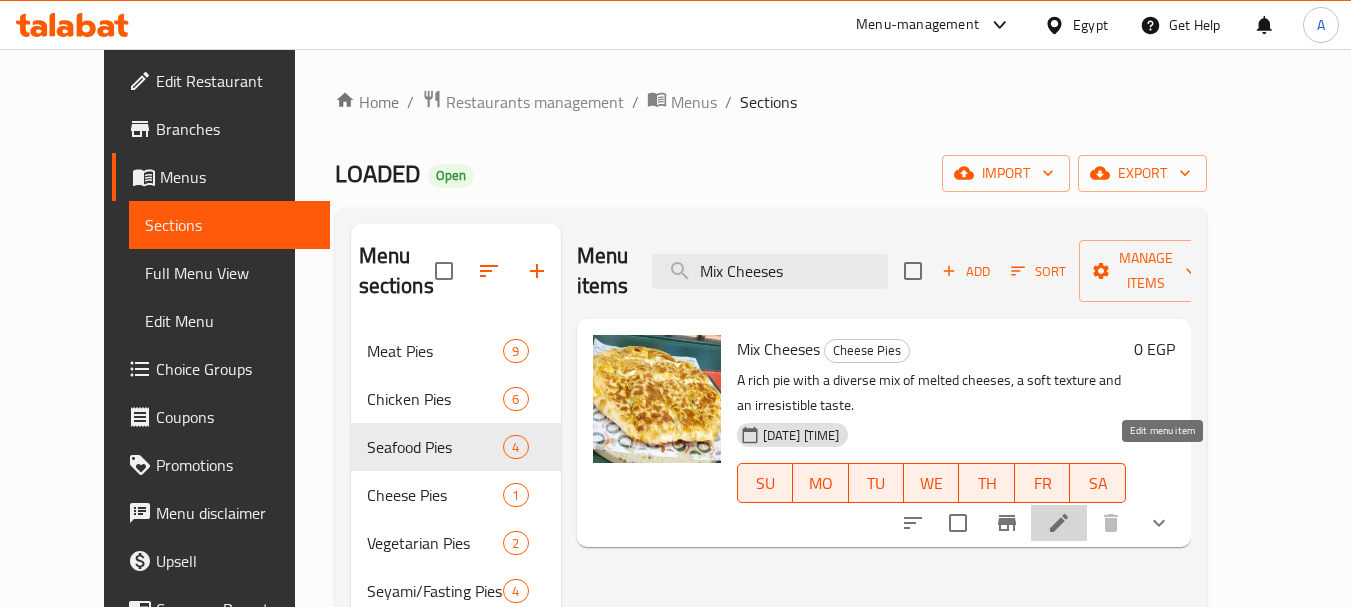 click 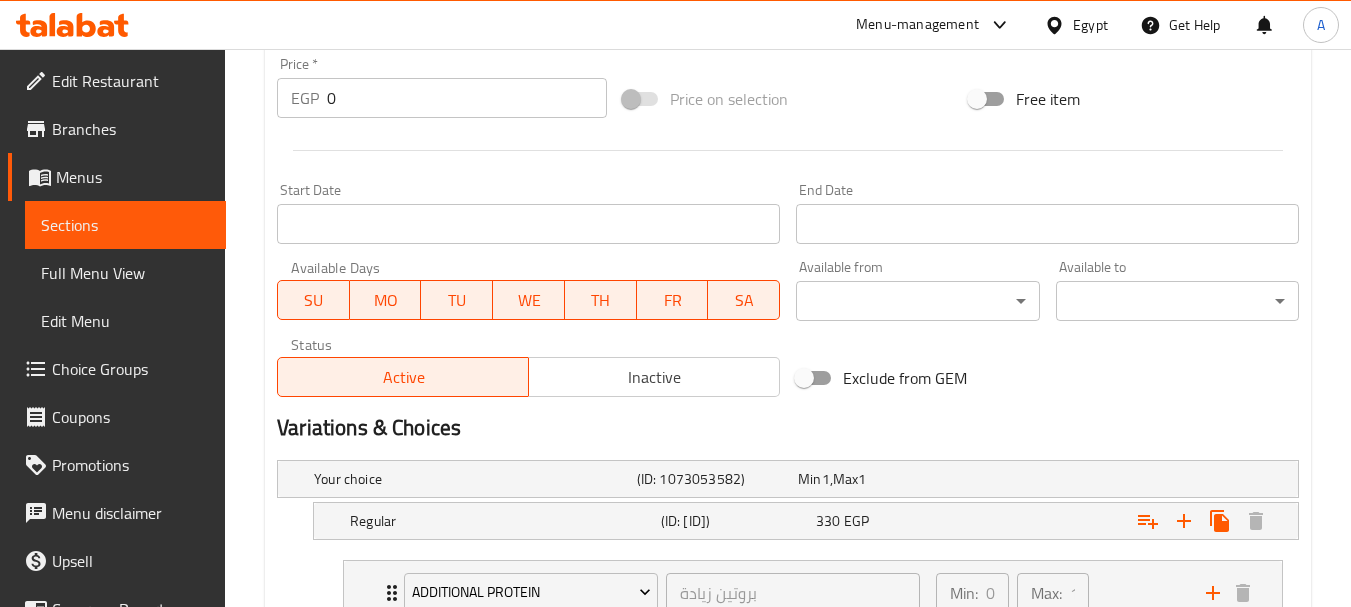 scroll, scrollTop: 1200, scrollLeft: 0, axis: vertical 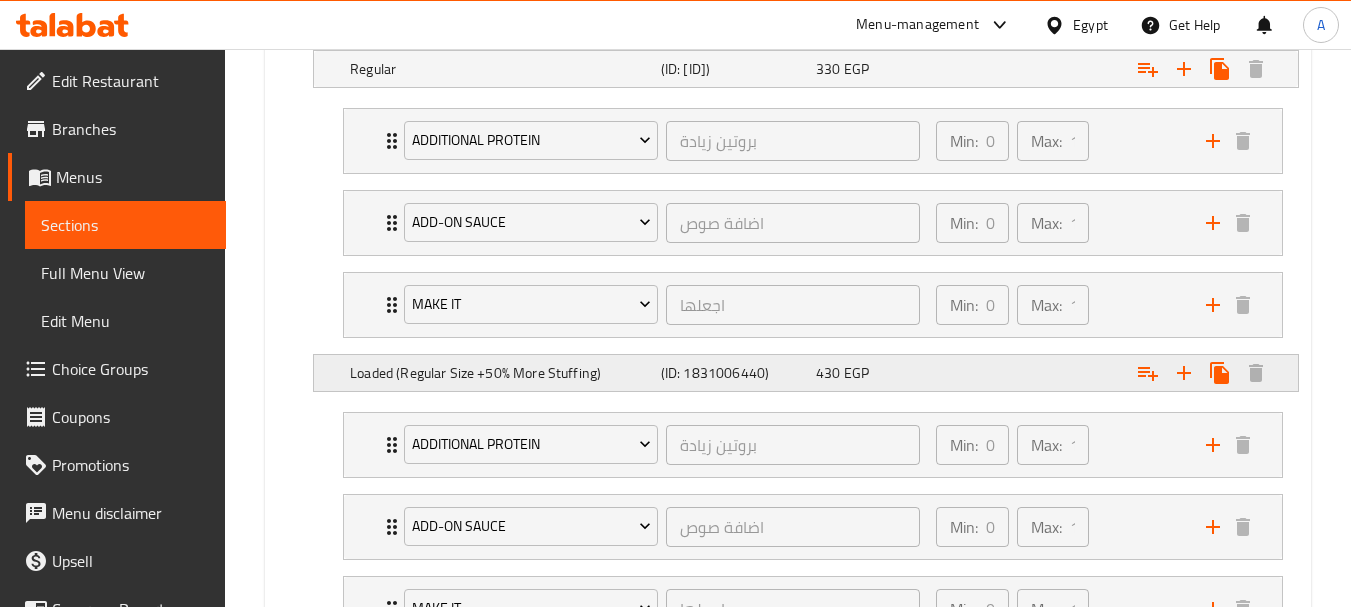 click on "Loaded (Regular Size +50% More Stuffing)" at bounding box center (471, 27) 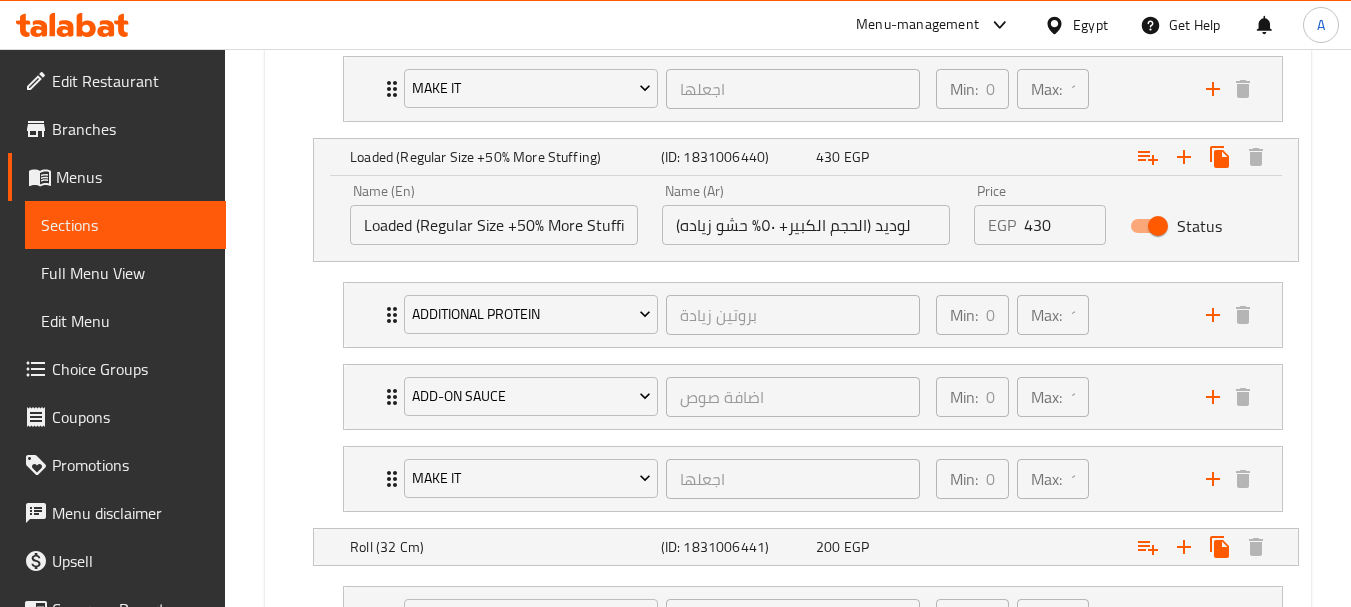 scroll, scrollTop: 1000, scrollLeft: 0, axis: vertical 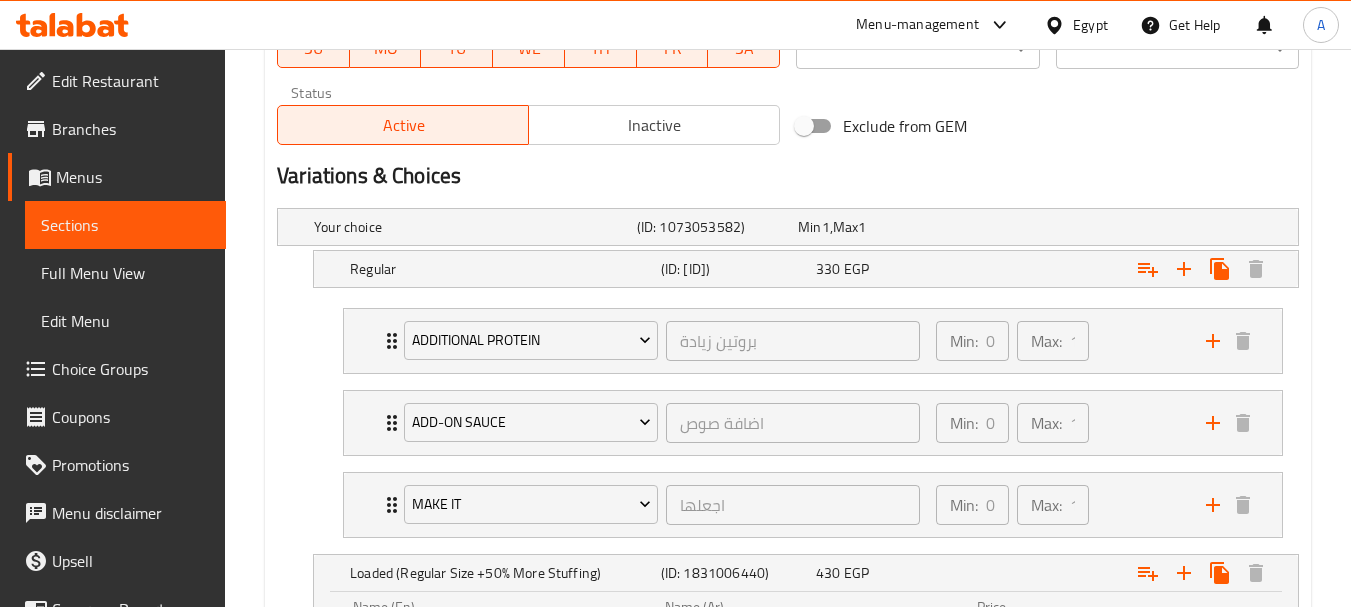 click on "Additional Protein بروتين زيادة ​ Min: 0 ​ Max: 1 ​ Sausages (ID: [ID]) [PRICE] EGP Name (En) Sausages Name (En) Name (Ar) سجق Name (Ar) Price EGP [PRICE] Price Status Pastrami (ID: [ID]) [PRICE] EGP Name (En) Pastrami Name (En) Name (Ar) بسطرمة Name (Ar) Price EGP [PRICE] Price Status Grilled Chicken (ID: [ID]) [PRICE] EGP Name (En) Grilled Chicken Name (En) Name (Ar) فراخ جريل Name (Ar) Price EGP [PRICE] Price Status Salami (ID: [ID]) [PRICE] EGP Name (En) Salami Name (En) Name (Ar) سلامي Name (Ar) Price EGP [PRICE] Price Status Smoked Beef (ID: [ID]) [PRICE] EGP Name (En) Smoked Beef Name (En) Name (Ar) لحم بقري مدخن Name (Ar) Price EGP [PRICE] Price Status Crispy Chicken (ID: [ID]) [PRICE] EGP Name (En) Crispy Chicken Name (En) Name (Ar) فراخ كريسبي Name (Ar) Price EGP [PRICE] Price Status Minced Meat (ID: [ID]) [PRICE] EGP Name (En) Minced Meat Name (En) Name (Ar) لحمة مفرومة Name (Ar) Price EGP [PRICE] Price Status Smoked Turkey (ID: [ID]) [PRICE] EGP Name (En)" at bounding box center (788, 423) 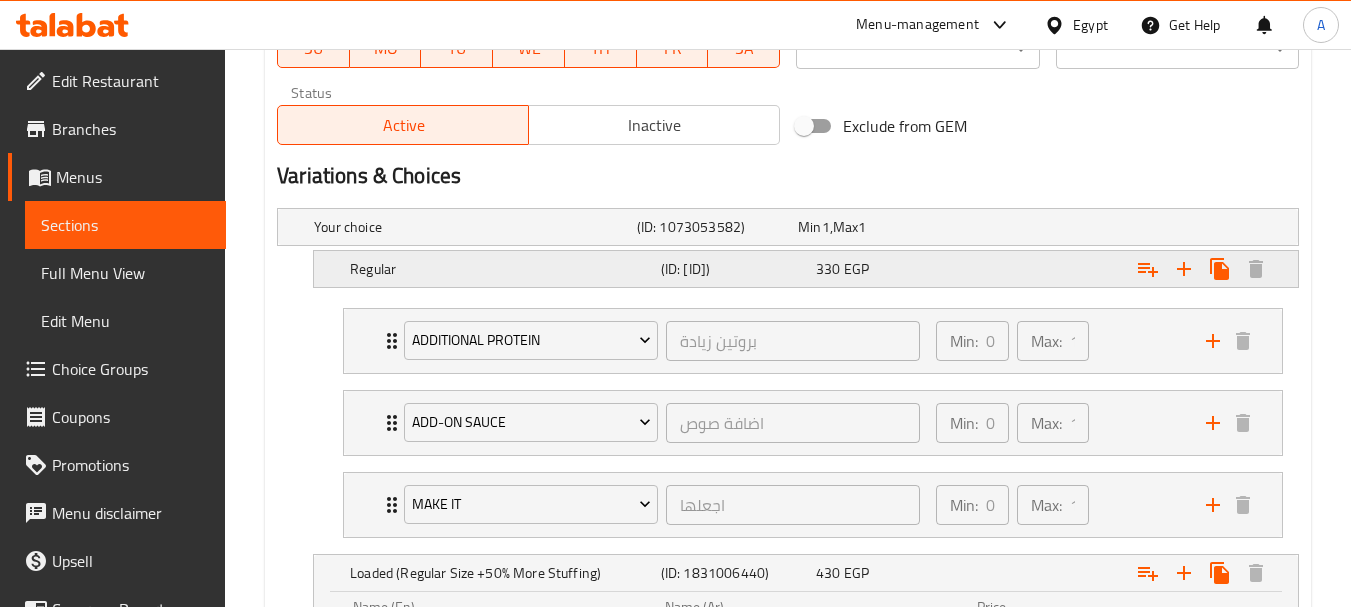 click on "Regular (ID: [ID]) [PRICE]   EGP" at bounding box center (794, 227) 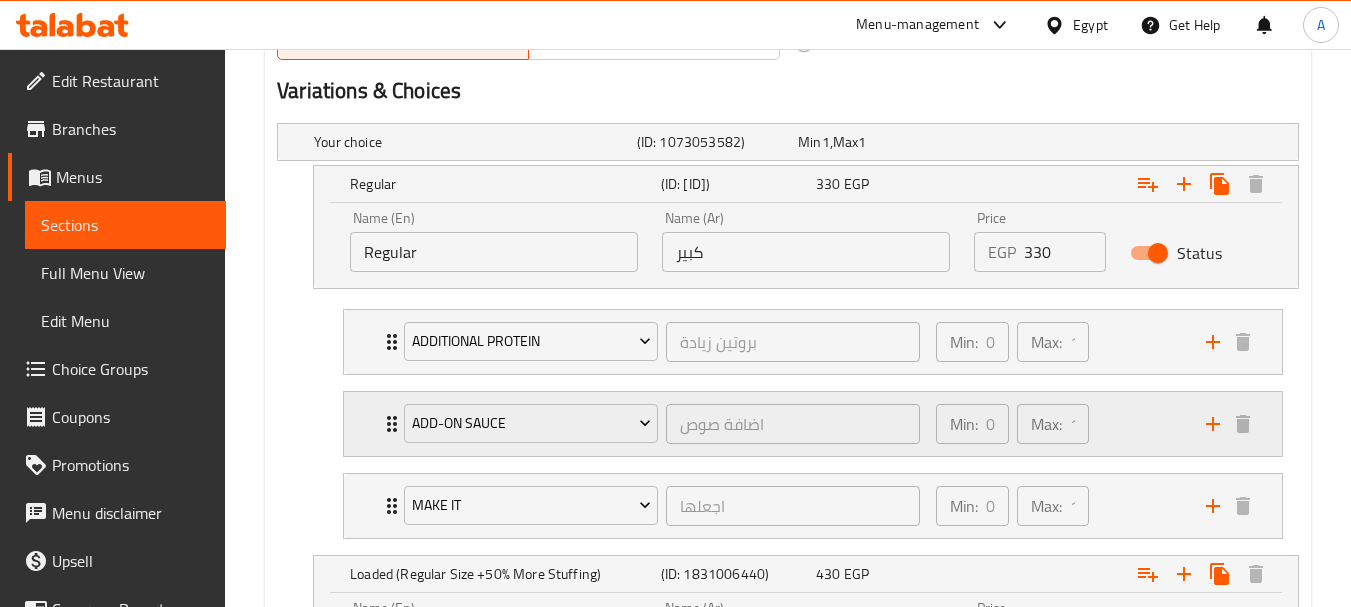 scroll, scrollTop: 1200, scrollLeft: 0, axis: vertical 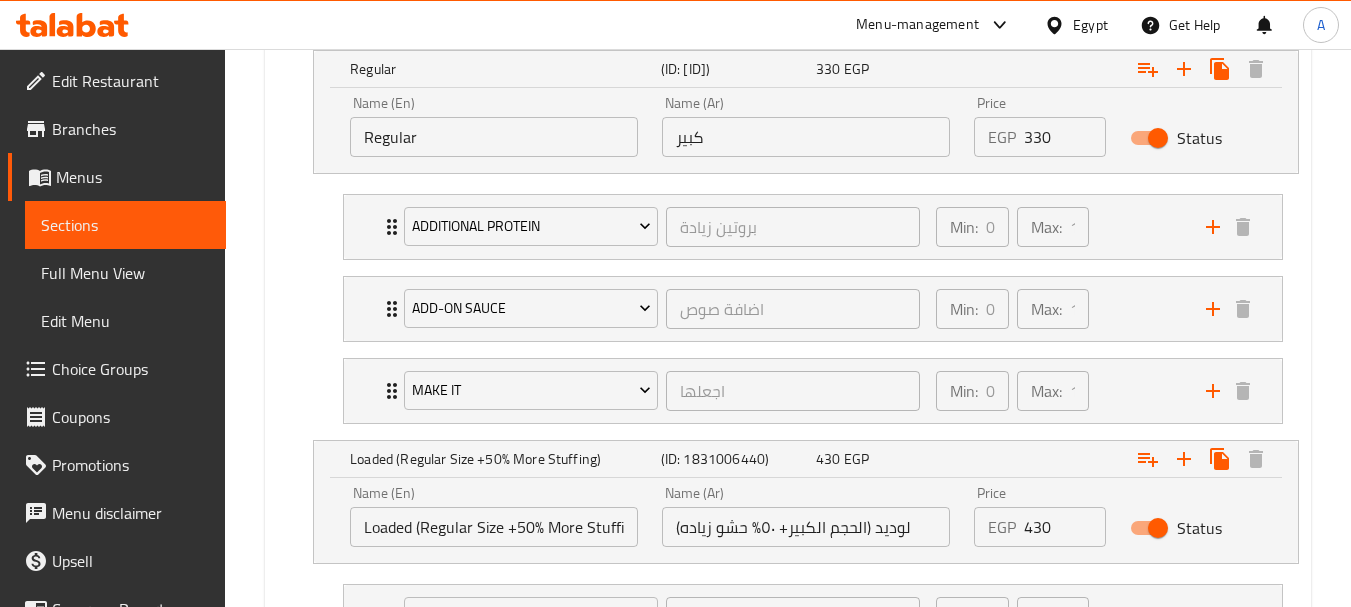 click on "Regular" at bounding box center (494, 137) 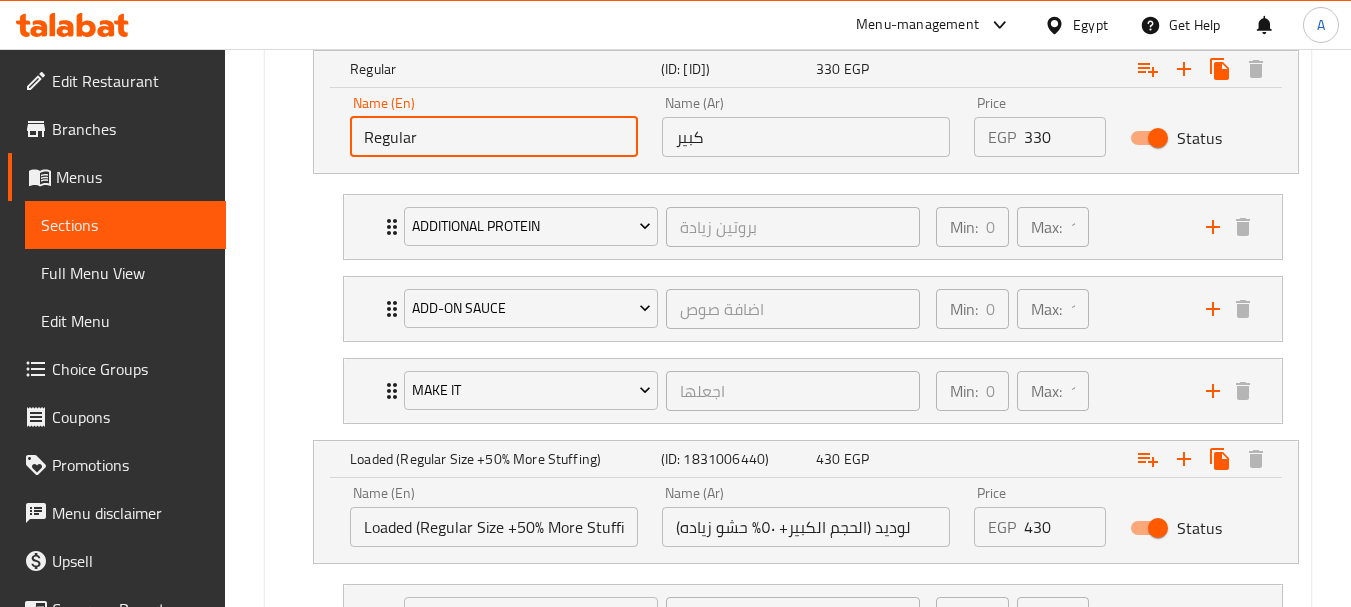 click on "Regular" at bounding box center [494, 137] 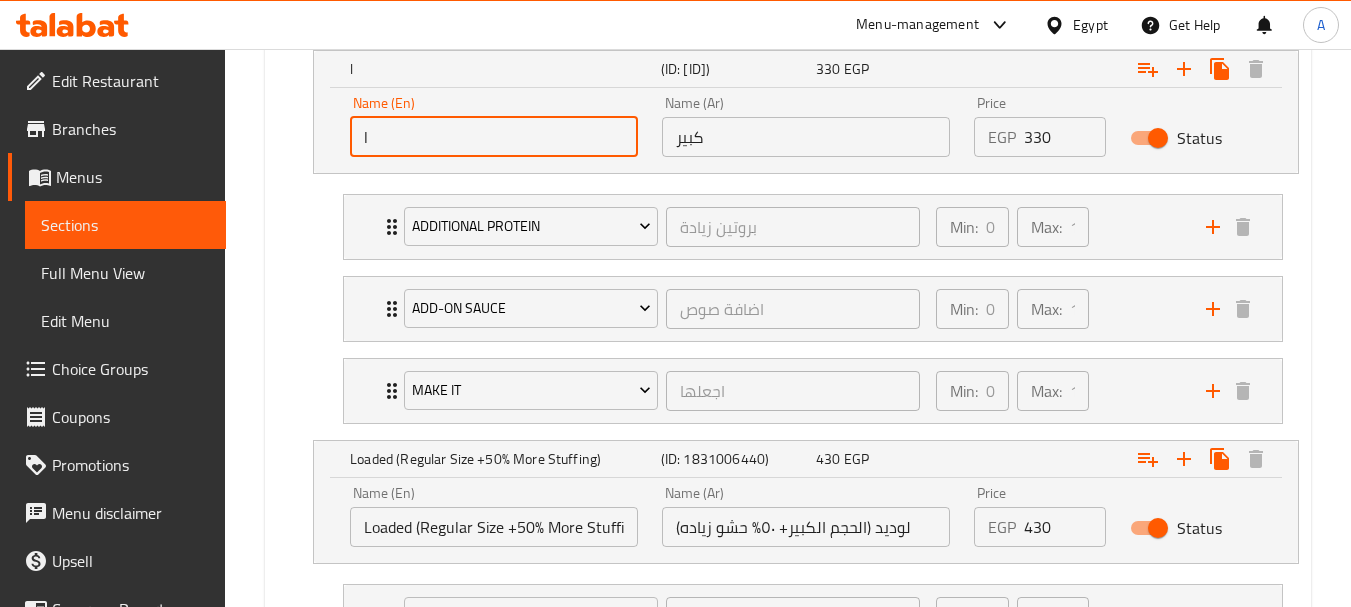 type on "Large" 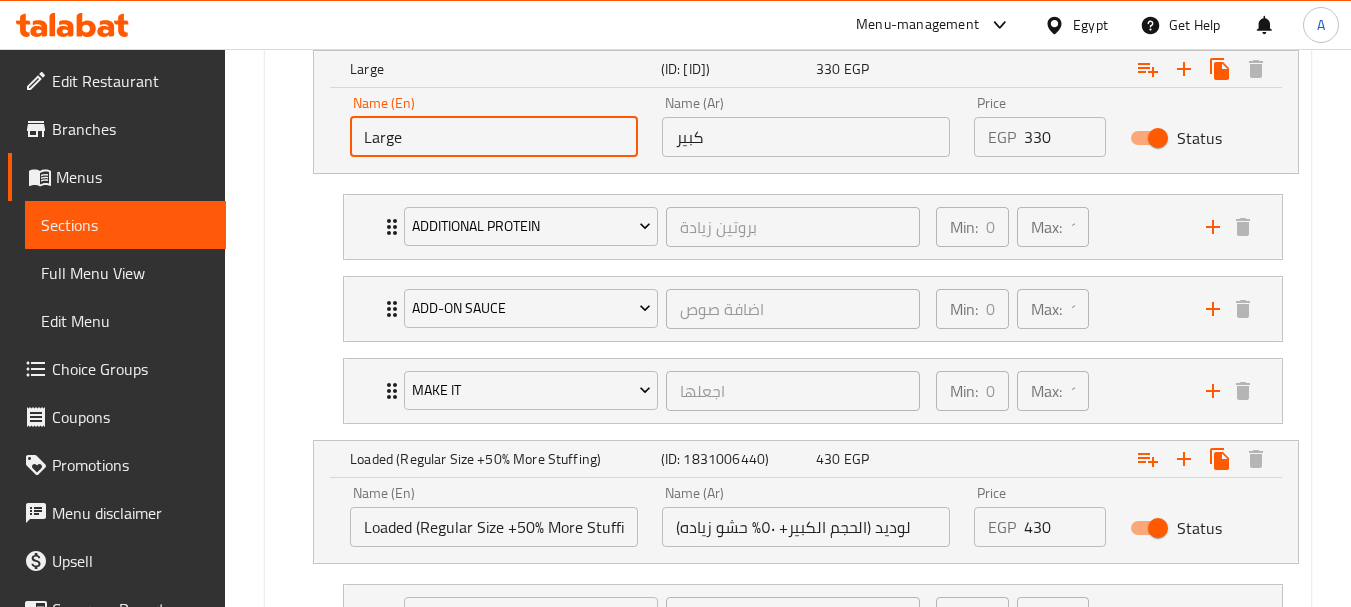 click on "Large" at bounding box center [494, 137] 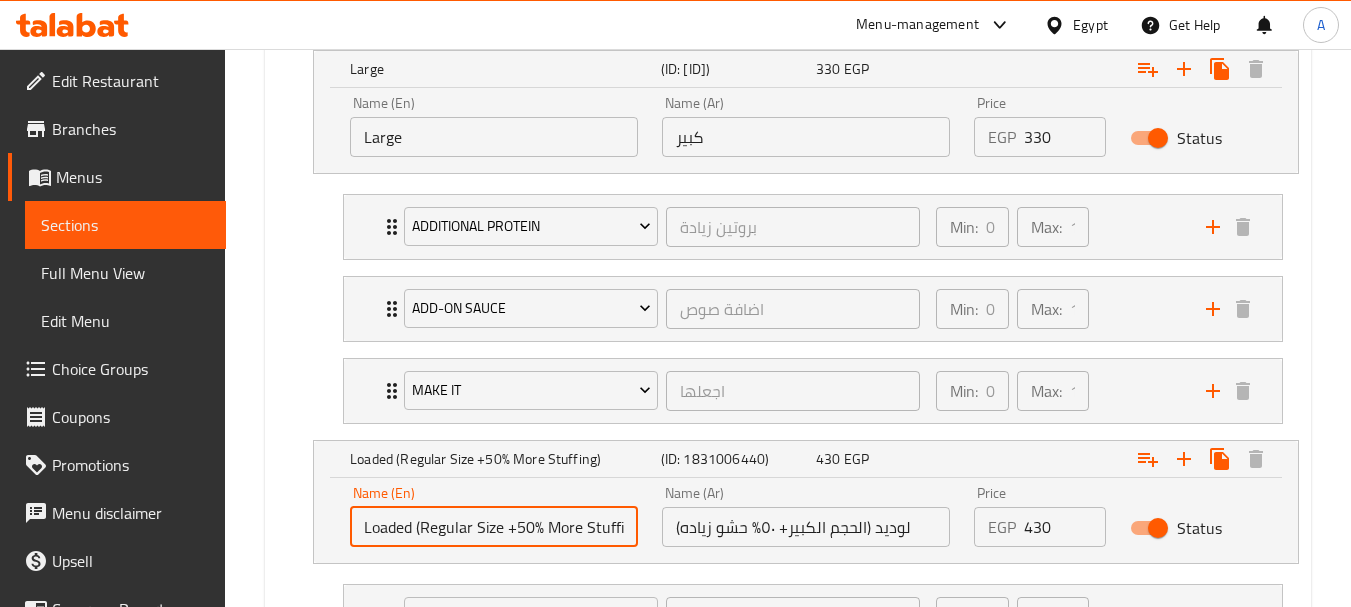 drag, startPoint x: 474, startPoint y: 525, endPoint x: 432, endPoint y: 529, distance: 42.190044 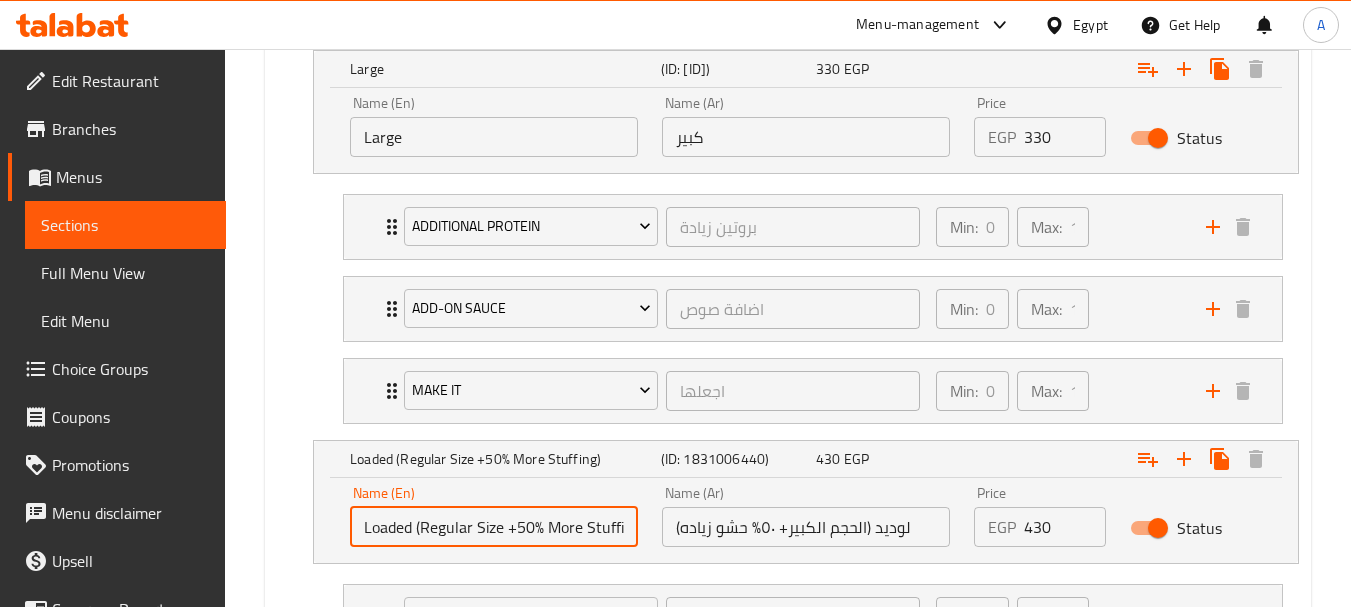 click on "Loaded (Regular Size +50% More Stuffing)" at bounding box center [494, 527] 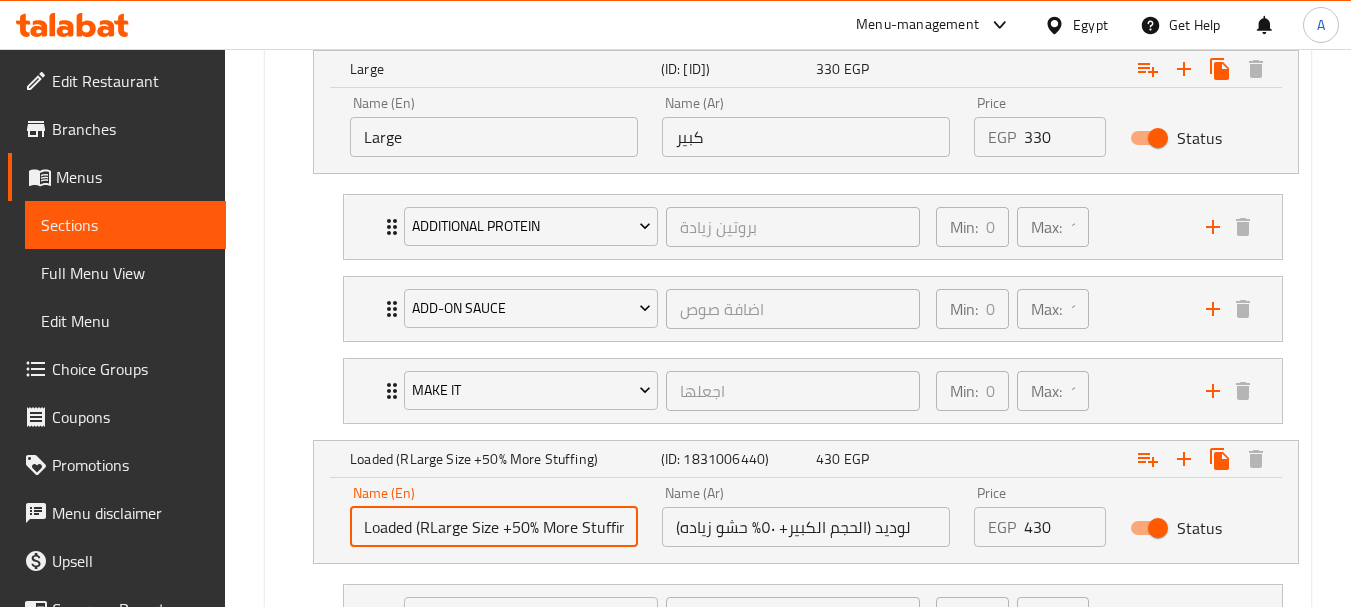 click on "Loaded (RLarge Size +50% More Stuffing)" at bounding box center (494, 527) 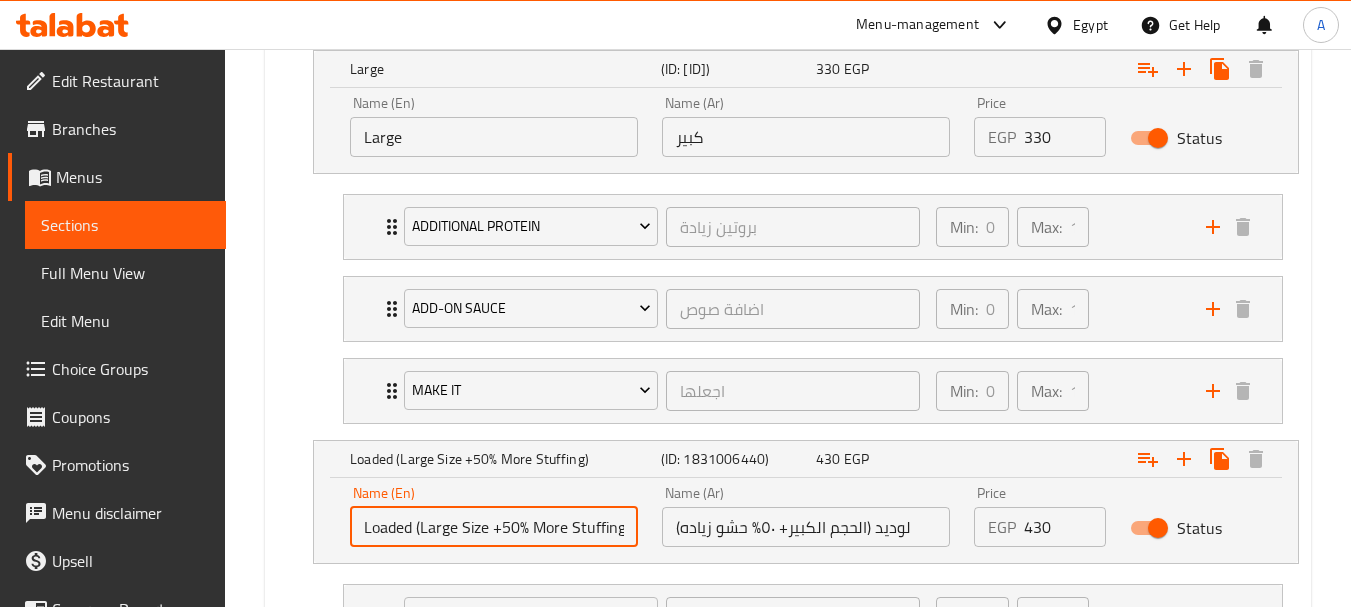 click on "Add-on Sauce اضافة صوص ​ Min: 0 ​ Max: 1 ​ Ranch Sauce (ID: [ID]) [PRICE] EGP Name (En) Ranch Sauce Name (En) Name (Ar) صوص رانش Name (Ar) Price EGP [PRICE] Price Status Cheddar Sauce (ID: [ID]) [PRICE] EGP Name (En) Cheddar Sauce Name (En) Name (Ar) صوص شيدر Name (Ar) Price EGP [PRICE] Price Status BBQ Sauce (ID: [ID]) [PRICE] EGP Name (En) BBQ Sauce Name (En) Name (Ar) صوص باربيكيو Name (Ar) Price EGP [PRICE] Price Status Bluecheese Sauce (ID: [ID]) [PRICE] EGP Name (En) Bluecheese Sauce Name (En) Name (Ar) صوص بلو تشيز Name (Ar) Price EGP [PRICE] Price Status Curry Sauce (ID: [ID]) [PRICE] EGP Name (En) Curry Sauce Name (En) Name (Ar) صوص كاري Name (Ar) Price EGP [PRICE] Price Status Truflle Sauce (ID: [ID]) [PRICE] EGP Name (En) Truflle Sauce Name (En) Name (Ar) صوص ترافيل Name (Ar) Price EGP [PRICE] Price Status" at bounding box center (813, 309) 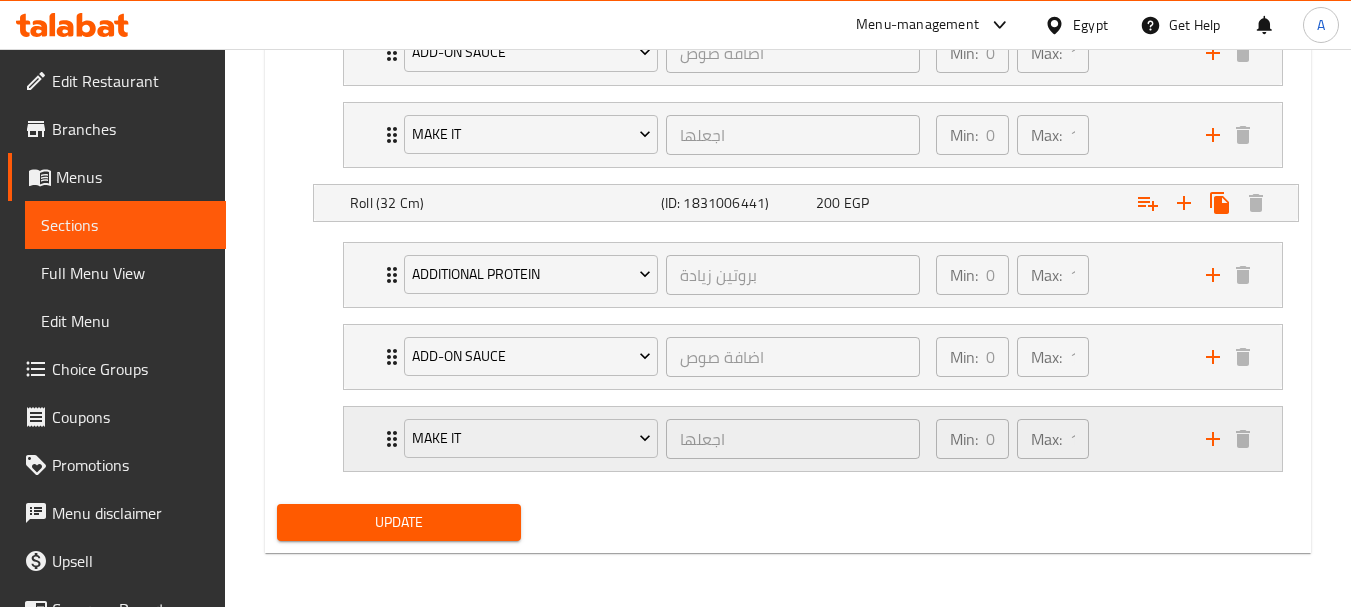 scroll, scrollTop: 1848, scrollLeft: 0, axis: vertical 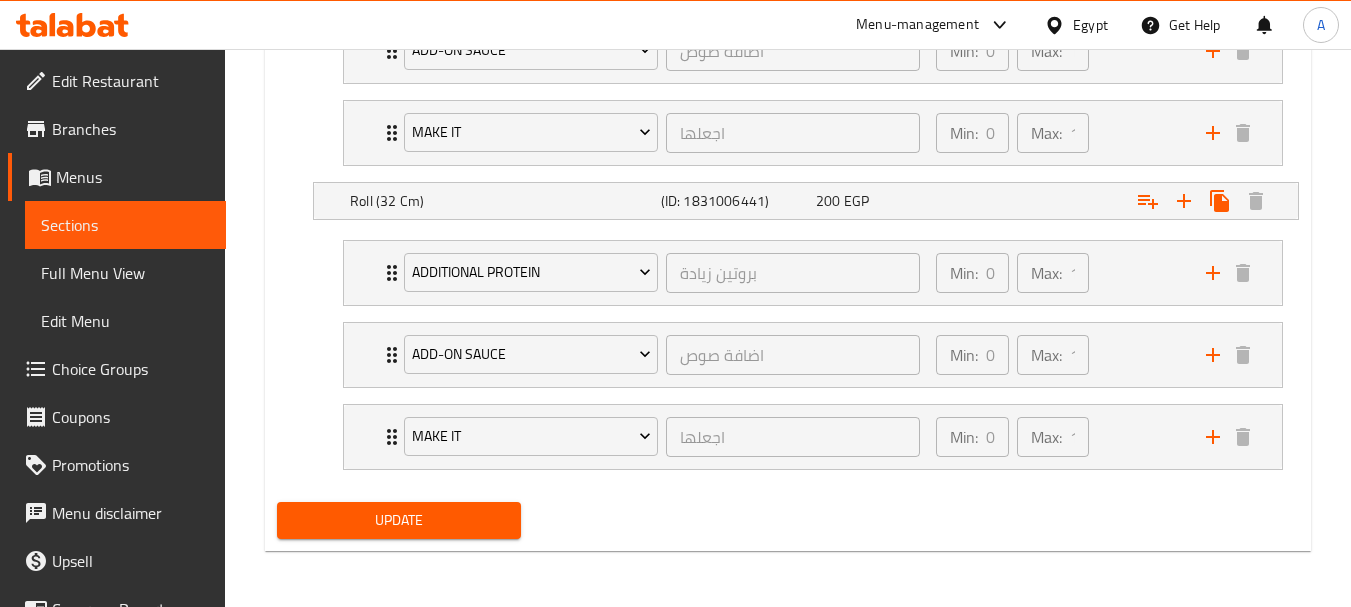 type on "Loaded (Large Size +50% More Stuffing)" 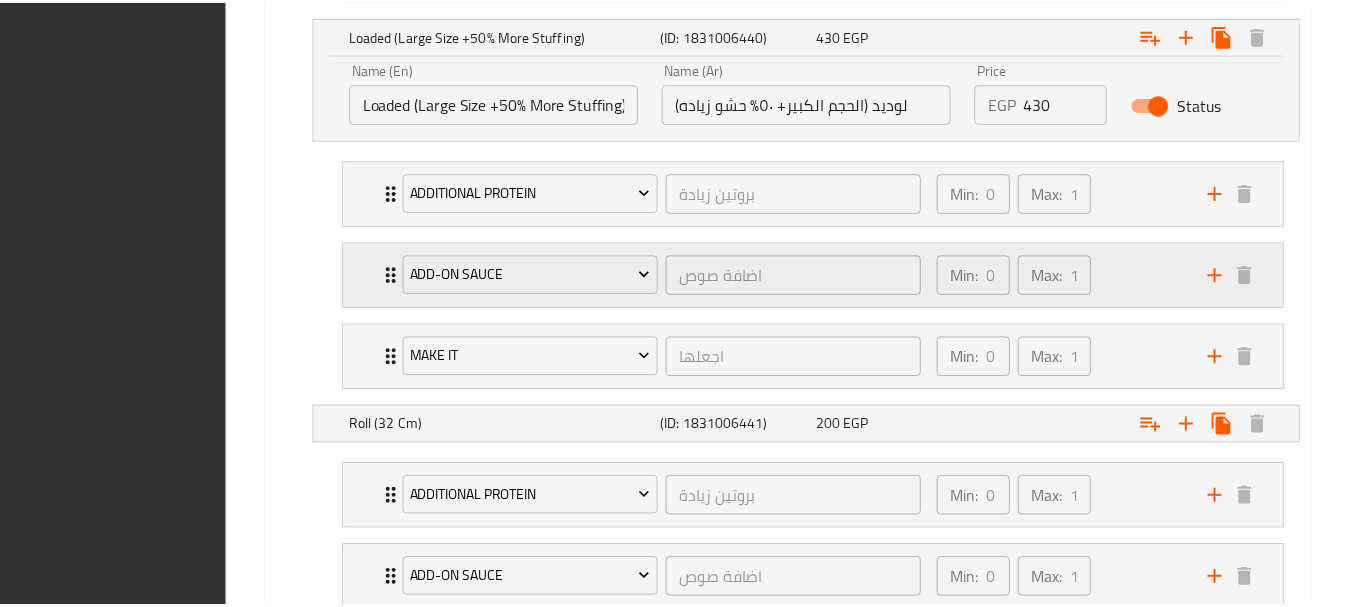 scroll, scrollTop: 1848, scrollLeft: 0, axis: vertical 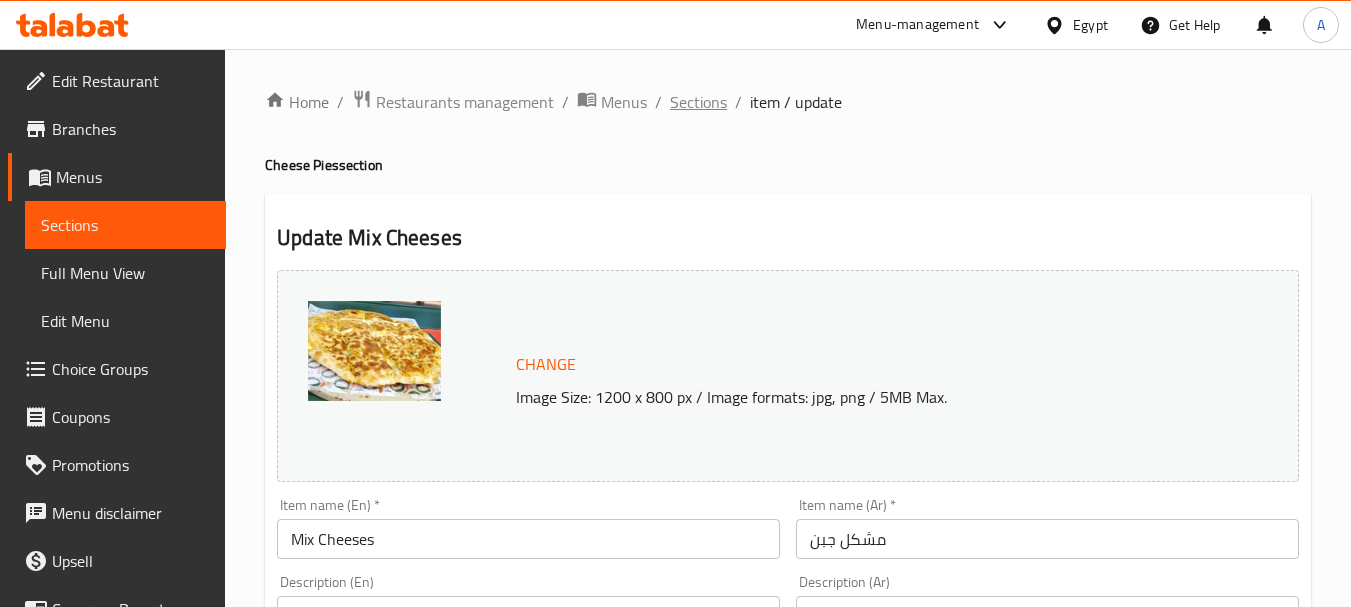 click on "Sections" at bounding box center (698, 102) 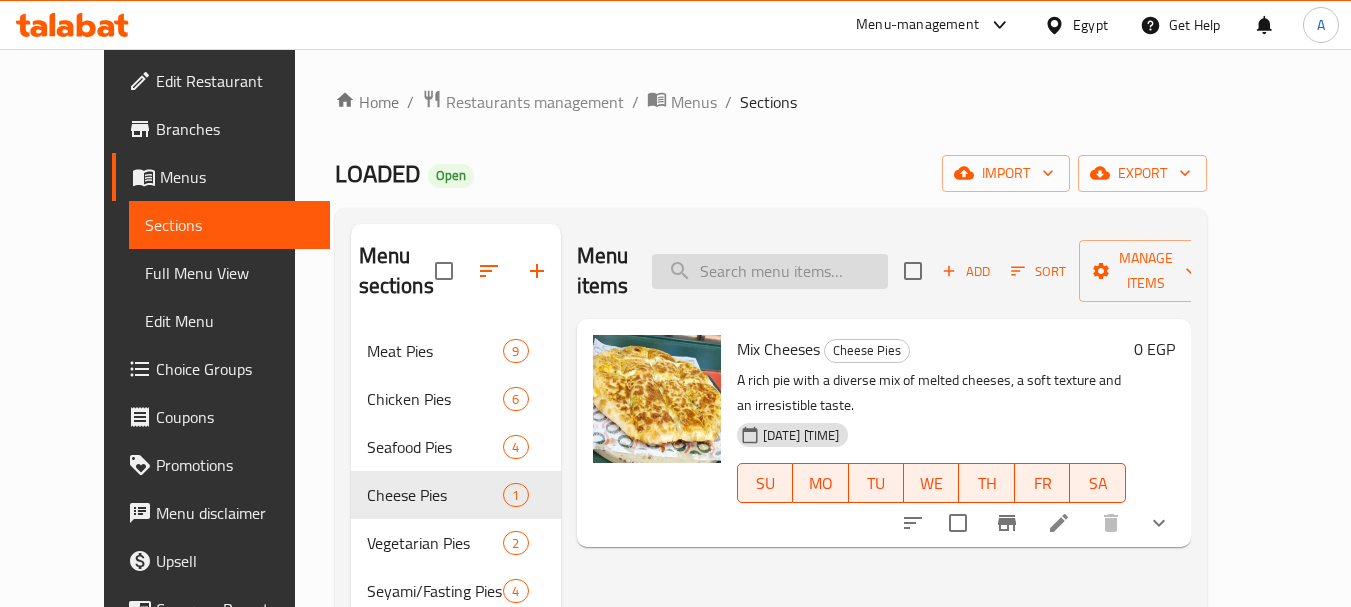 click on "Menu items Add Sort Manage items" at bounding box center [884, 271] 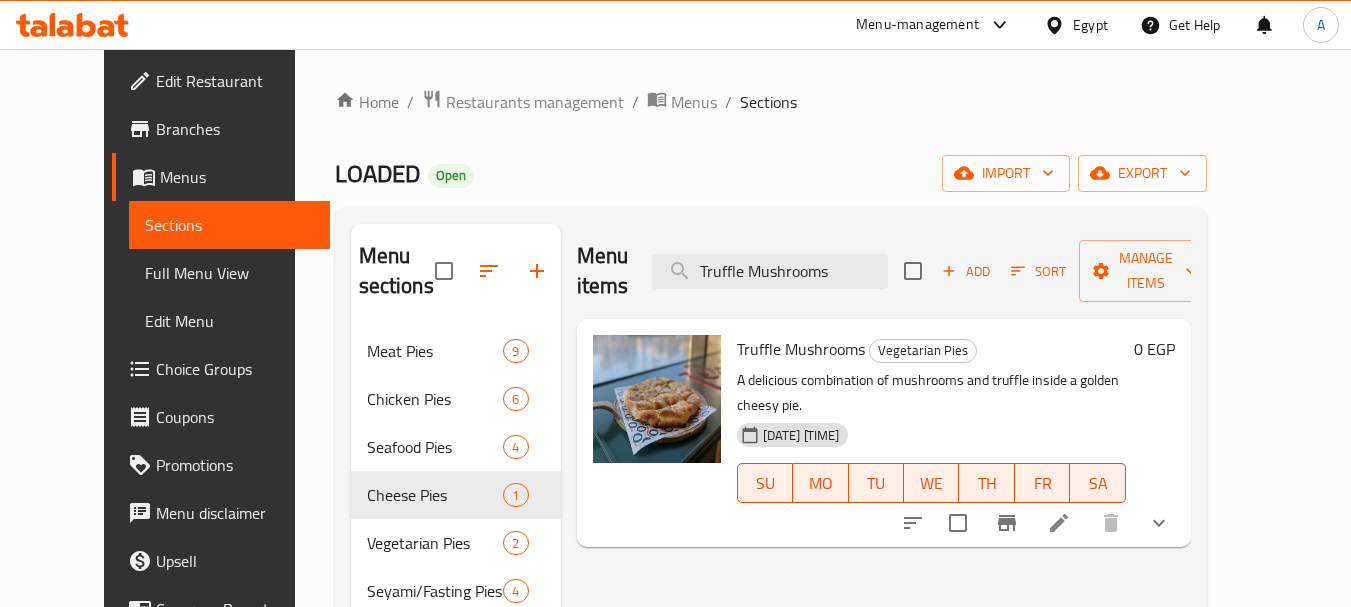 type on "Truffle Mushrooms" 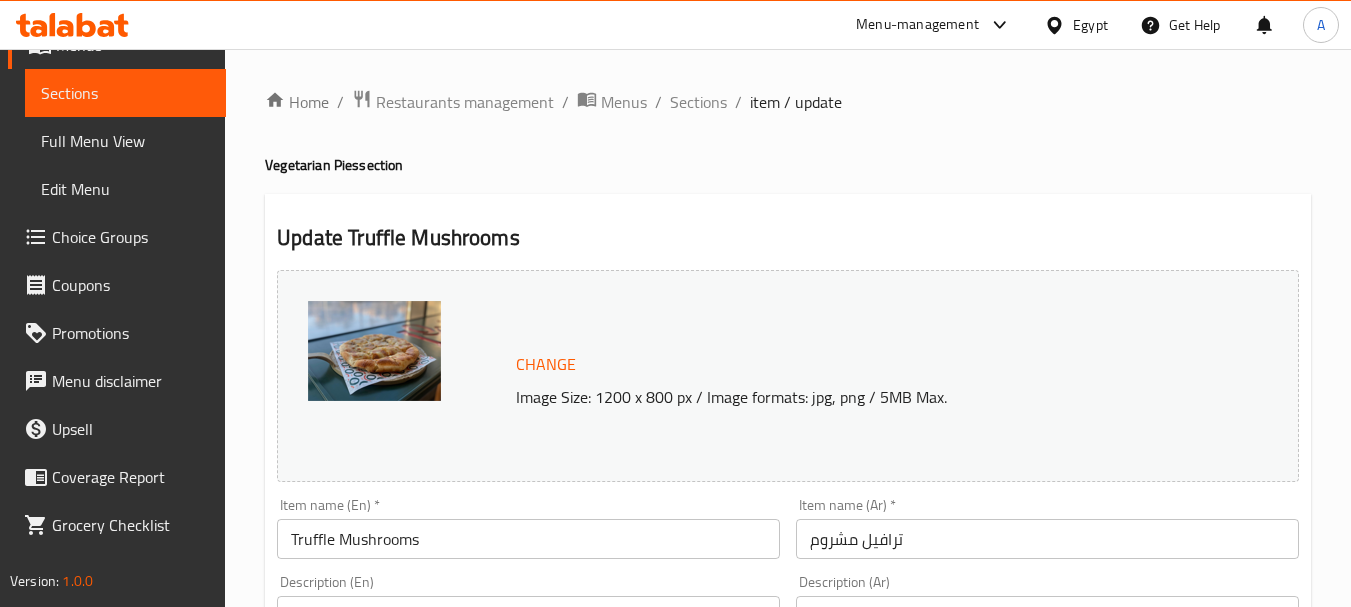 scroll, scrollTop: 135, scrollLeft: 0, axis: vertical 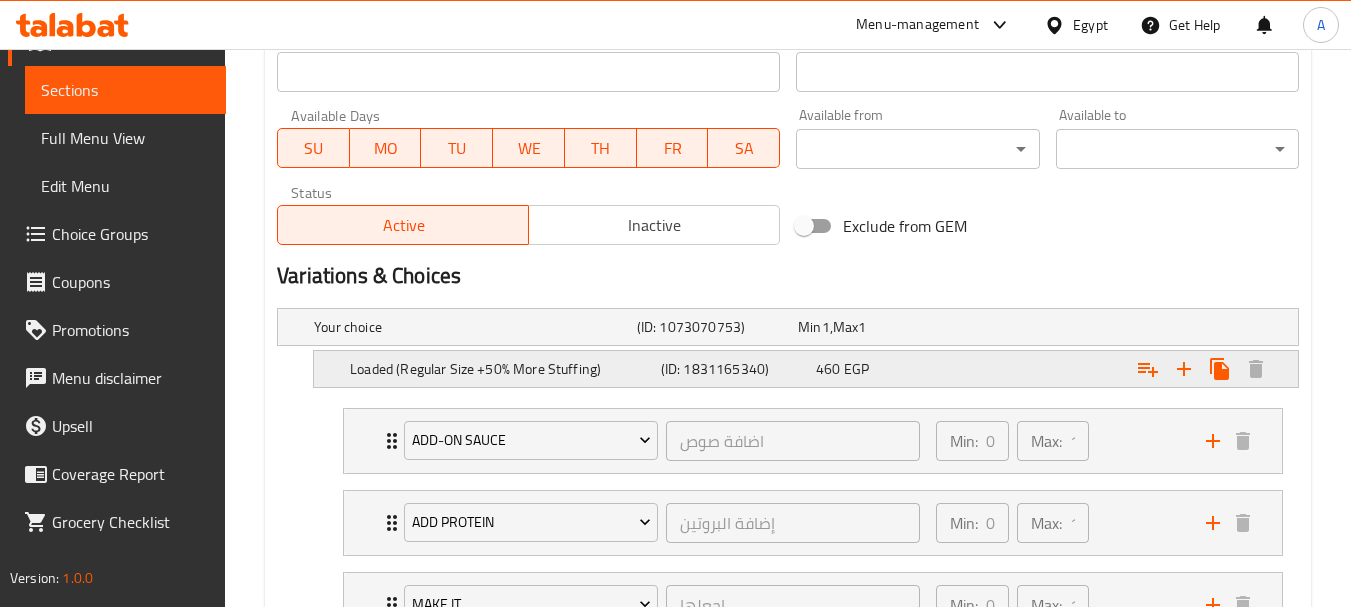 click on "Loaded (Regular Size +50% More Stuffing)" at bounding box center (471, 327) 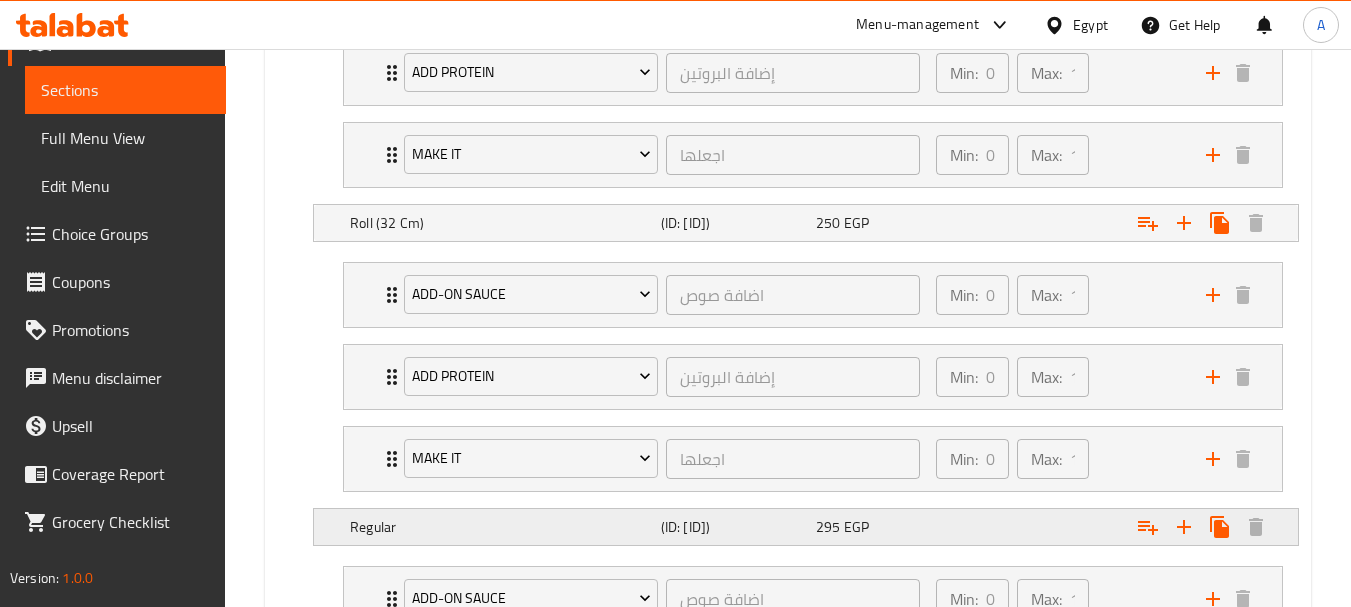 scroll, scrollTop: 1600, scrollLeft: 0, axis: vertical 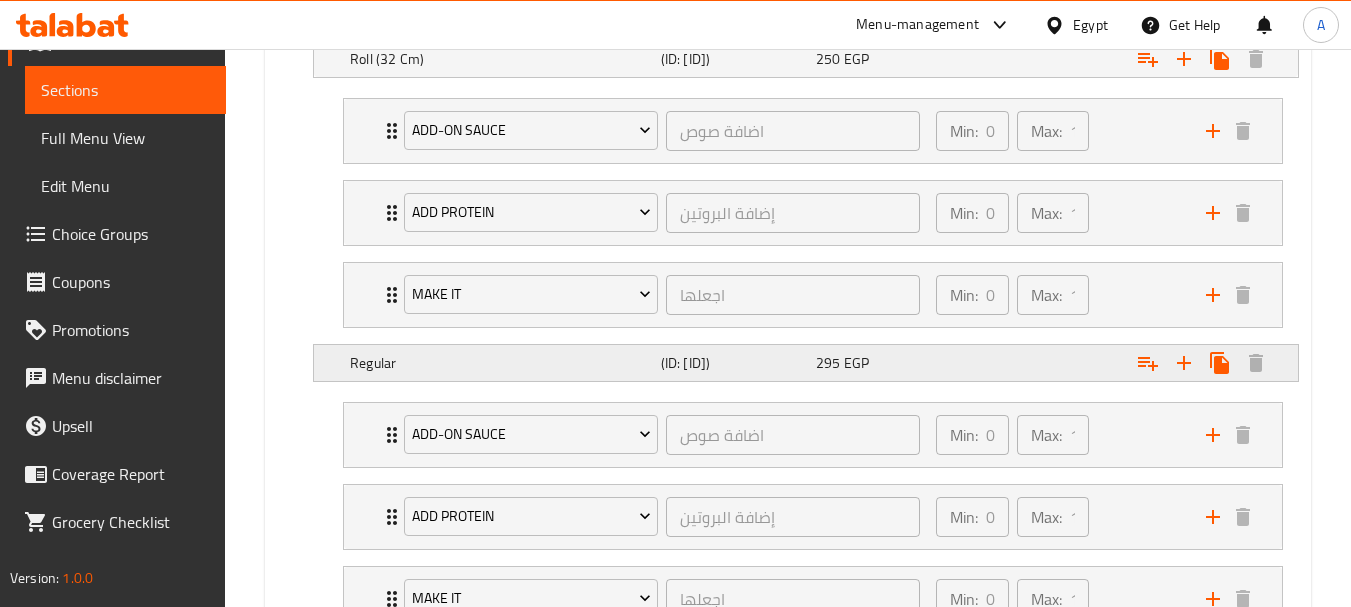 click on "Regular (ID: [ID]) [PRICE]   EGP" at bounding box center (794, -373) 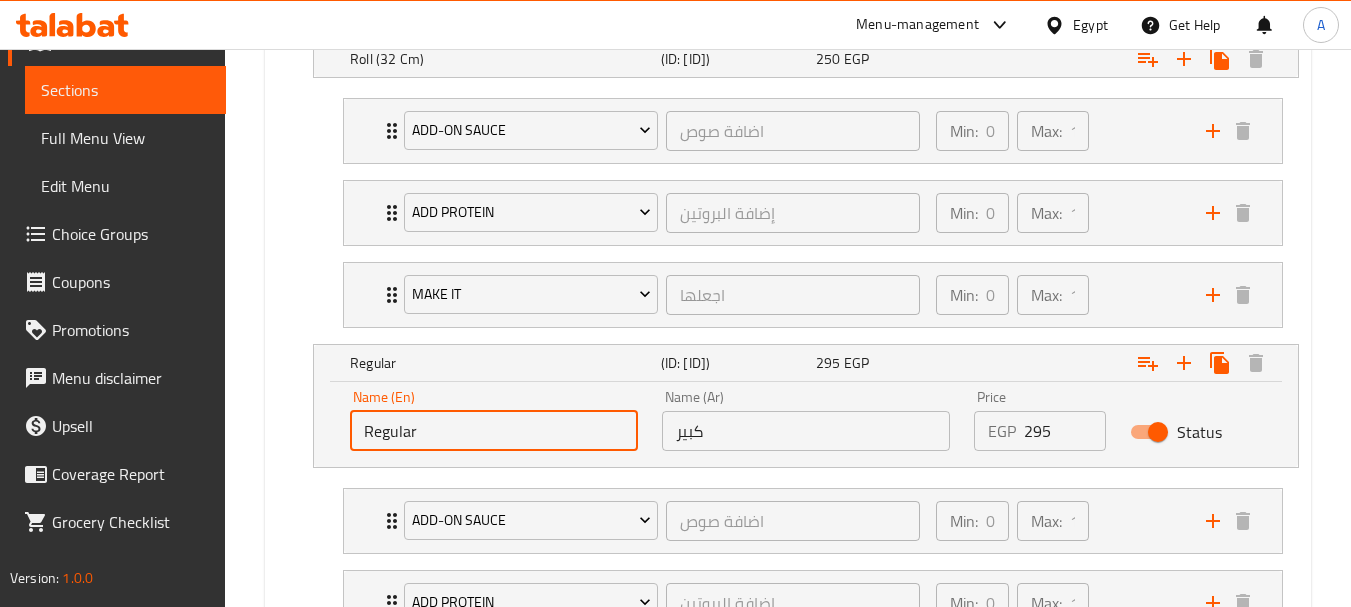 click on "Regular" at bounding box center (494, 431) 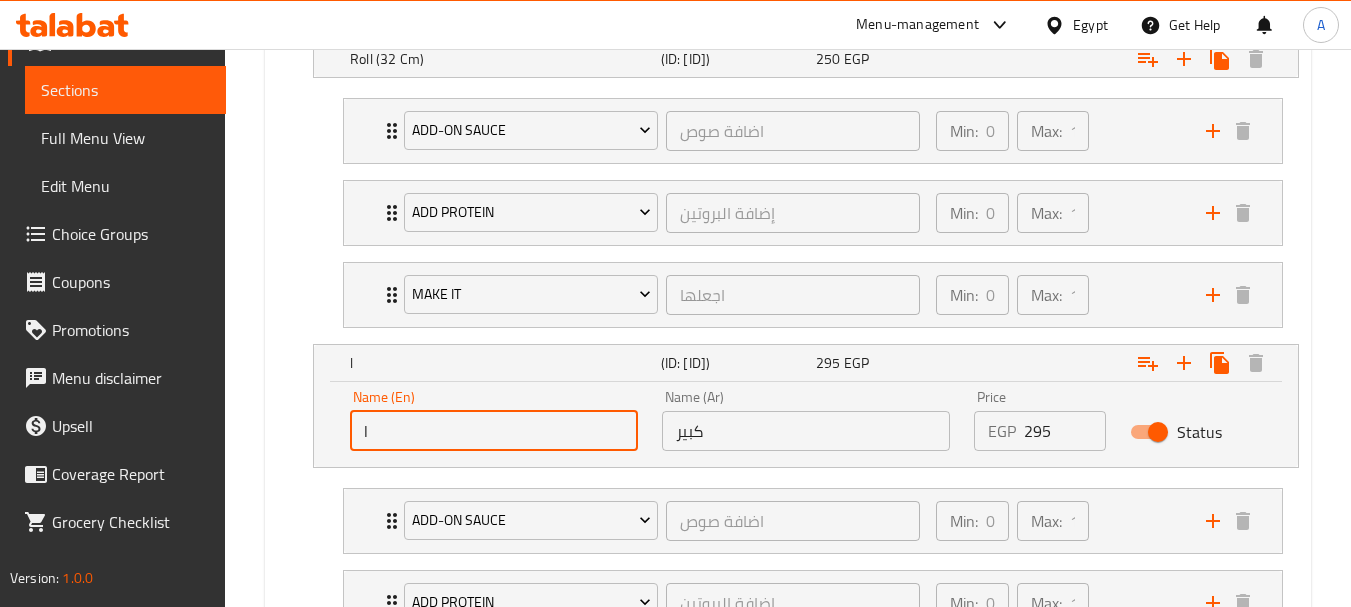type on "Large" 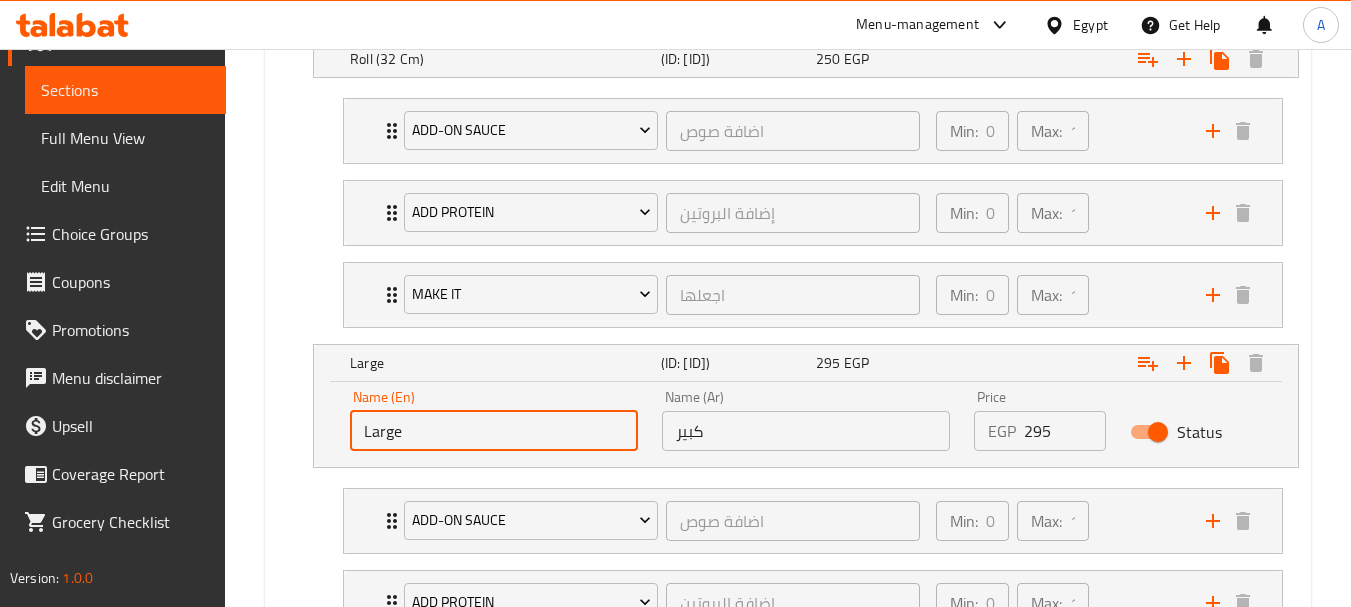 click on "Large" at bounding box center [494, 431] 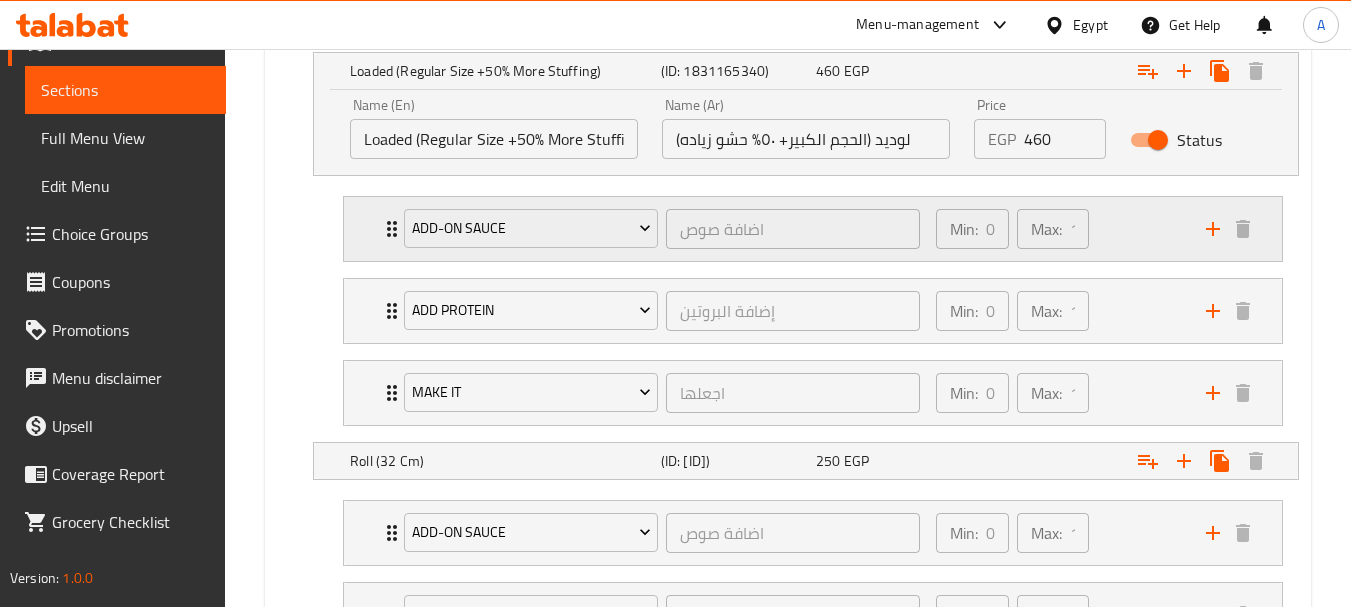 scroll, scrollTop: 1100, scrollLeft: 0, axis: vertical 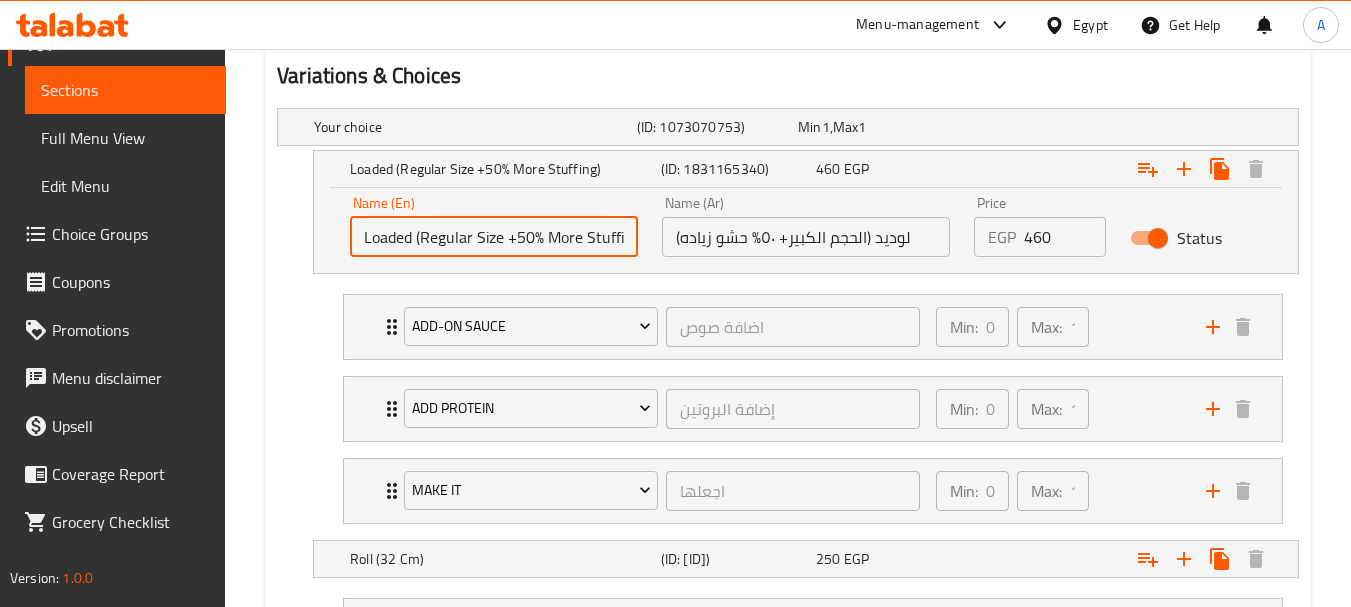 drag, startPoint x: 473, startPoint y: 244, endPoint x: 424, endPoint y: 242, distance: 49.0408 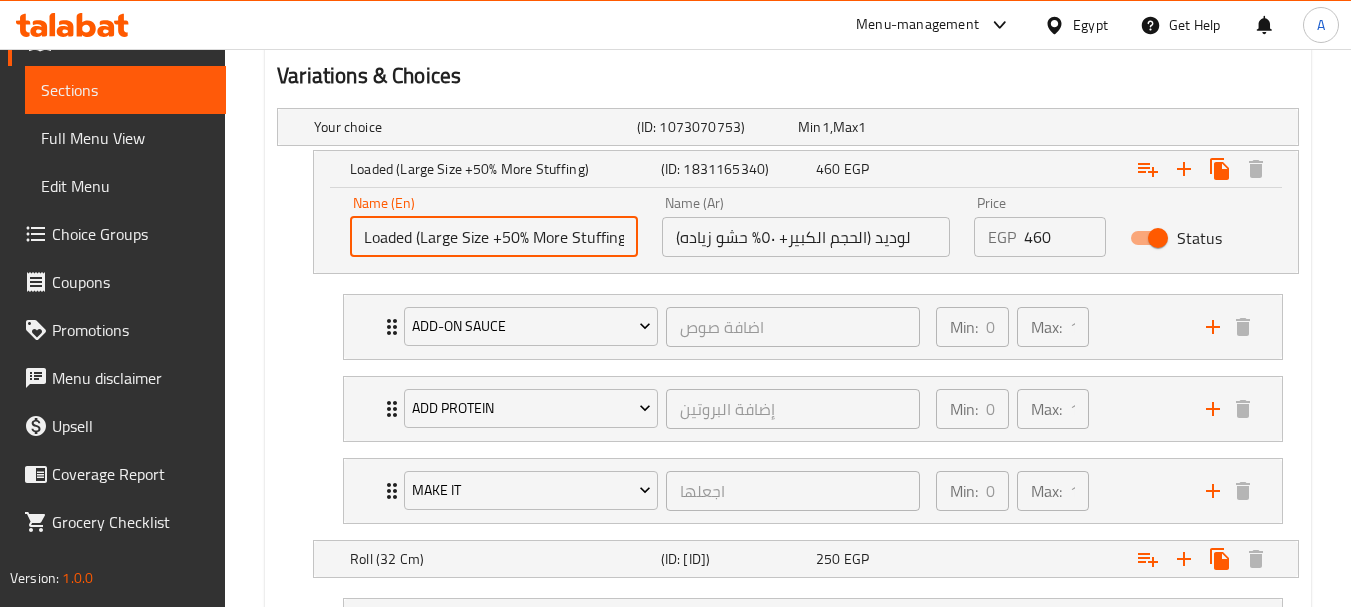 type on "Loaded (Large Size +50% More Stuffing)" 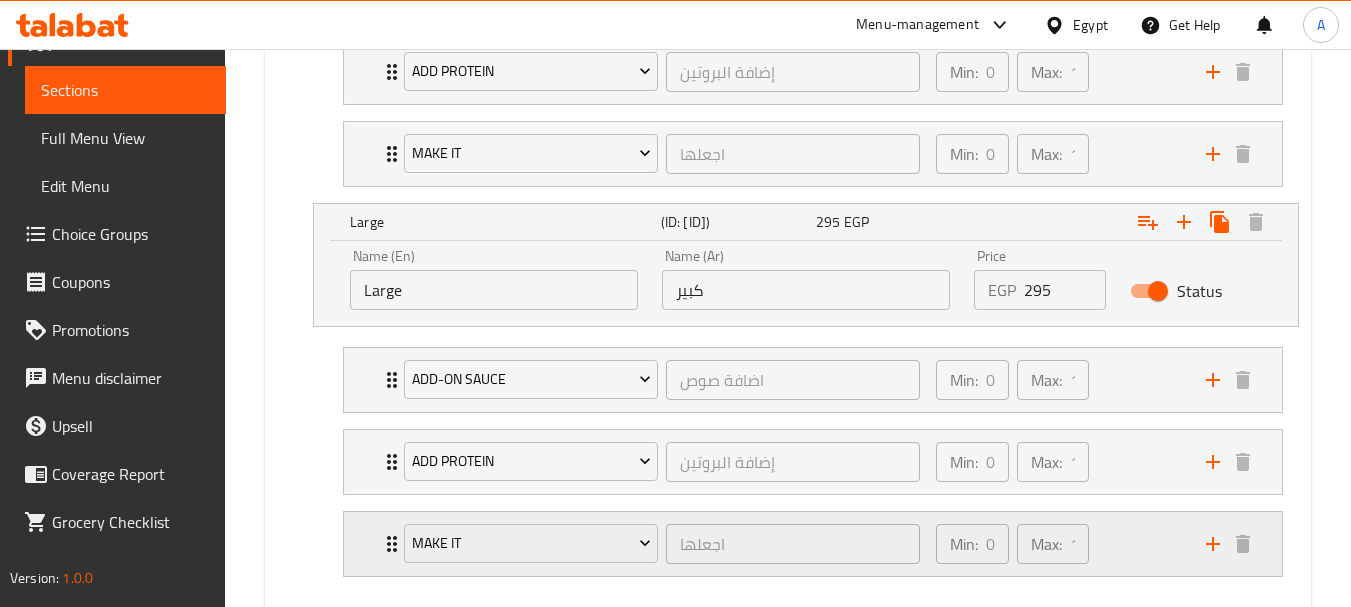 scroll, scrollTop: 1848, scrollLeft: 0, axis: vertical 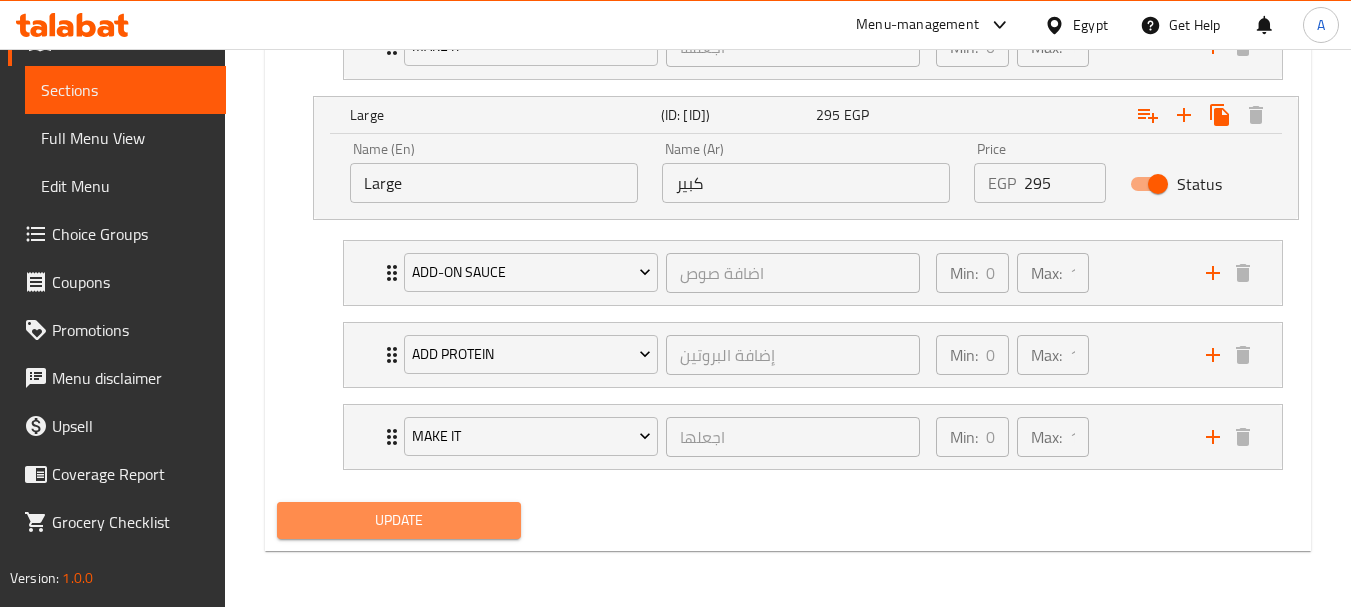 click on "Update" at bounding box center (398, 520) 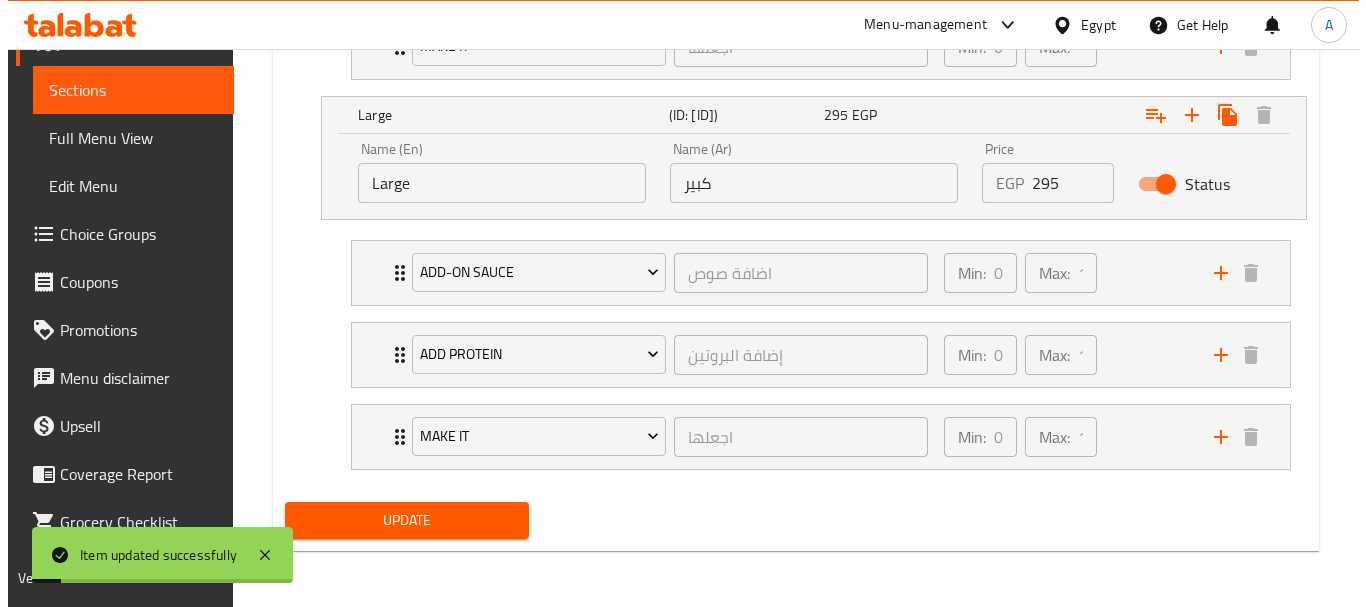 scroll, scrollTop: 0, scrollLeft: 0, axis: both 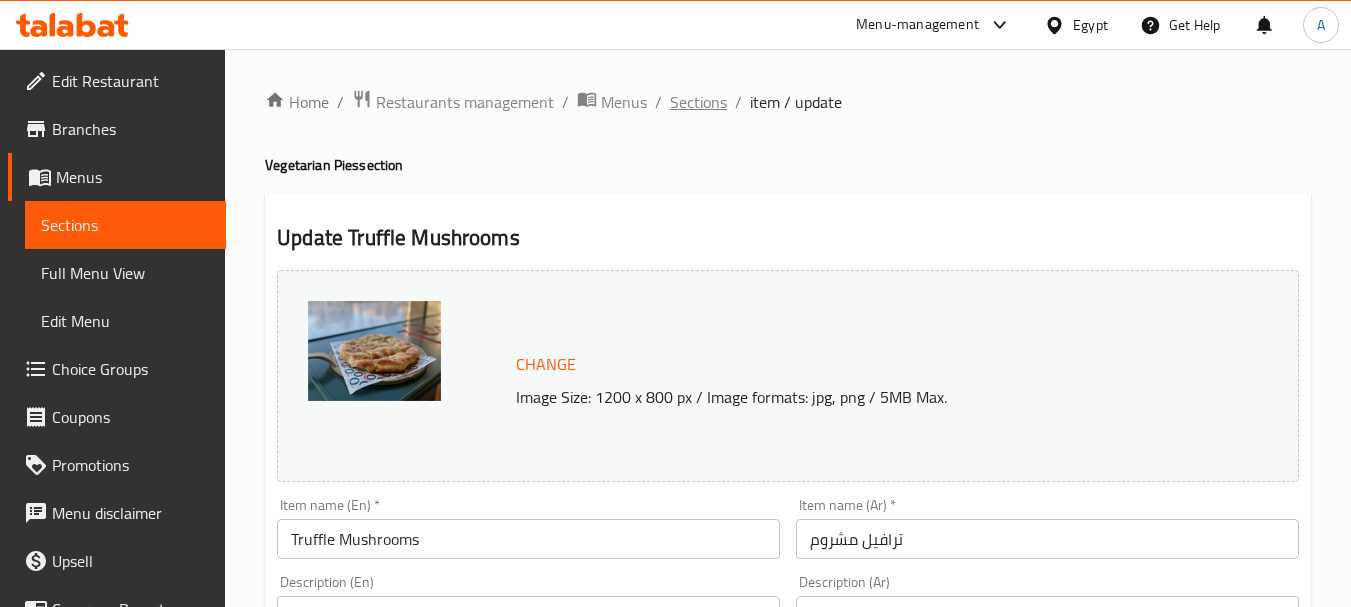 click on "Sections" at bounding box center (698, 102) 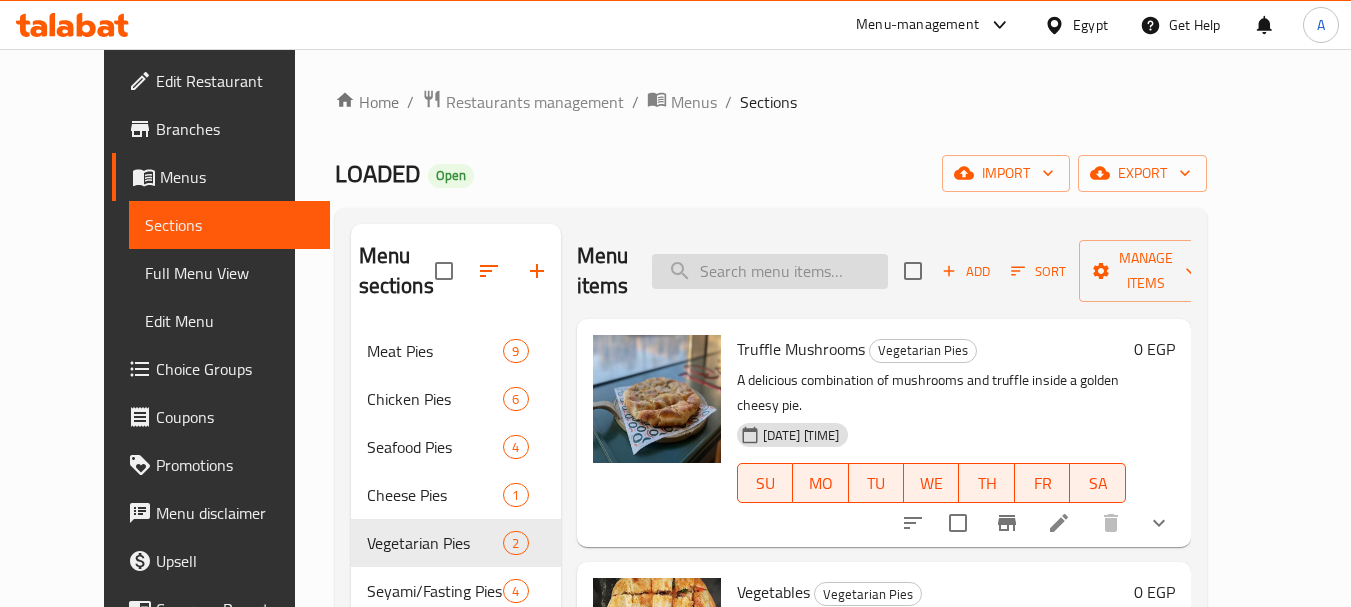 click at bounding box center (770, 271) 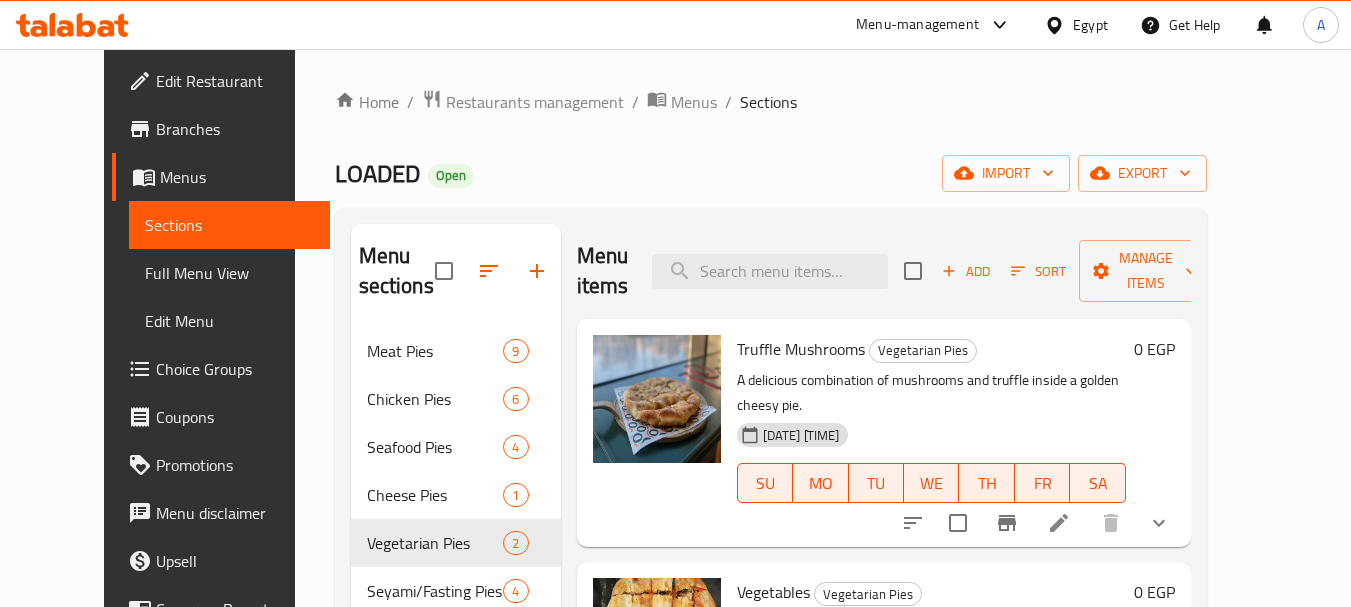 paste on "Chicken Fajita" 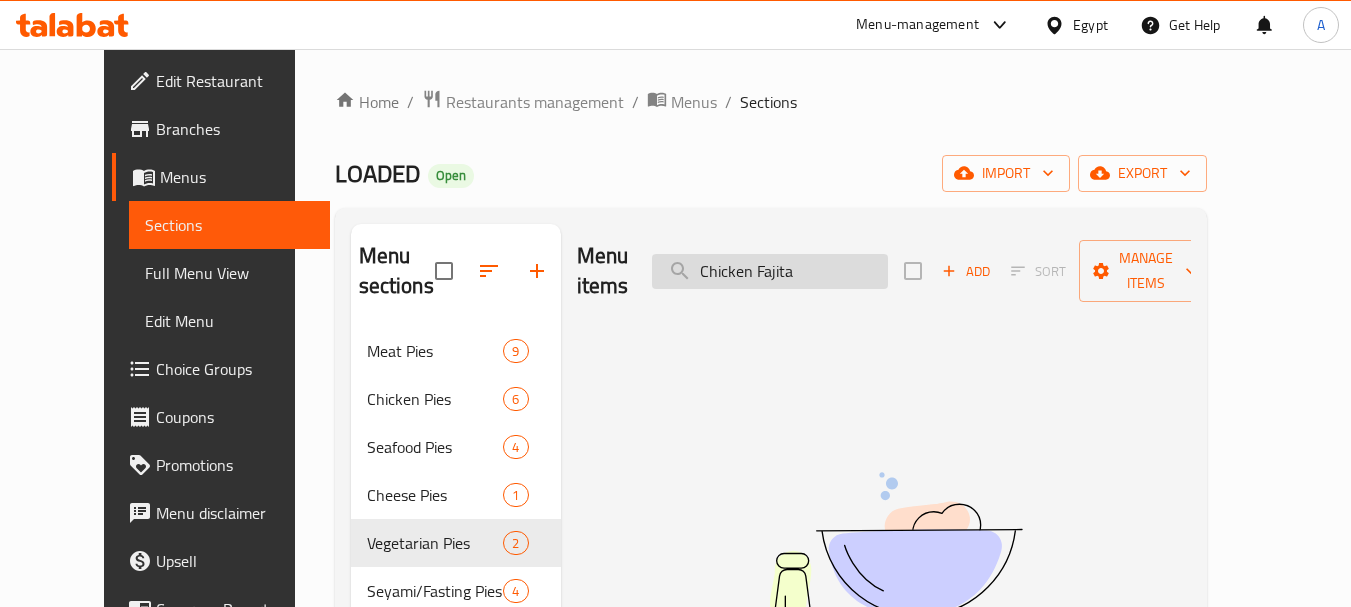 click on "Chicken Fajita" at bounding box center (770, 271) 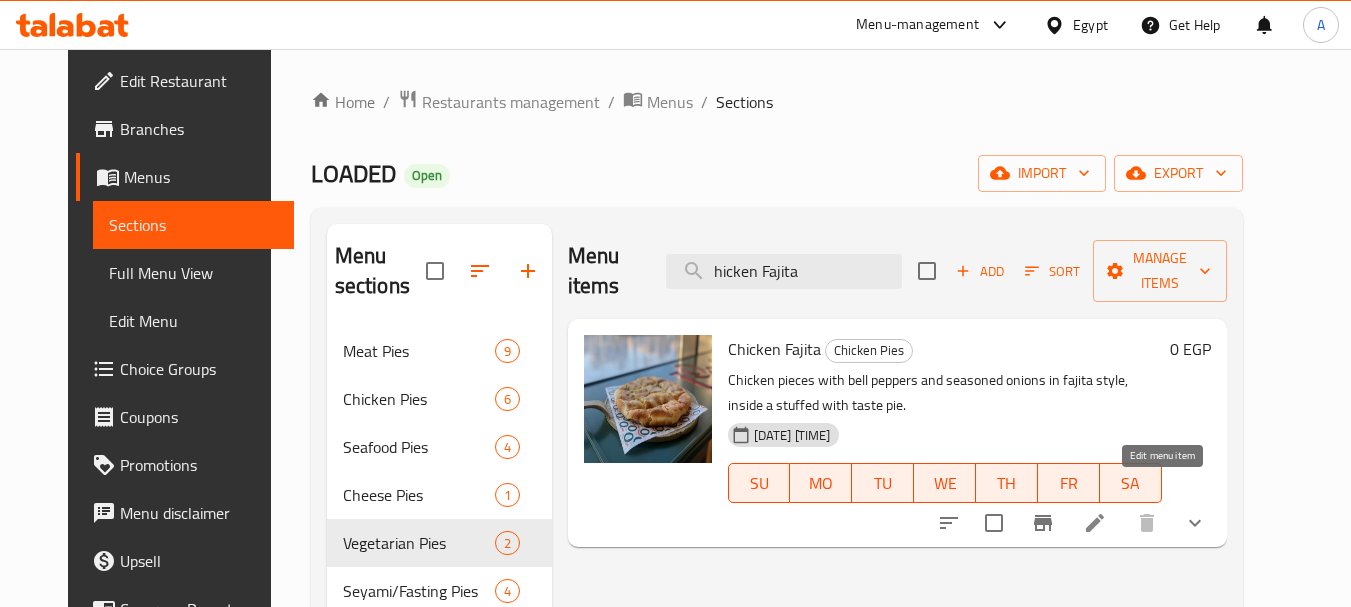 type on "hicken Fajita" 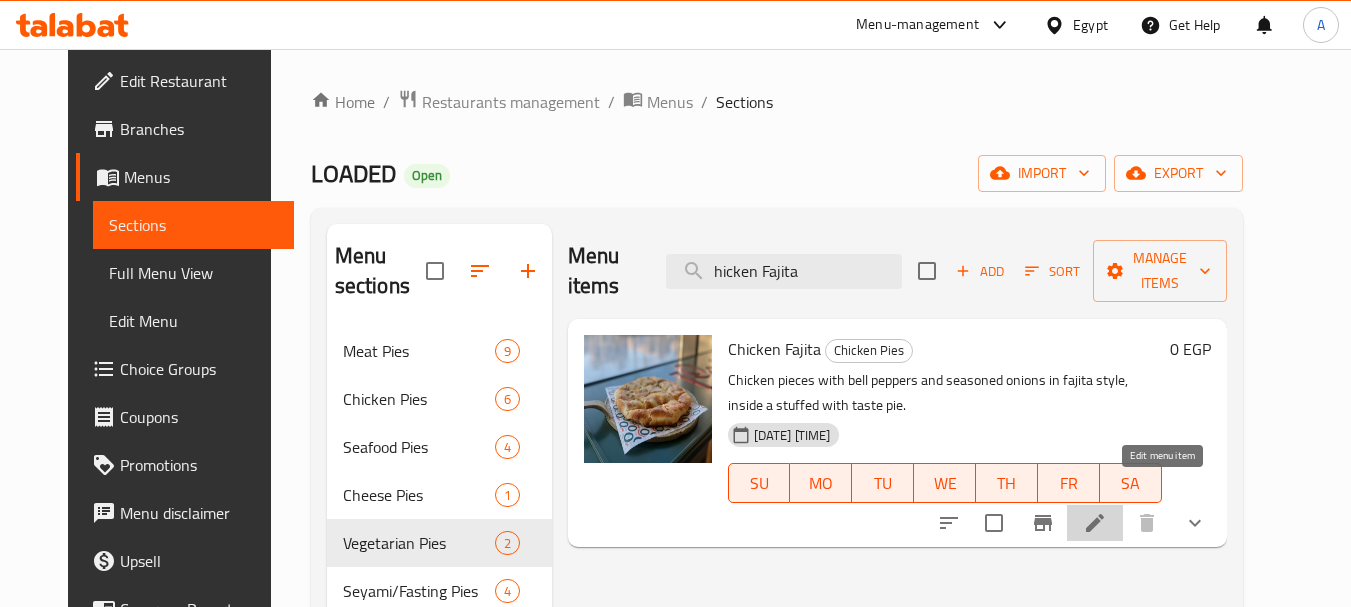 click 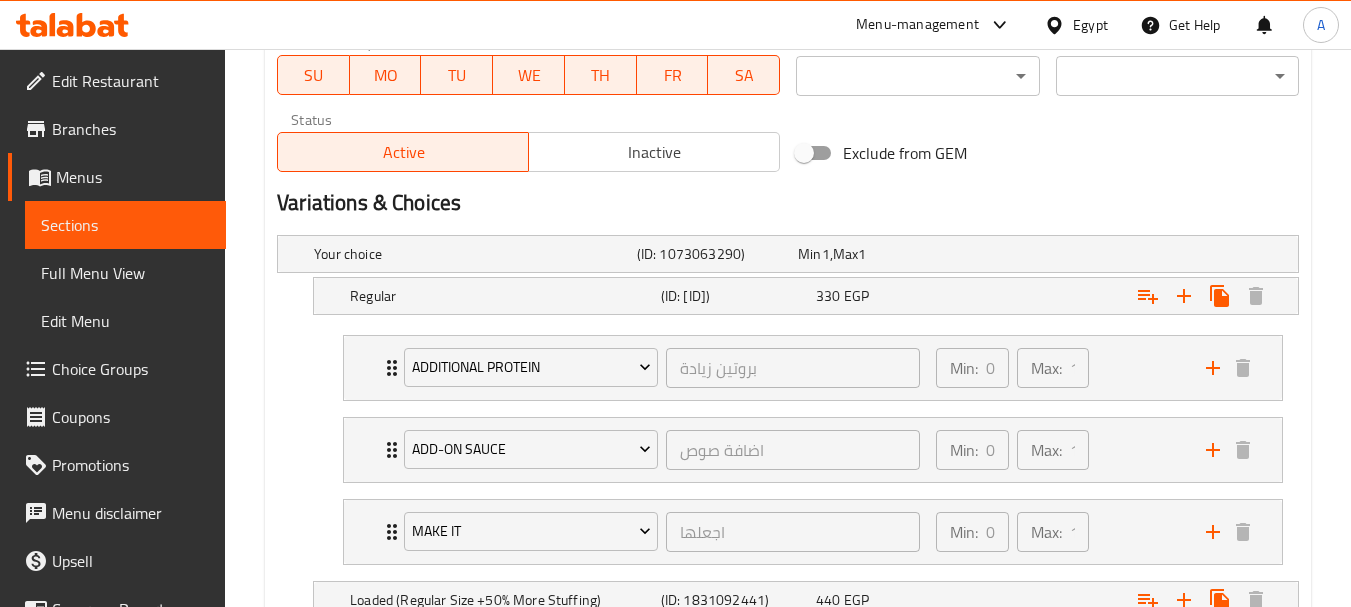 scroll, scrollTop: 1000, scrollLeft: 0, axis: vertical 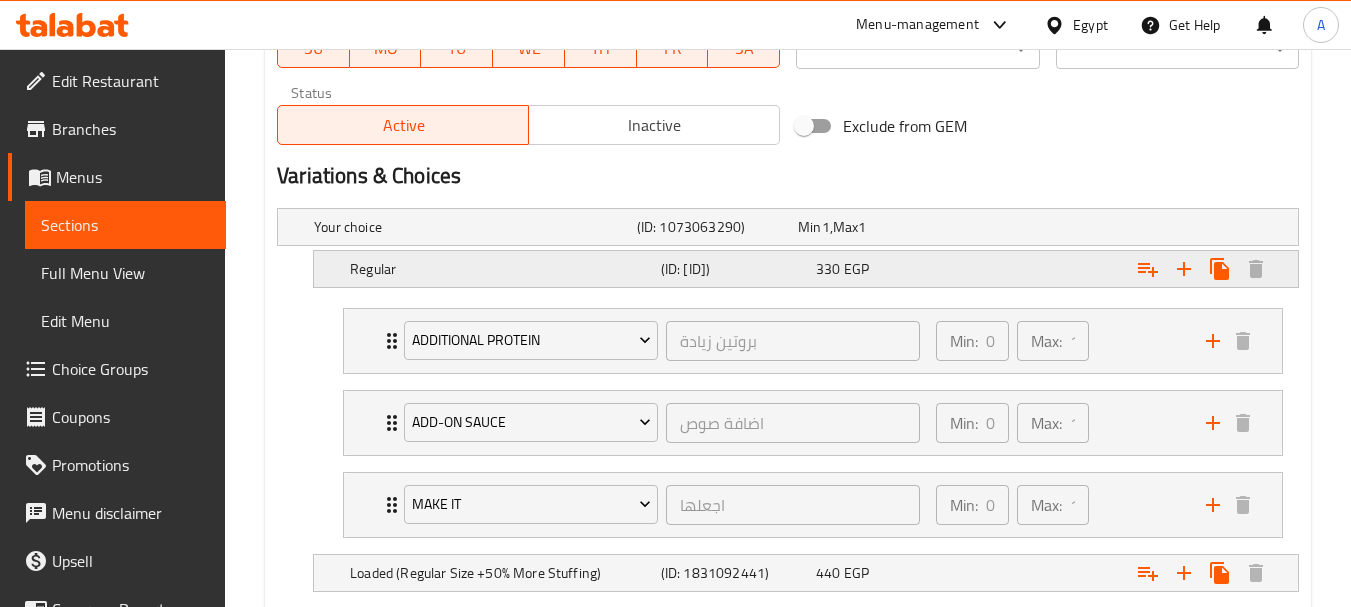 click on "(ID: [ID])" at bounding box center (713, 227) 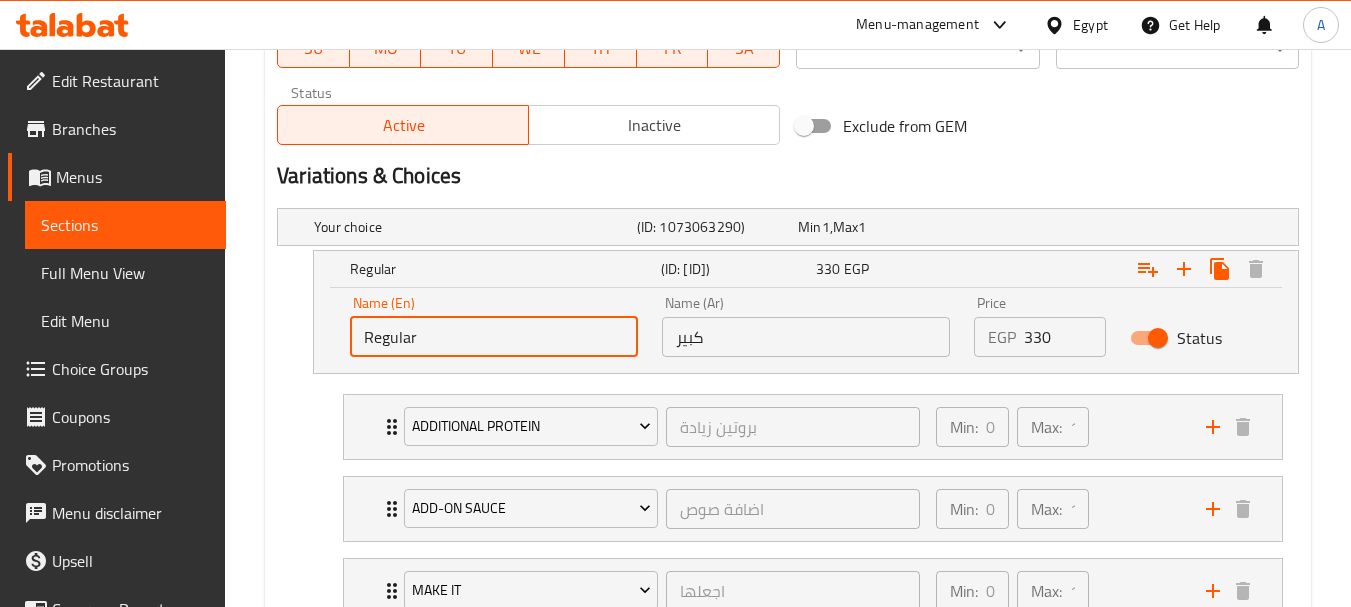 click on "Regular" at bounding box center (494, 337) 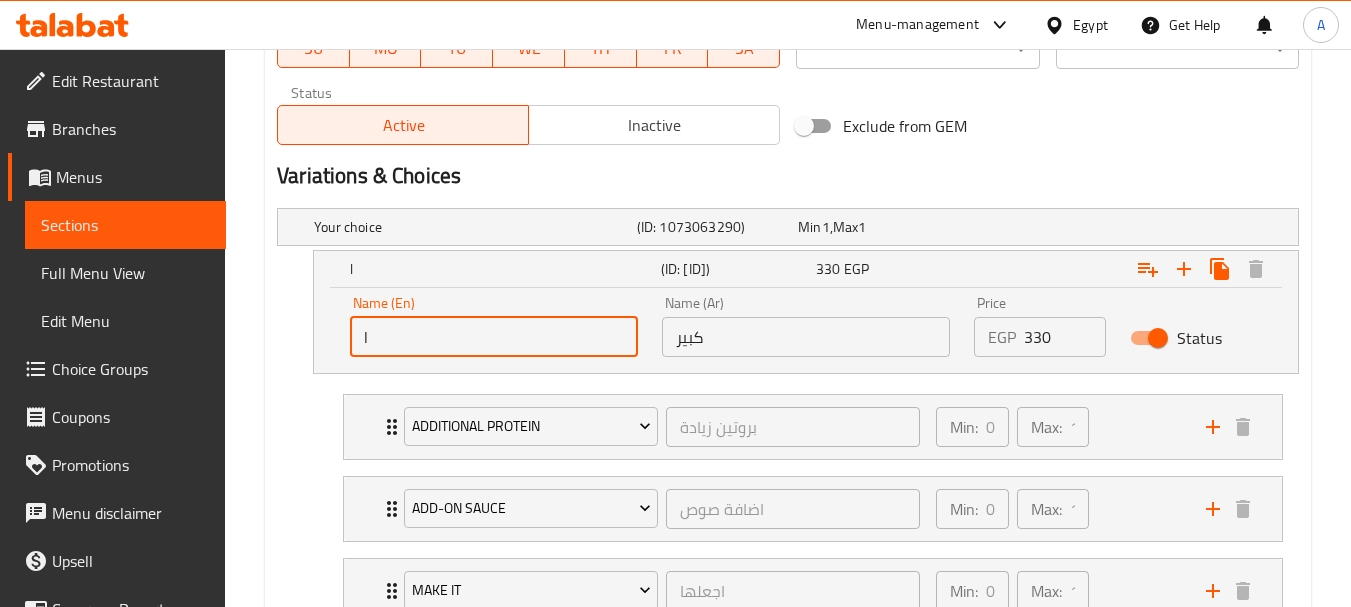 type on "Large" 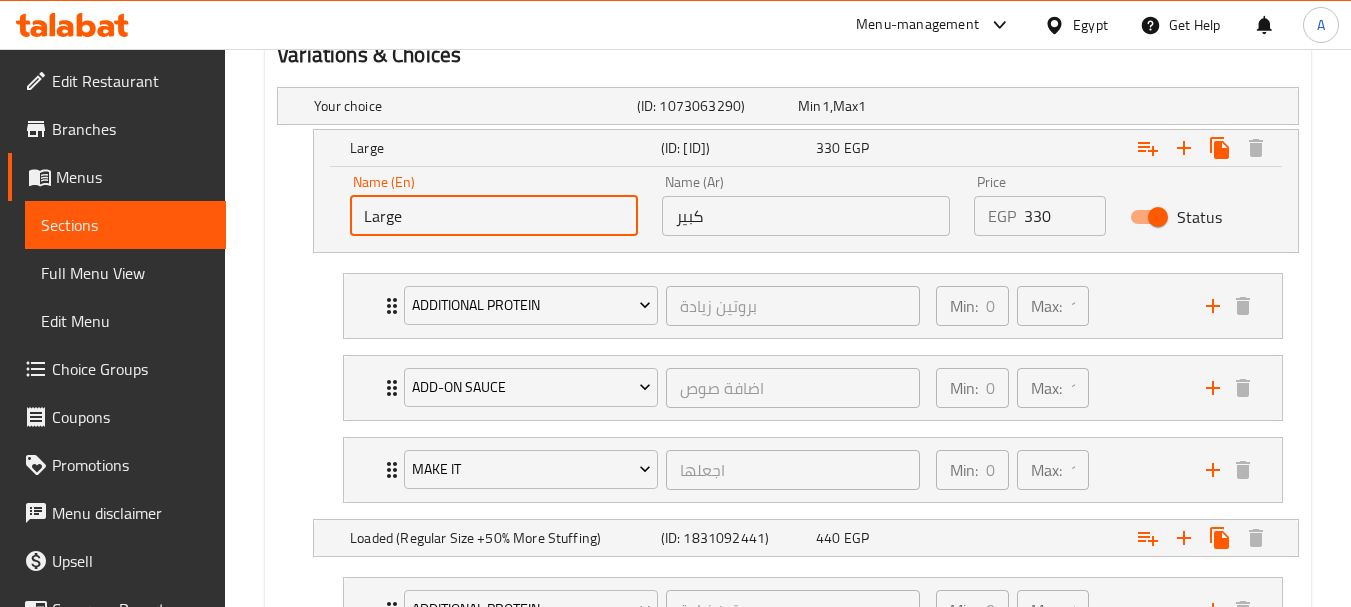 scroll, scrollTop: 1300, scrollLeft: 0, axis: vertical 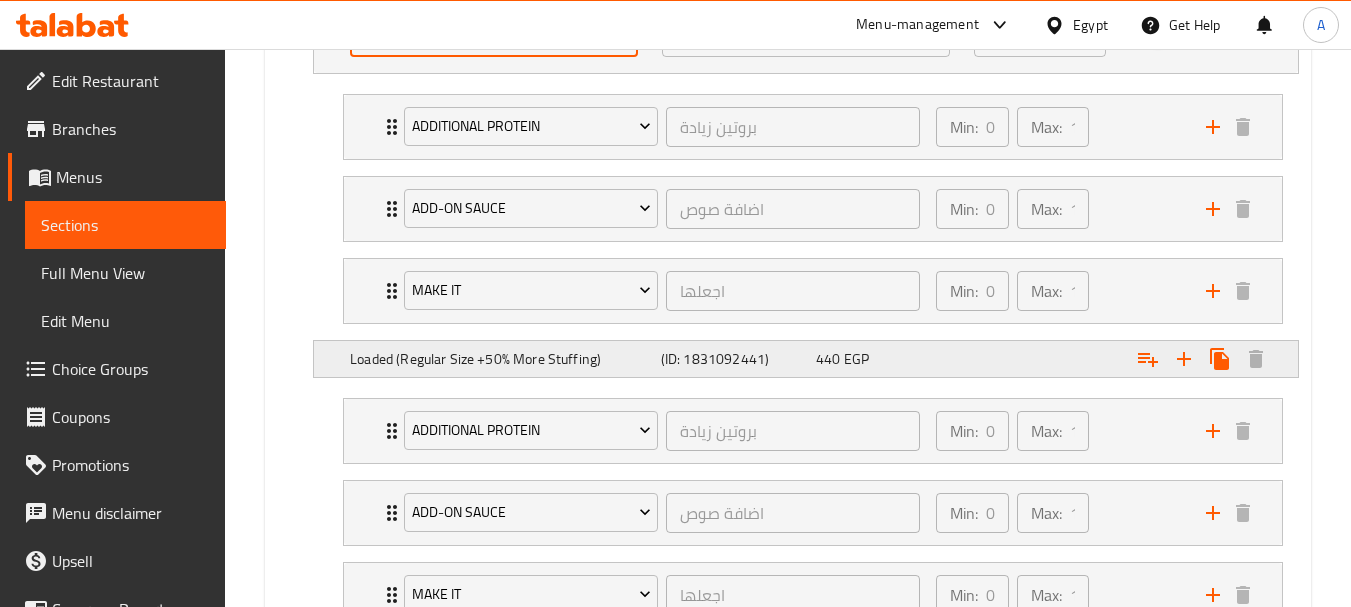click on "Loaded (Regular Size +50% More Stuffing)" at bounding box center [471, -73] 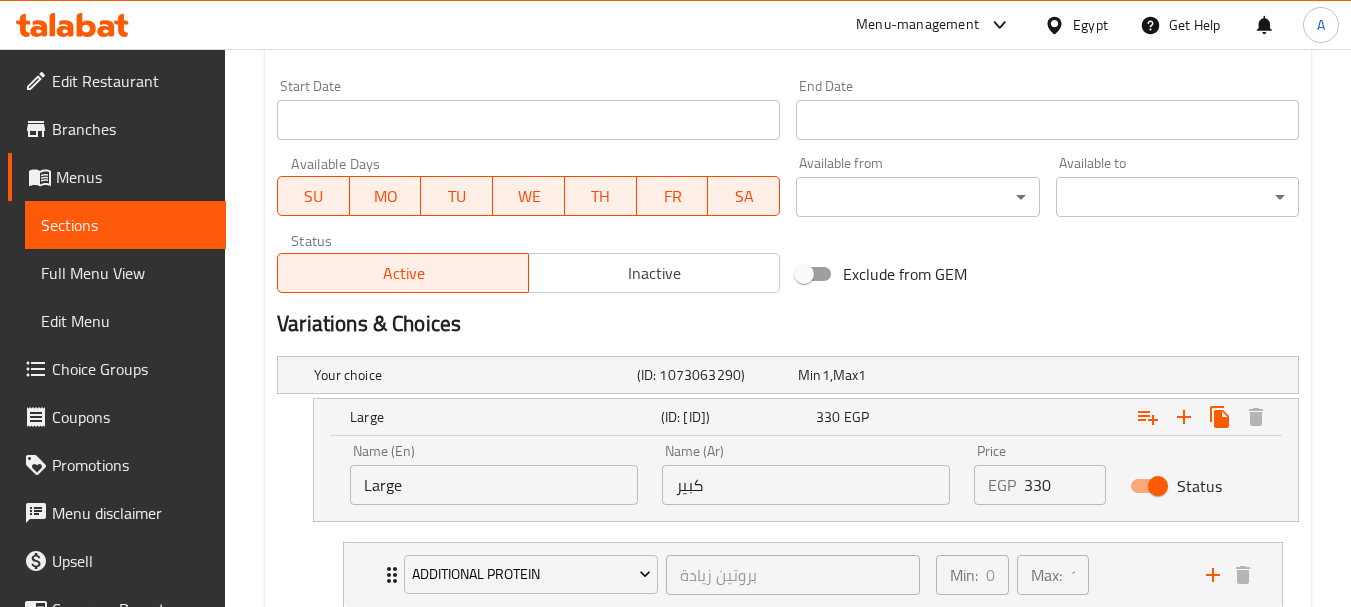 scroll, scrollTop: 900, scrollLeft: 0, axis: vertical 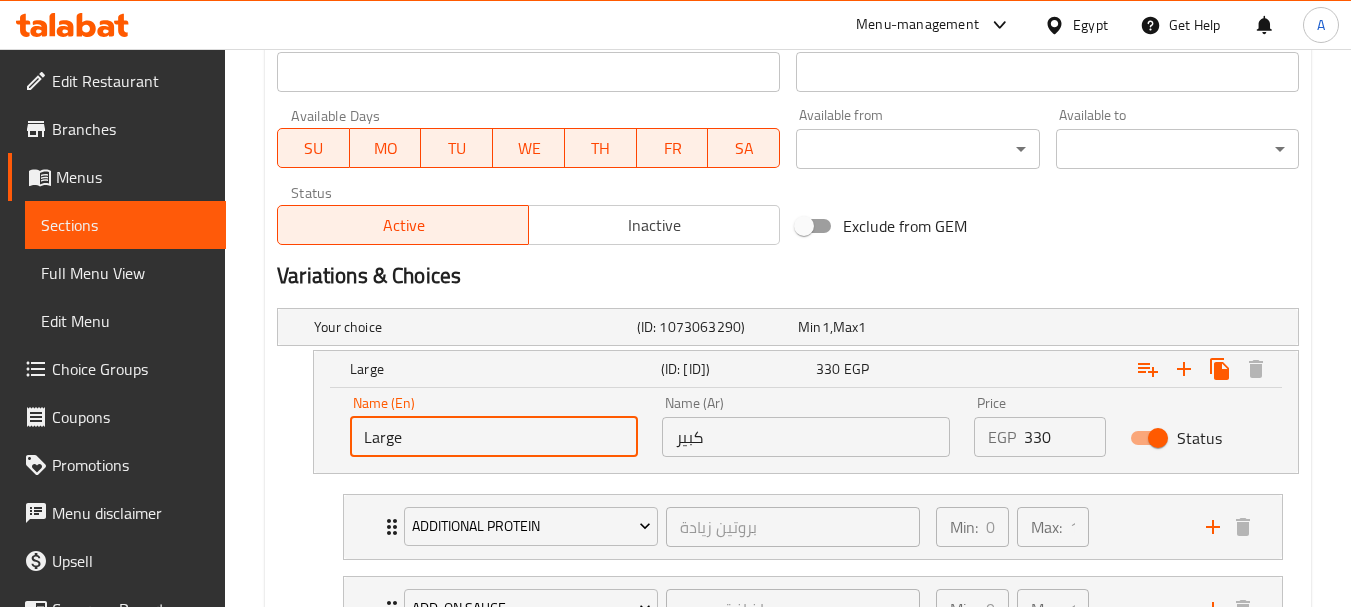 click on "Large" at bounding box center [494, 437] 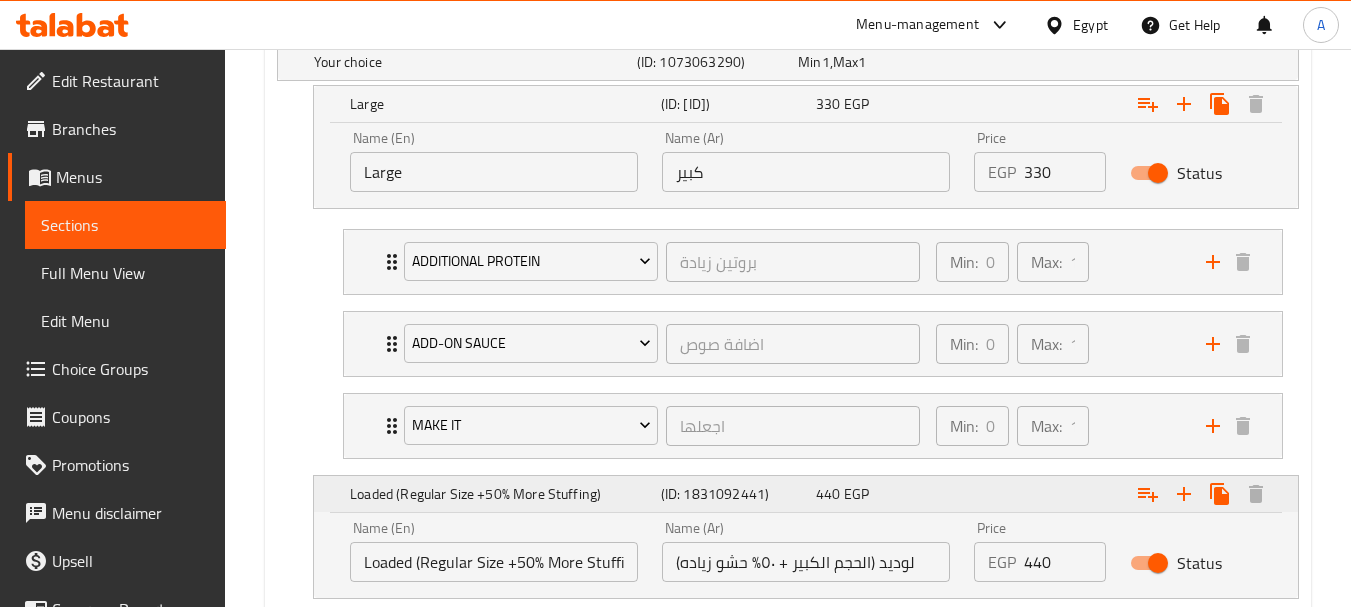 scroll, scrollTop: 1200, scrollLeft: 0, axis: vertical 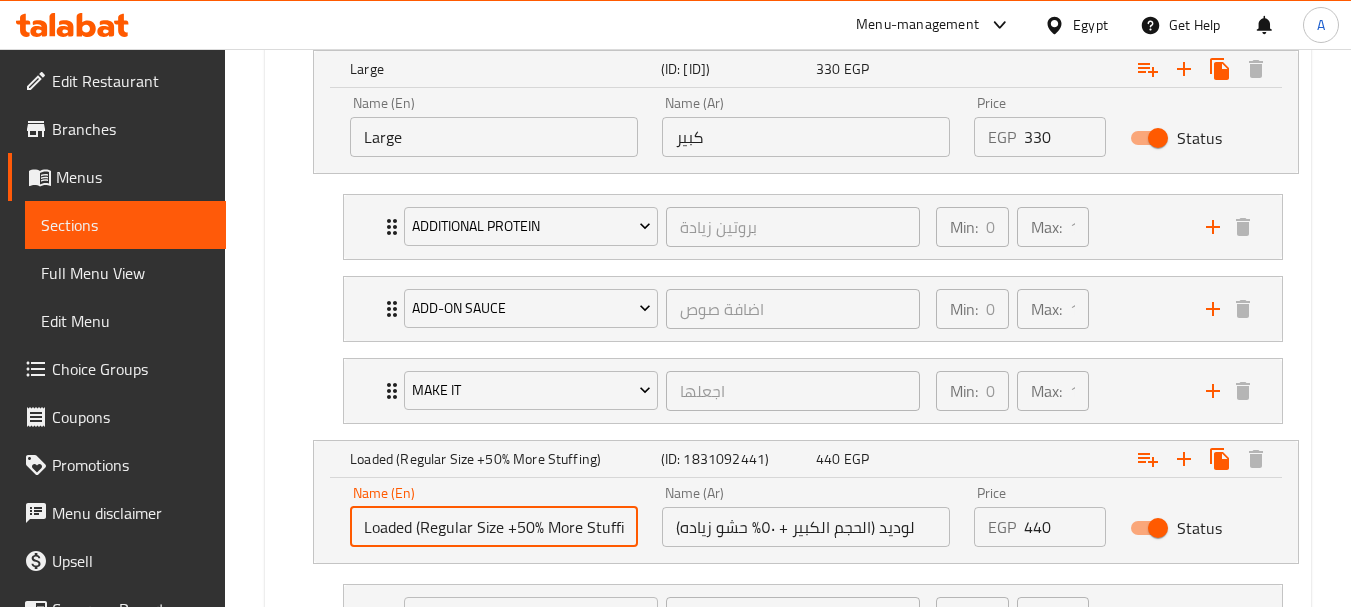 drag, startPoint x: 473, startPoint y: 524, endPoint x: 422, endPoint y: 524, distance: 51 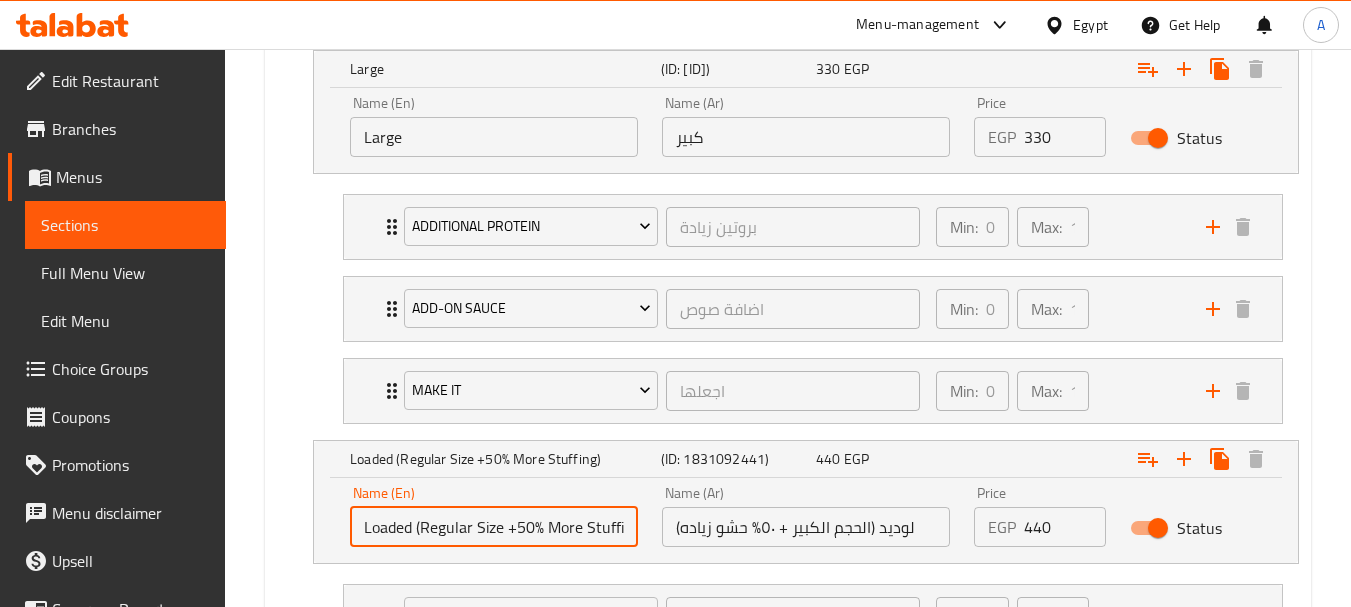 click on "Loaded (Regular Size +50% More Stuffing)" at bounding box center (494, 527) 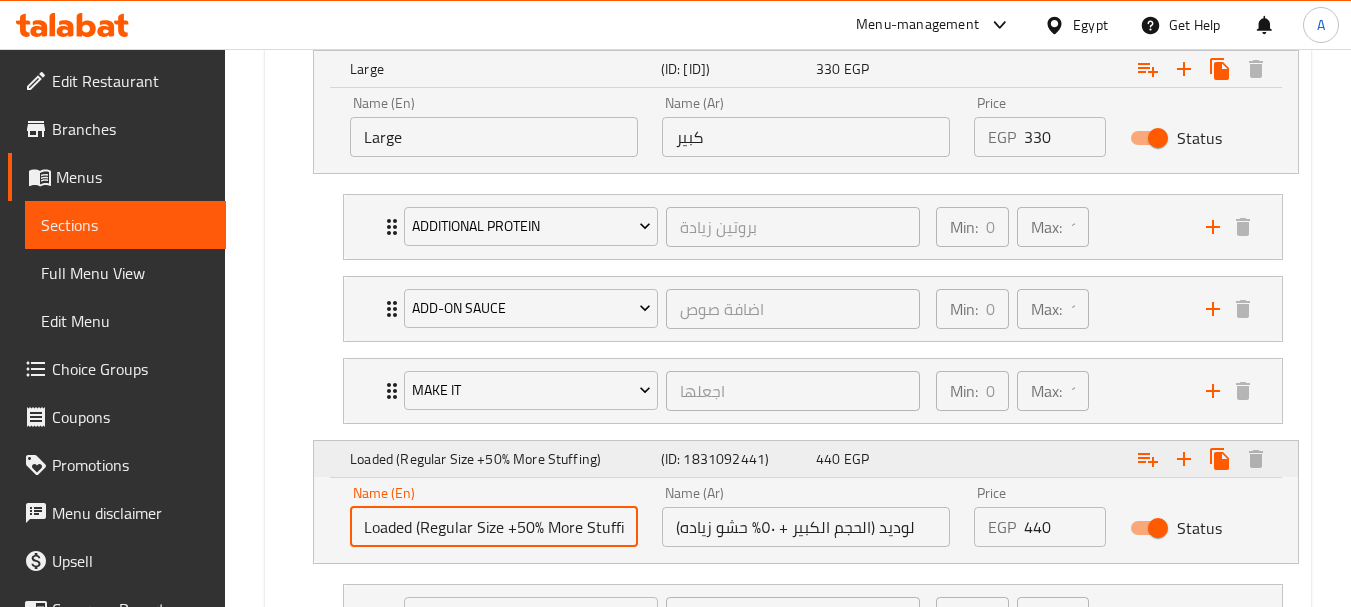 paste on "Large" 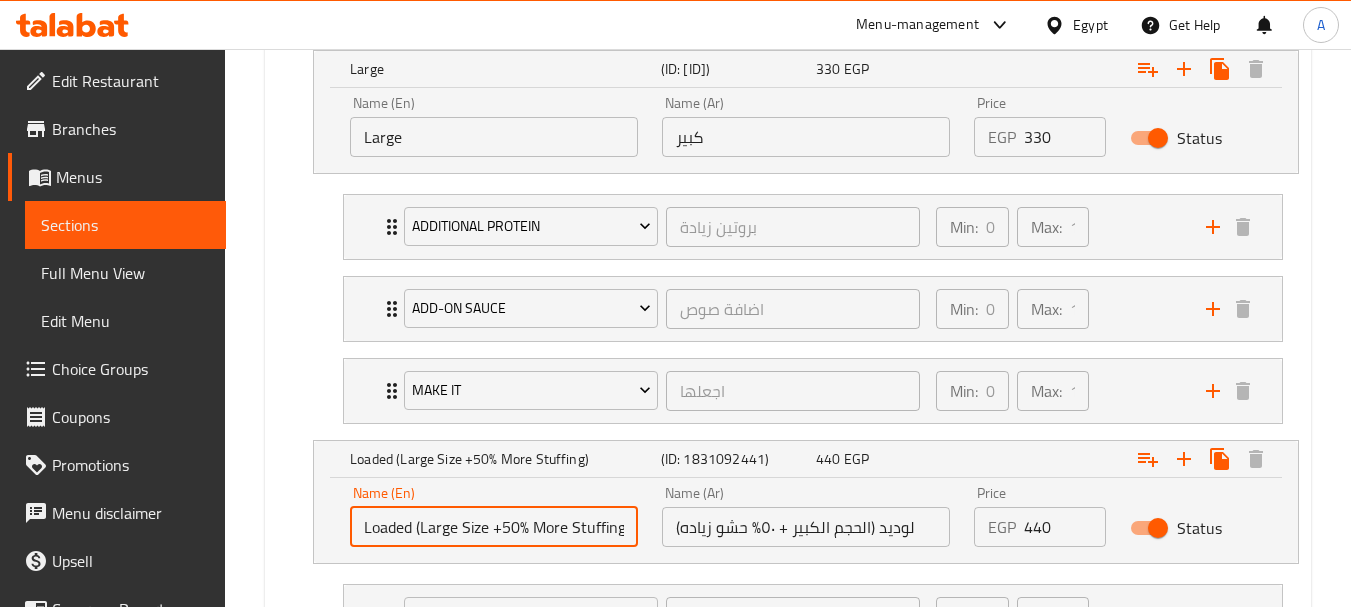 type on "Loaded (Large Size +50% More Stuffing)" 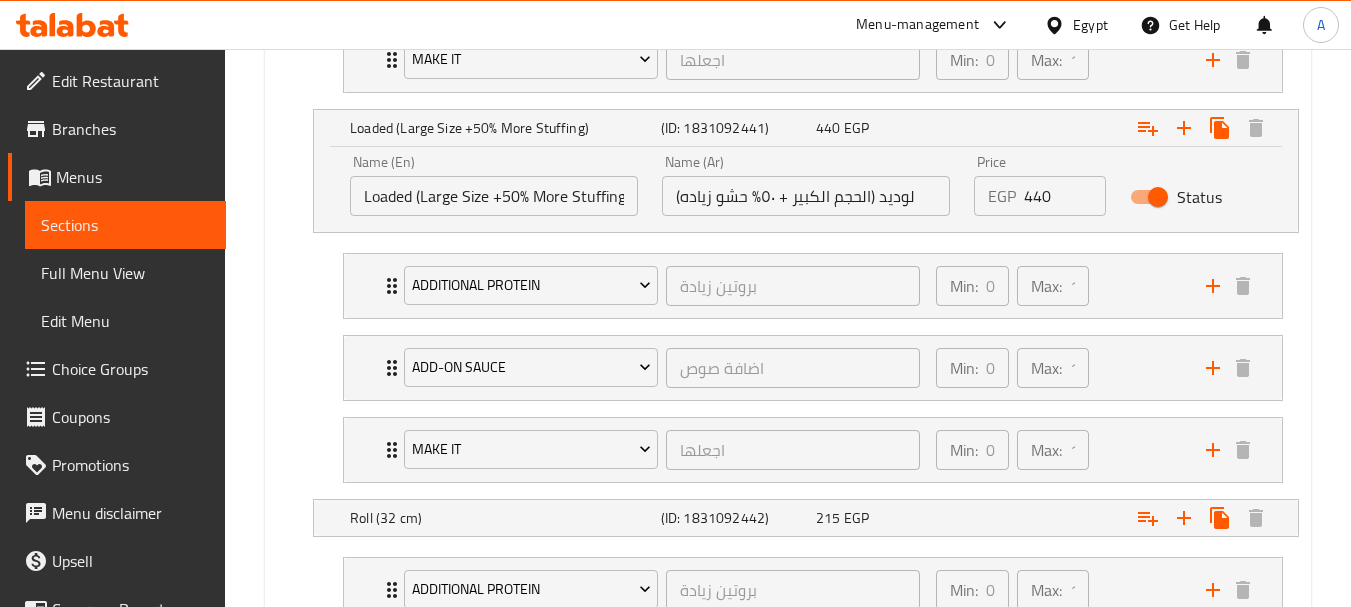 scroll, scrollTop: 1848, scrollLeft: 0, axis: vertical 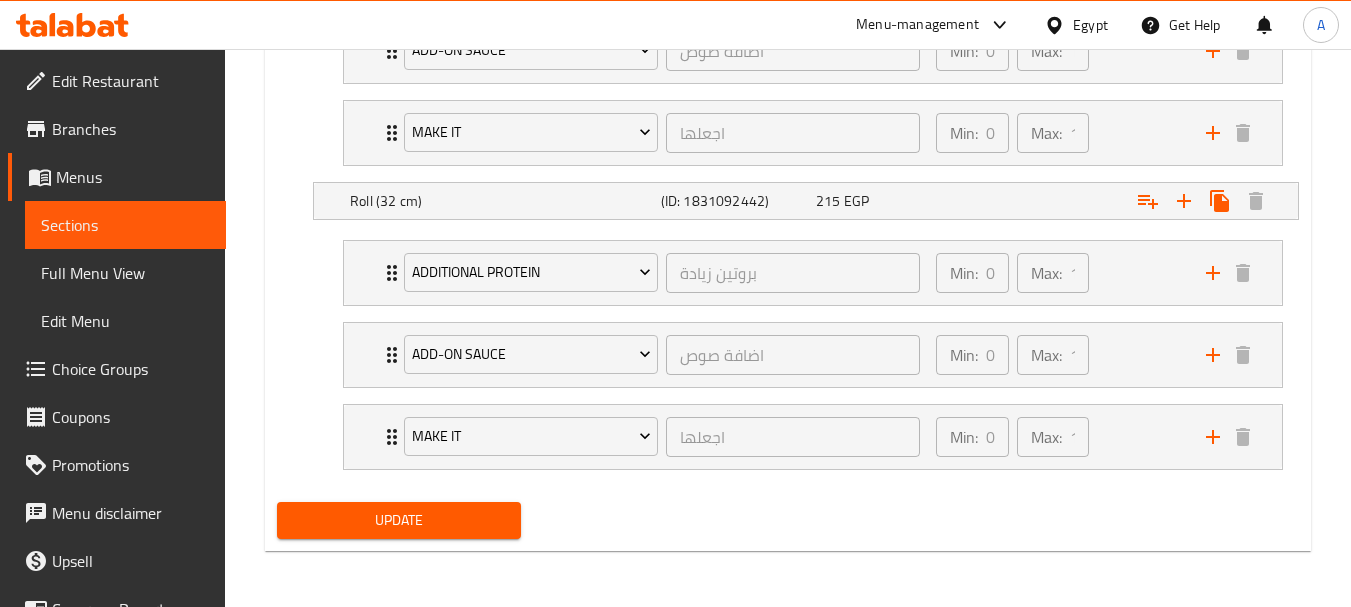 click on "Update" at bounding box center (398, 520) 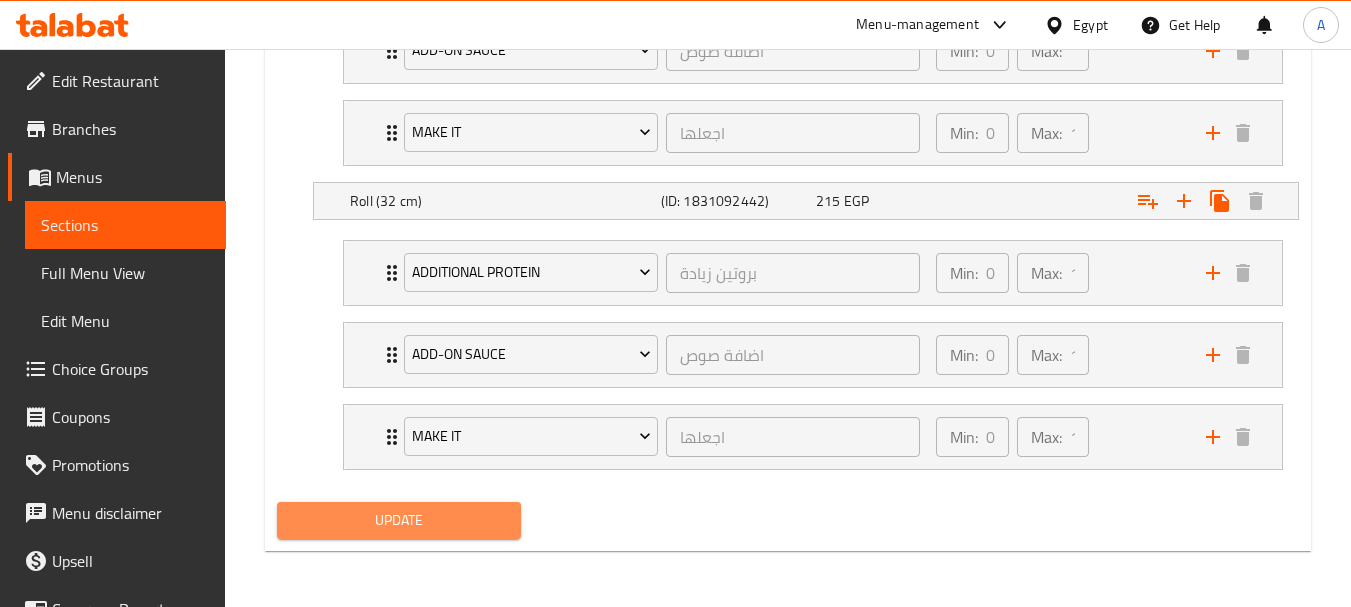 click on "Update" at bounding box center (398, 520) 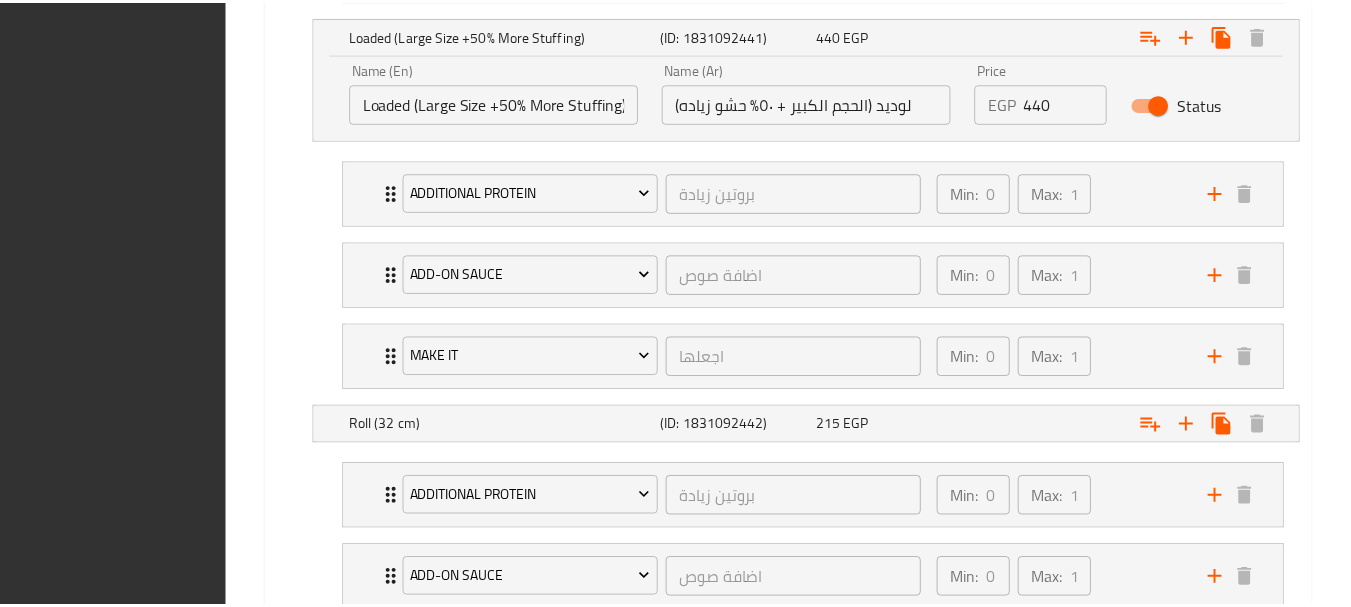 scroll, scrollTop: 1848, scrollLeft: 0, axis: vertical 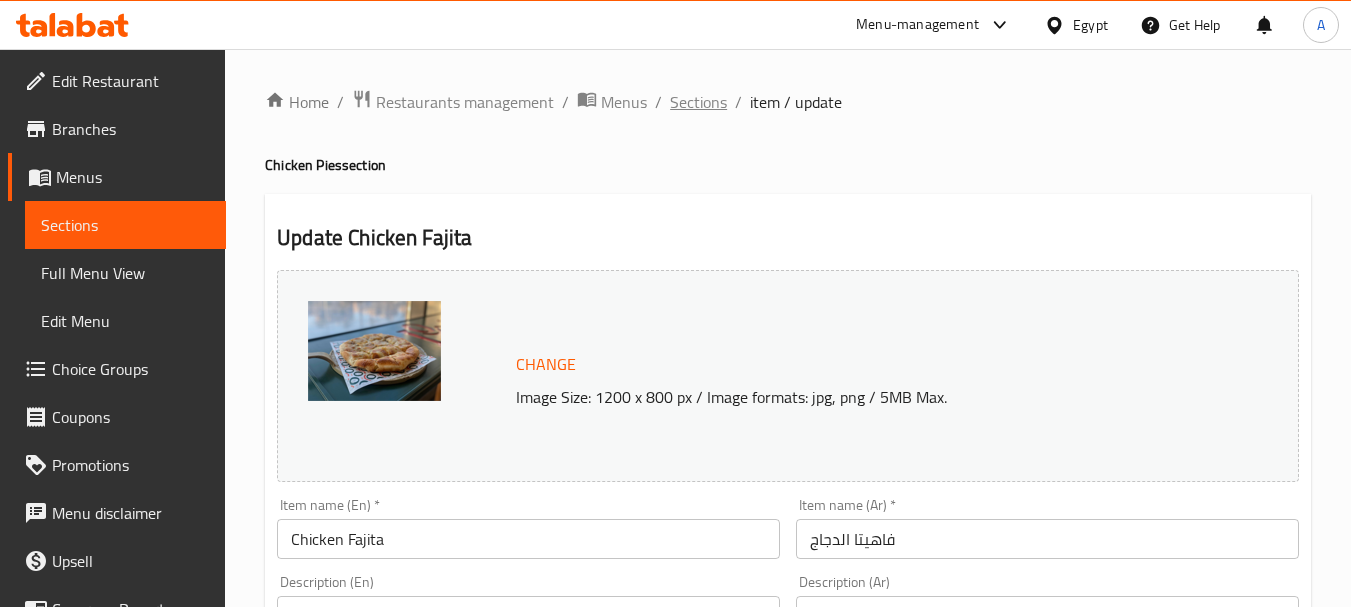 click on "Sections" at bounding box center (698, 102) 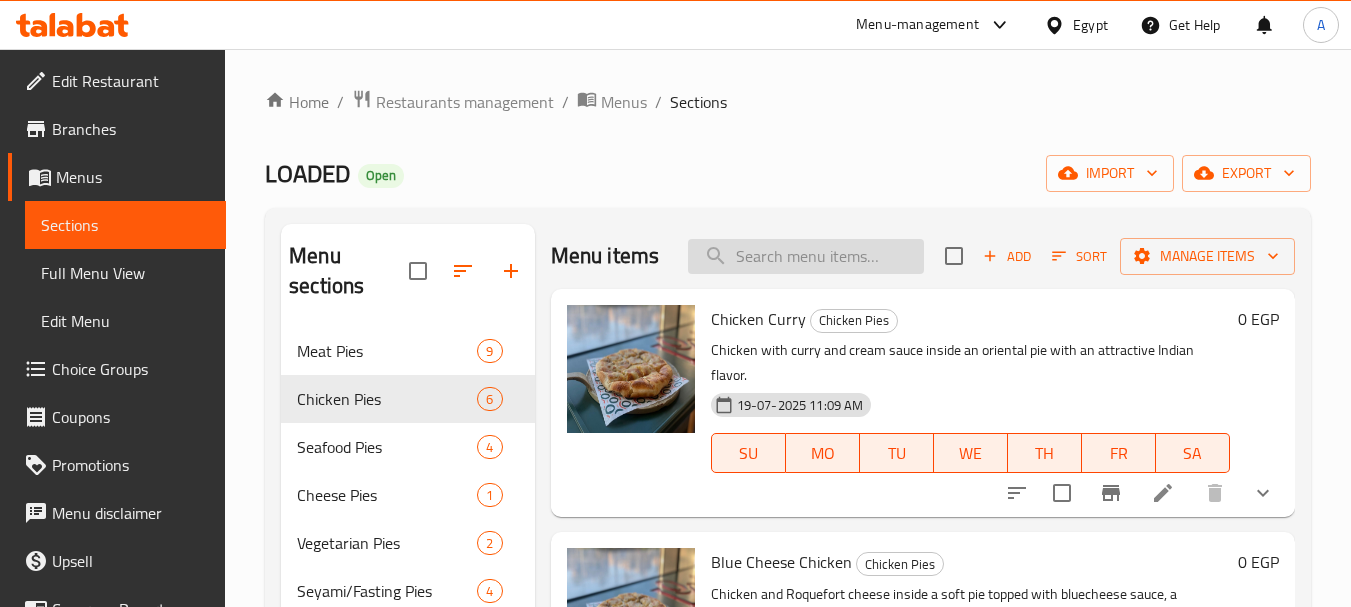 click at bounding box center (806, 256) 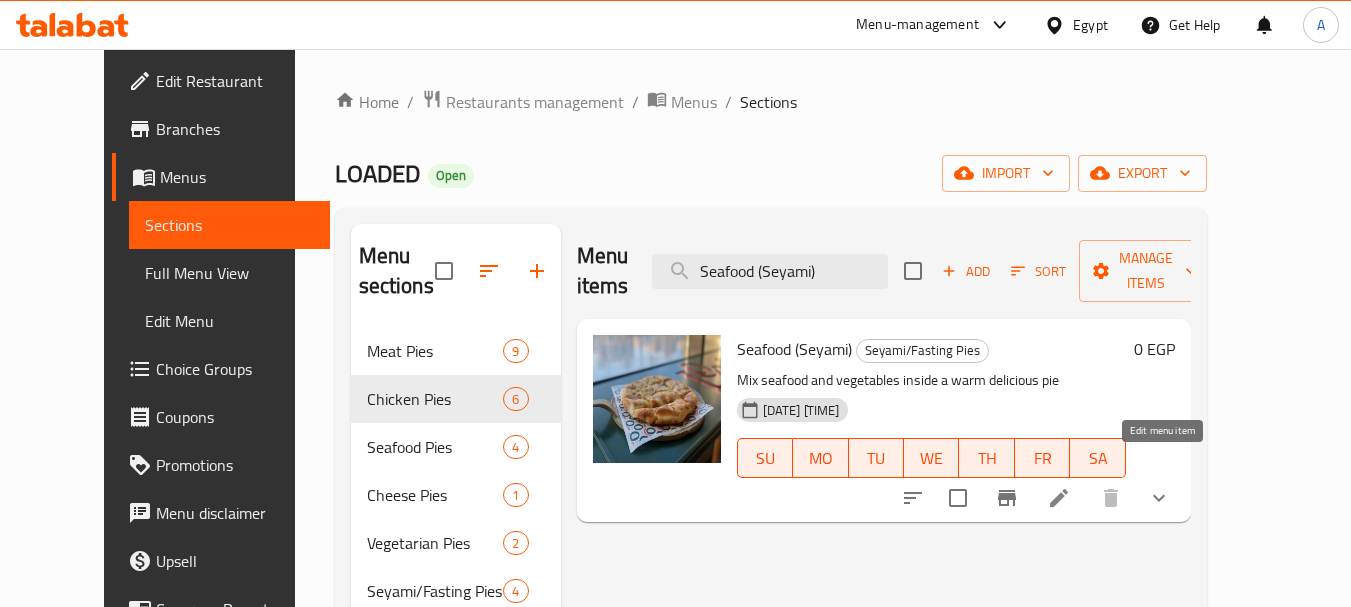 type on "Seafood (Seyami)" 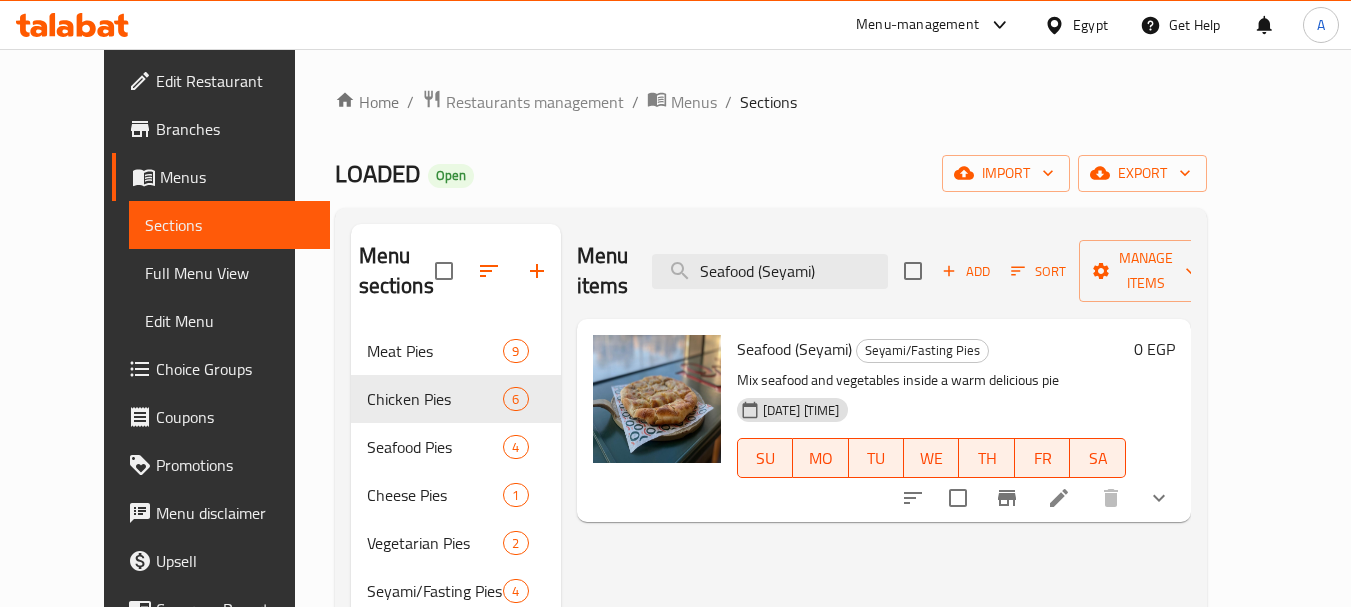 click 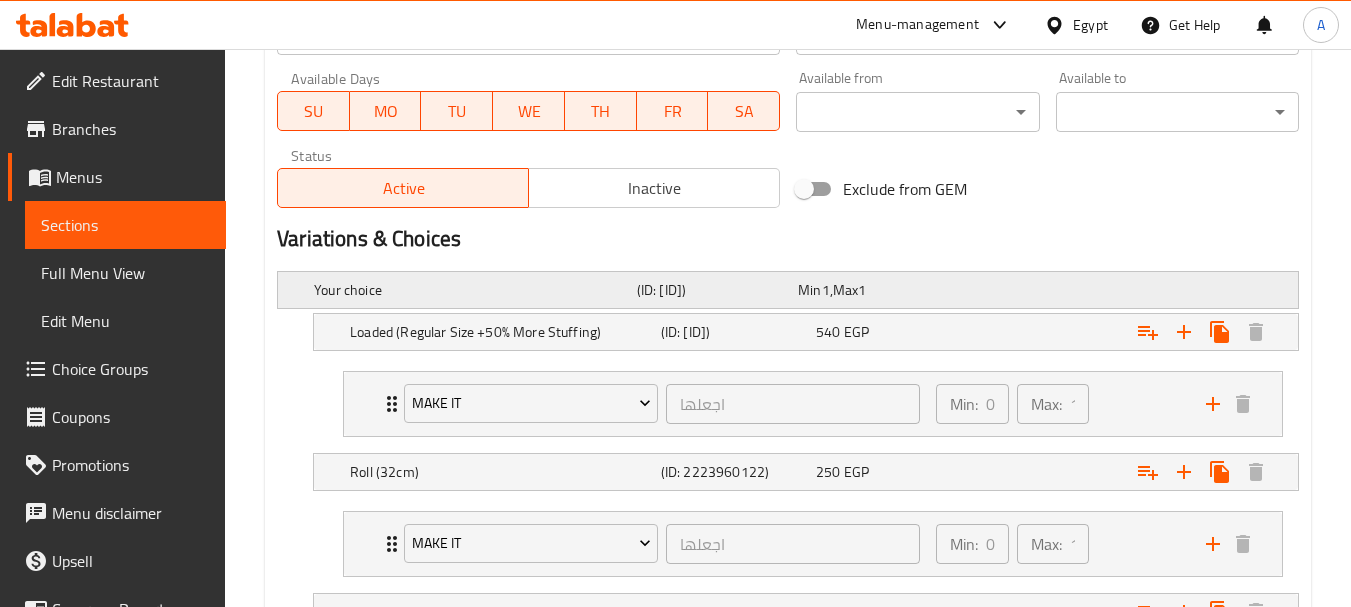 scroll, scrollTop: 1184, scrollLeft: 0, axis: vertical 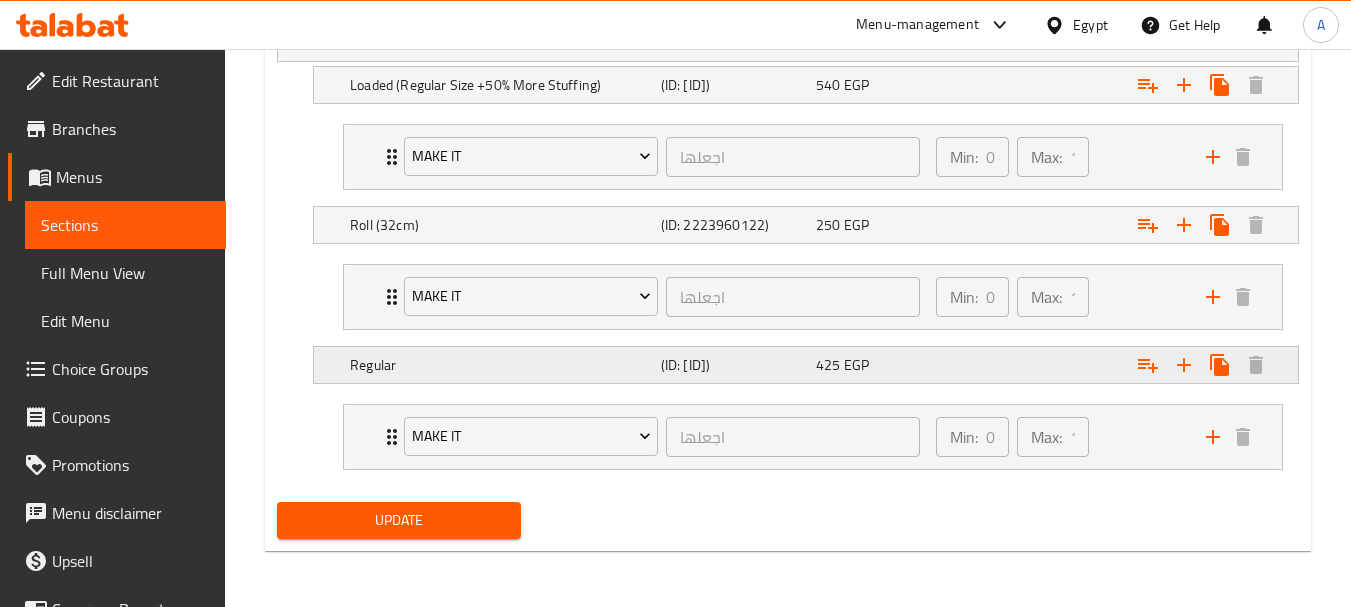 click on "Regular (ID: [ID]) [PRICE]   EGP" at bounding box center (794, 43) 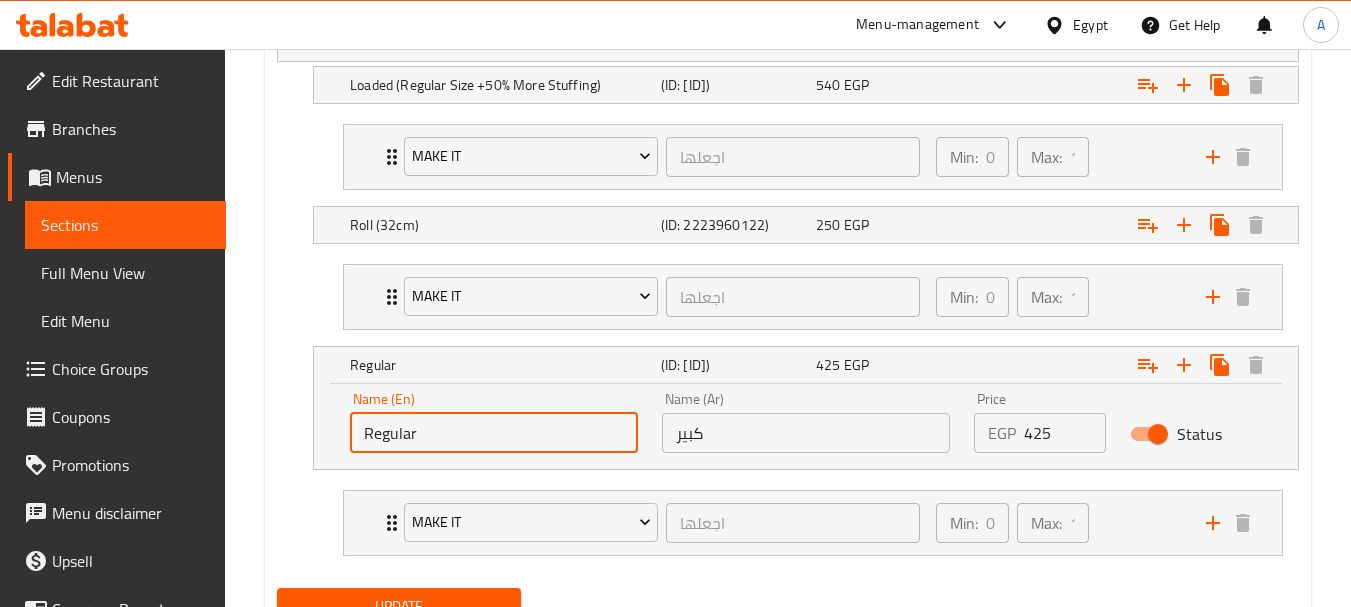click on "Regular" at bounding box center [494, 433] 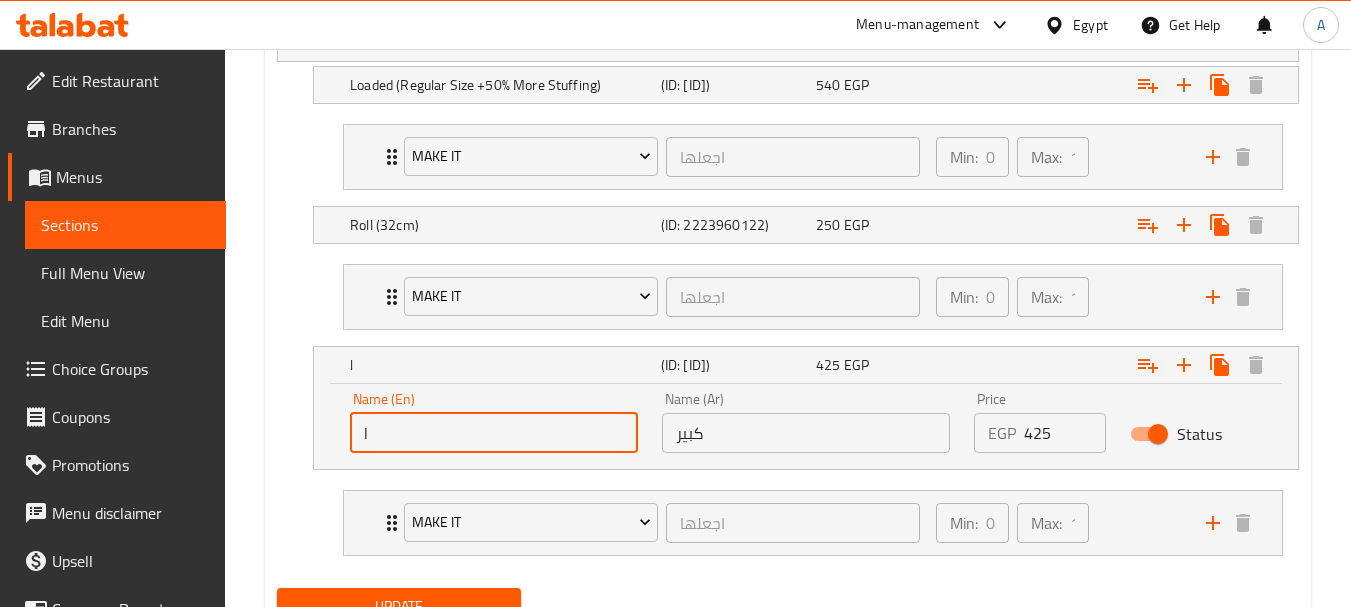 type on "Large" 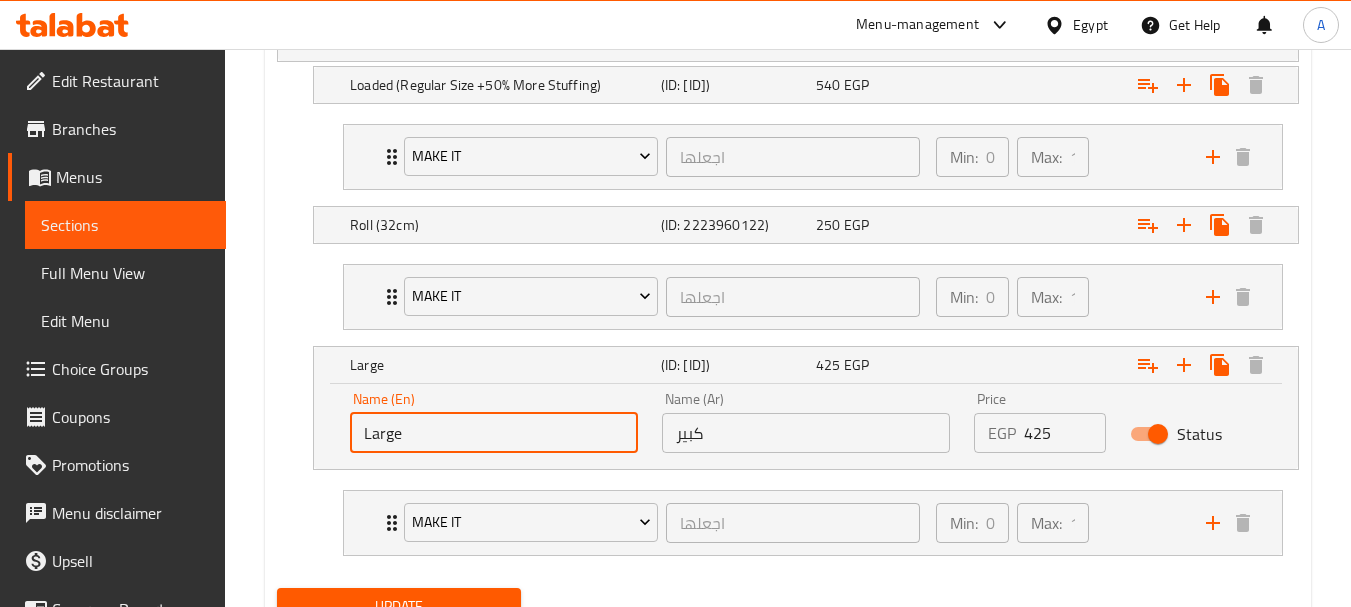 click on "Large" at bounding box center (494, 433) 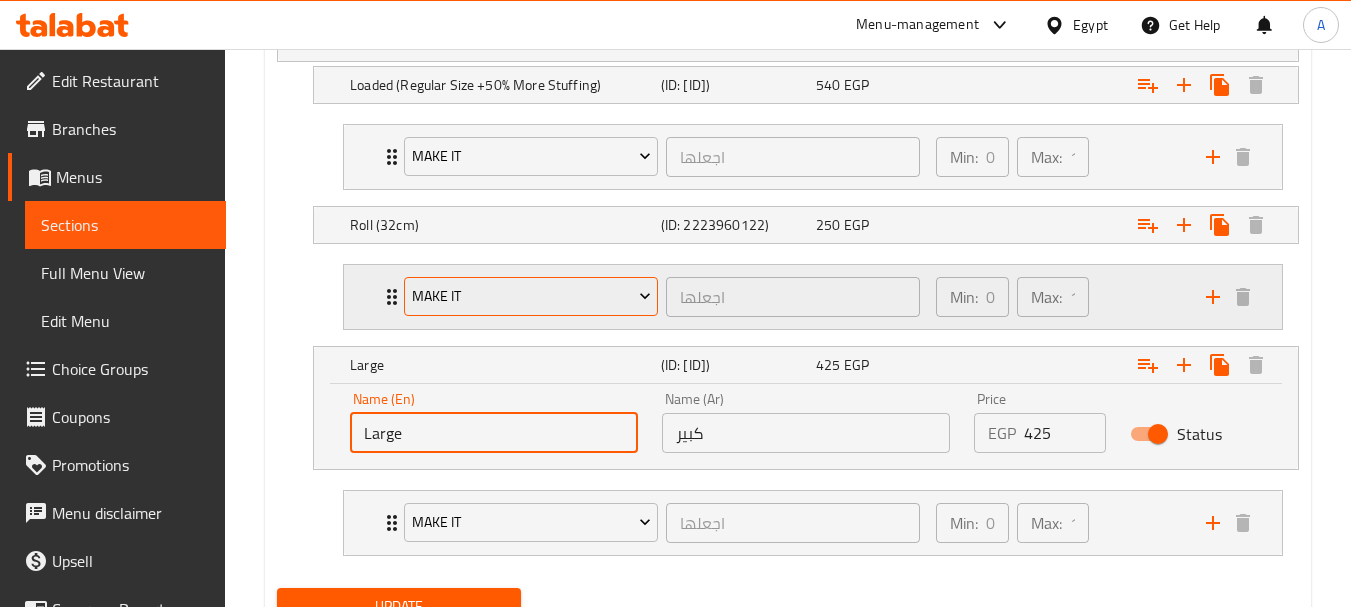 scroll, scrollTop: 884, scrollLeft: 0, axis: vertical 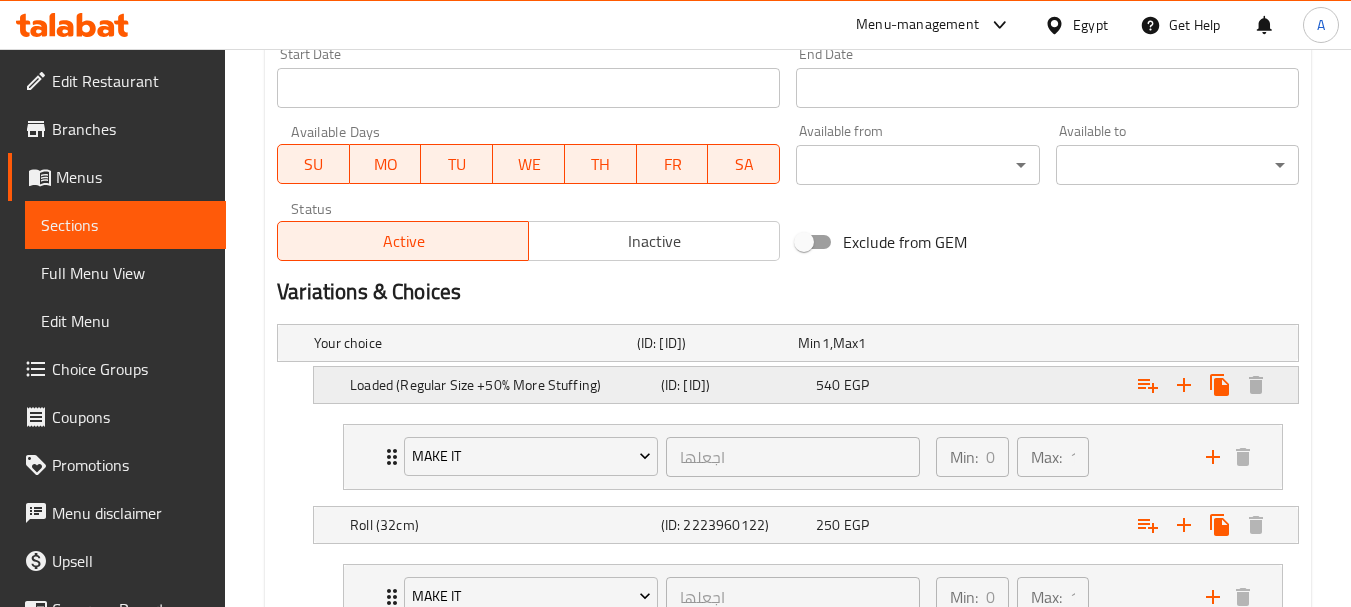 click on "Loaded (Regular Size +50% More Stuffing)" at bounding box center (471, 343) 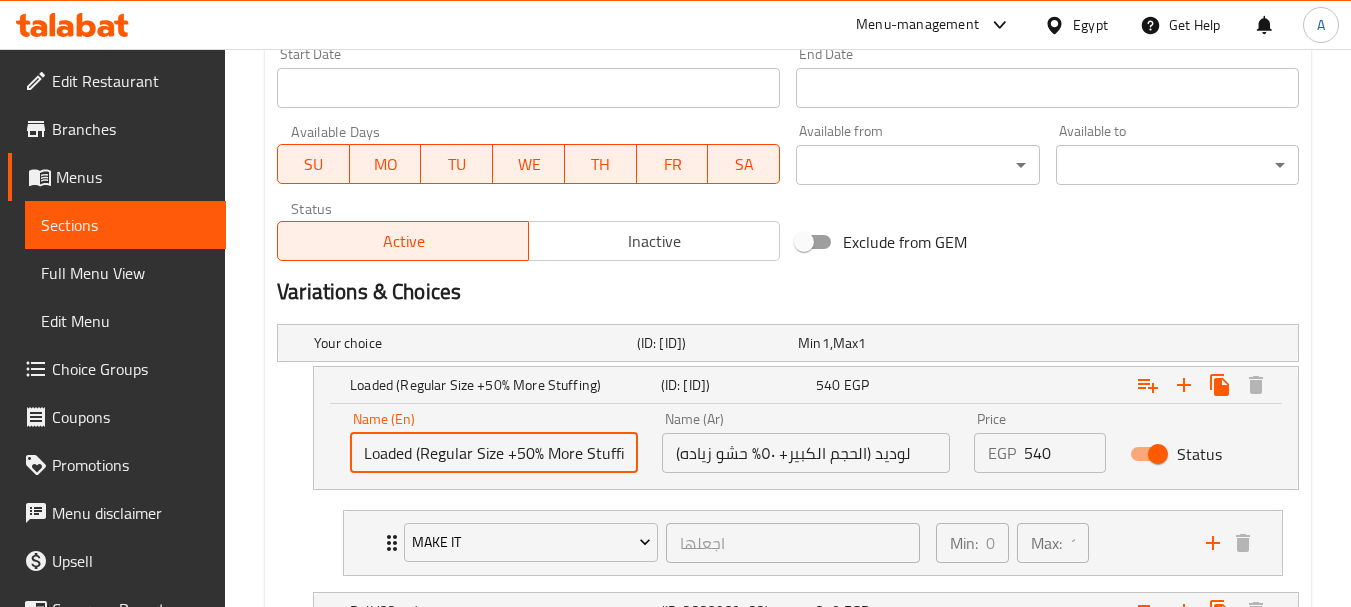 click on "Loaded (Regular Size +50% More Stuffing)" at bounding box center (494, 453) 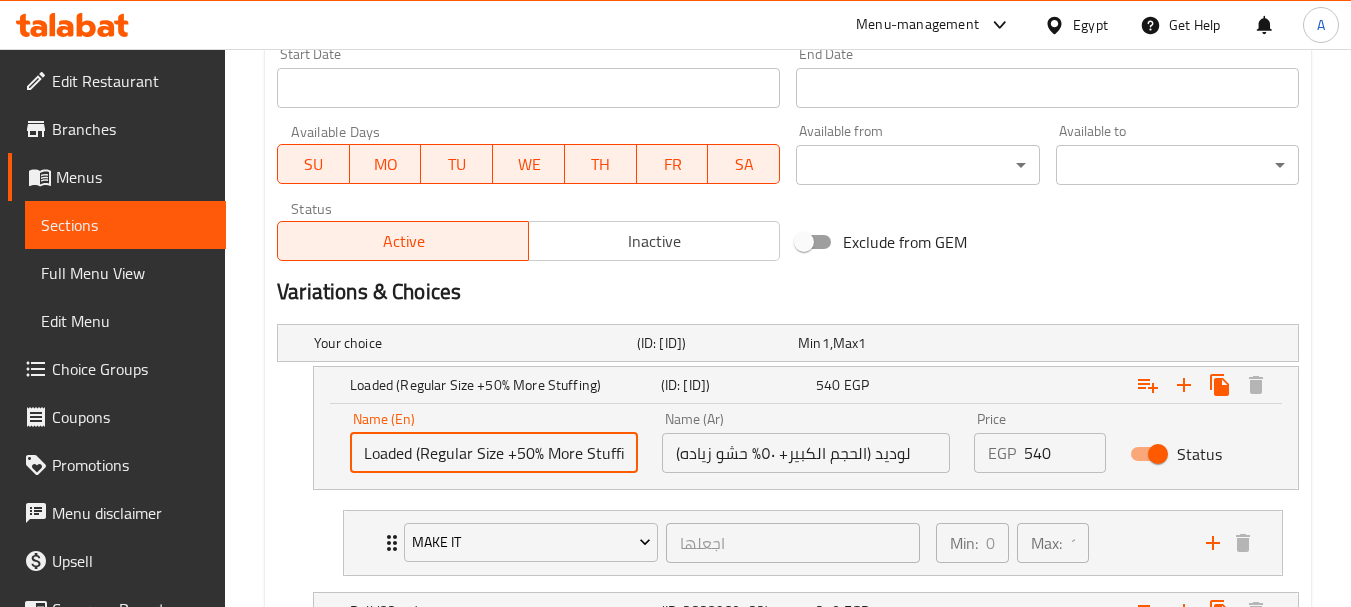 drag, startPoint x: 472, startPoint y: 456, endPoint x: 425, endPoint y: 461, distance: 47.26521 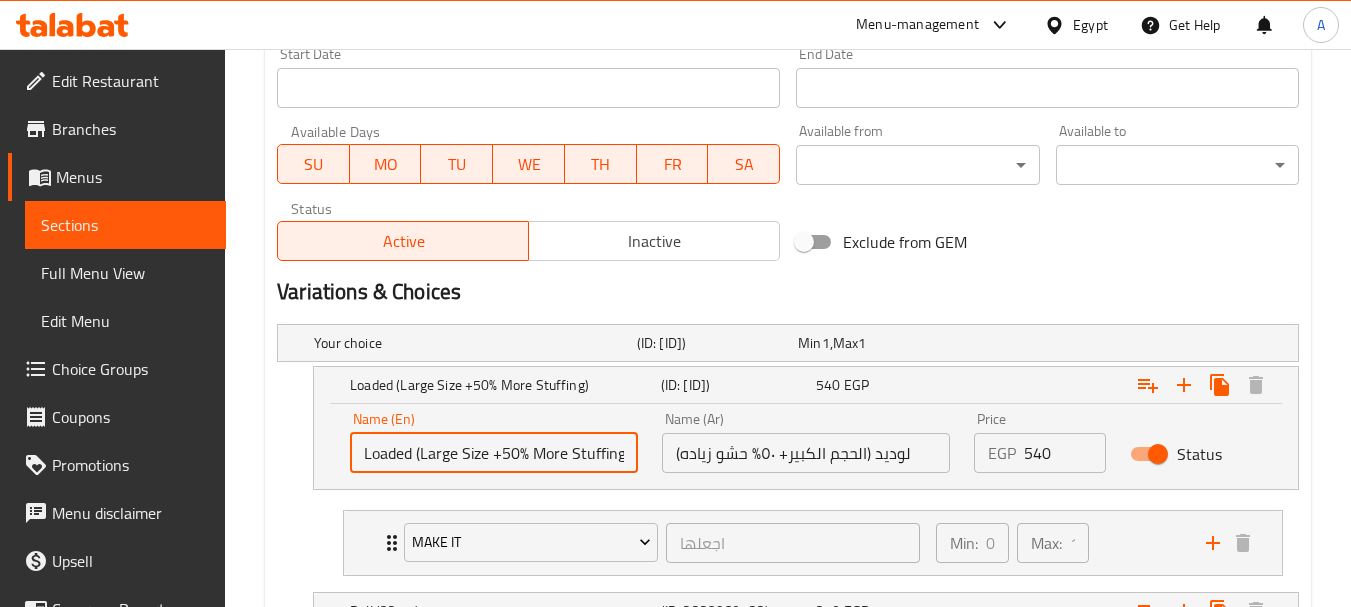 type on "Loaded (Large Size +50% More Stuffing)" 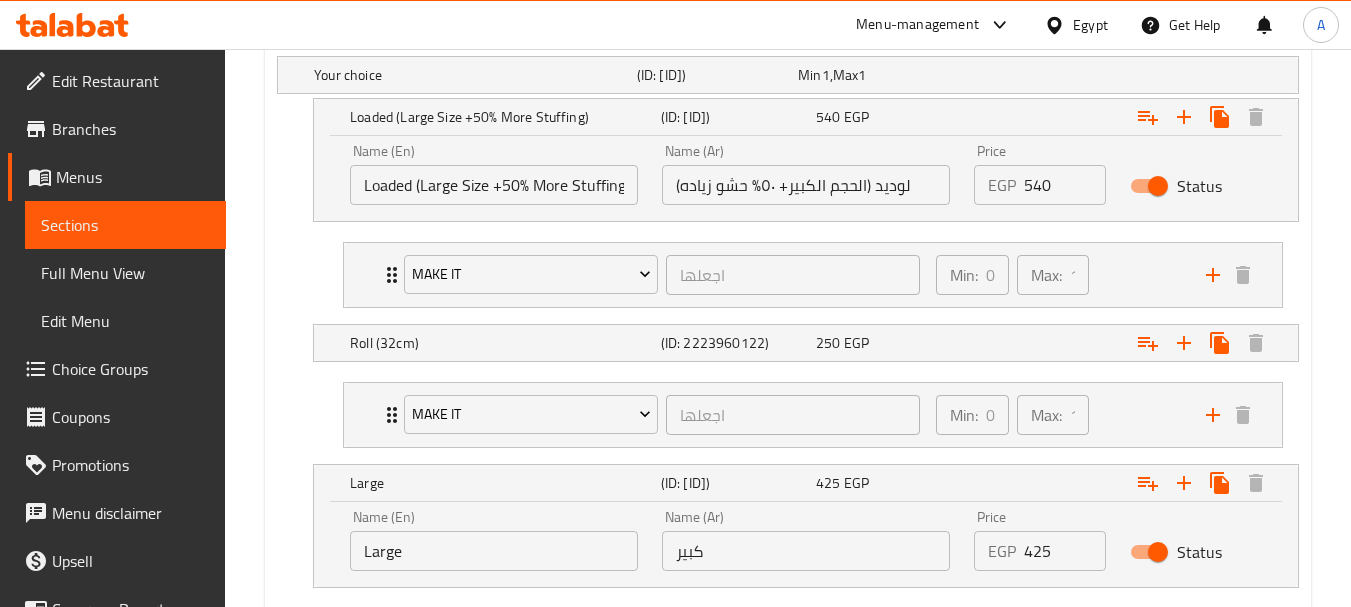 scroll, scrollTop: 1356, scrollLeft: 0, axis: vertical 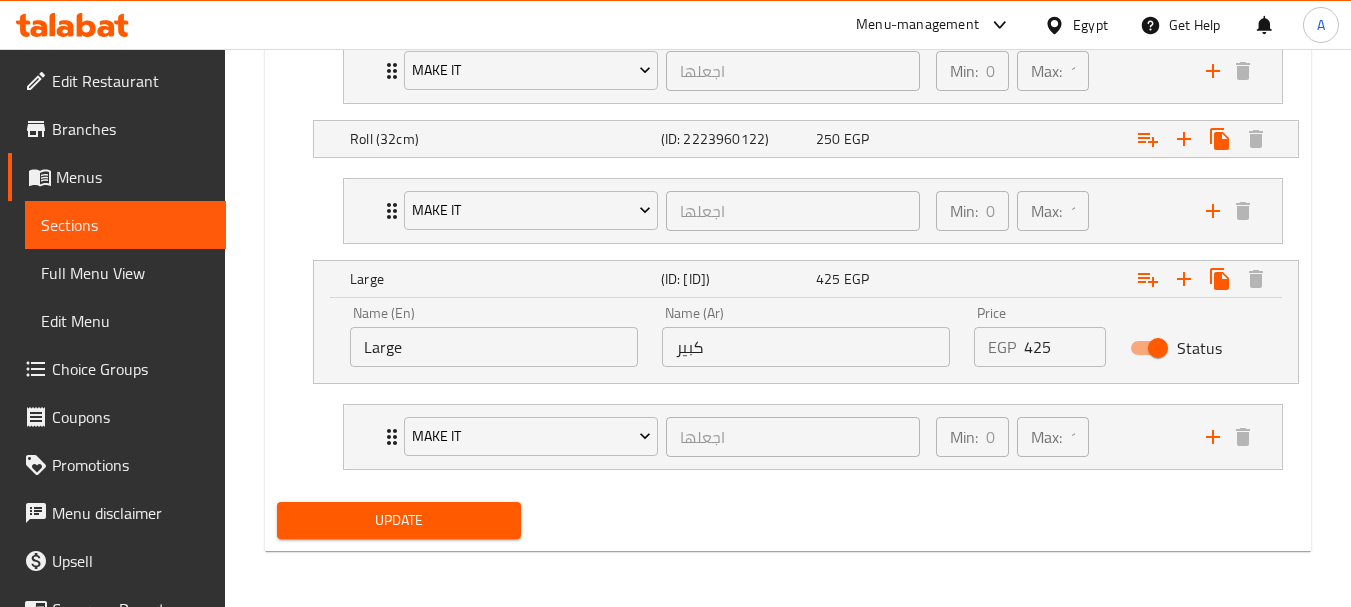 click on "Update" at bounding box center [398, 520] 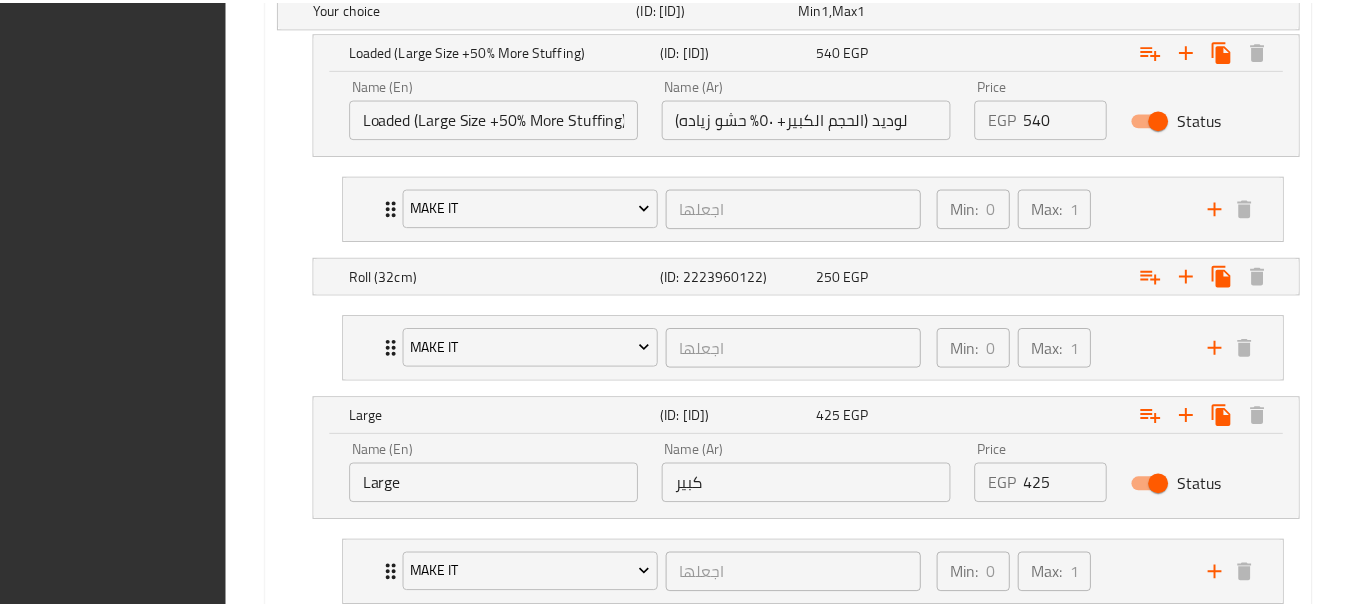 scroll, scrollTop: 1356, scrollLeft: 0, axis: vertical 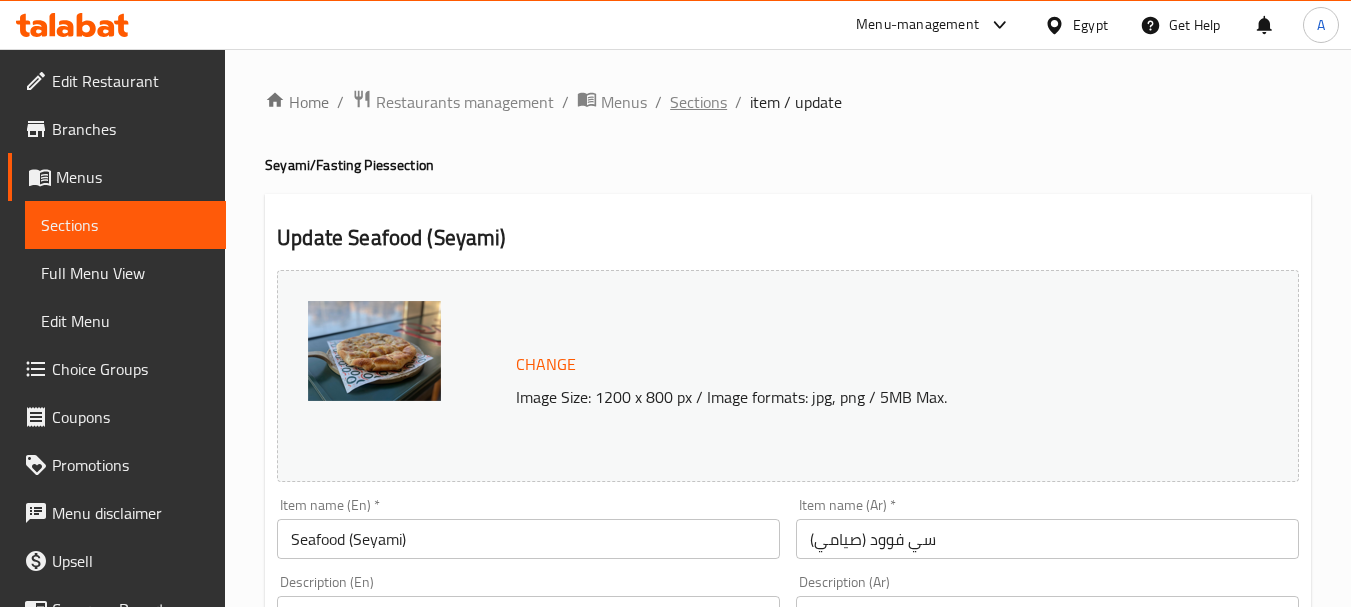 click on "Sections" at bounding box center [698, 102] 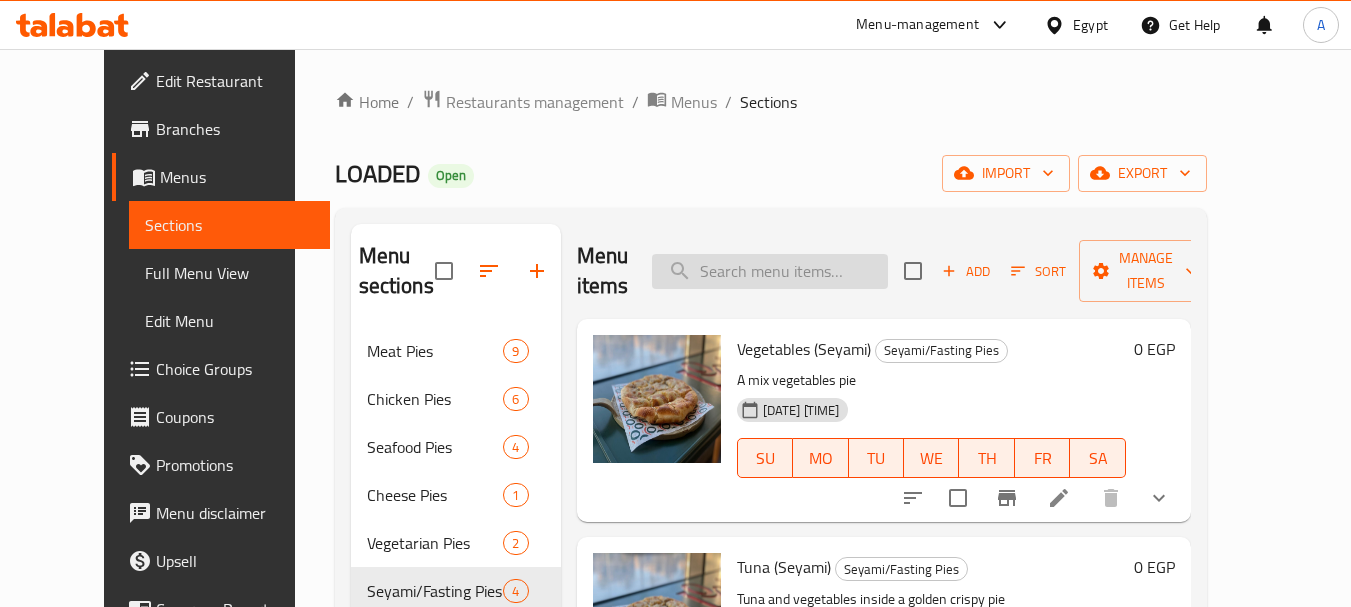 click at bounding box center [770, 271] 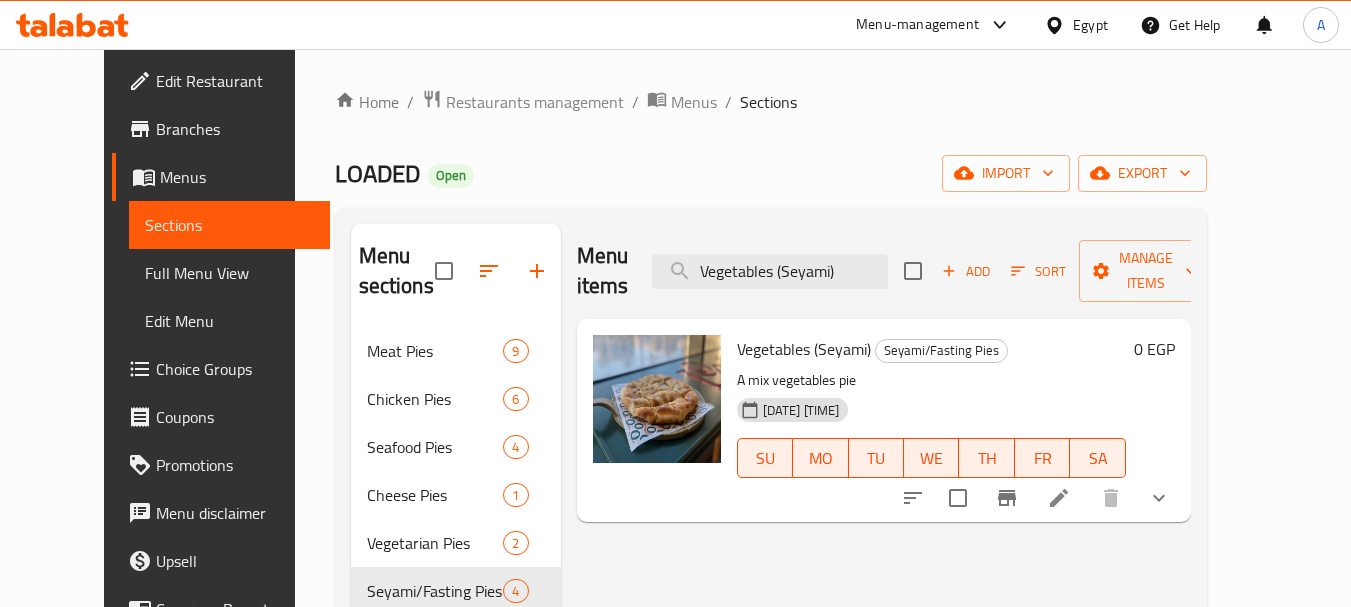 type on "Vegetables (Seyami)" 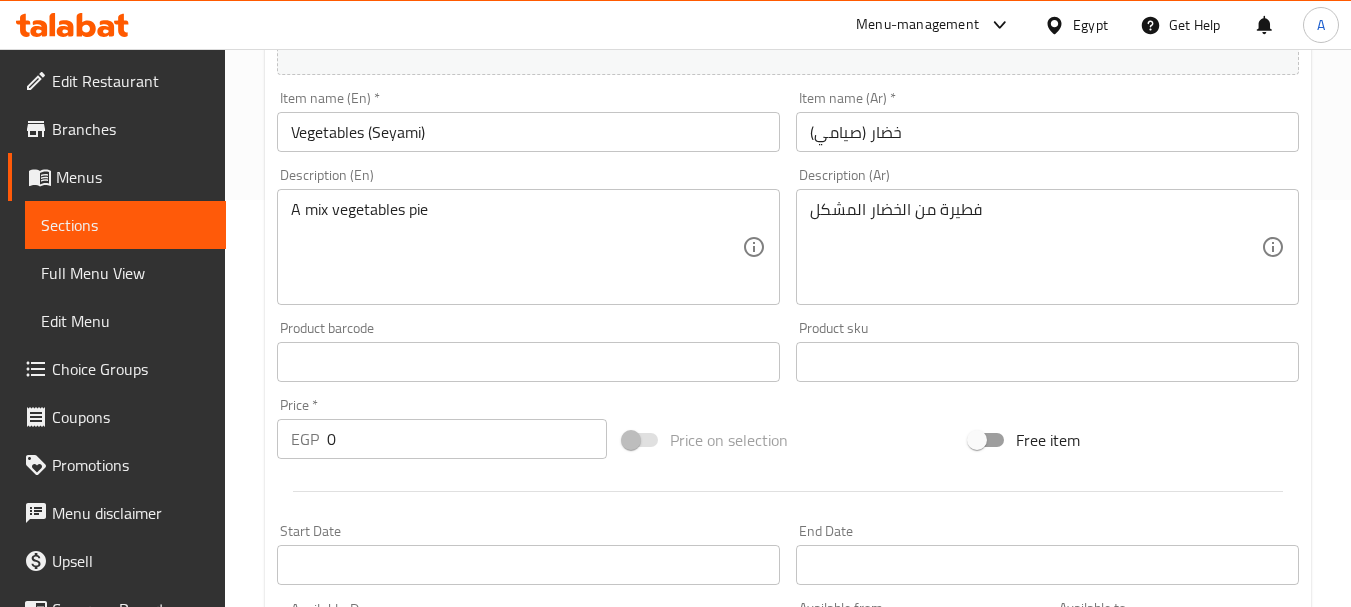 scroll, scrollTop: 900, scrollLeft: 0, axis: vertical 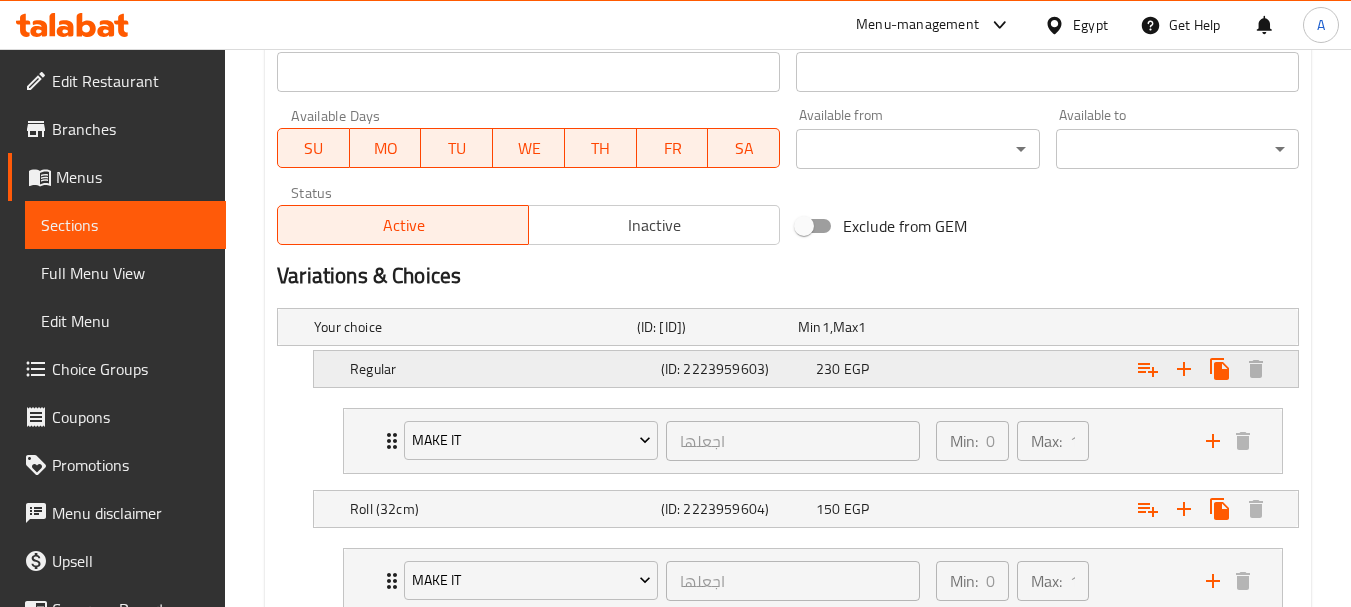 click on "(ID: 2223959603)" at bounding box center [713, 327] 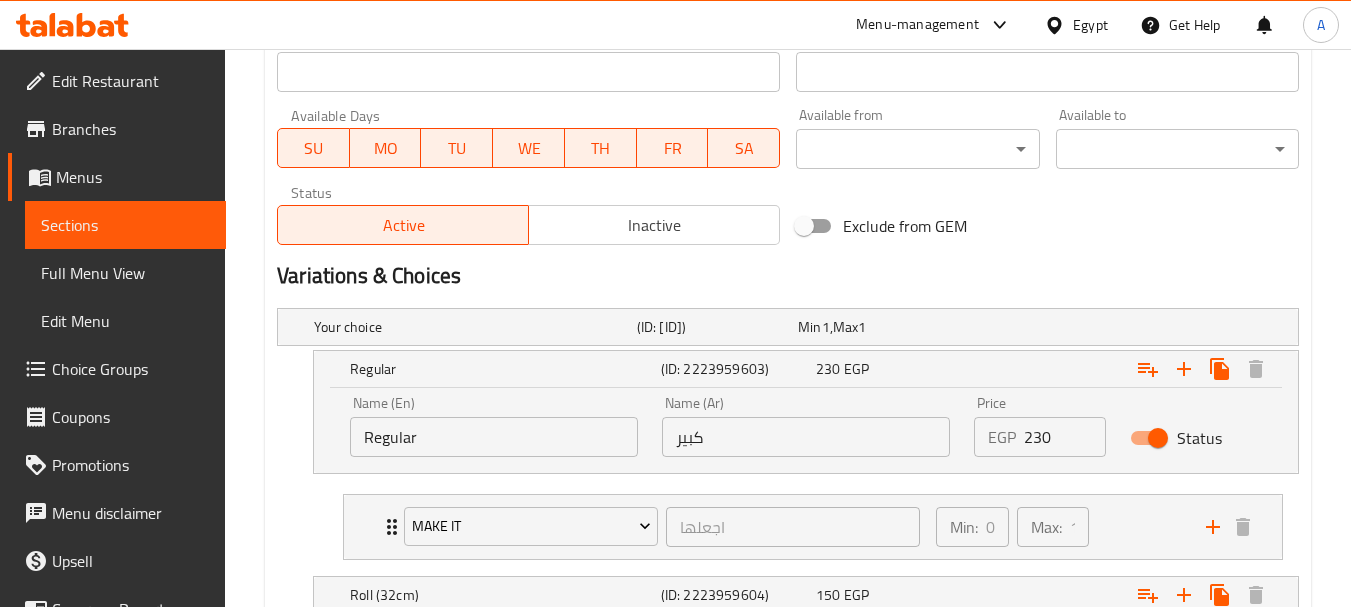 click on "Regular" at bounding box center (494, 437) 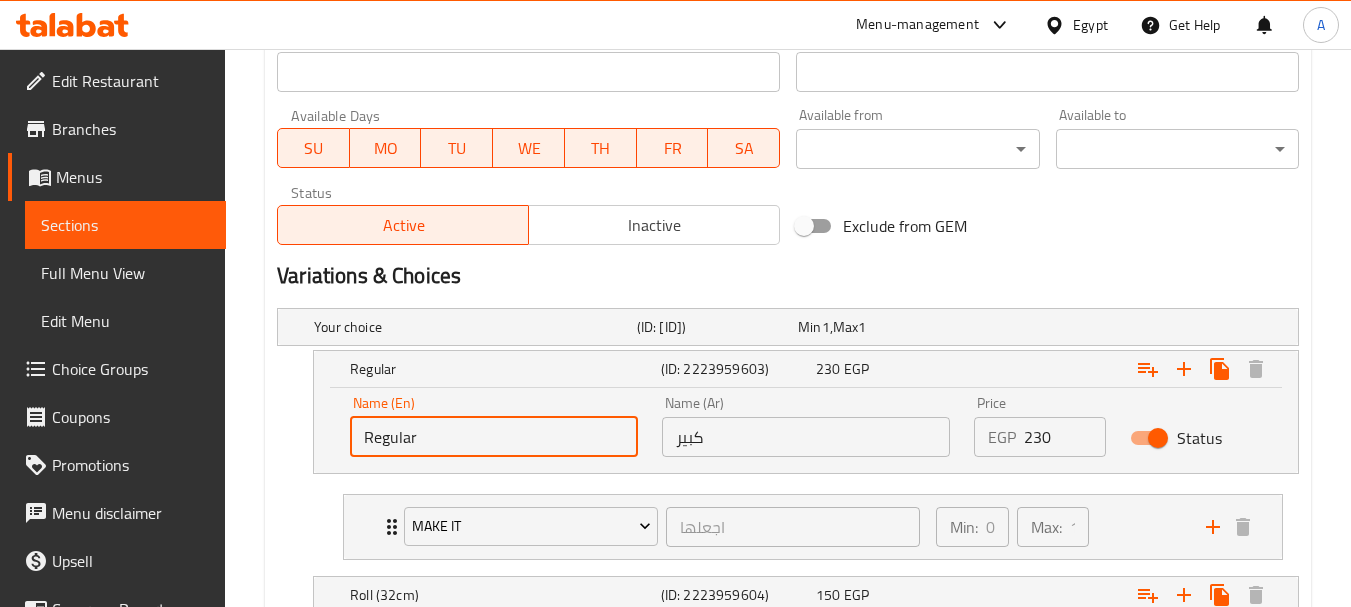 click on "Regular" at bounding box center (494, 437) 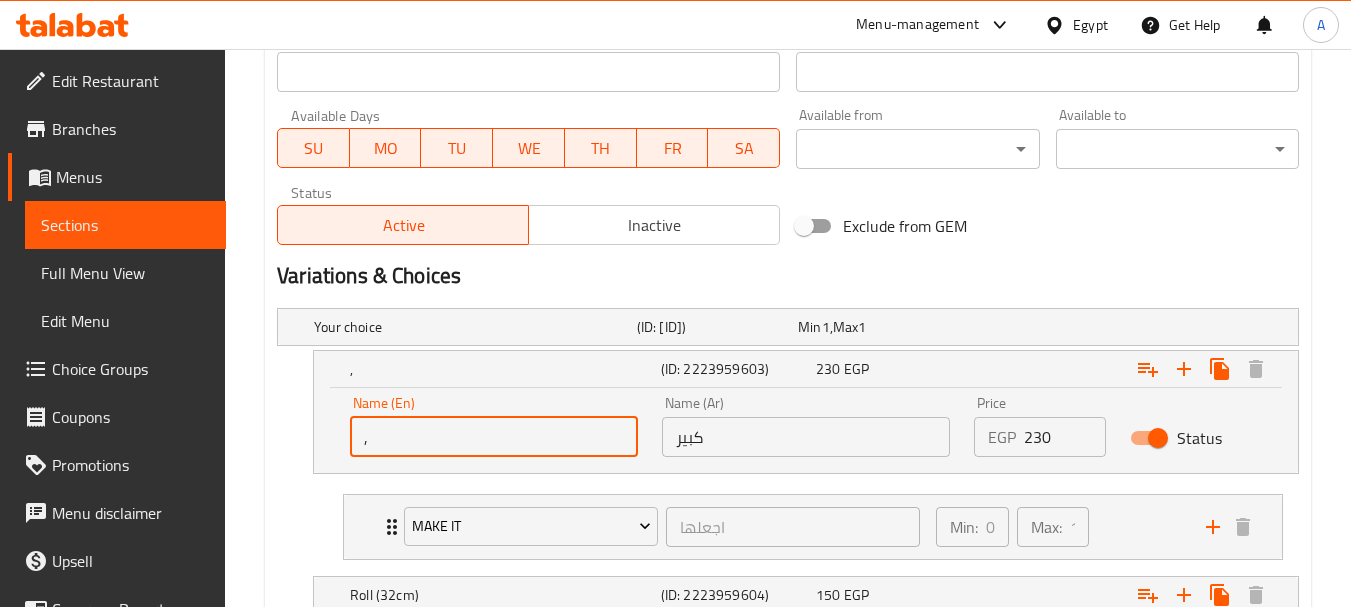 click on "," at bounding box center [494, 437] 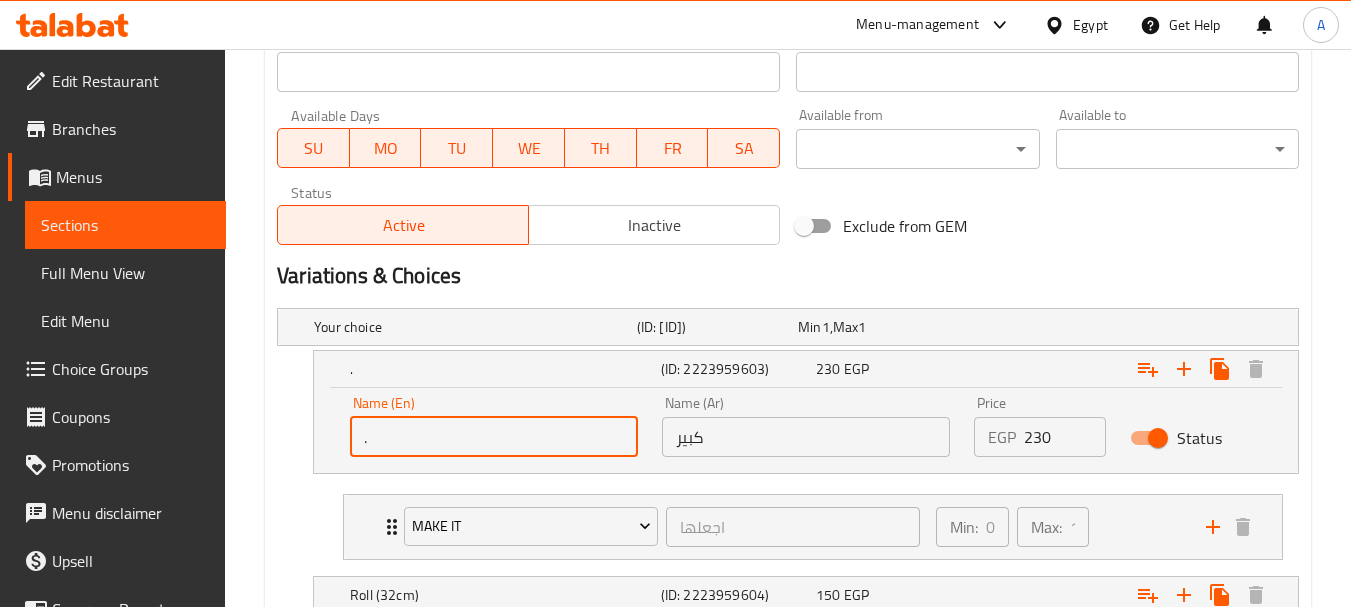 click on "." at bounding box center [494, 437] 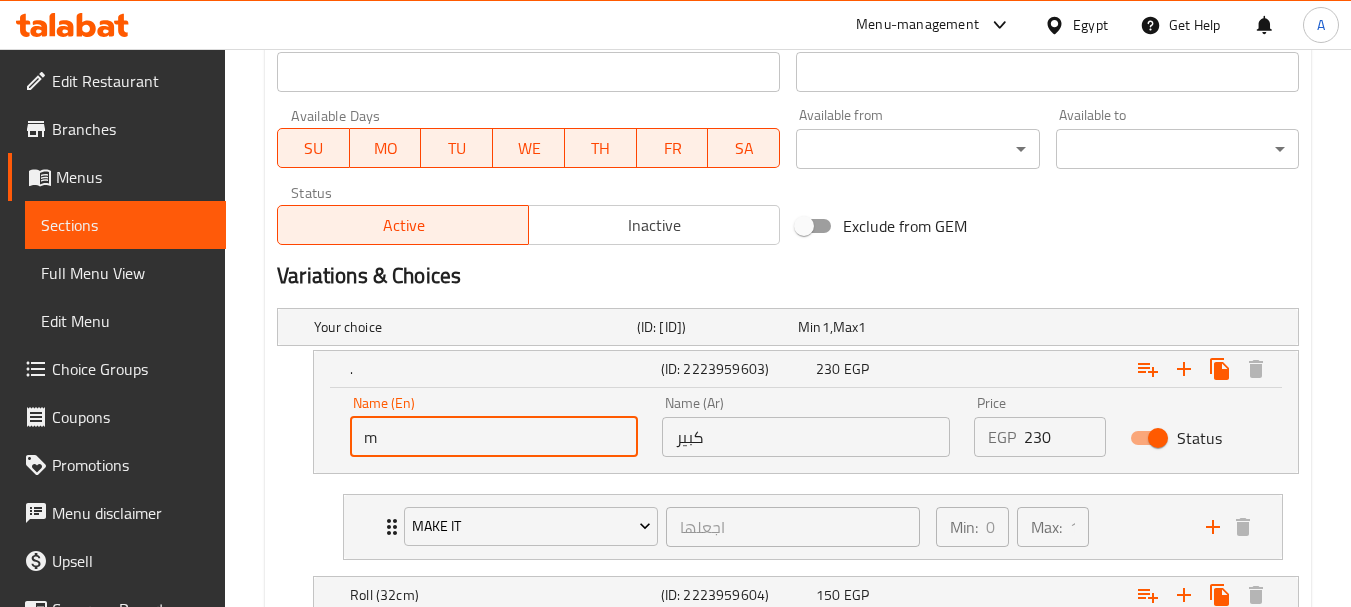 click on "m" at bounding box center (494, 437) 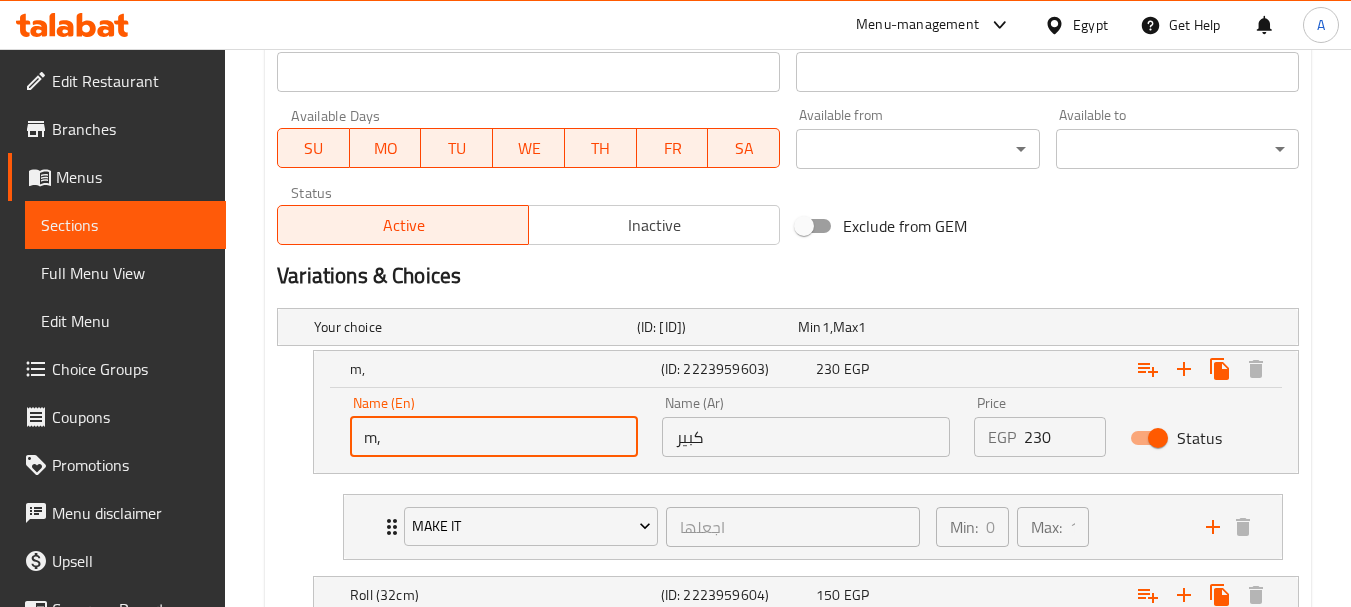 click on "m," at bounding box center (494, 437) 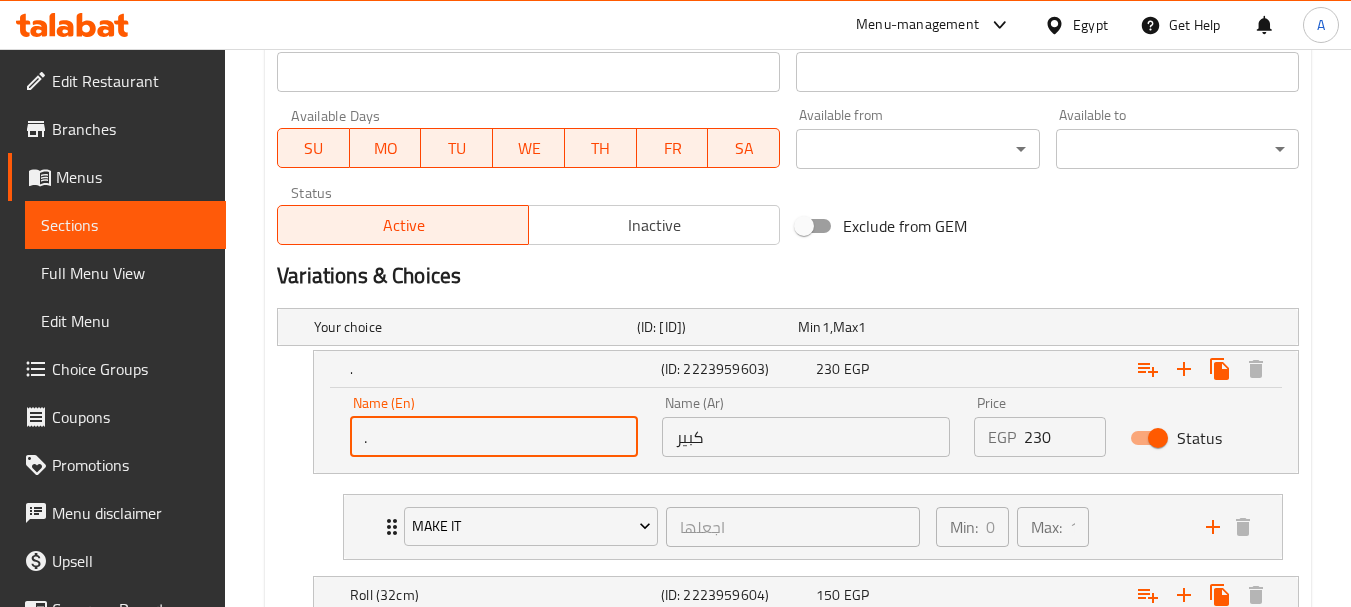 click on "." at bounding box center [494, 437] 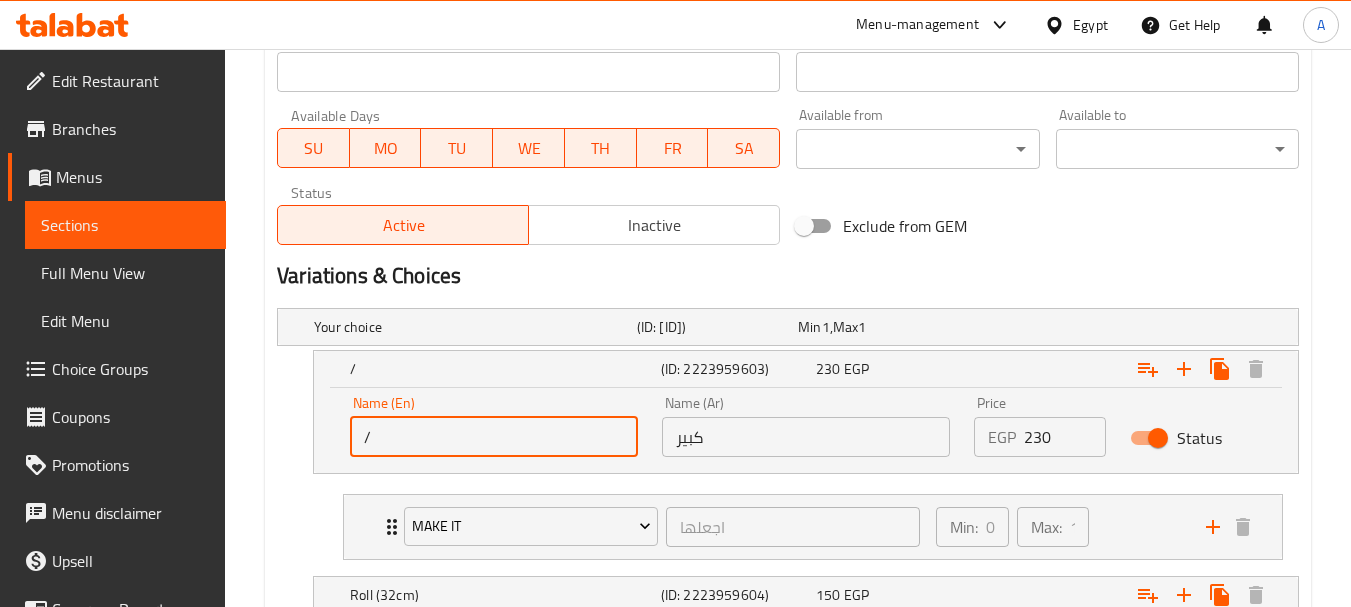 click on "/" at bounding box center [494, 437] 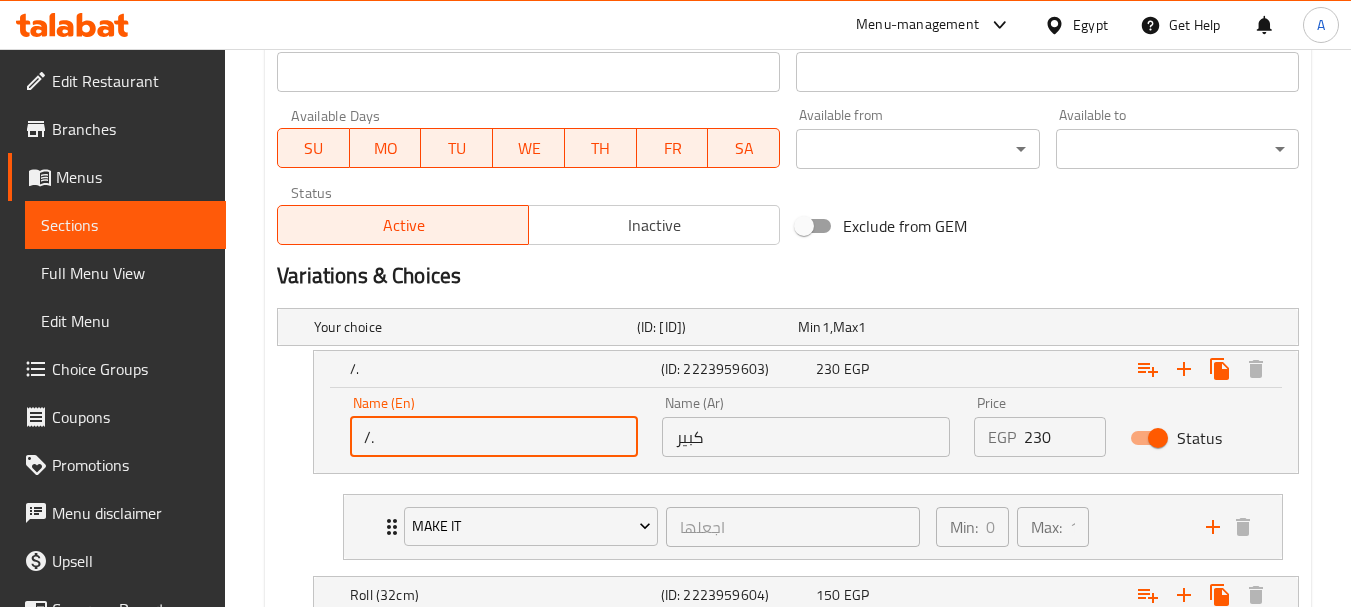 click on "/." at bounding box center [494, 437] 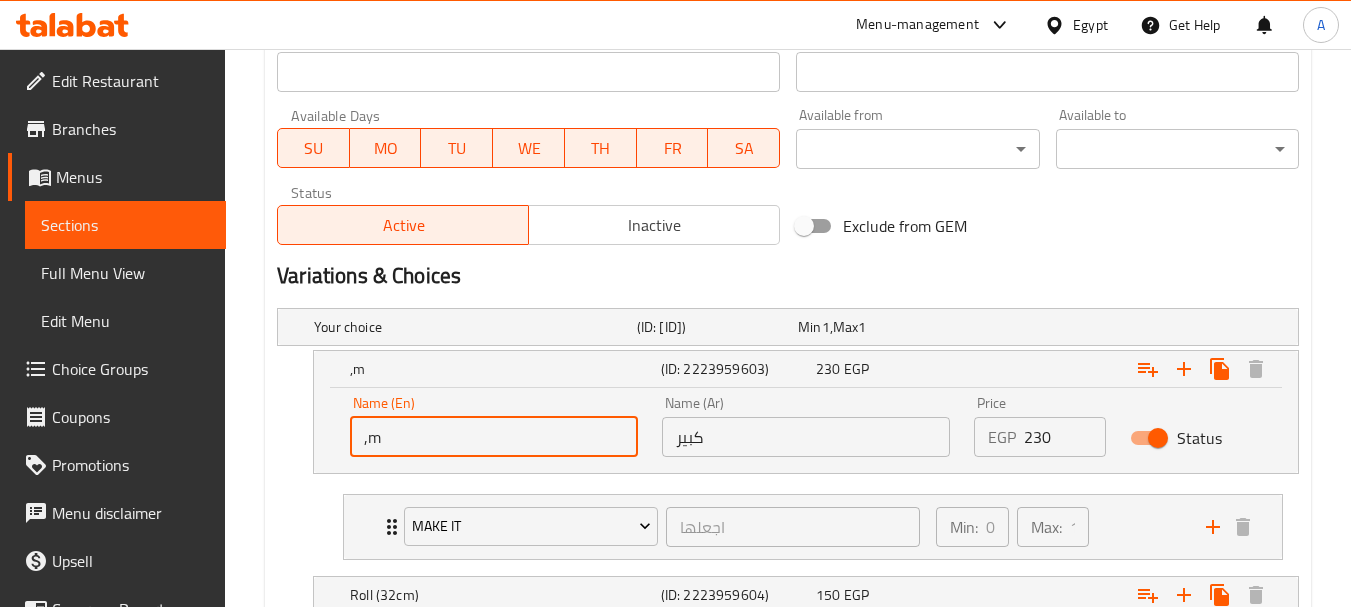 click on ",m" at bounding box center (494, 437) 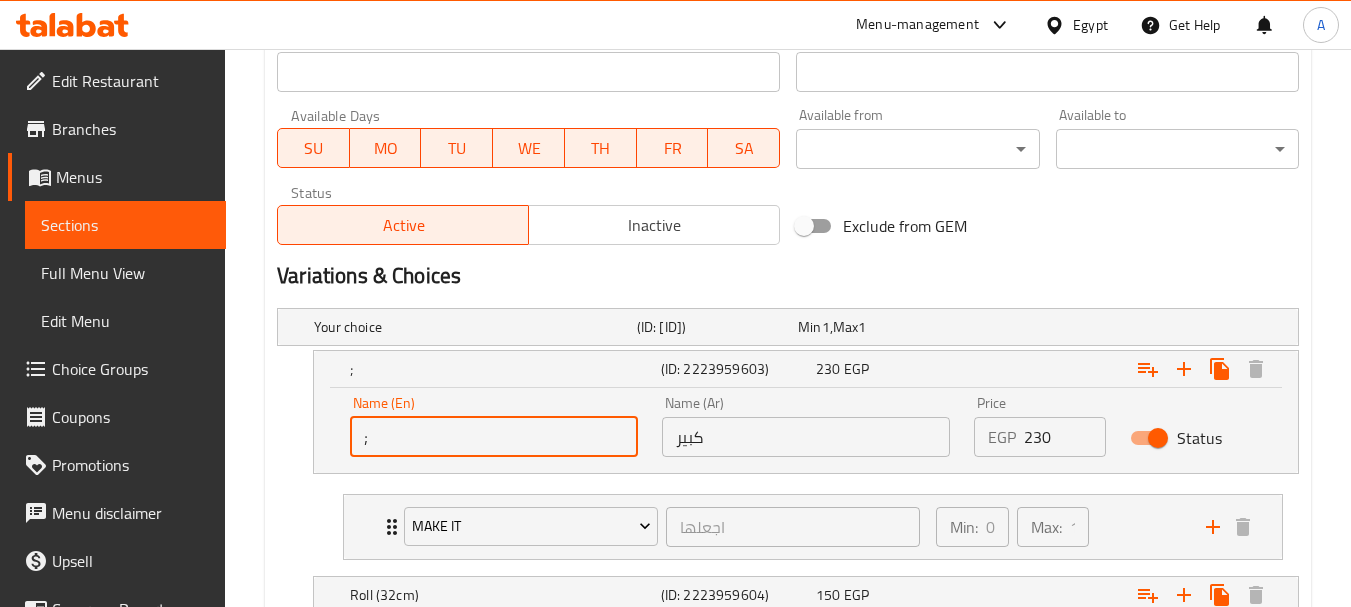 click on ";" at bounding box center (494, 437) 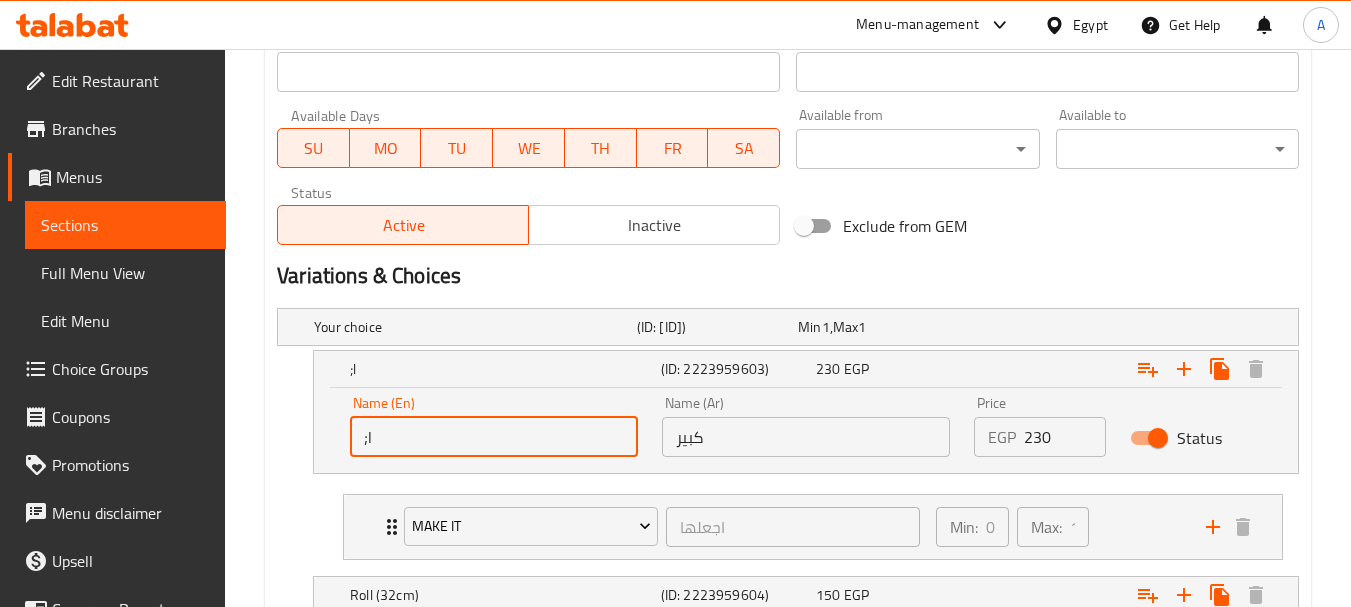 click on ";l" at bounding box center (494, 437) 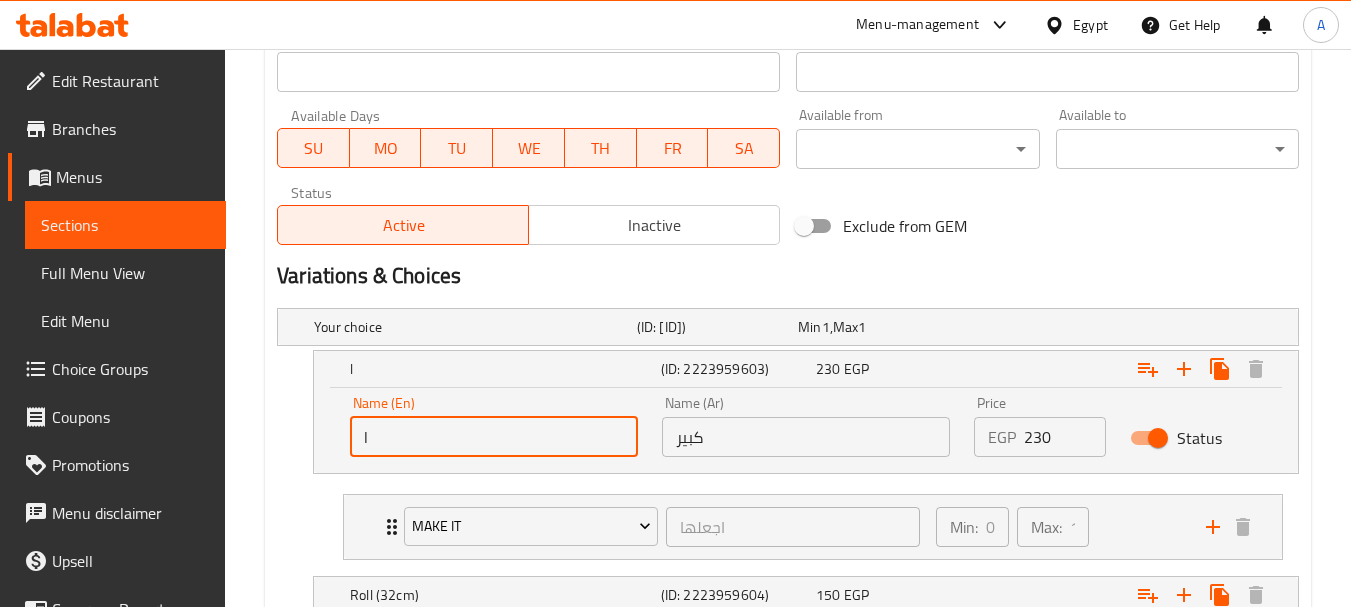 type on "Large" 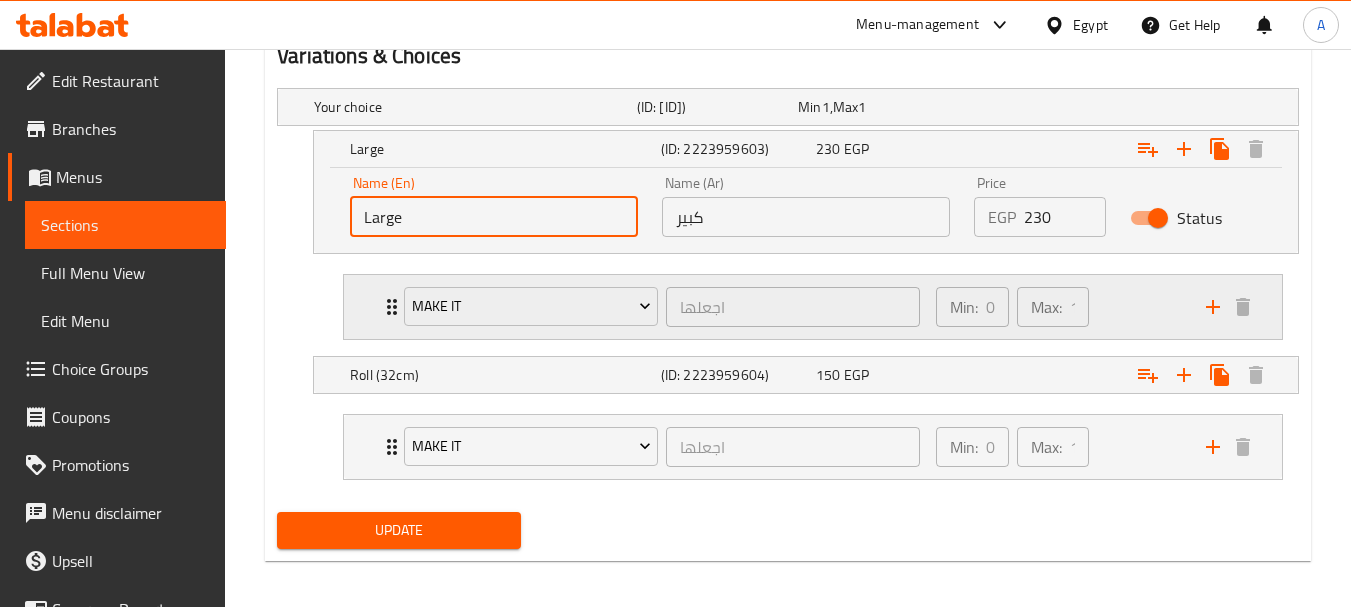 scroll, scrollTop: 1130, scrollLeft: 0, axis: vertical 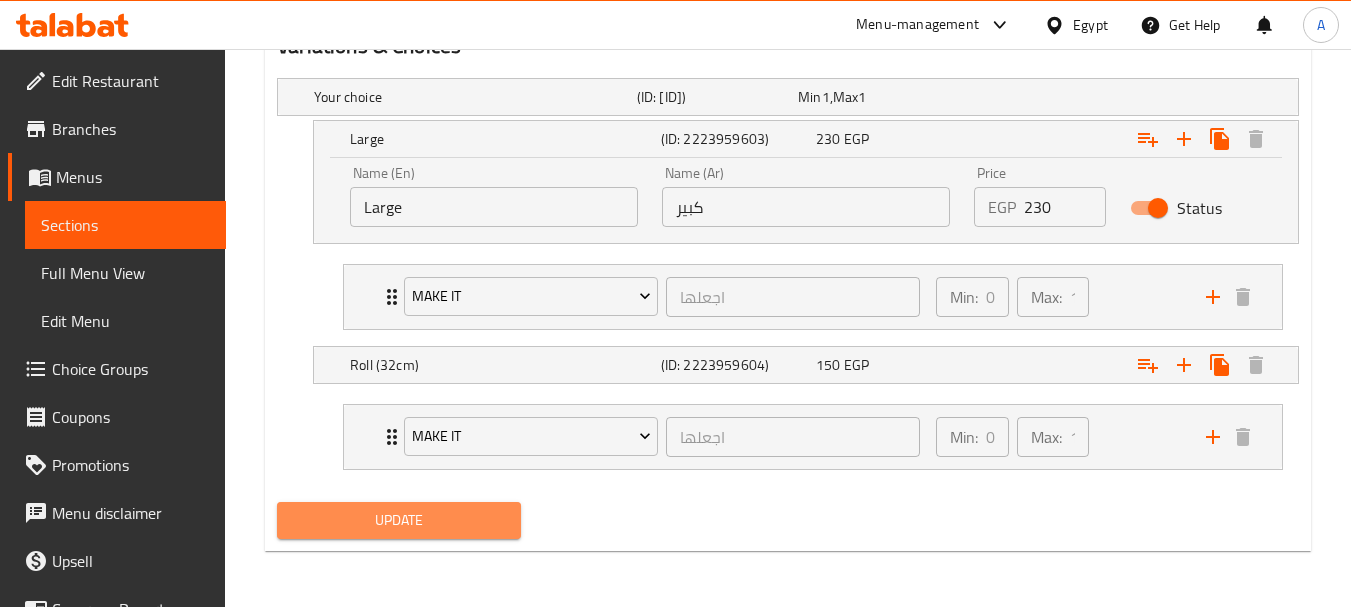click on "Update" at bounding box center [398, 520] 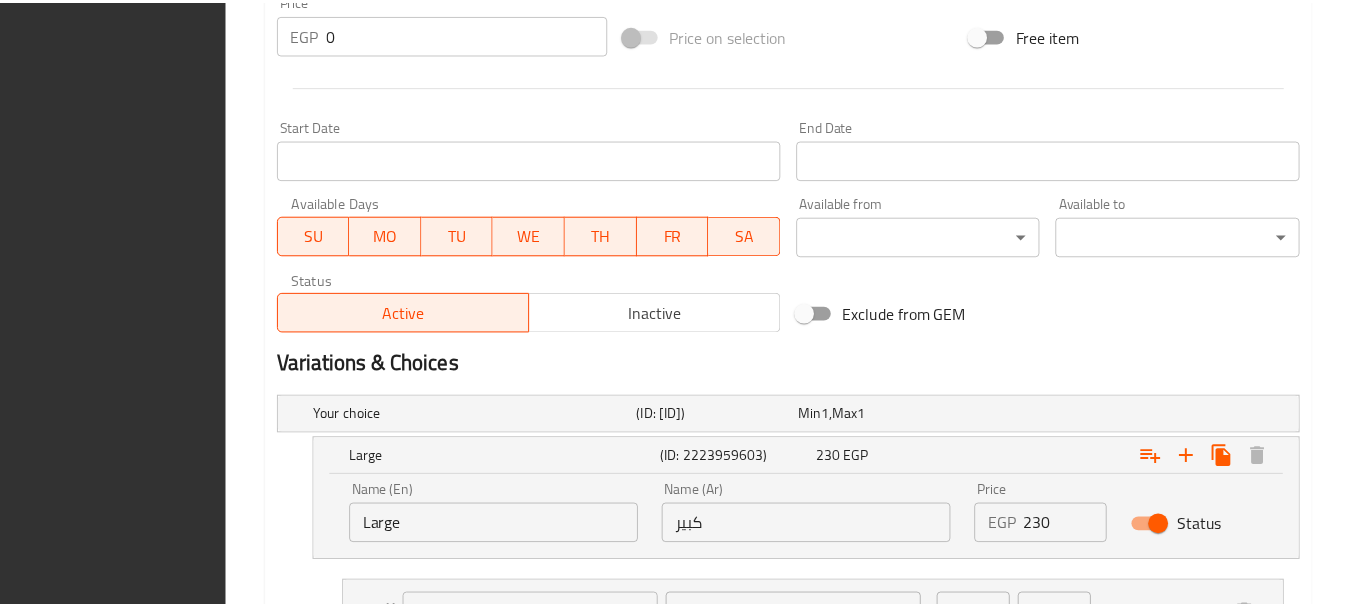 scroll, scrollTop: 1130, scrollLeft: 0, axis: vertical 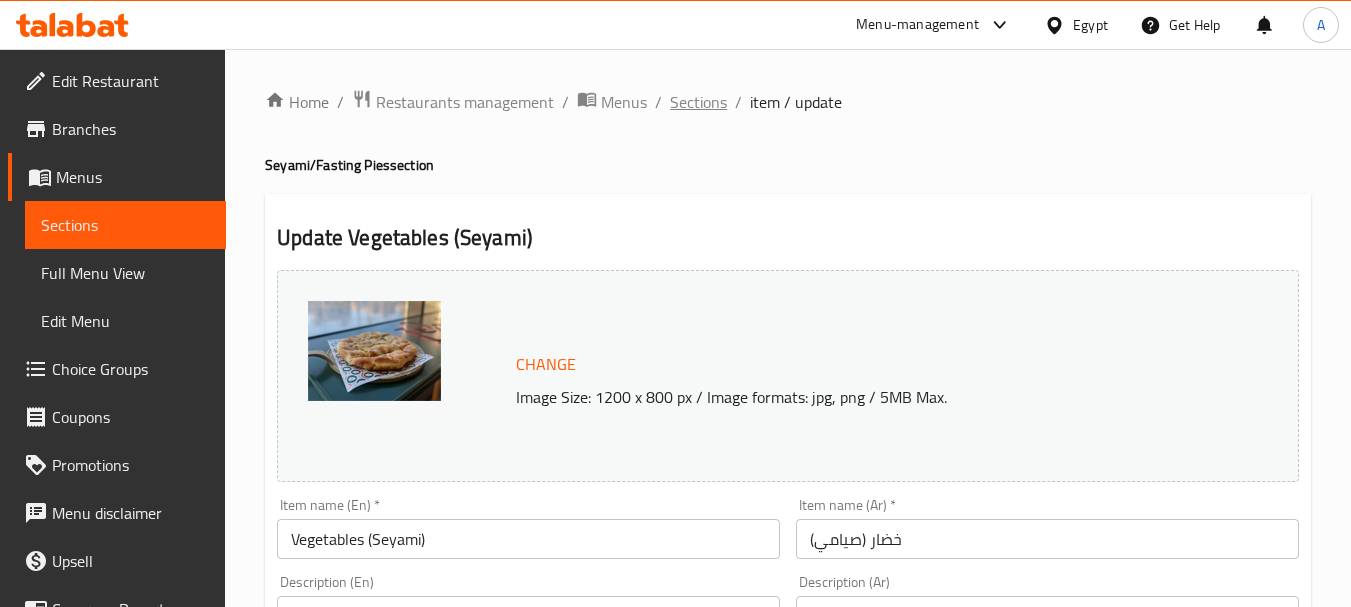 click on "Sections" at bounding box center [698, 102] 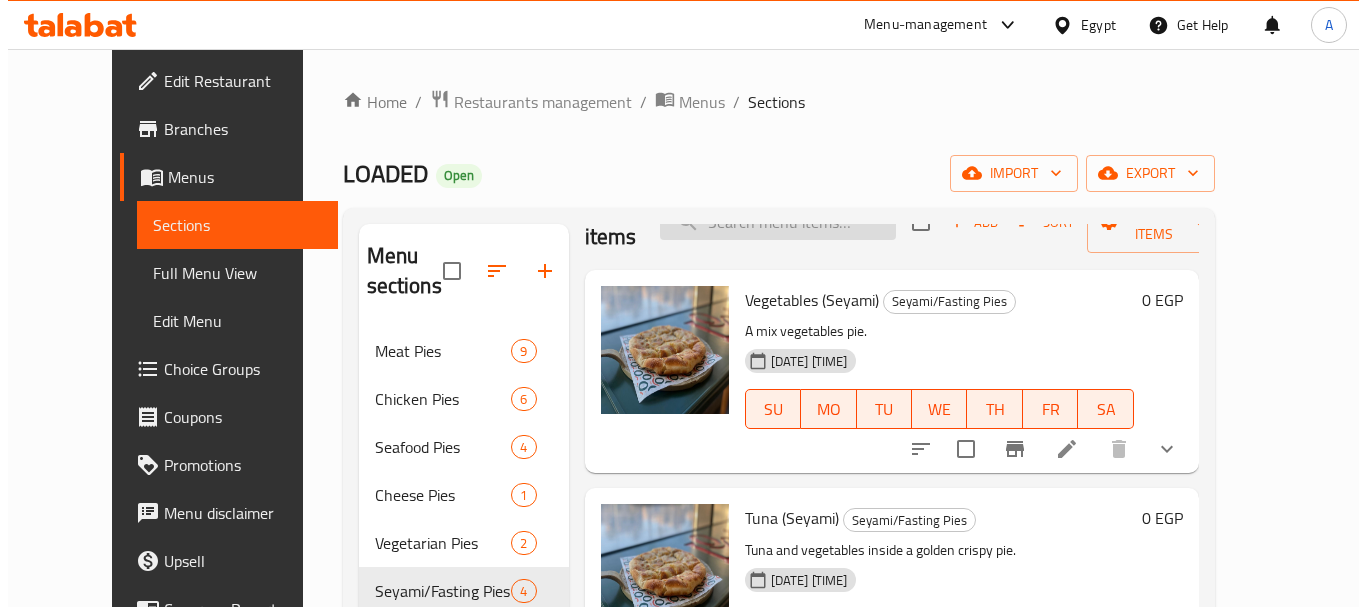 scroll, scrollTop: 0, scrollLeft: 0, axis: both 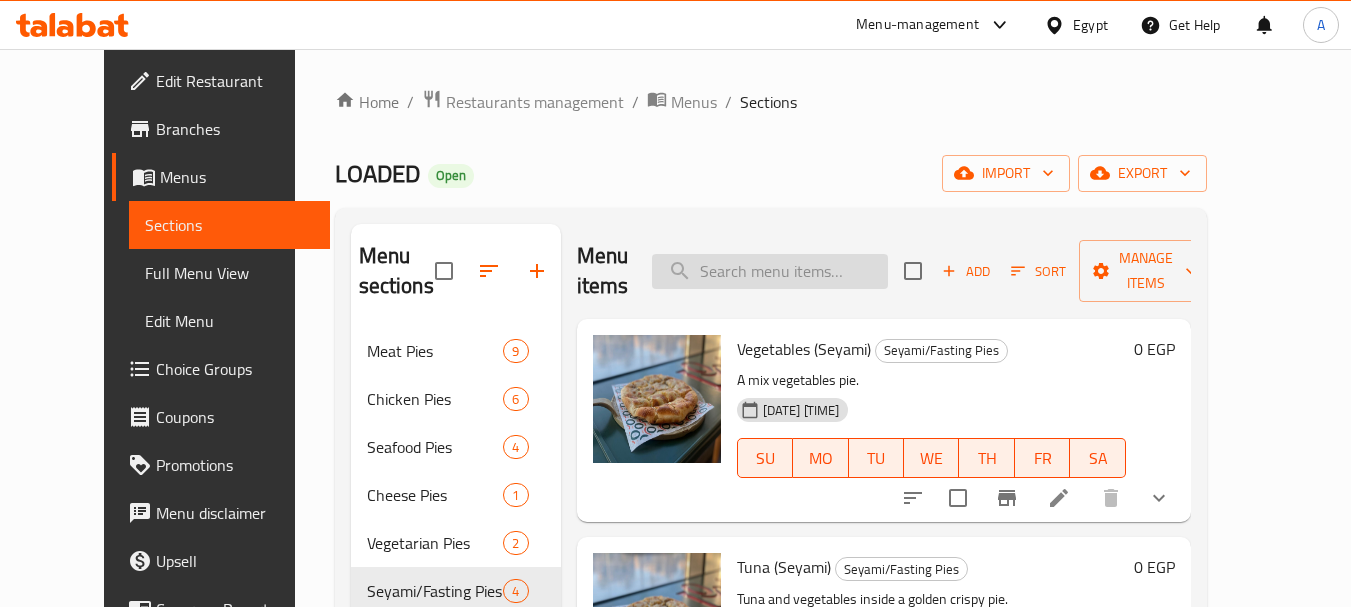 click at bounding box center [770, 271] 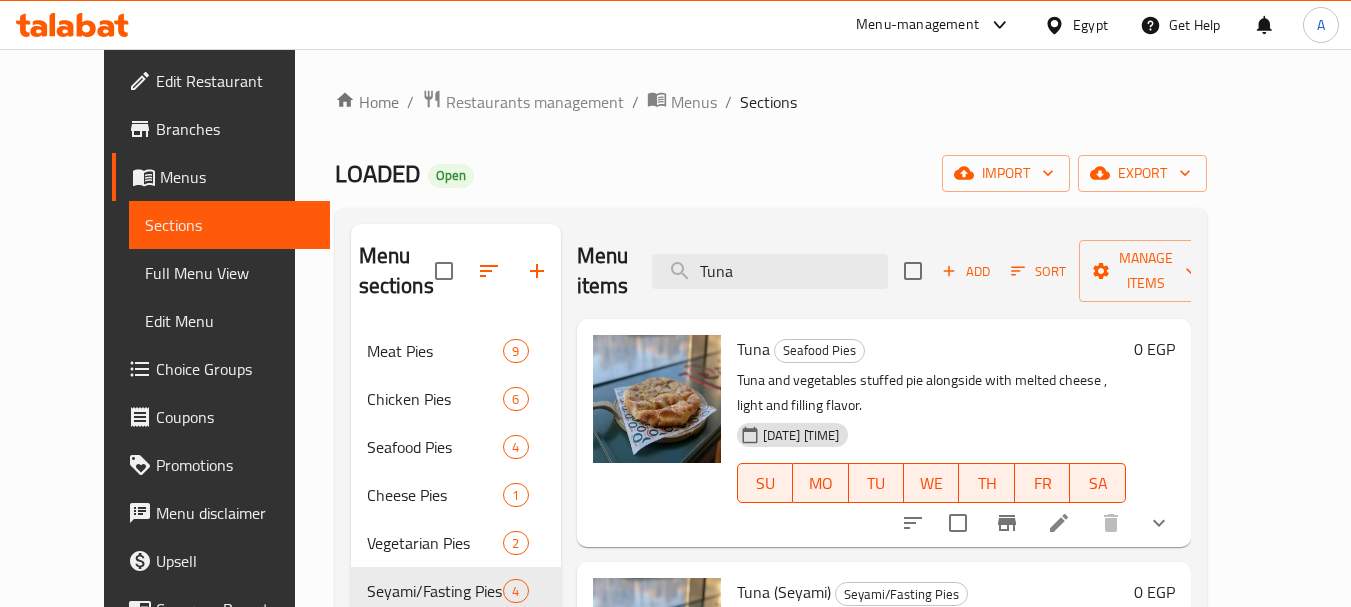 type on "Tuna" 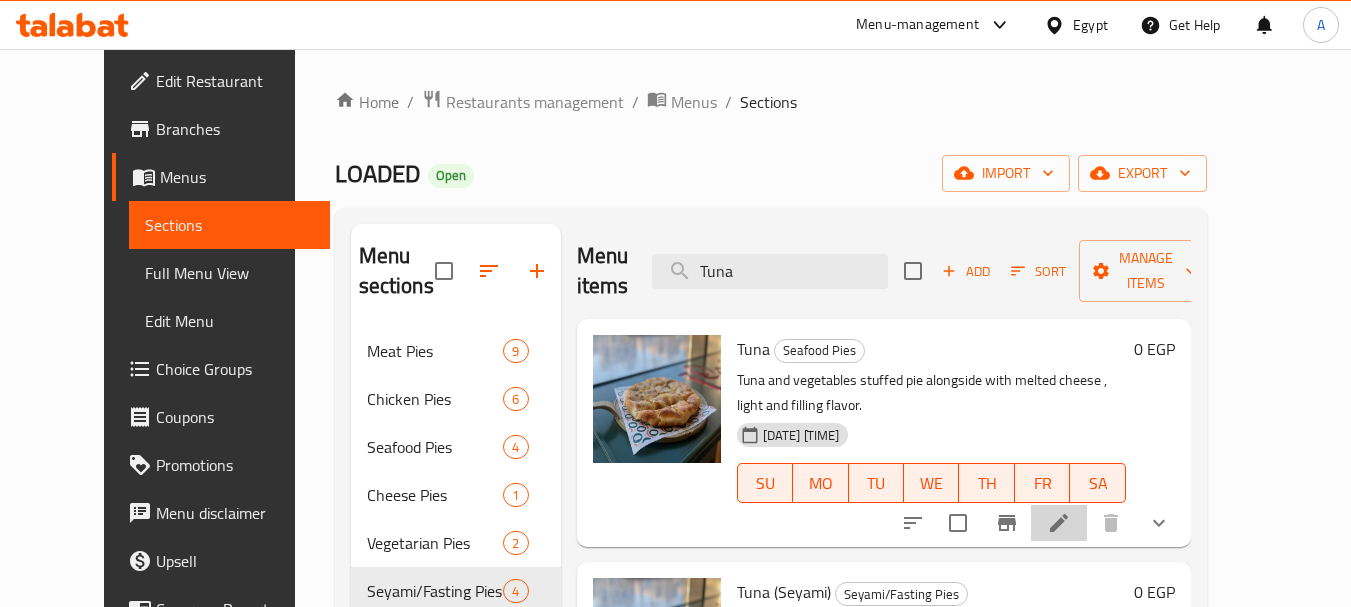 click 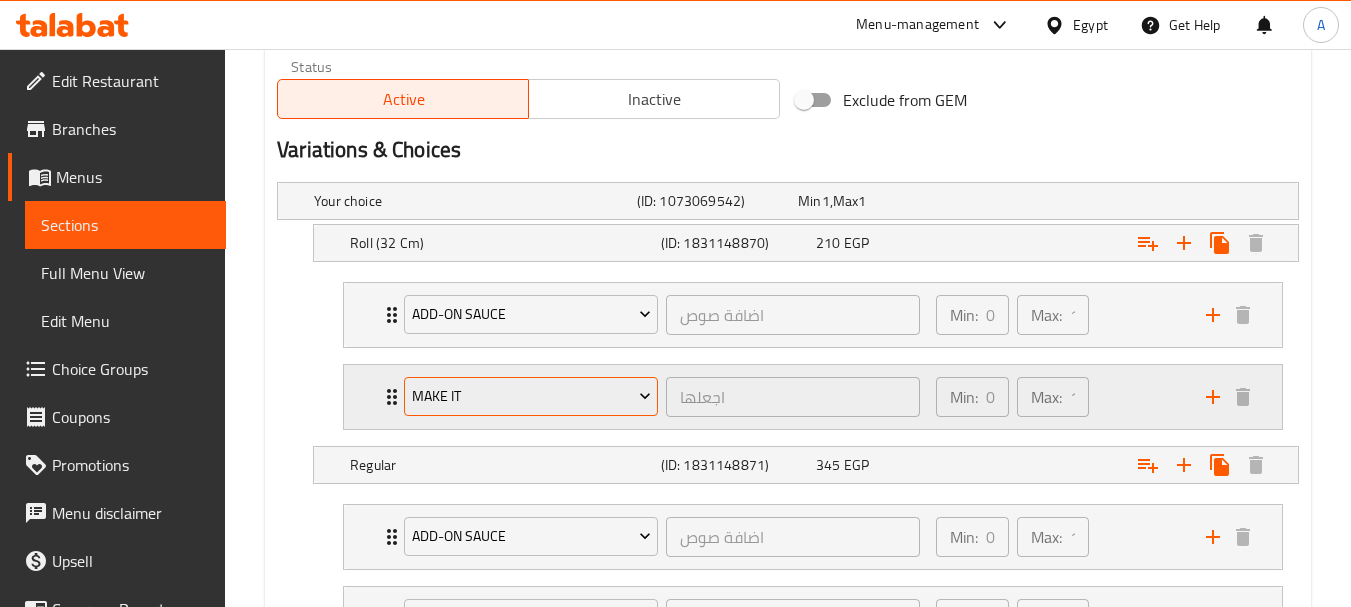 scroll, scrollTop: 1030, scrollLeft: 0, axis: vertical 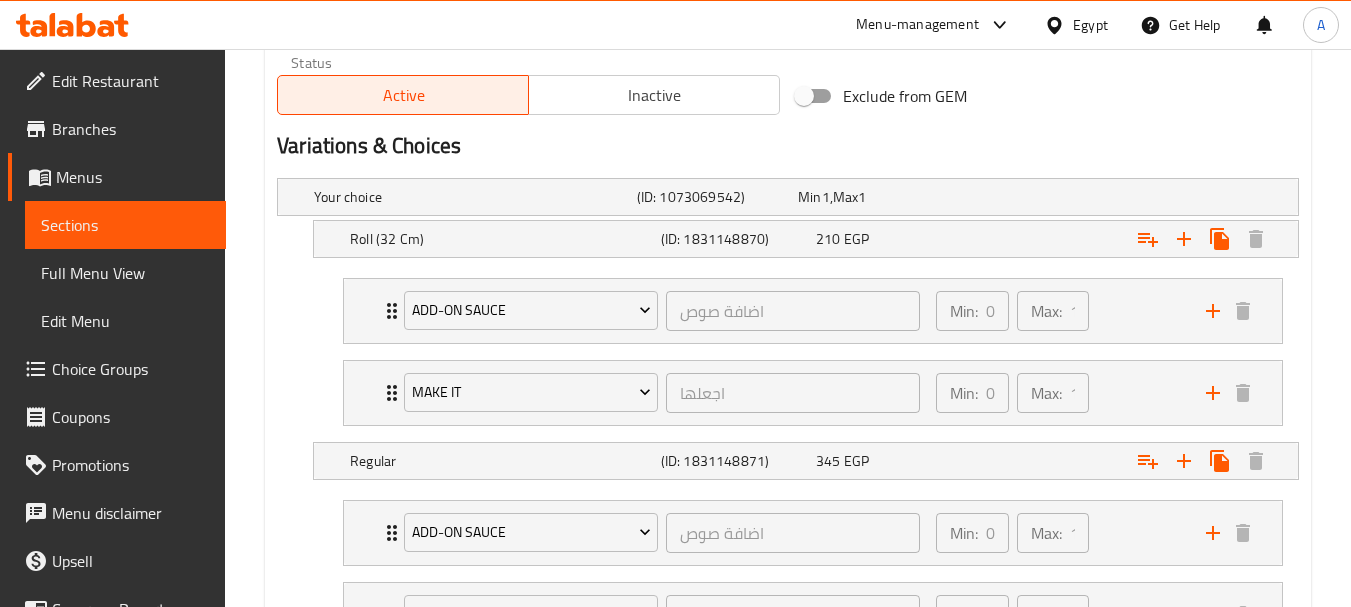 click on "Make It  اجعلها ​ Min: 0 ​ Max: 1 ​ Spicy (ID: [ID]) 0 EGP Name (En) Spicy Name (En) Name (Ar) حاره Name (Ar) Price EGP 0 Price Status" at bounding box center [813, 393] 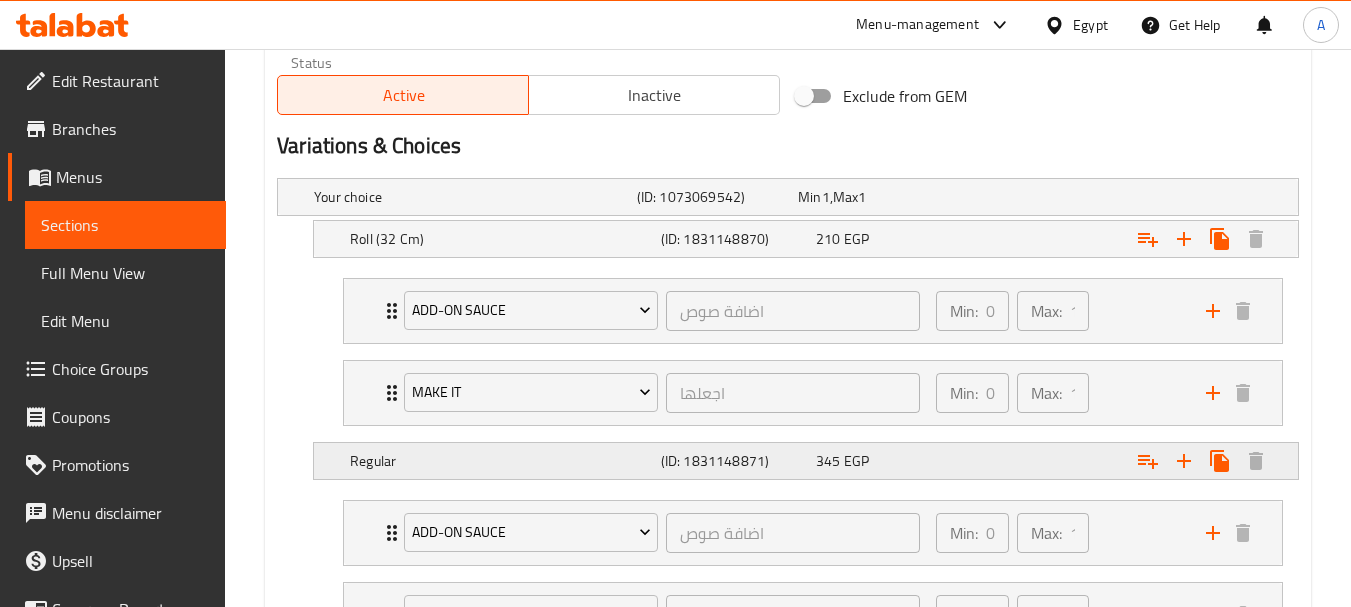 click on "Regular" at bounding box center (471, 197) 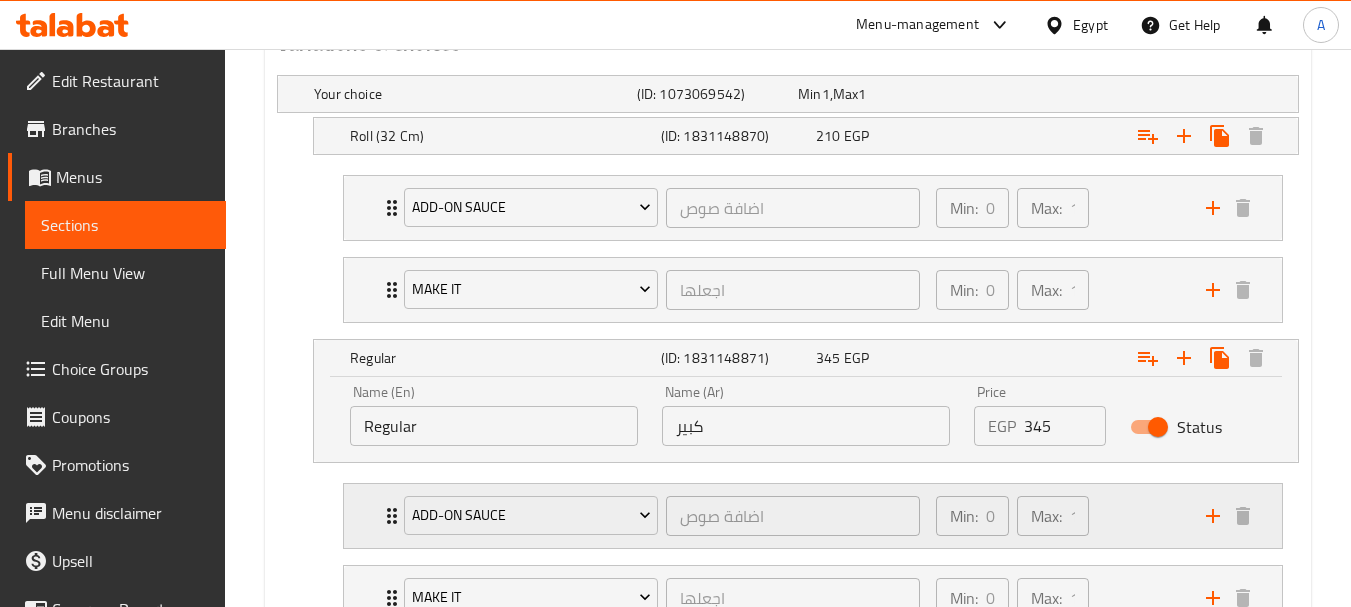 scroll, scrollTop: 1230, scrollLeft: 0, axis: vertical 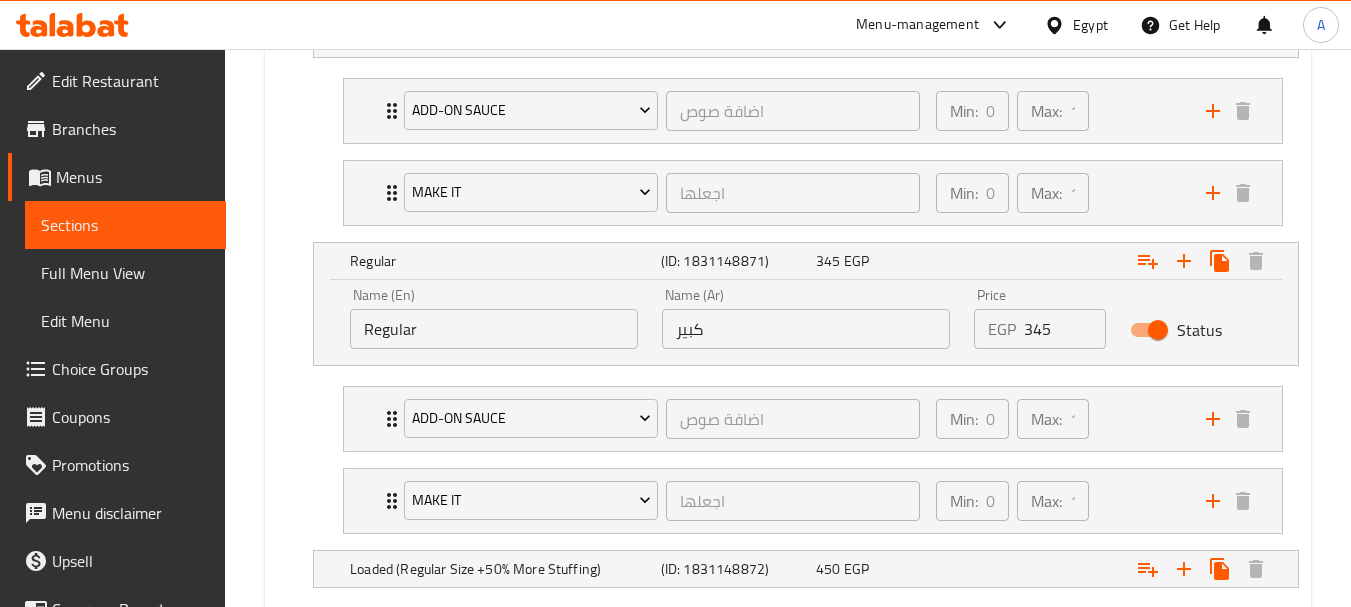 click on "Regular" at bounding box center (494, 329) 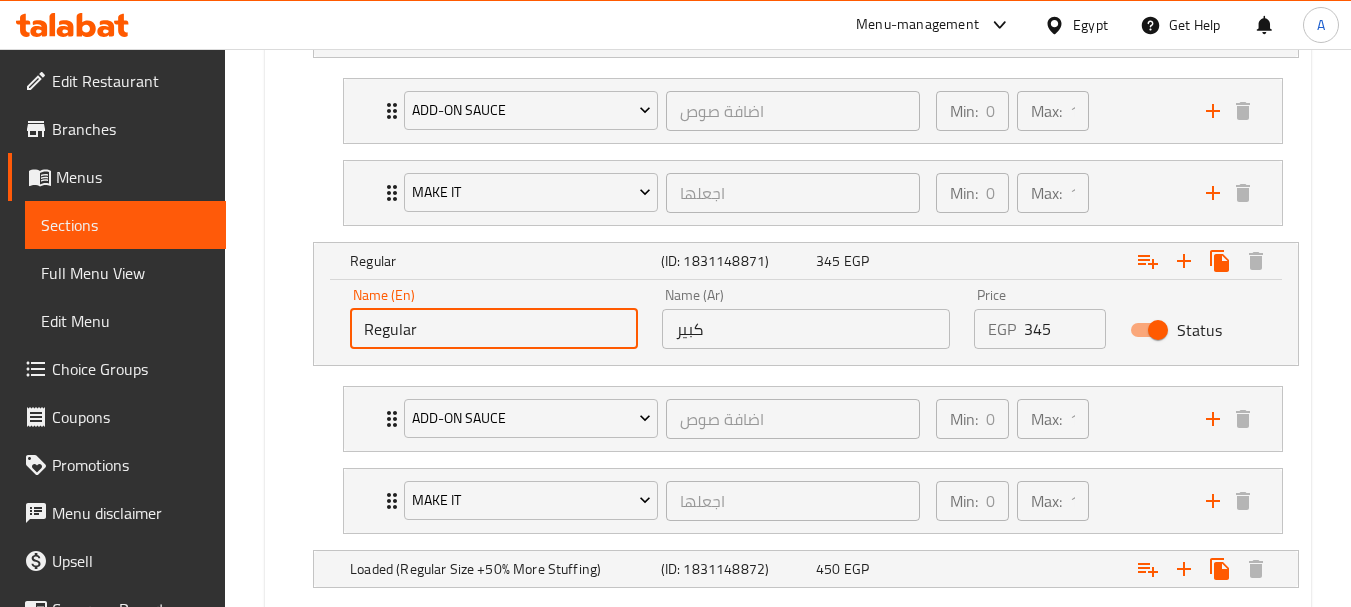 click on "Regular" at bounding box center [494, 329] 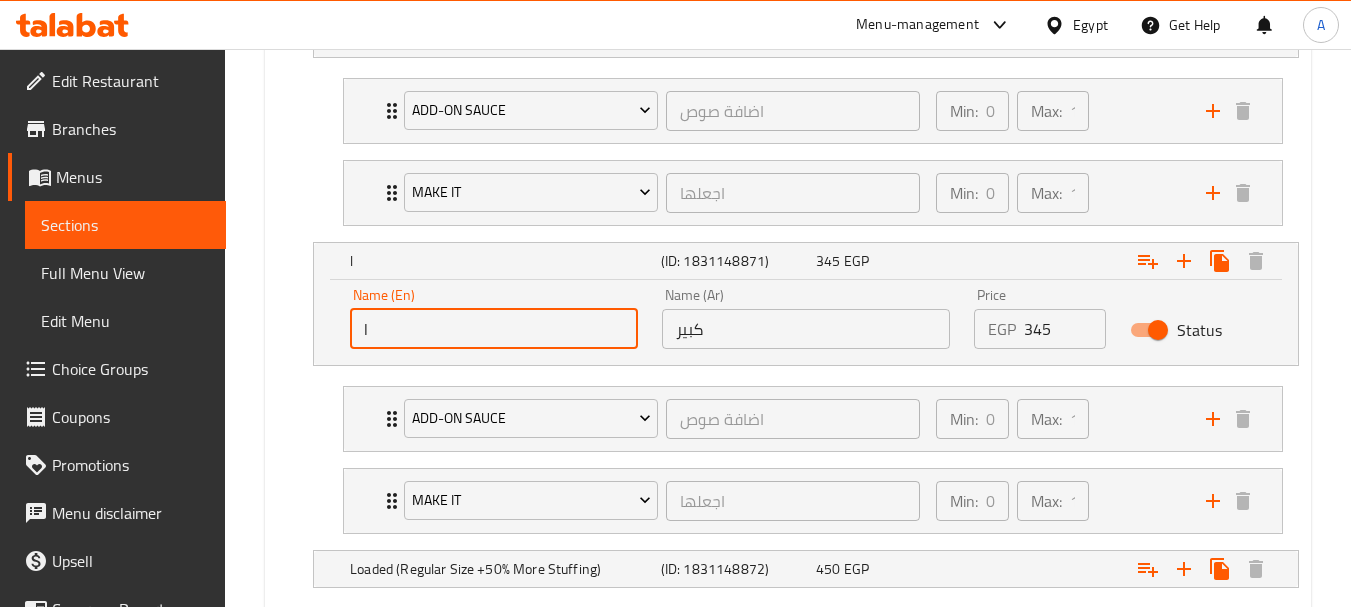 type on "Large" 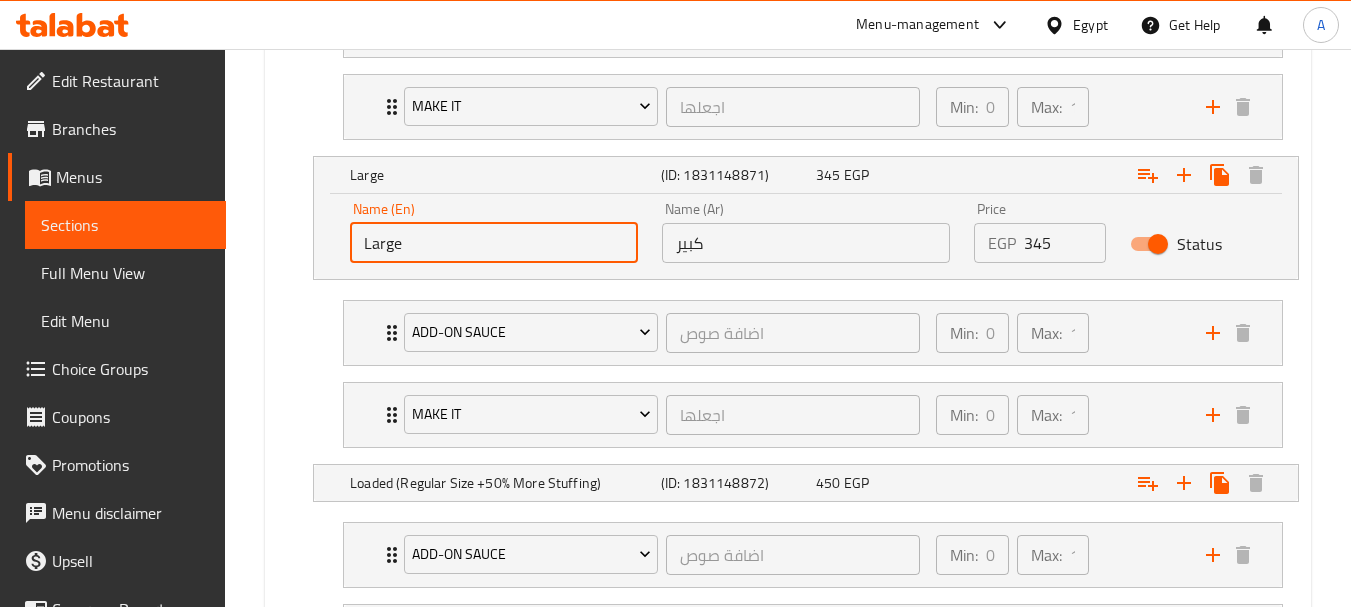 scroll, scrollTop: 1430, scrollLeft: 0, axis: vertical 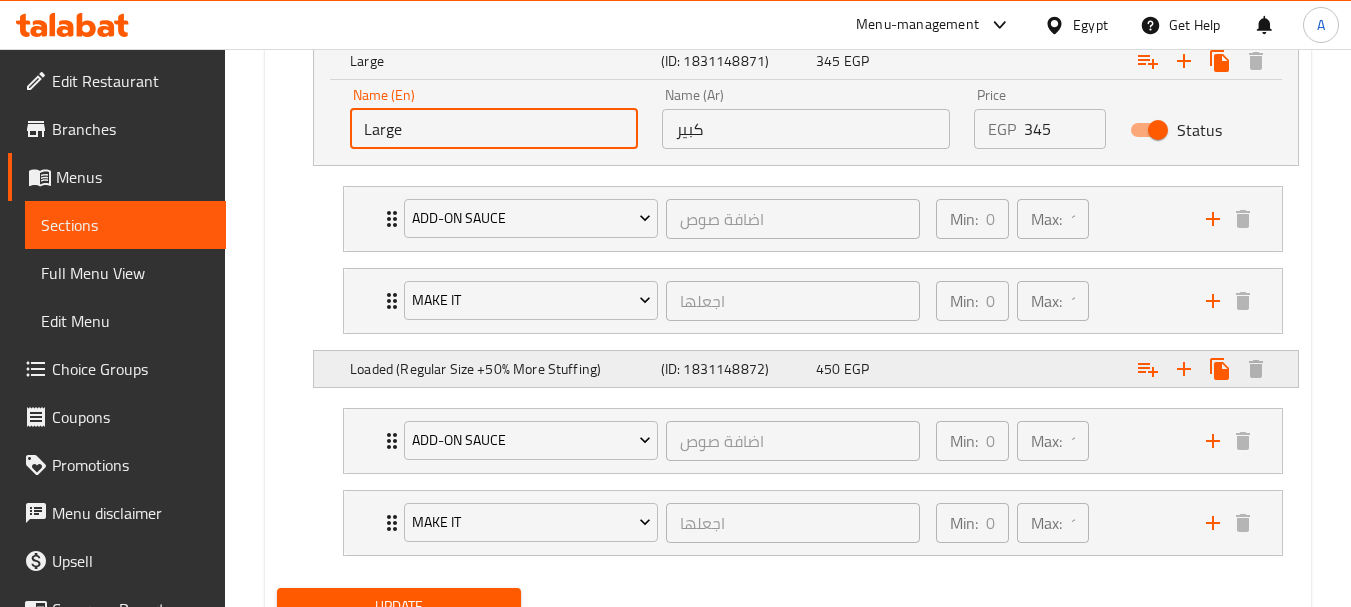 click on "Loaded (Regular Size +50% More Stuffing)" at bounding box center (471, -203) 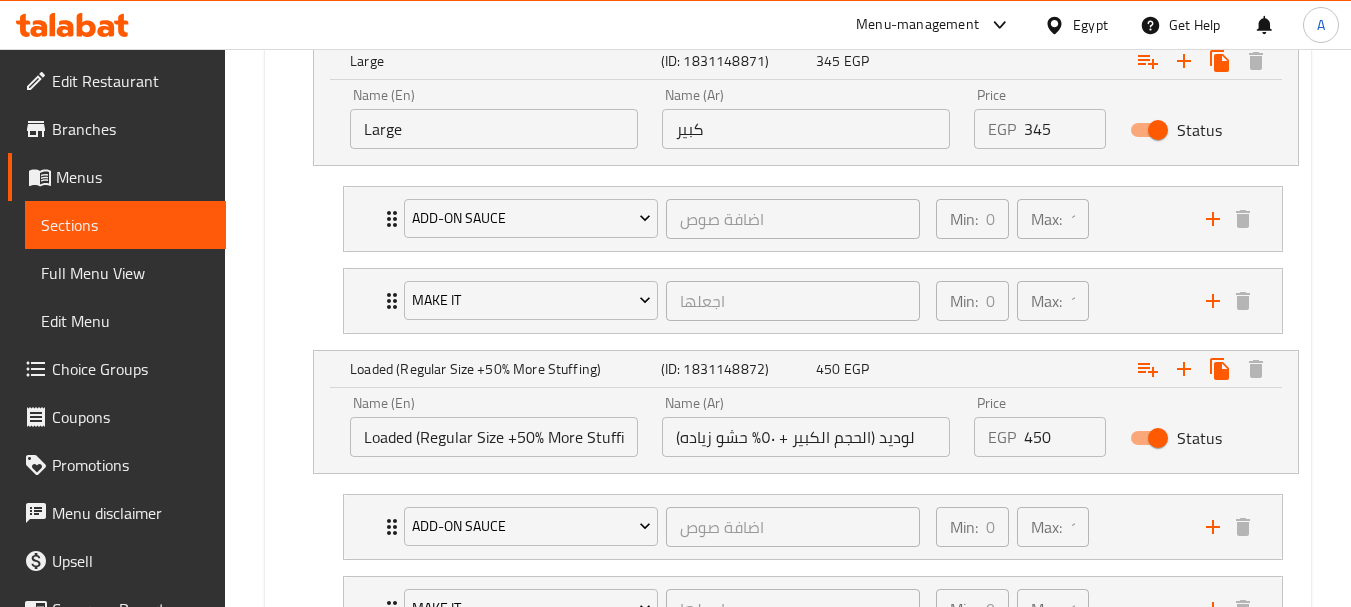 click on "Large" at bounding box center (494, 129) 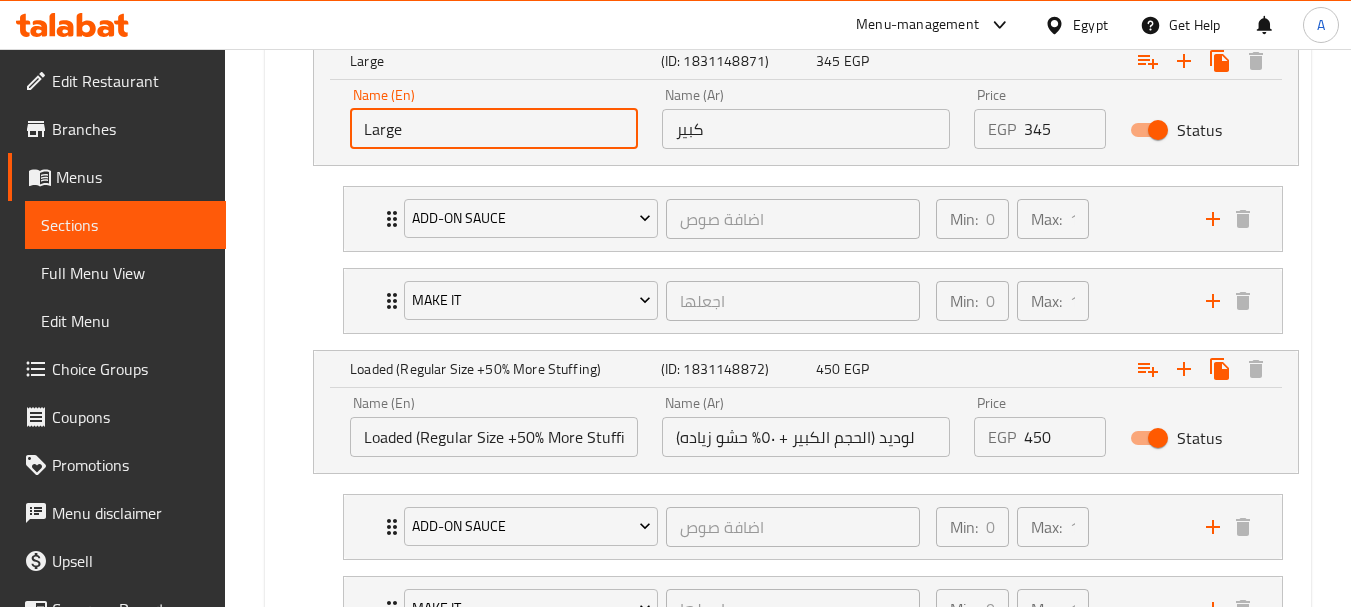 click on "Large" at bounding box center (494, 129) 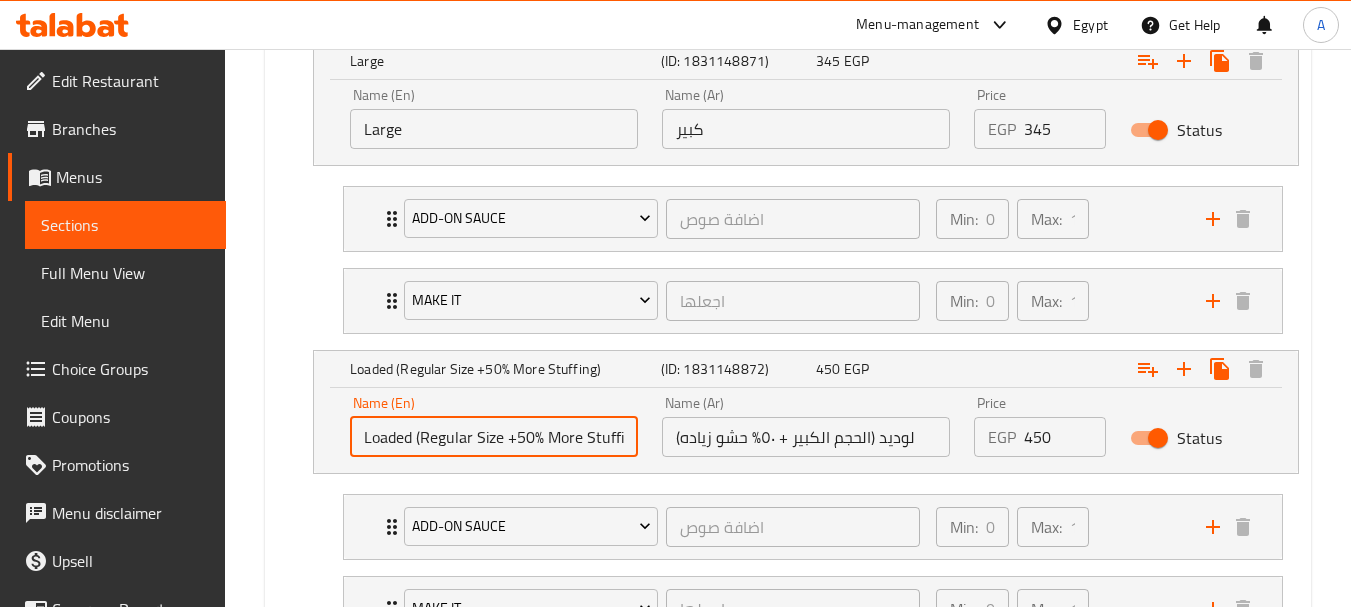 drag, startPoint x: 471, startPoint y: 439, endPoint x: 423, endPoint y: 442, distance: 48.09366 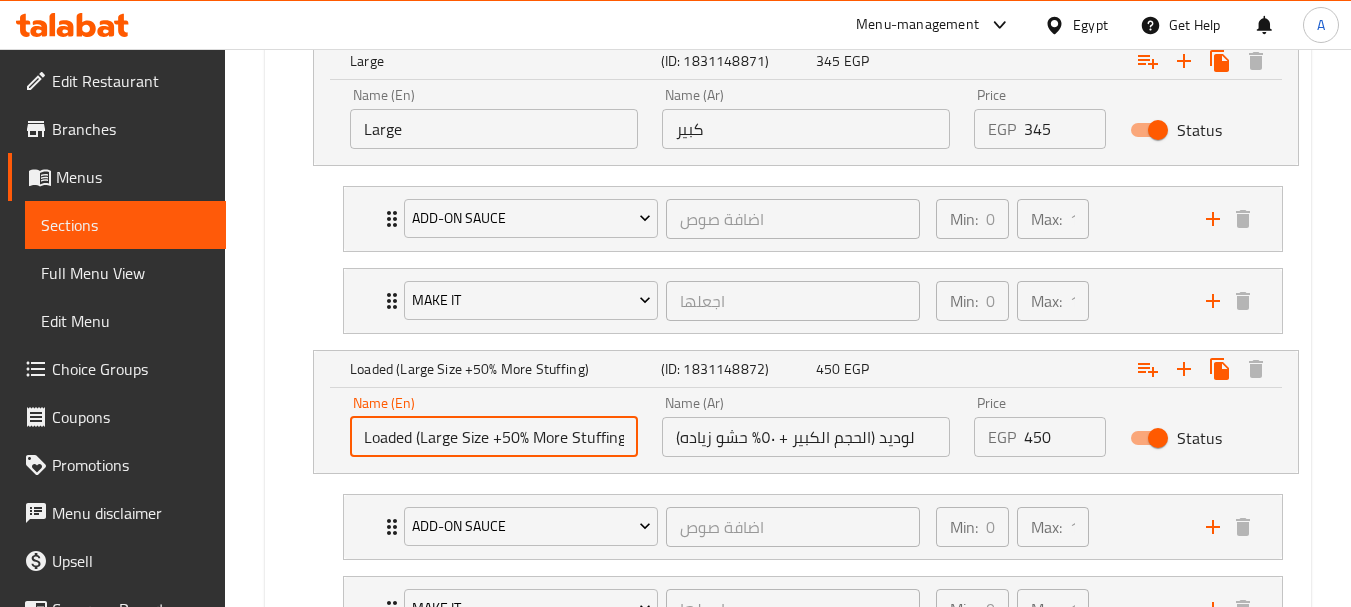 type on "Loaded (Large Size +50% More Stuffing)" 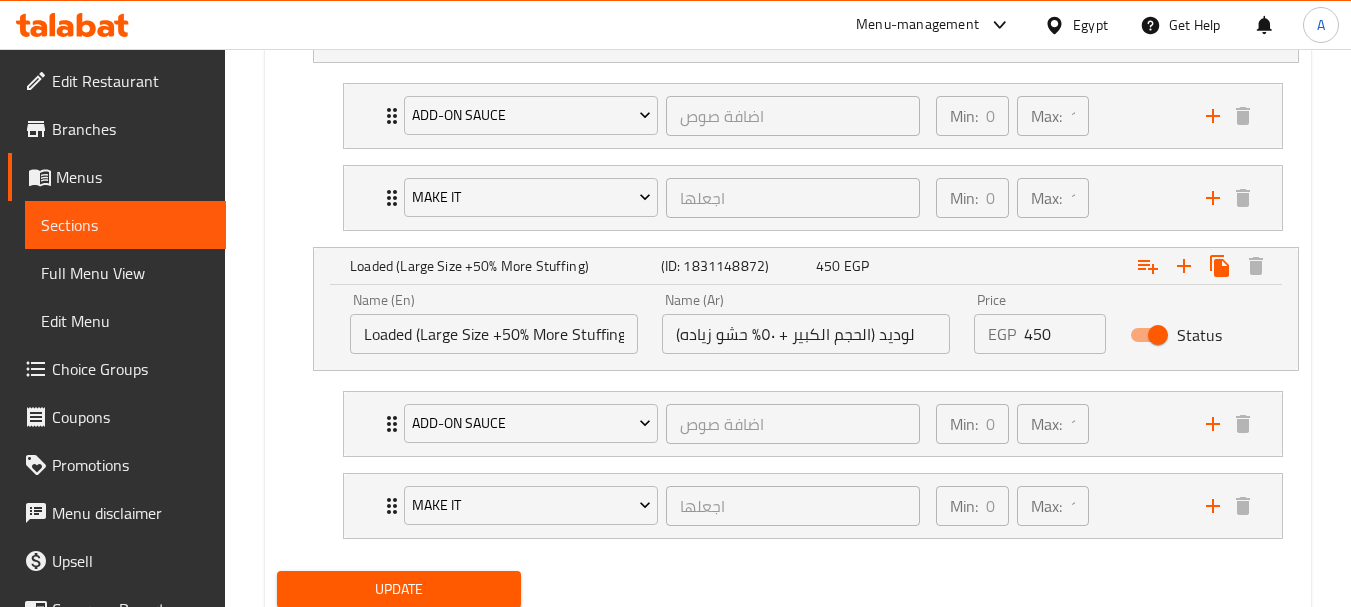 scroll, scrollTop: 1602, scrollLeft: 0, axis: vertical 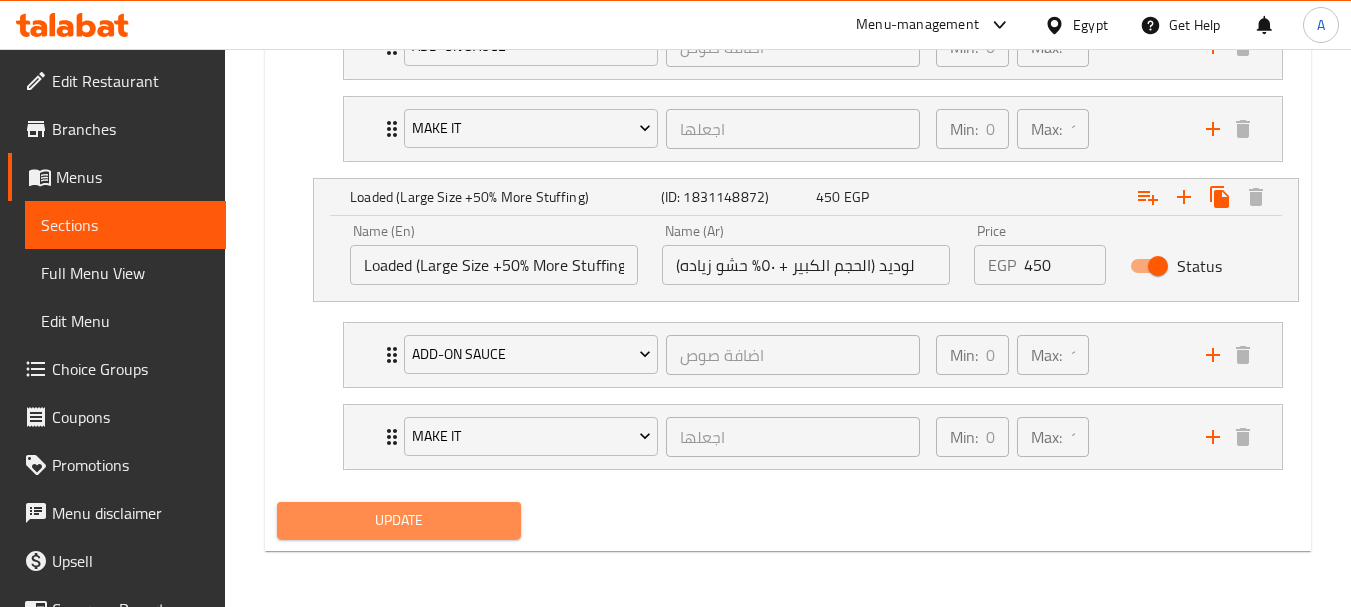 click on "Update" at bounding box center [398, 520] 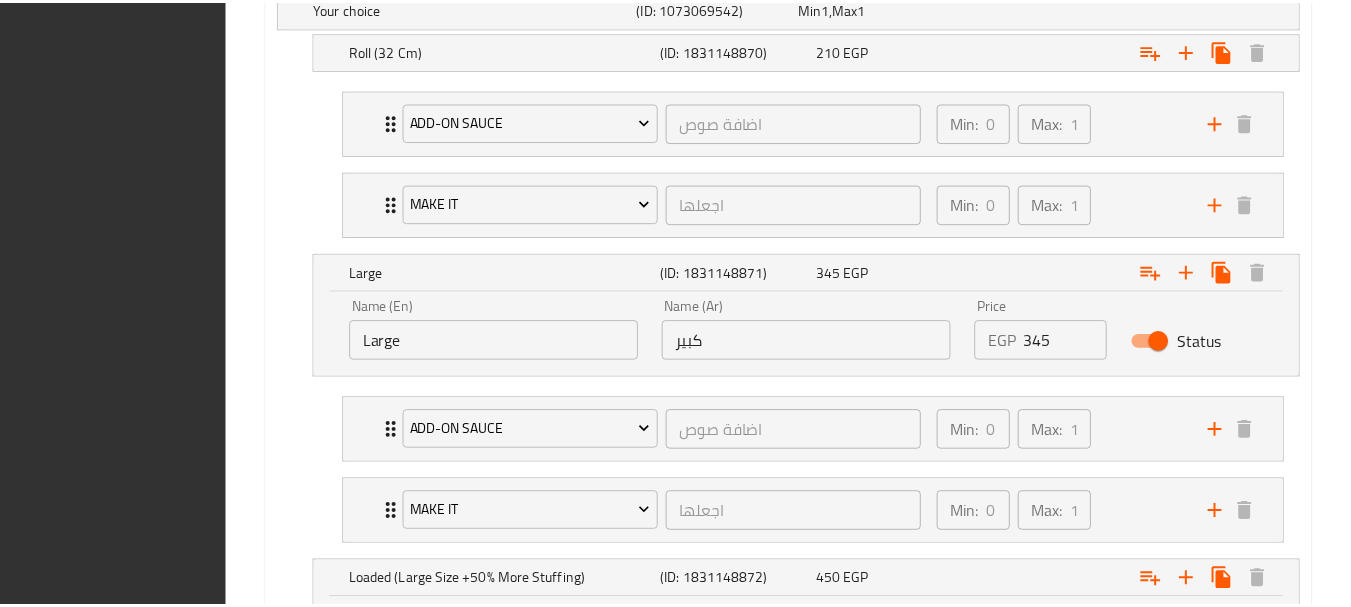 scroll, scrollTop: 1602, scrollLeft: 0, axis: vertical 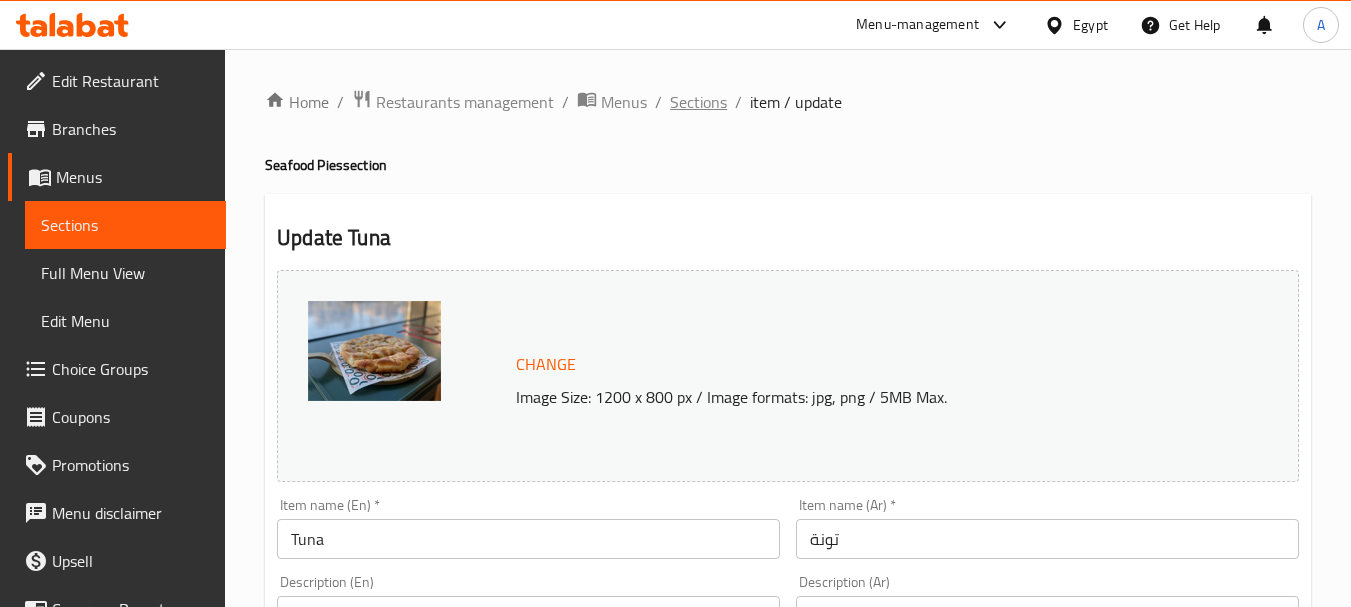 click on "Sections" at bounding box center [698, 102] 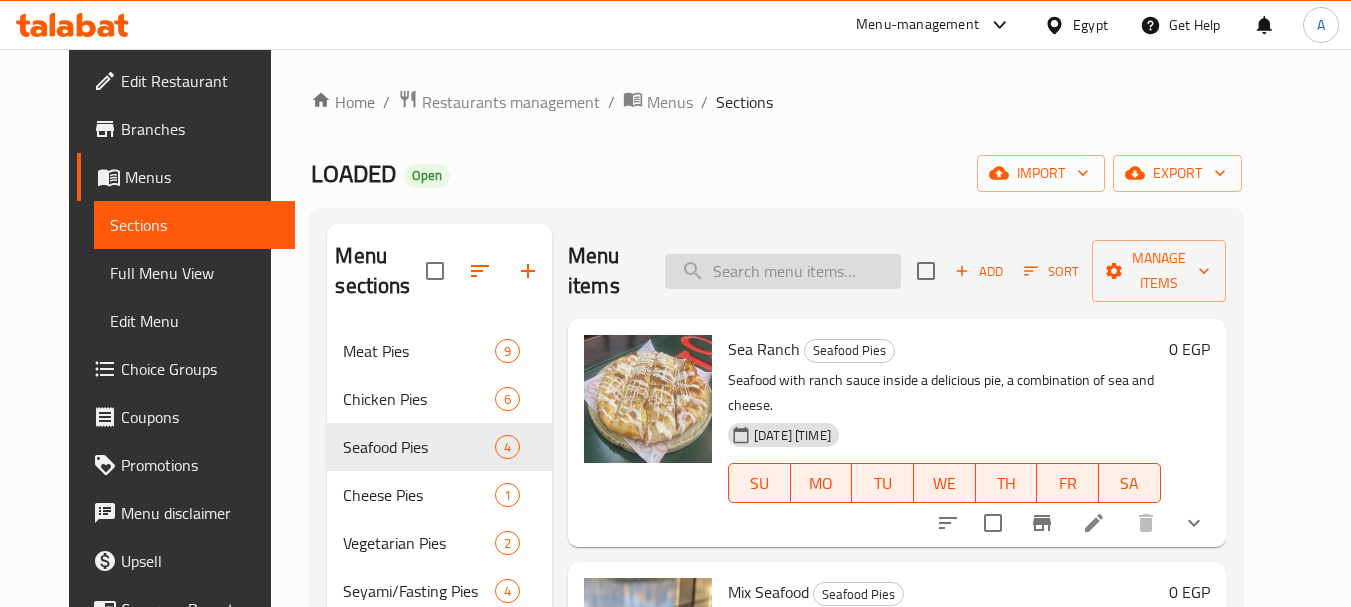 click at bounding box center (783, 271) 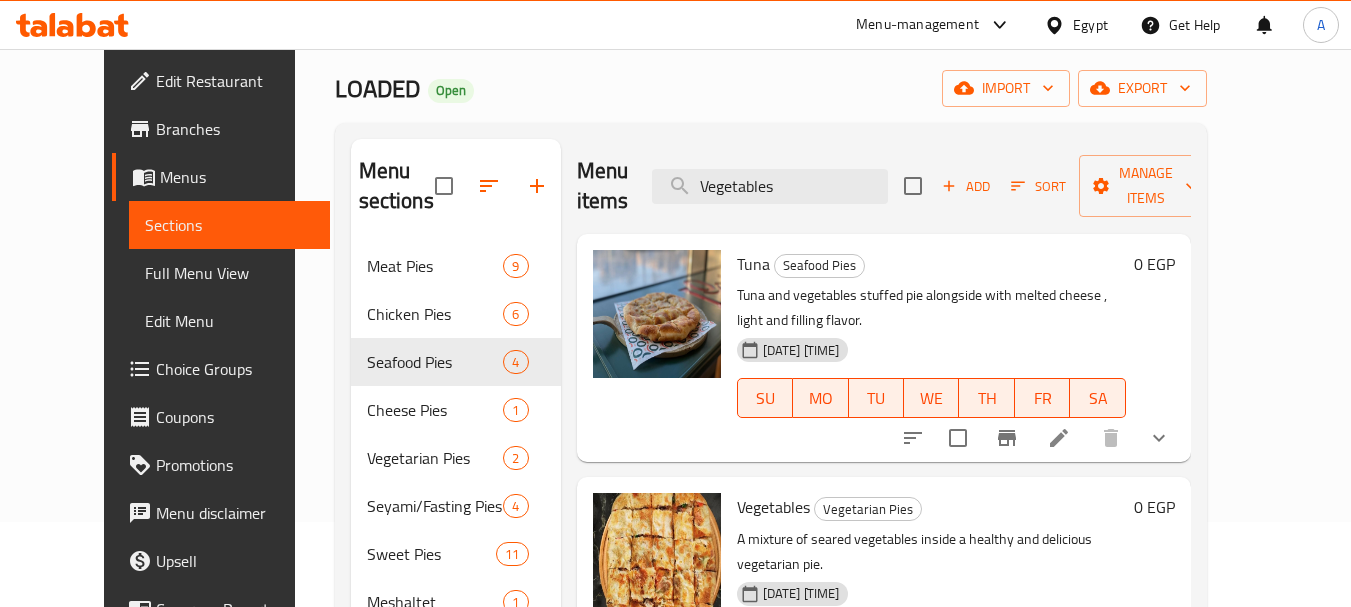 scroll, scrollTop: 200, scrollLeft: 0, axis: vertical 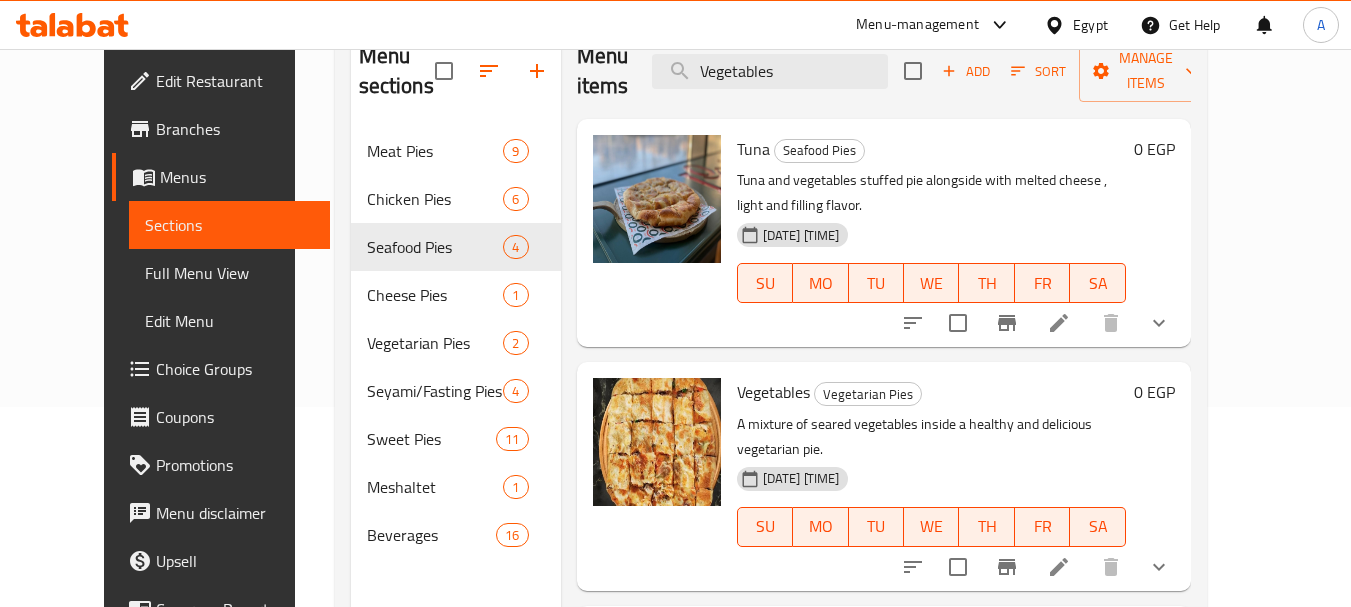 type on "Vegetables" 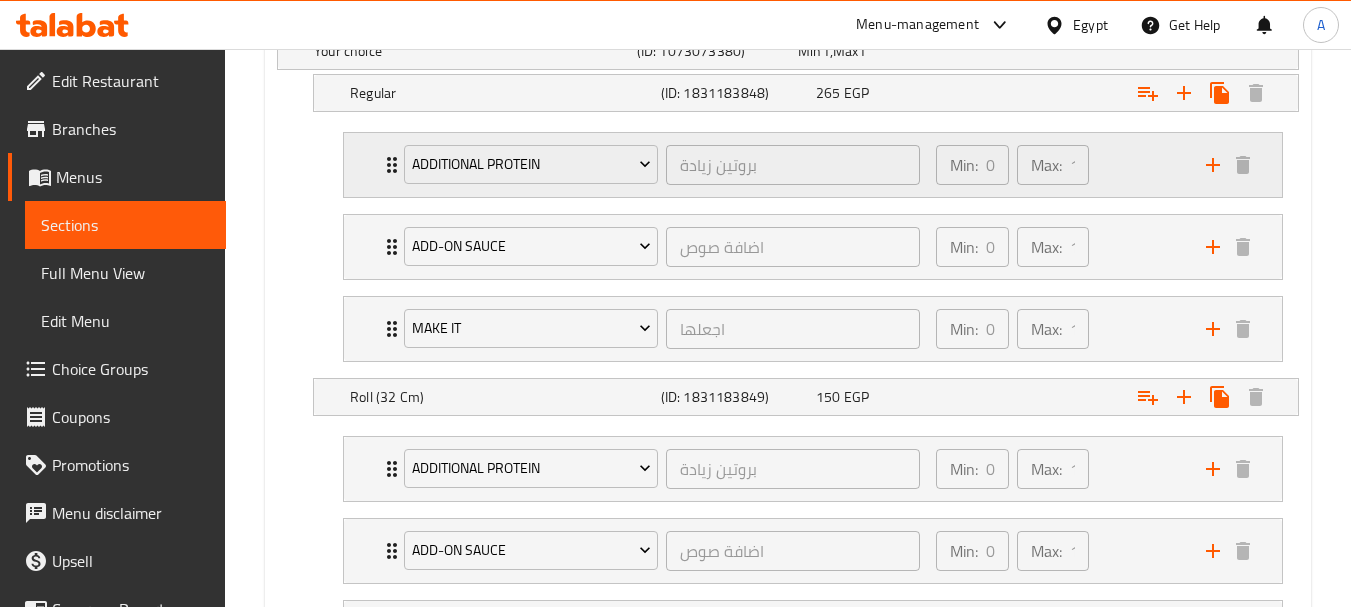 scroll, scrollTop: 1072, scrollLeft: 0, axis: vertical 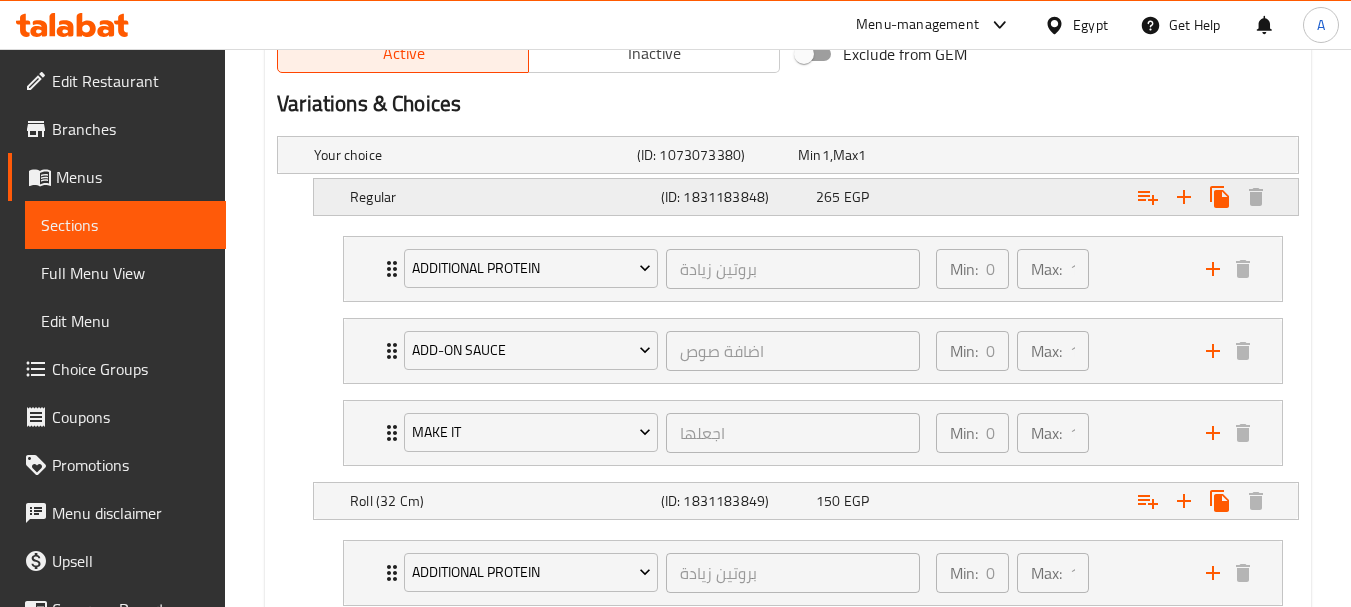 click on "Regular" at bounding box center (471, 155) 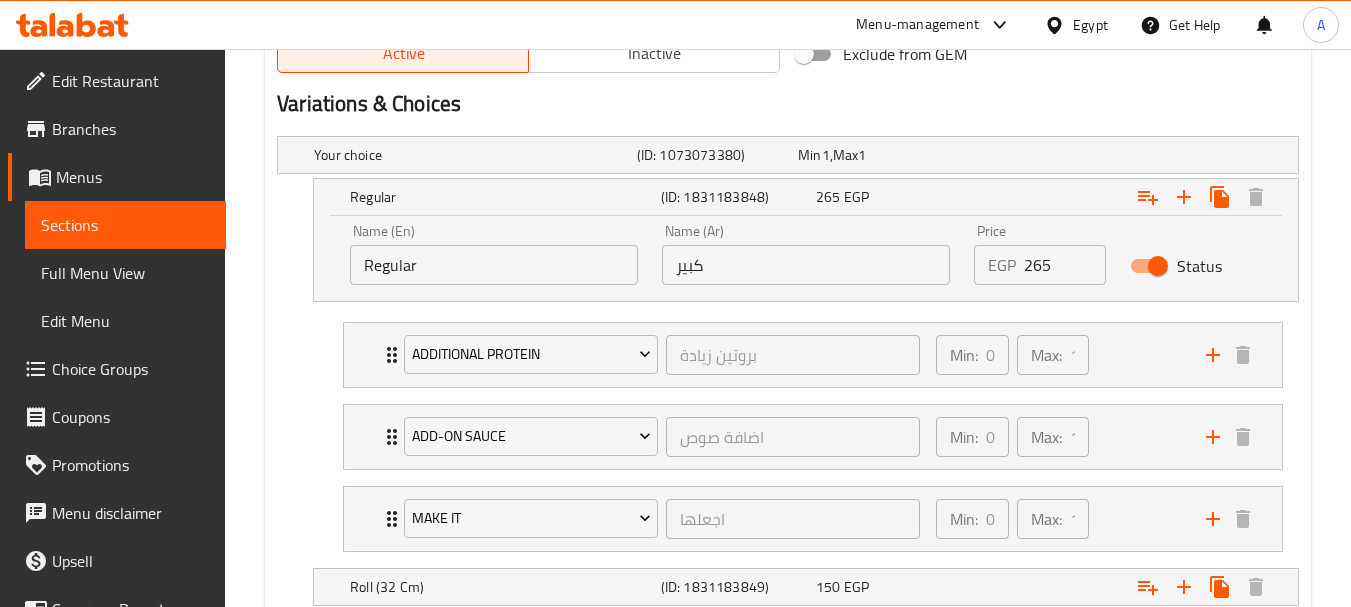 click on "Regular" at bounding box center (494, 265) 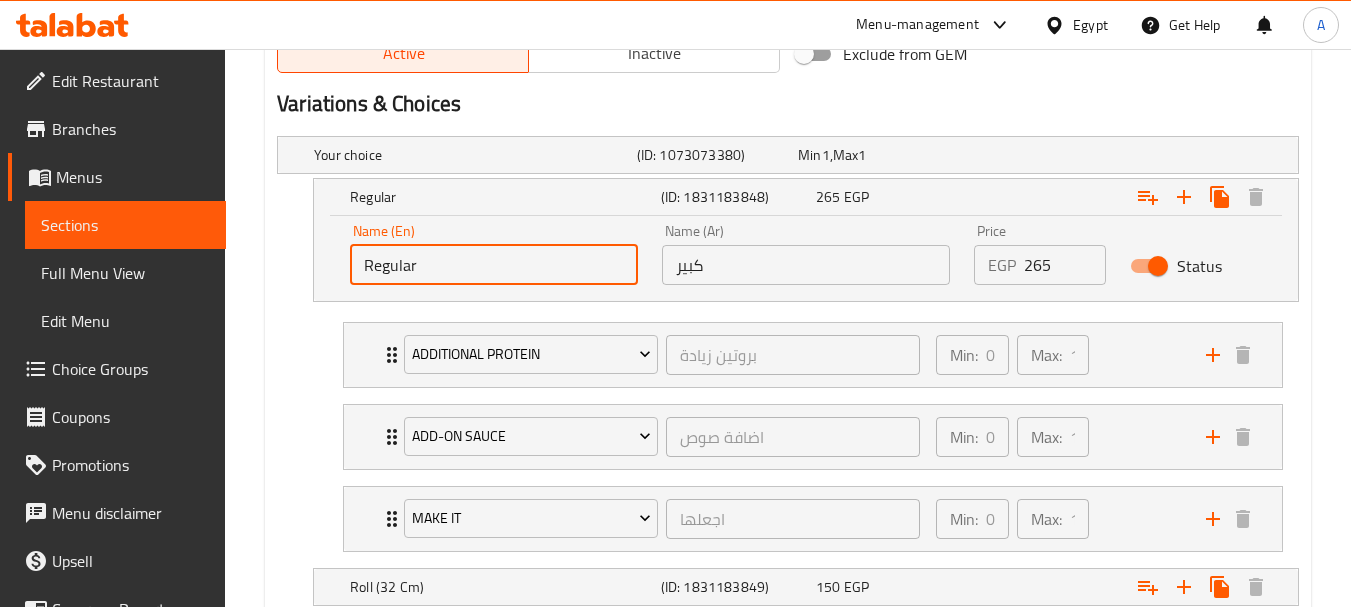 click on "Regular" at bounding box center (494, 265) 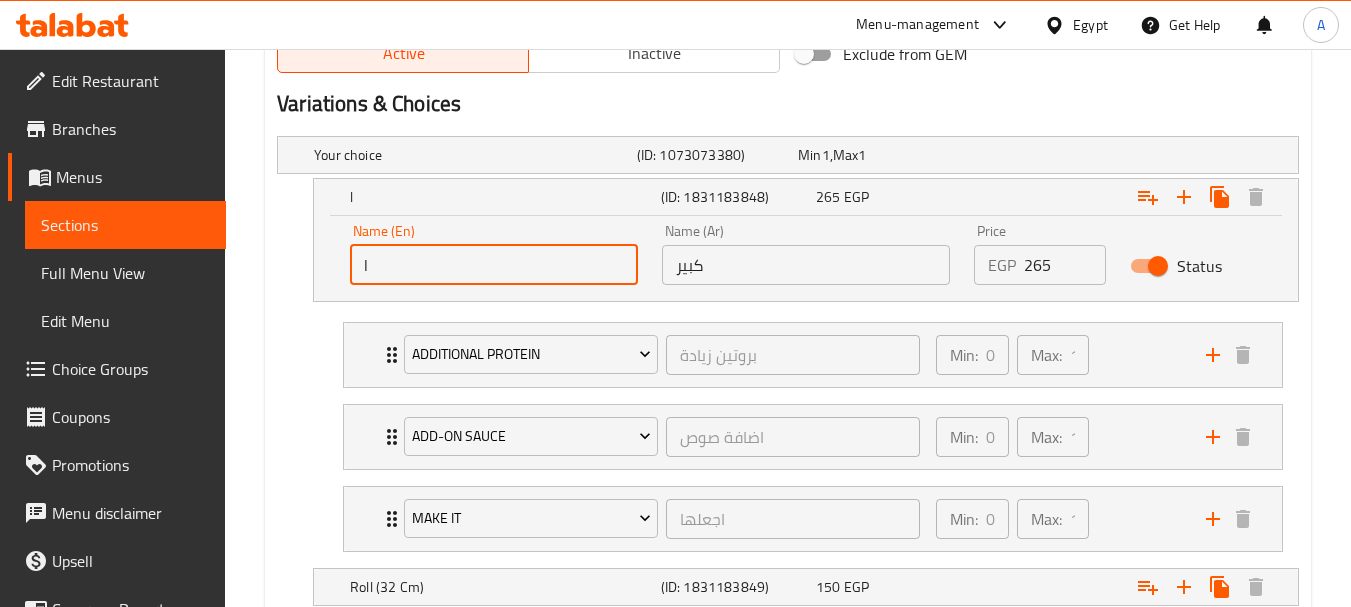 type on "Large" 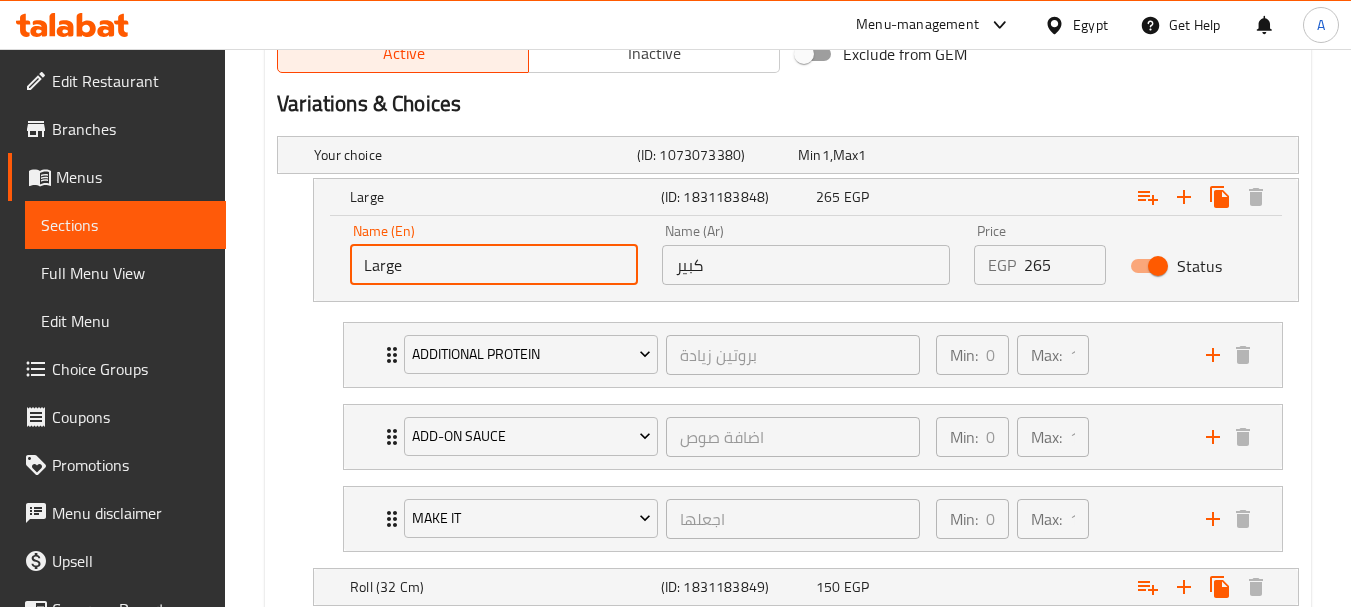 scroll, scrollTop: 1458, scrollLeft: 0, axis: vertical 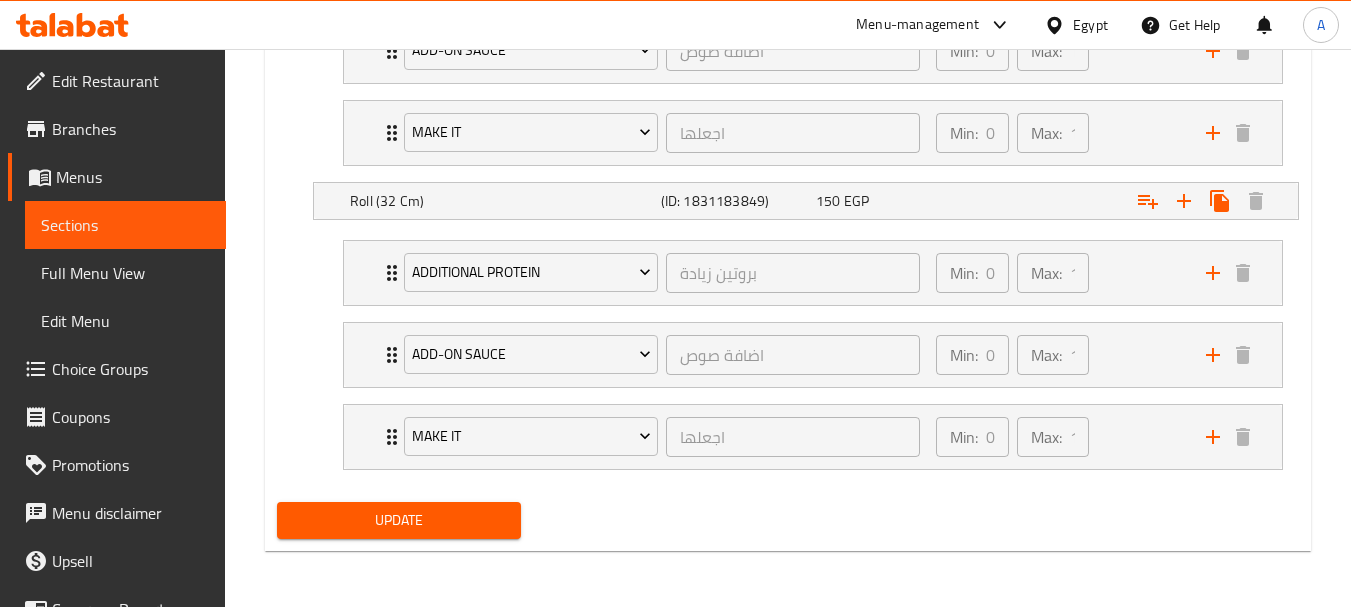 click on "Update" at bounding box center [398, 520] 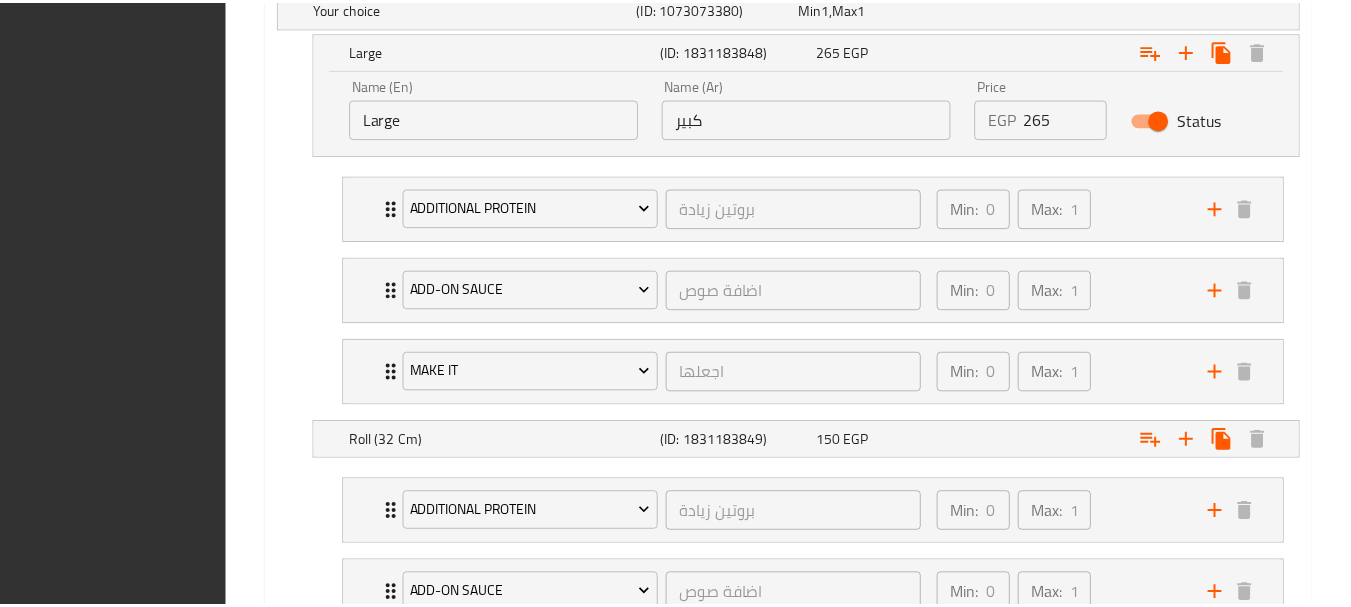 scroll, scrollTop: 1458, scrollLeft: 0, axis: vertical 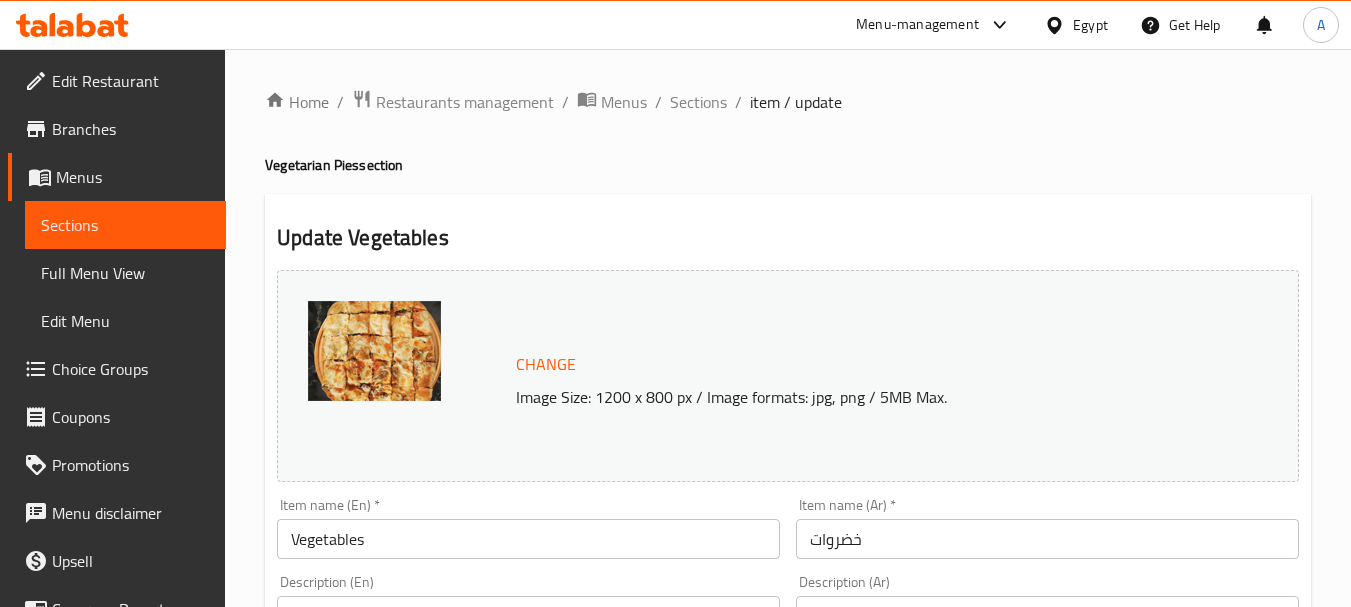 drag, startPoint x: 723, startPoint y: 79, endPoint x: 723, endPoint y: 125, distance: 46 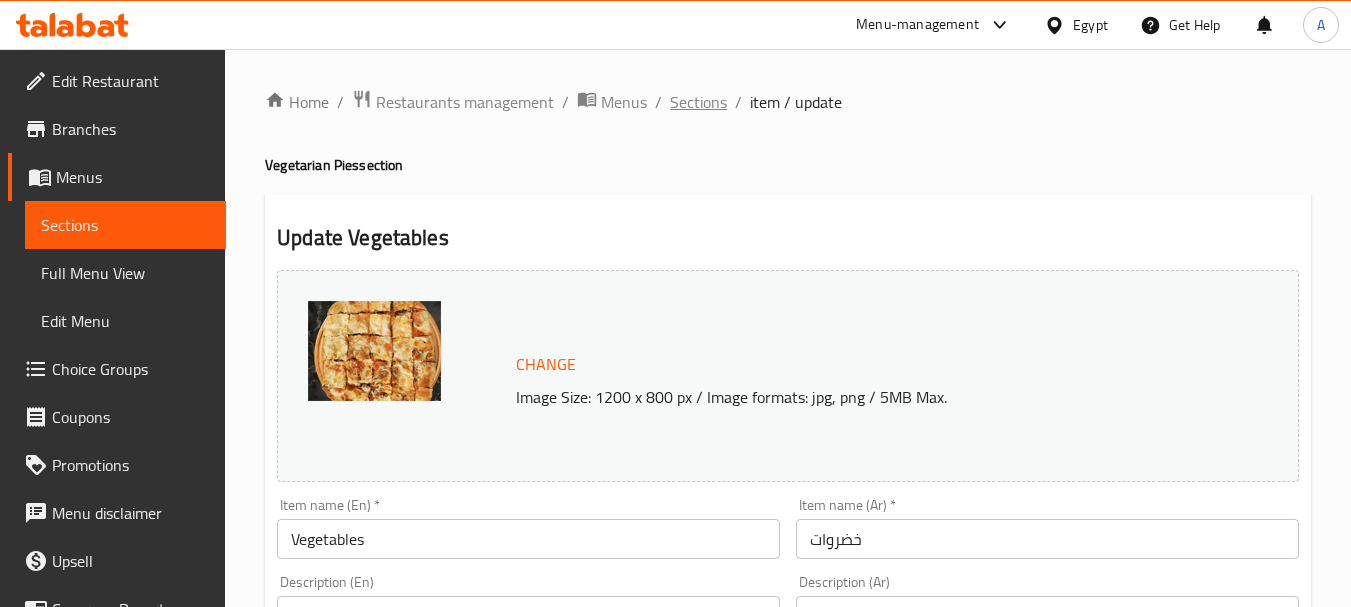 click on "Sections" at bounding box center [698, 102] 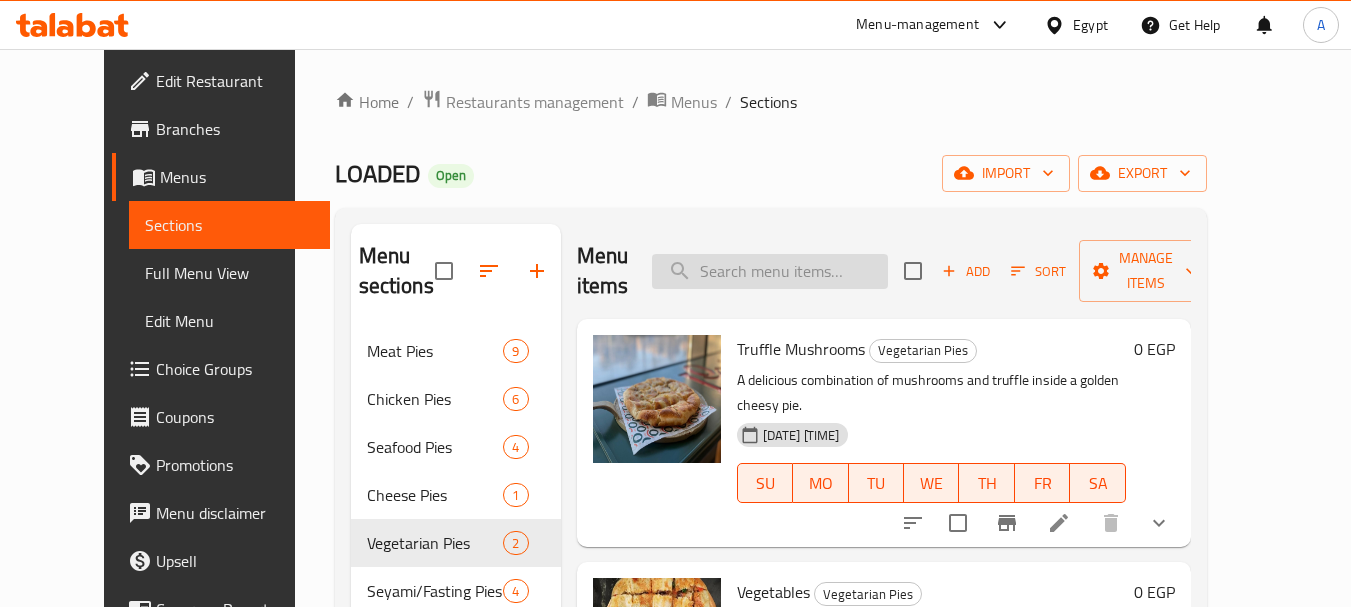 click at bounding box center (770, 271) 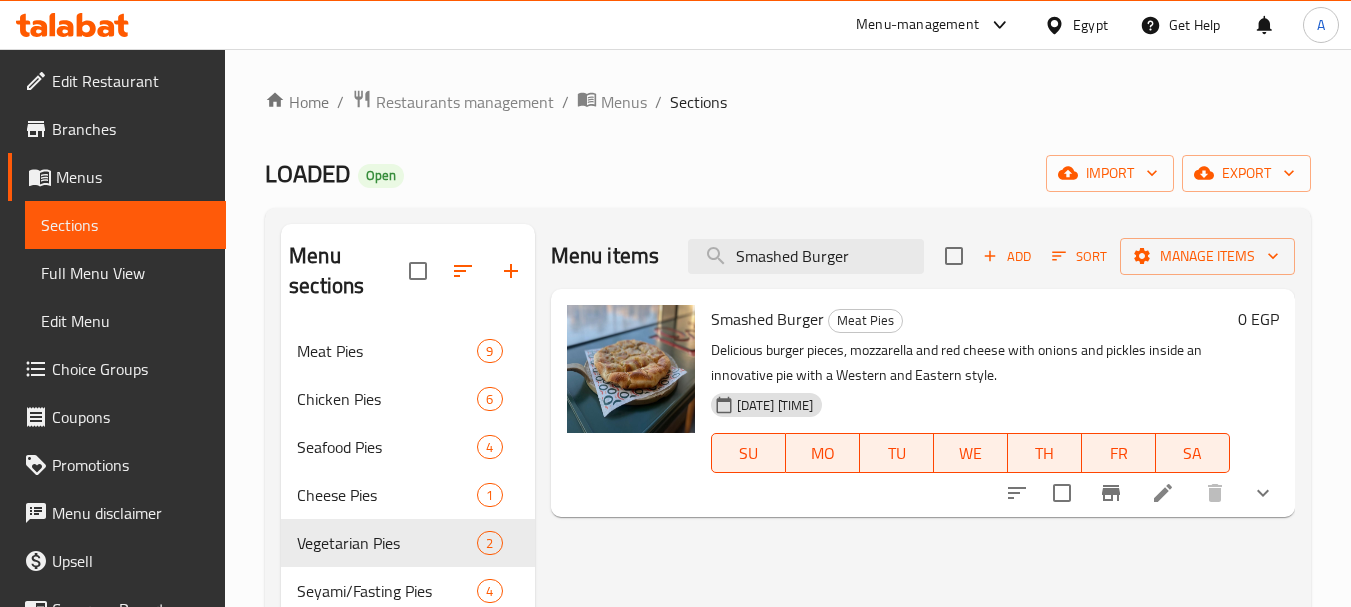 type on "Smashed Burger" 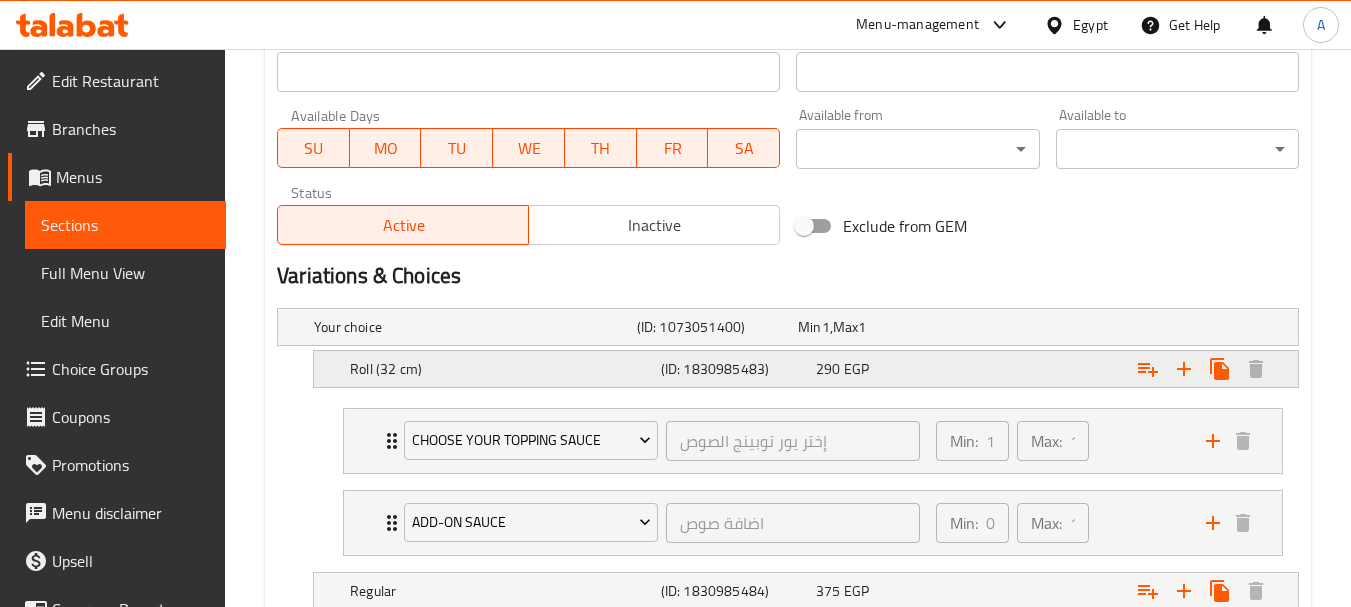scroll, scrollTop: 1200, scrollLeft: 0, axis: vertical 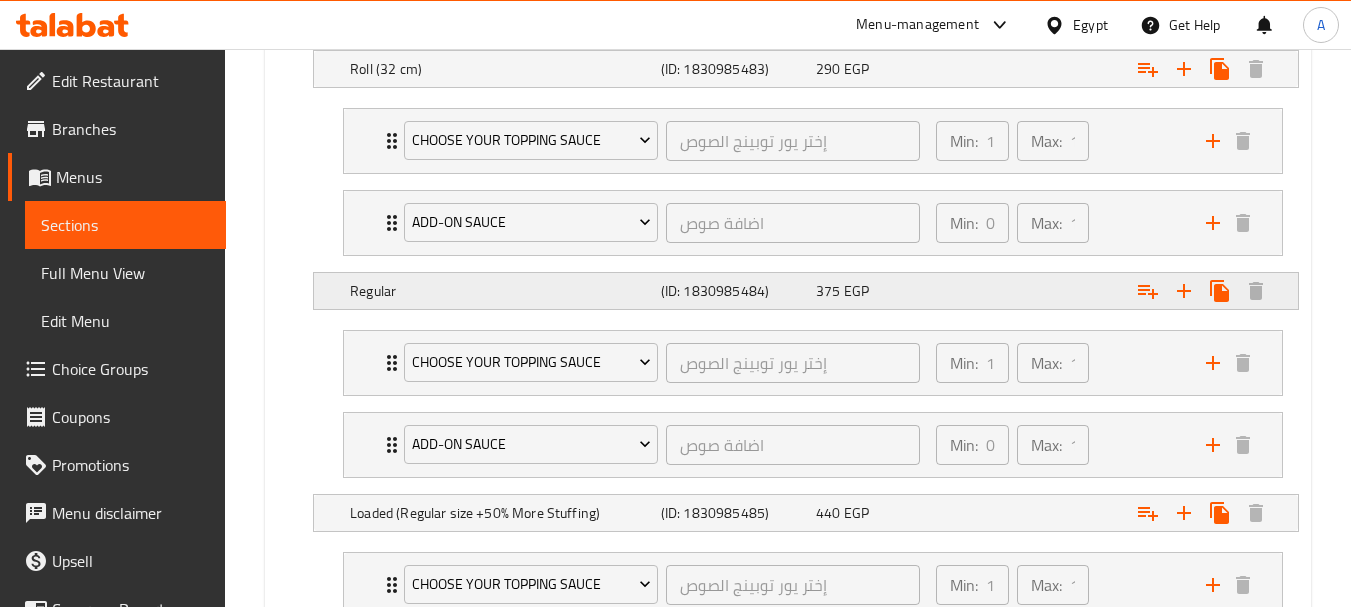 click on "(ID: 1830985484)" at bounding box center [713, 27] 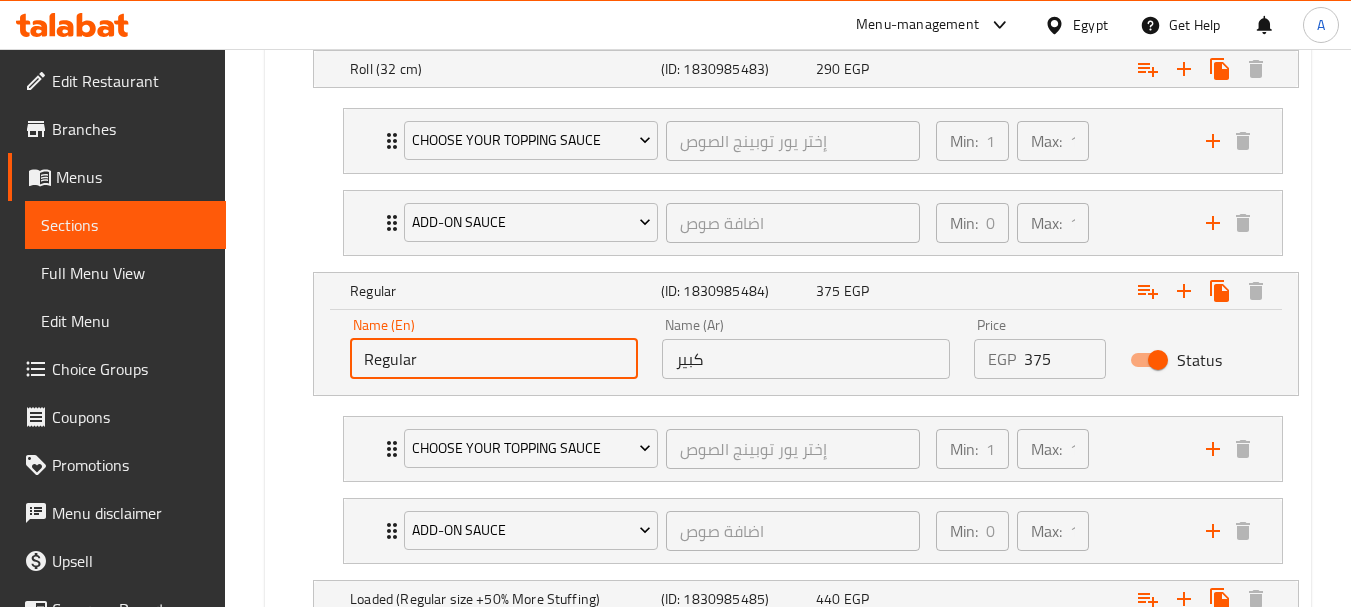 click on "Regular" at bounding box center [494, 359] 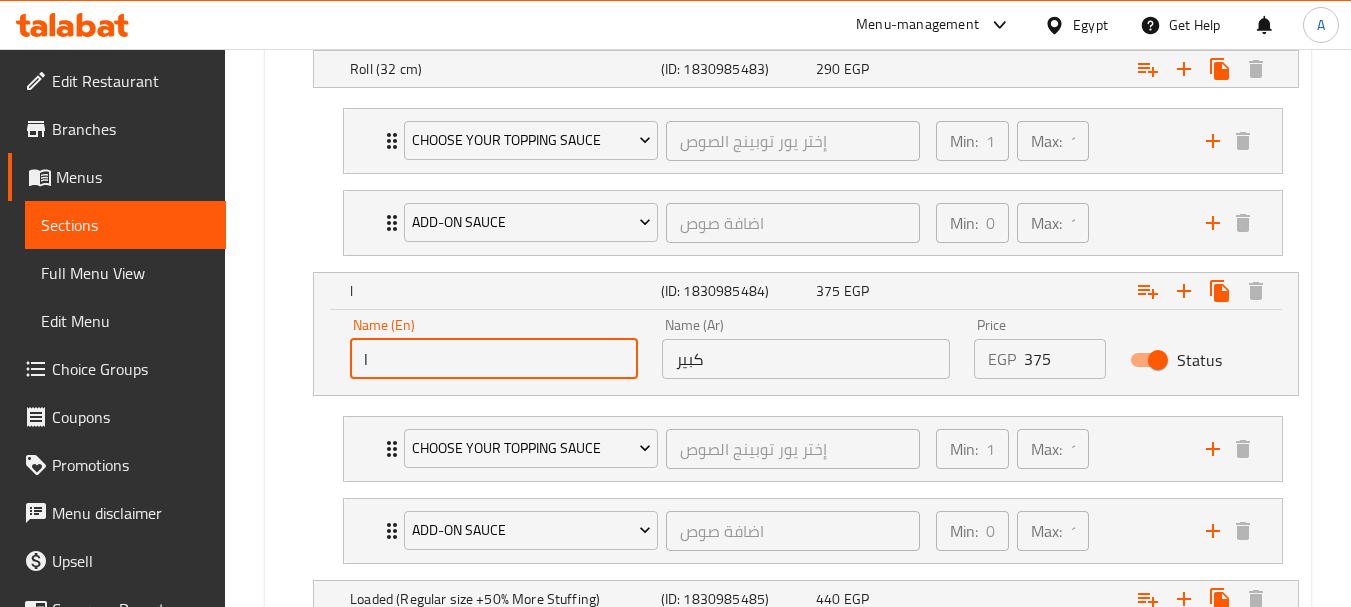 type on "Large" 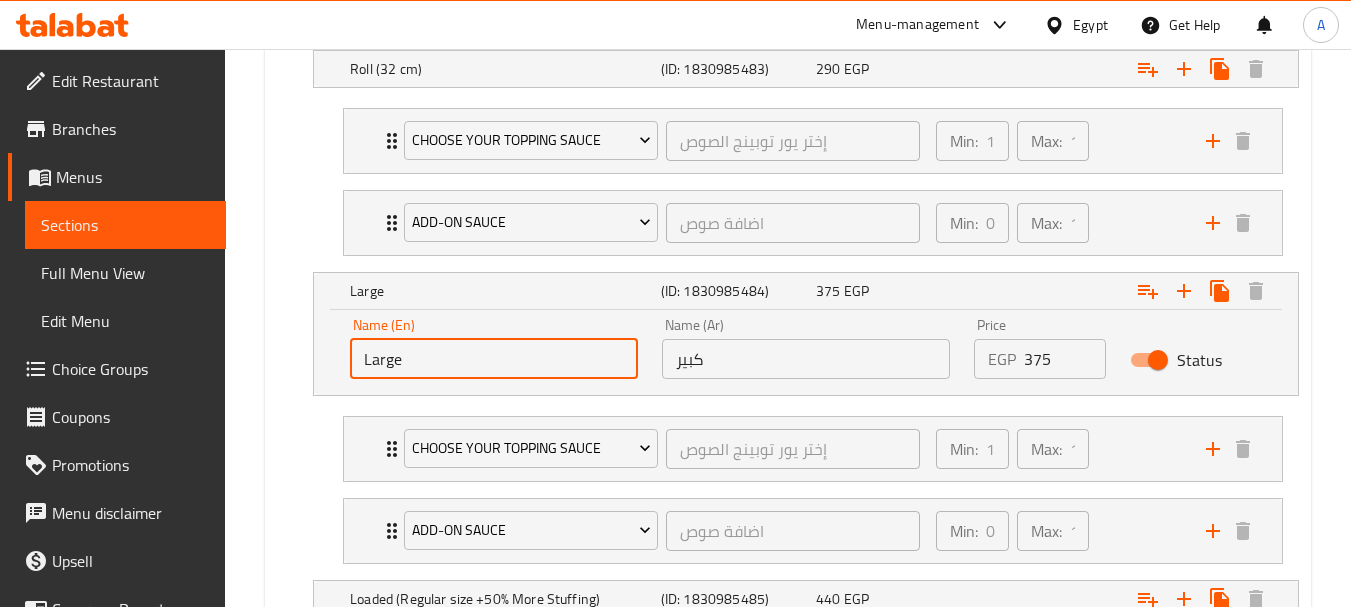click on "Large" at bounding box center (494, 359) 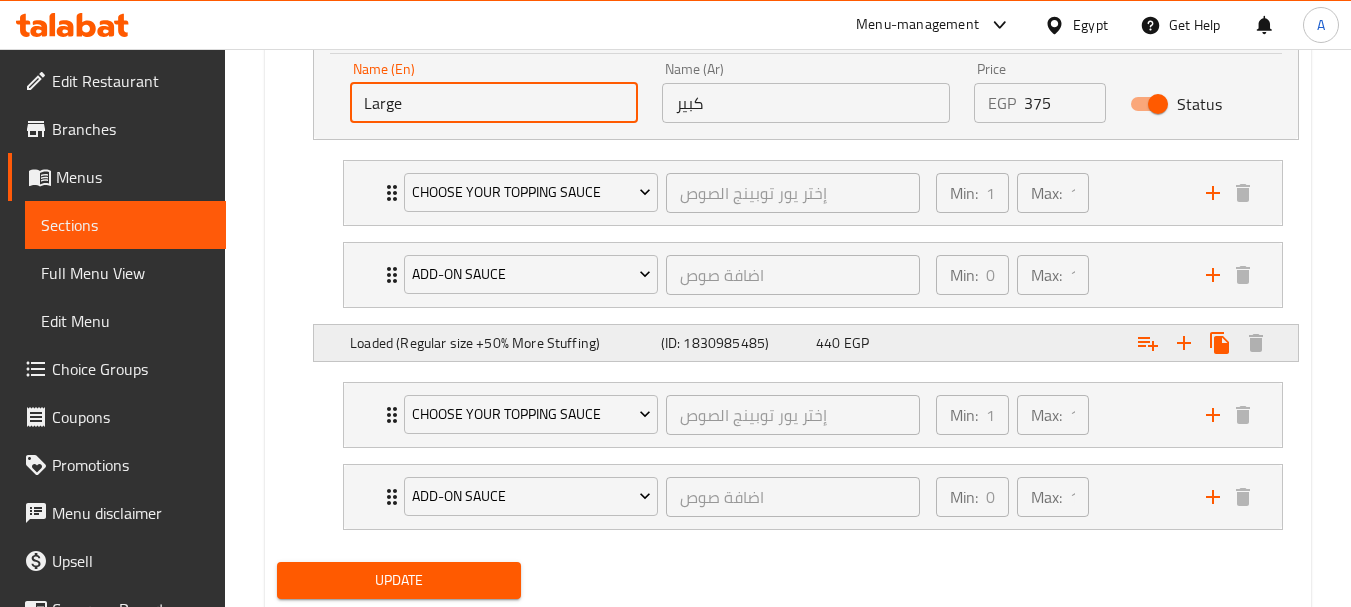 scroll, scrollTop: 1516, scrollLeft: 0, axis: vertical 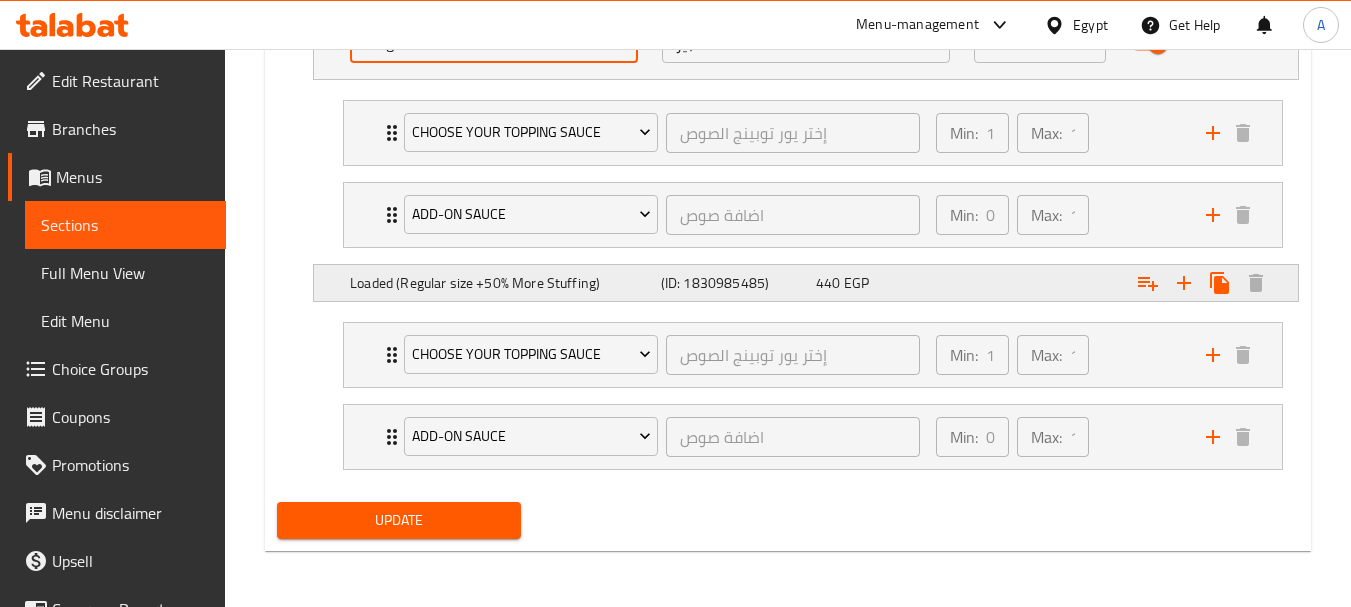 click on "Loaded (Regular size +50% More Stuffing)" at bounding box center [471, -289] 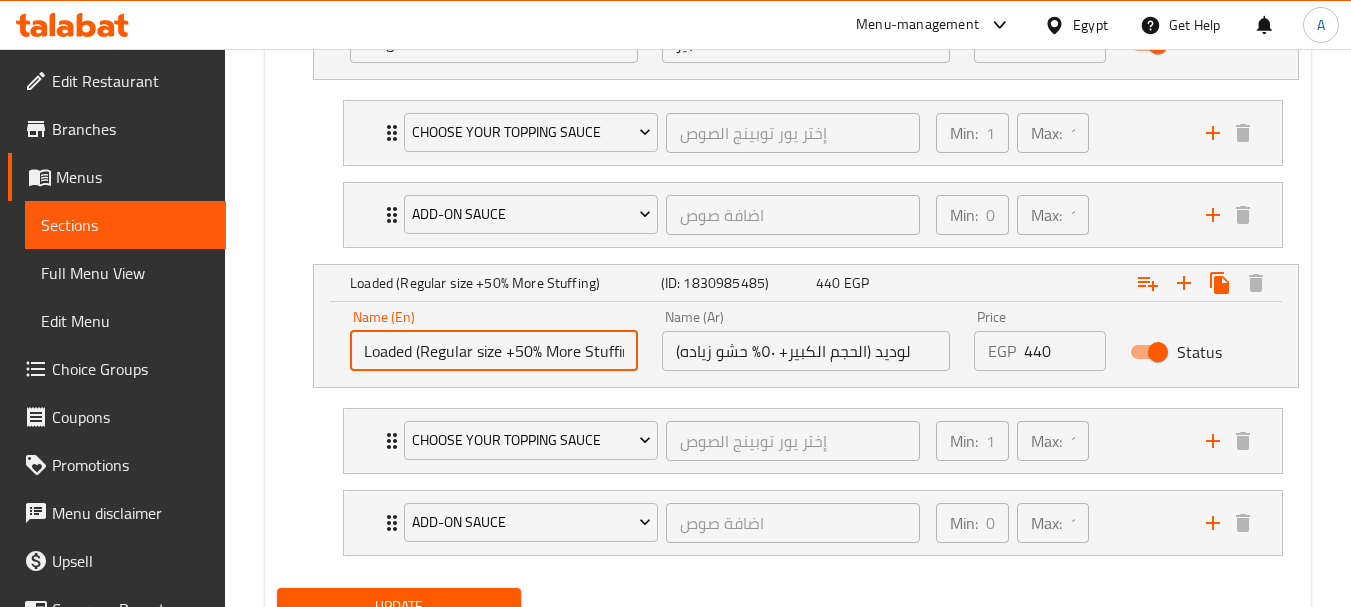 drag, startPoint x: 472, startPoint y: 353, endPoint x: 424, endPoint y: 376, distance: 53.225933 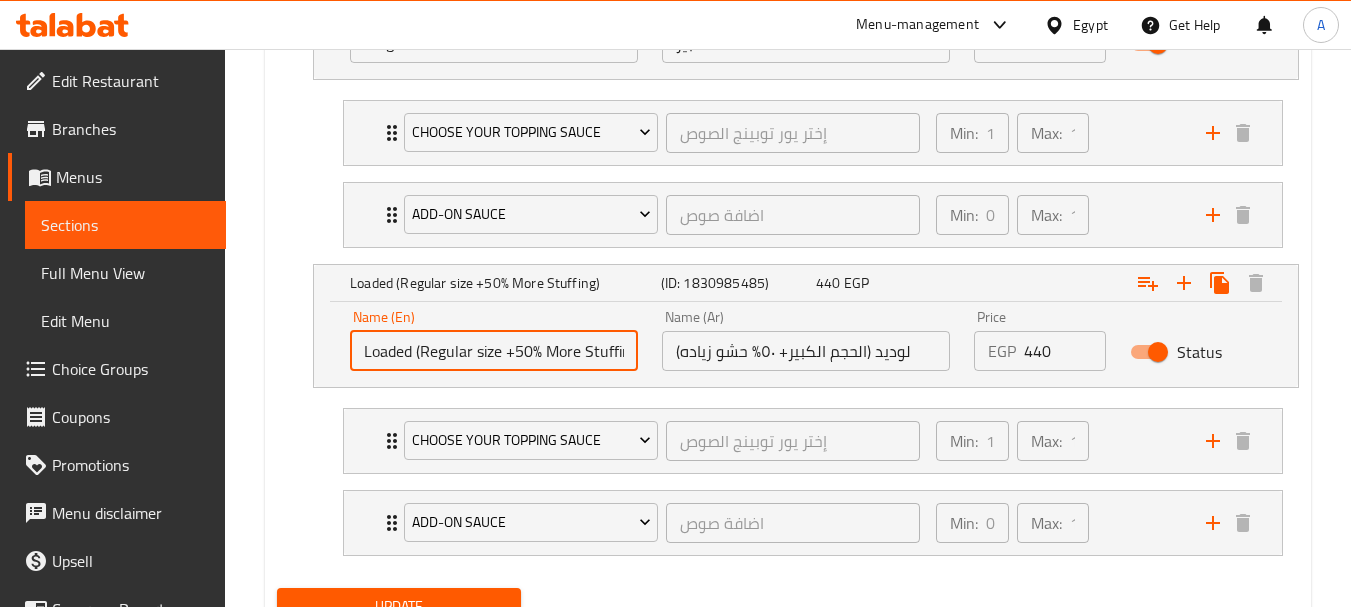 click on "Name (En) Loaded (Regular size +50% More Stuffing) Name (En)" at bounding box center (494, 340) 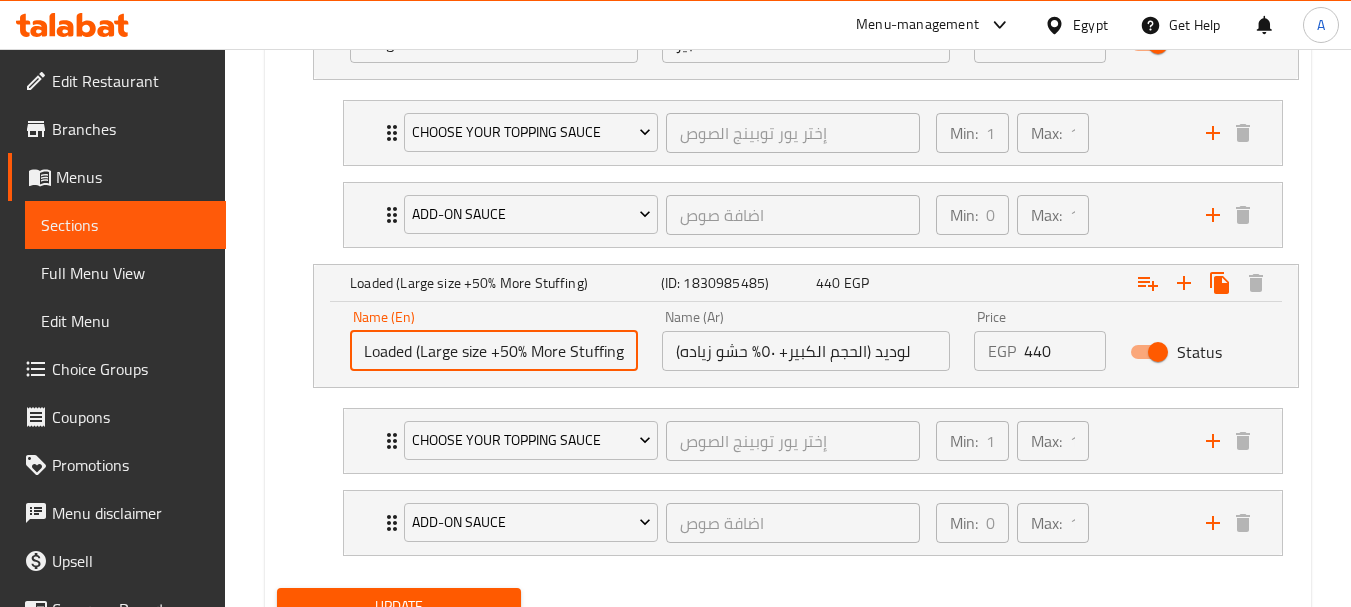 click on "Choose your topping sauce إختر يور توبينج الصوص ​ Min: 1 ​ Max: 1 ​ Thousand Islands  (ID: [ID]) [PRICE] EGP Name (En) Thousand Islands Name (En) Name (Ar) ساوزند ايلاند Name (Ar) Price EGP [PRICE] Price Status Big Tasty (ID: [ID]) [PRICE] EGP Name (En) Big Tasty Name (En) Name (Ar) بيج تايستي Name (Ar) Price EGP [PRICE] Price Status" at bounding box center [813, 441] 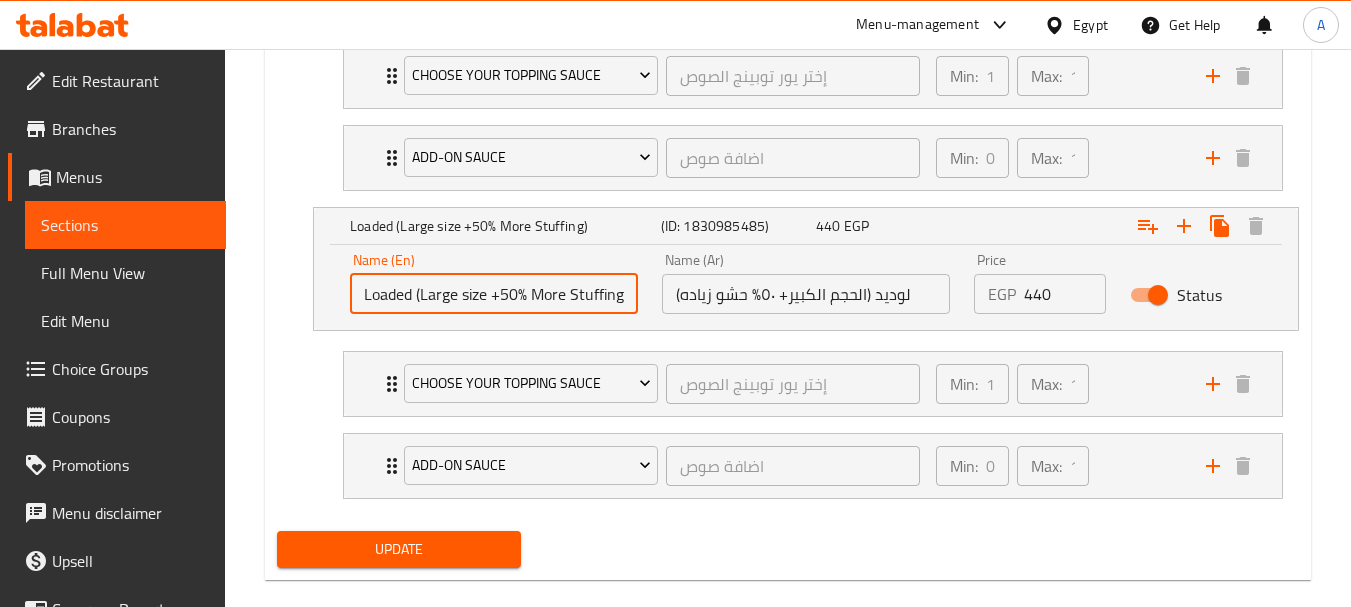 scroll, scrollTop: 1602, scrollLeft: 0, axis: vertical 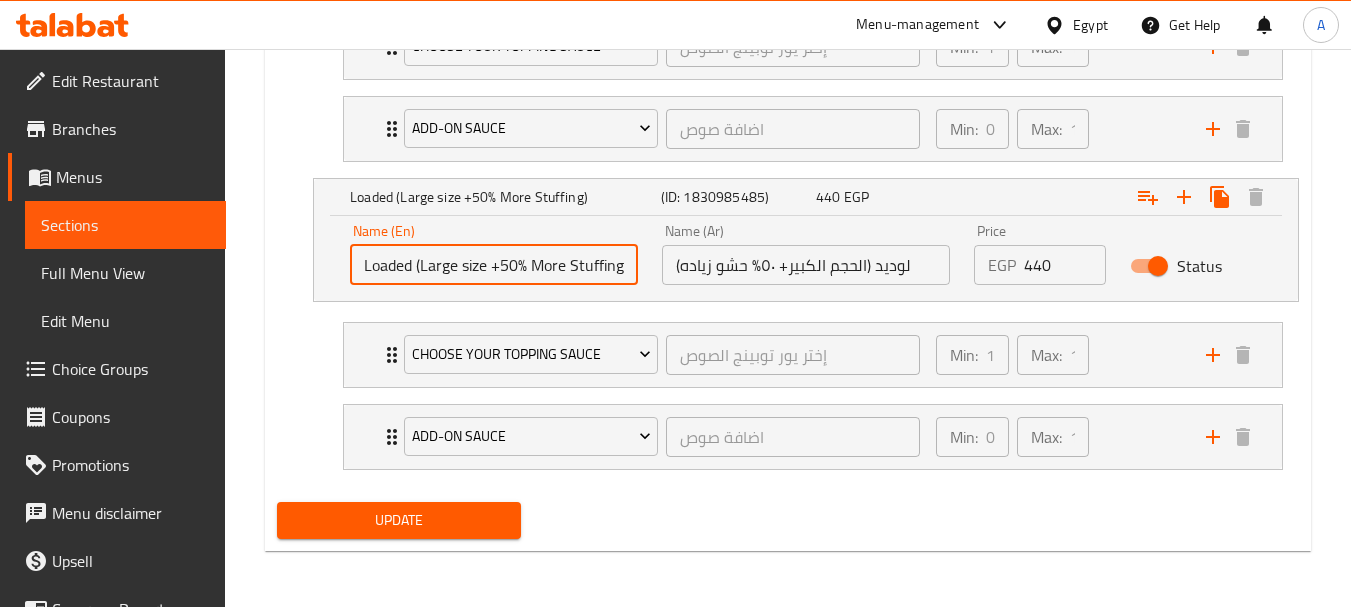 type on "Loaded (Large size +50% More Stuffing)" 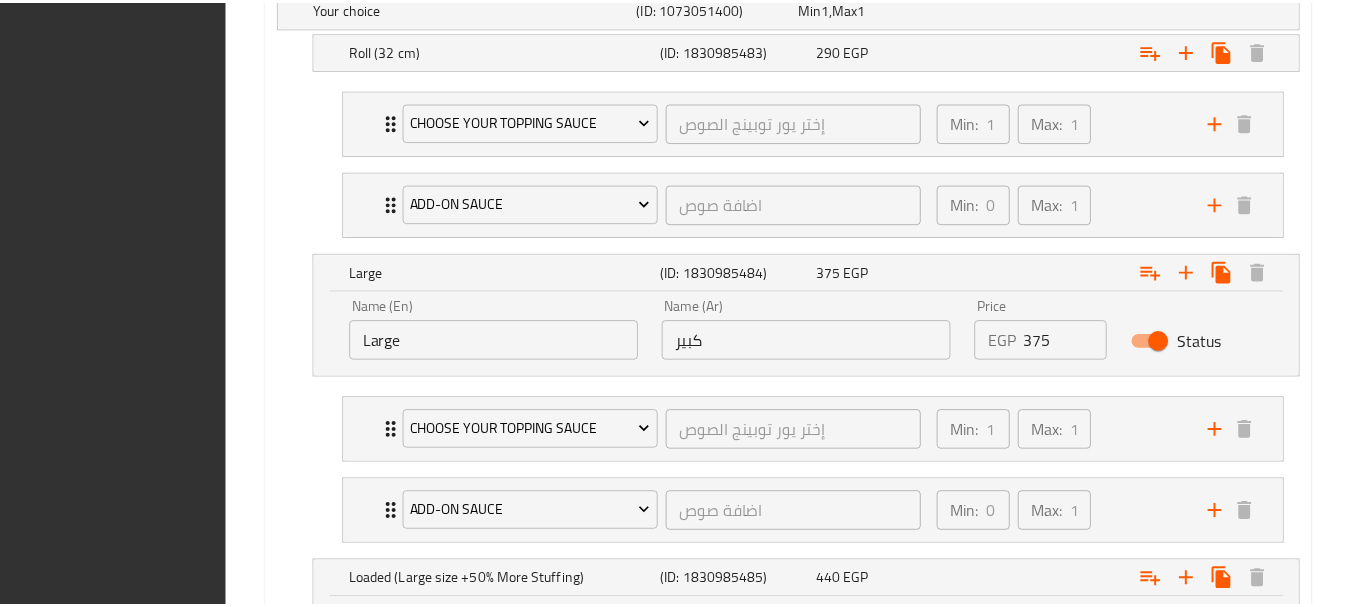 scroll, scrollTop: 1602, scrollLeft: 0, axis: vertical 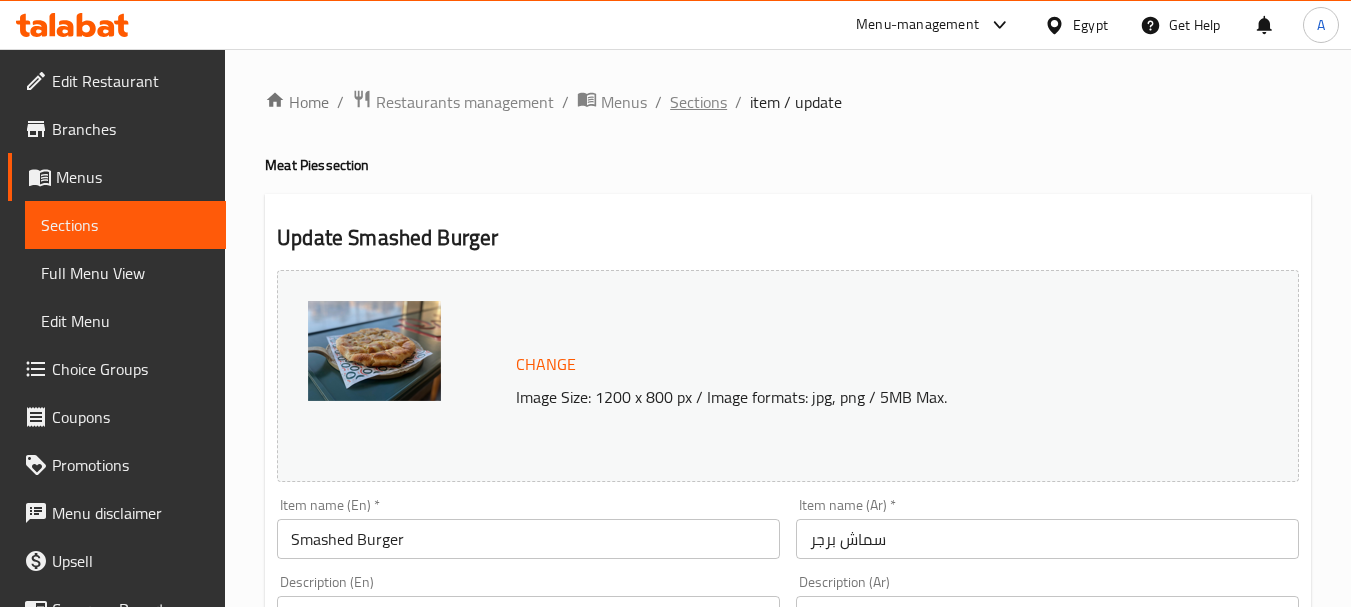 click on "Sections" at bounding box center [698, 102] 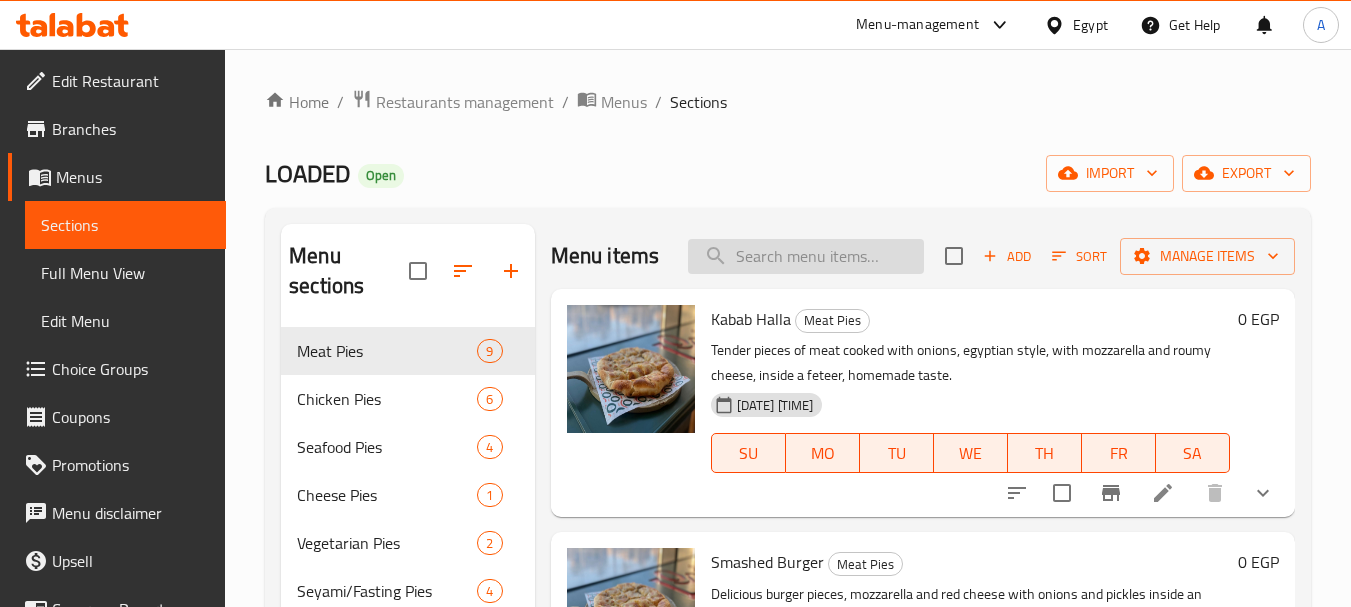 click at bounding box center (806, 256) 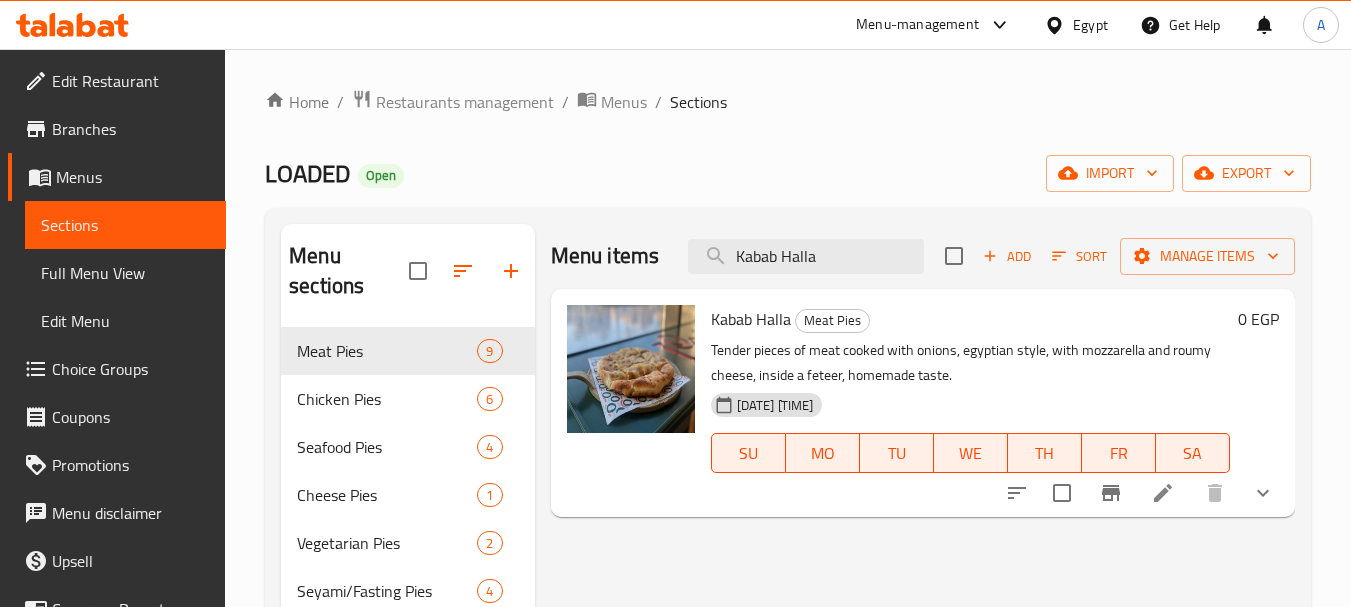 scroll, scrollTop: 100, scrollLeft: 0, axis: vertical 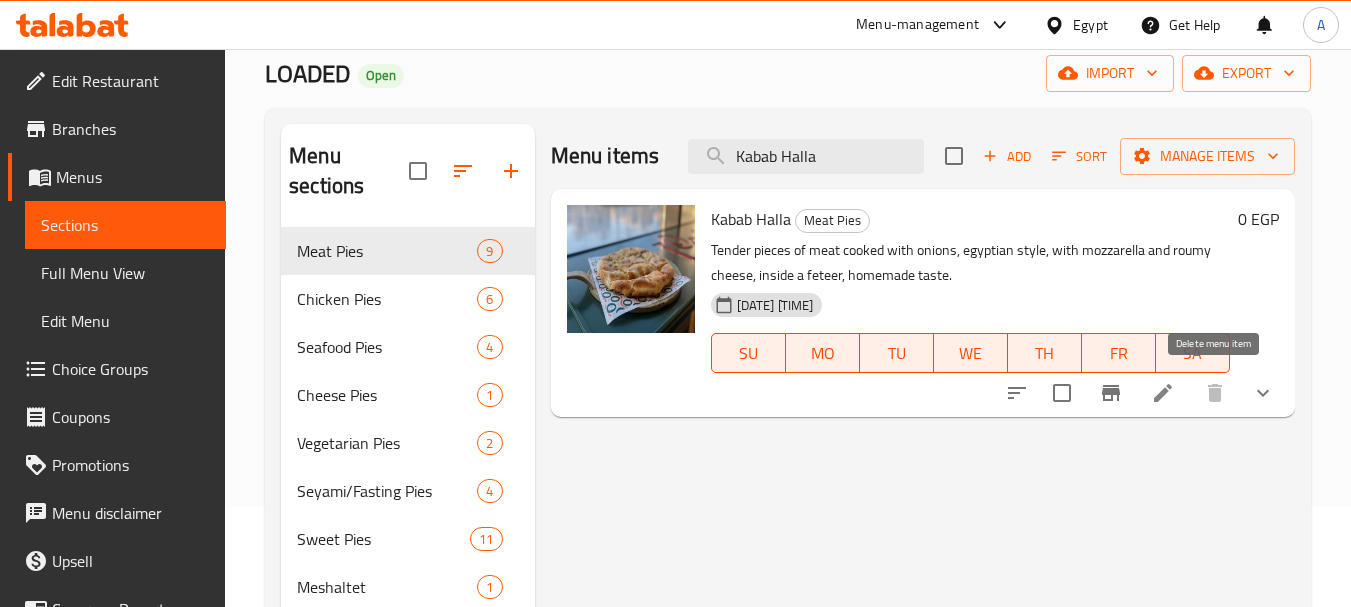 type on "Kabab Halla" 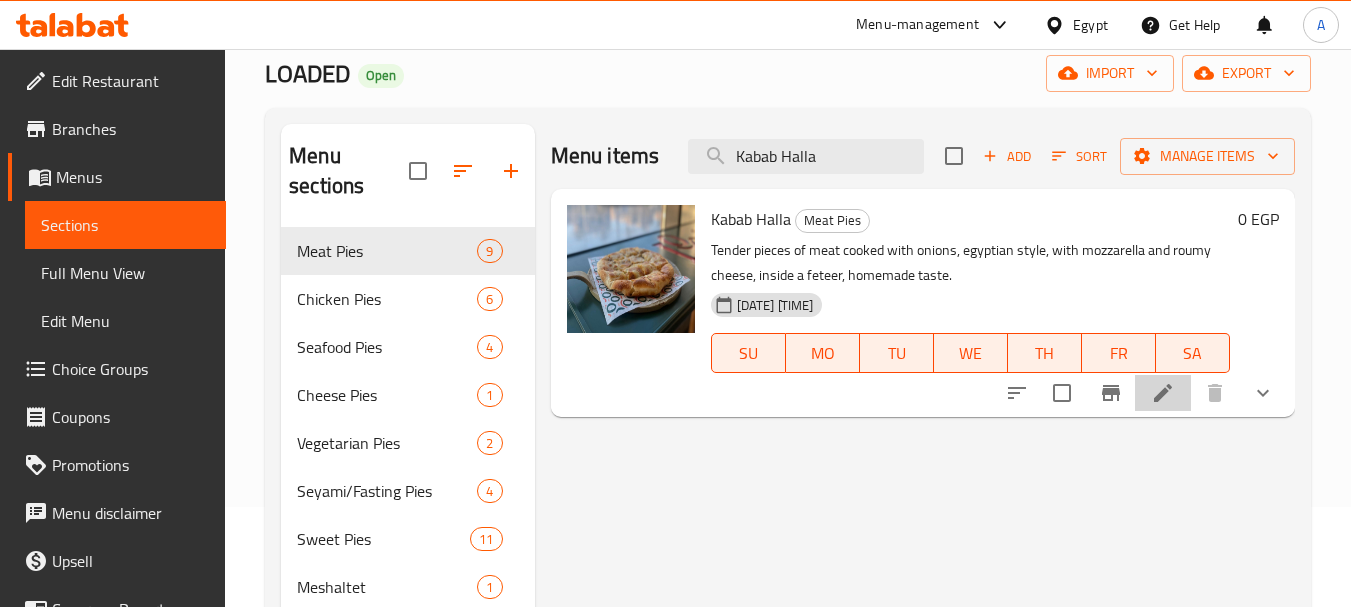 click at bounding box center [1163, 393] 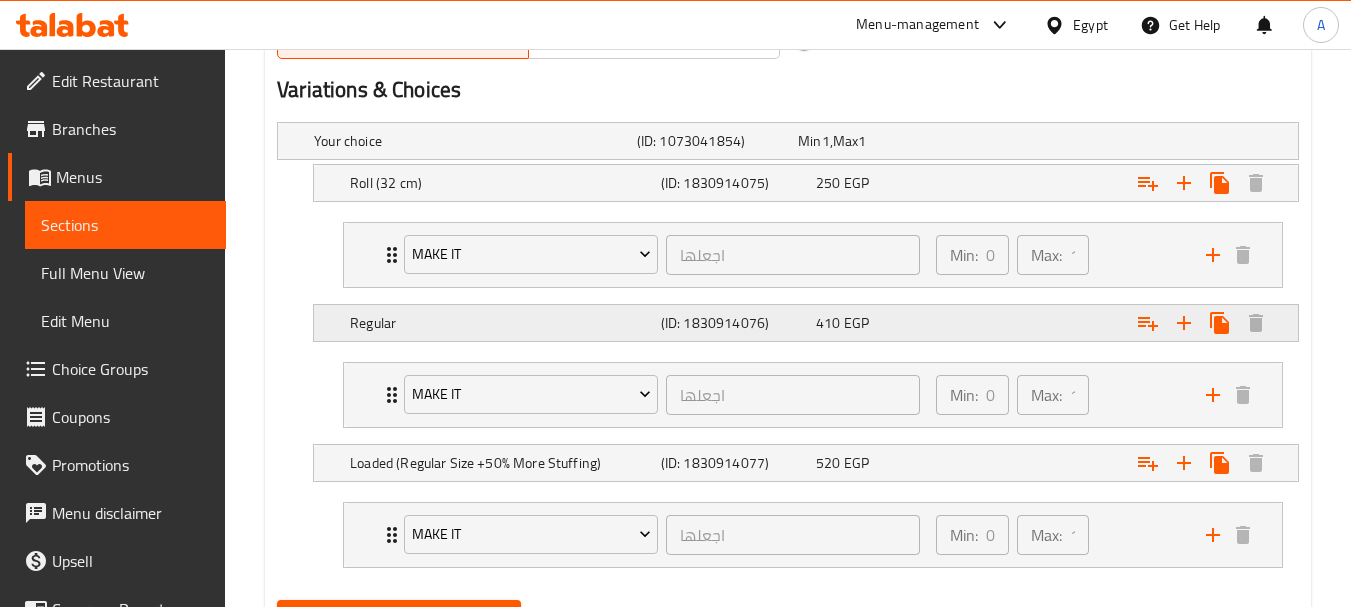 scroll, scrollTop: 1100, scrollLeft: 0, axis: vertical 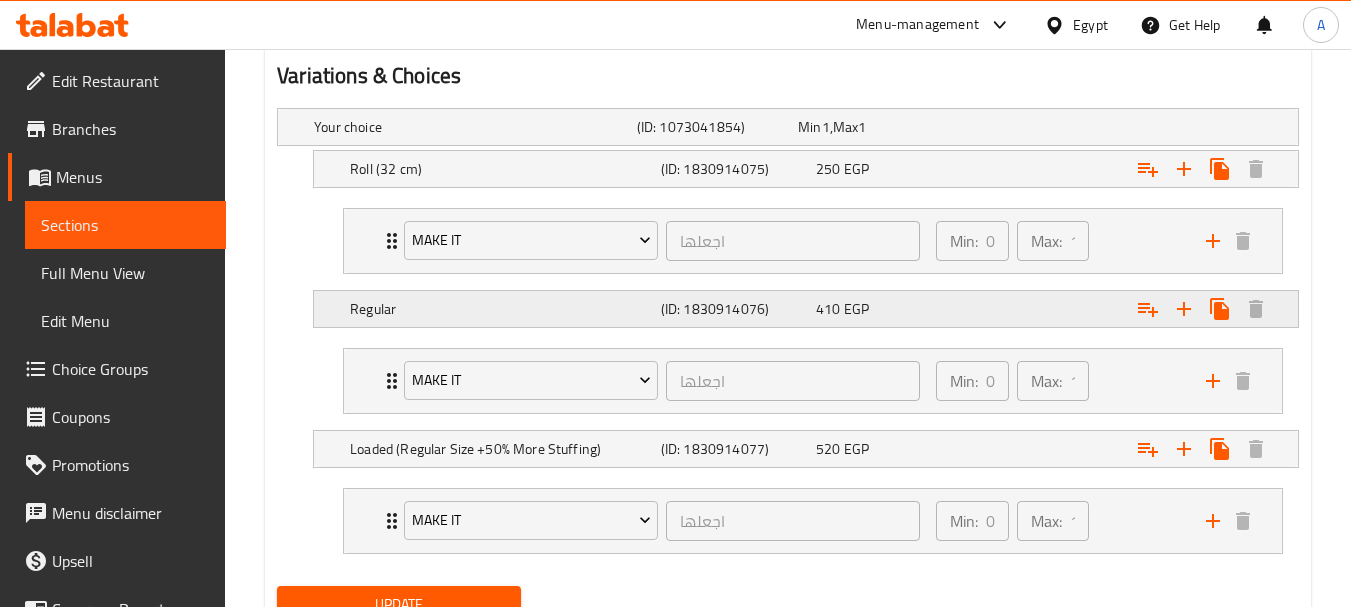 click on "Regular" at bounding box center [471, 127] 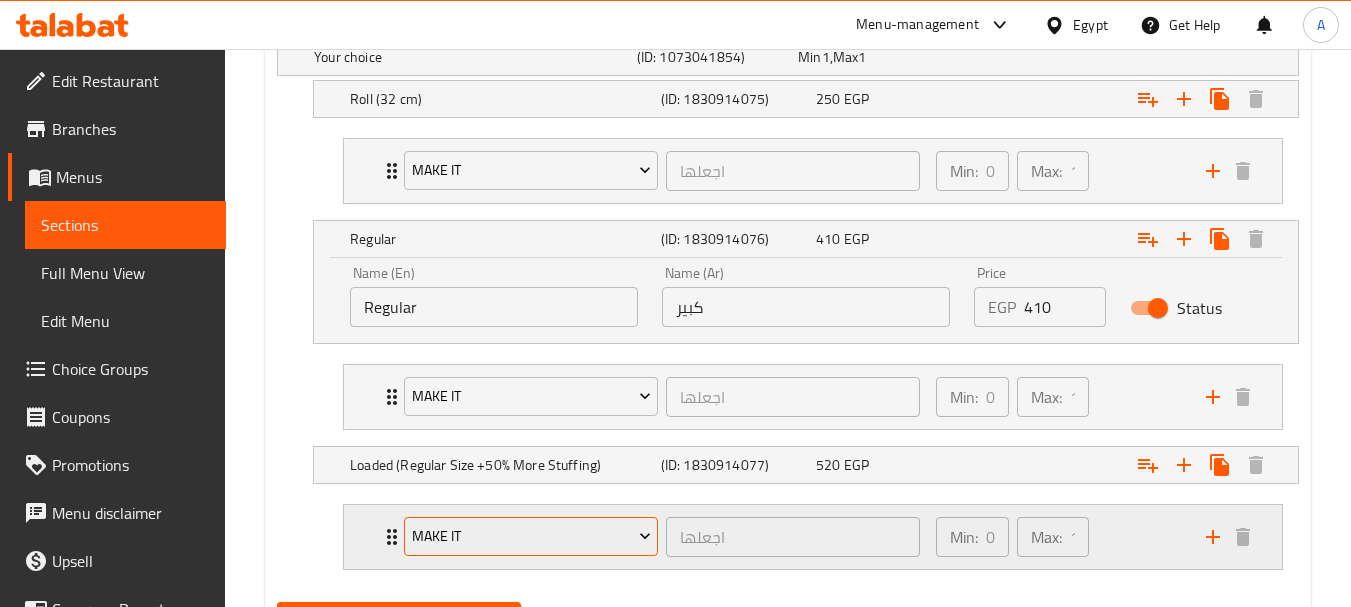 scroll, scrollTop: 1262, scrollLeft: 0, axis: vertical 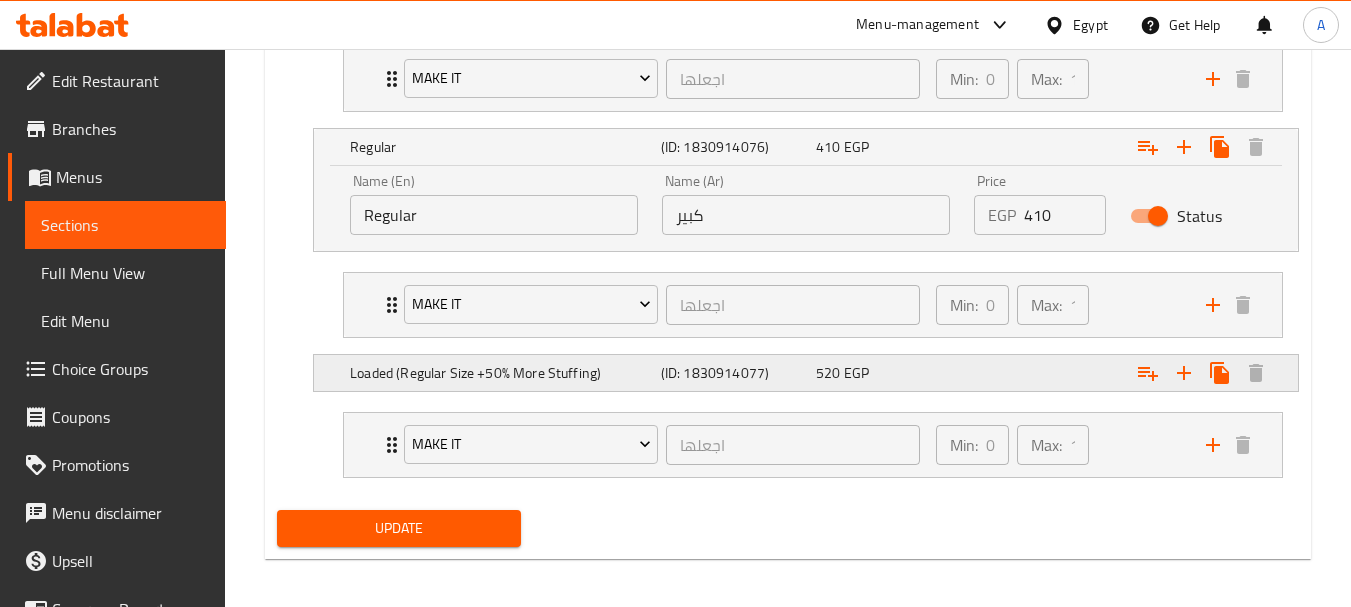 click on "Loaded (Regular Size +50% More Stuffing)" at bounding box center [471, -35] 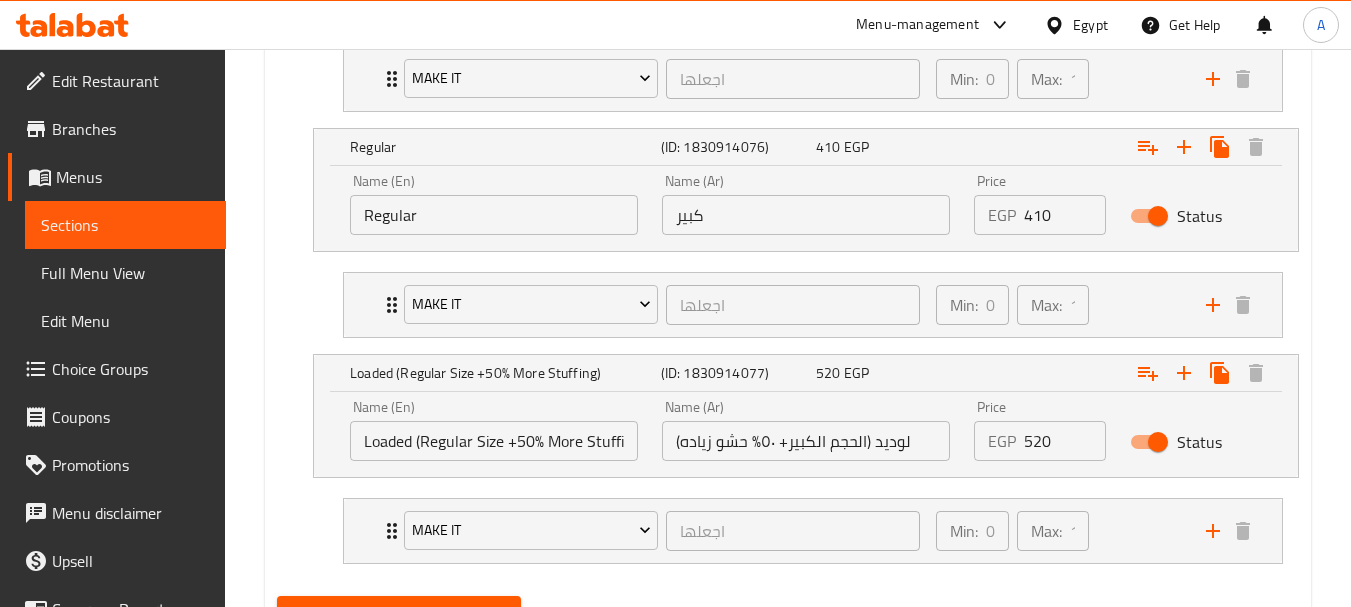 click on "Regular" at bounding box center [494, 215] 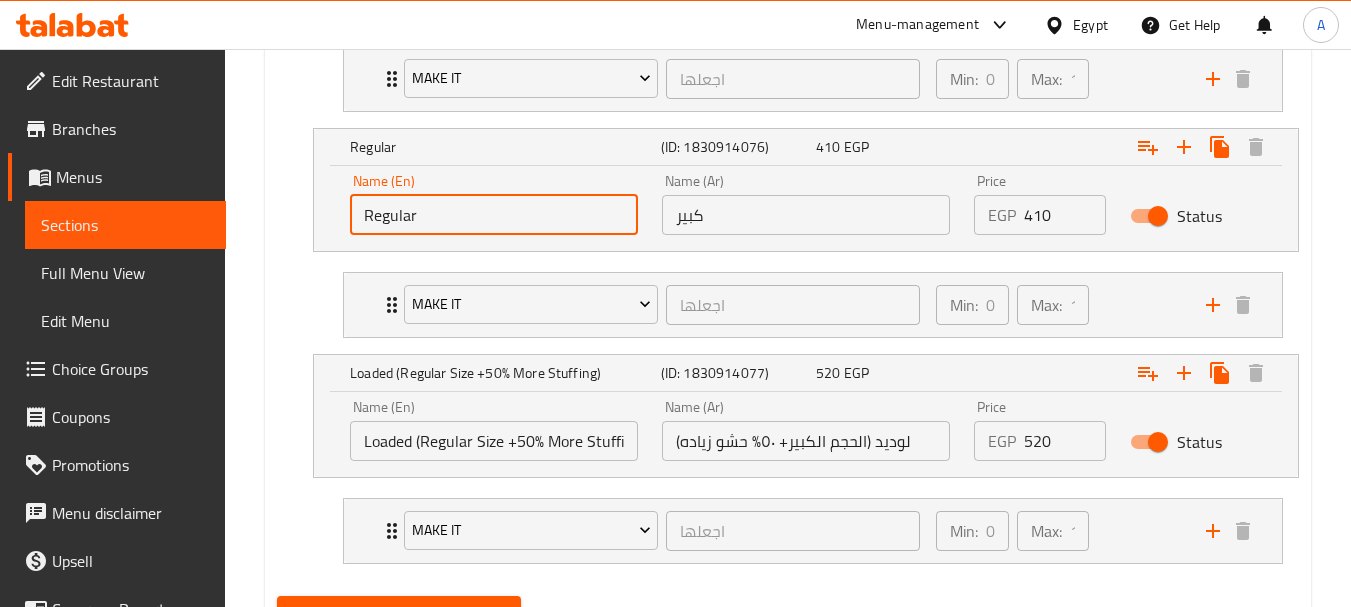 click on "Regular" at bounding box center (494, 215) 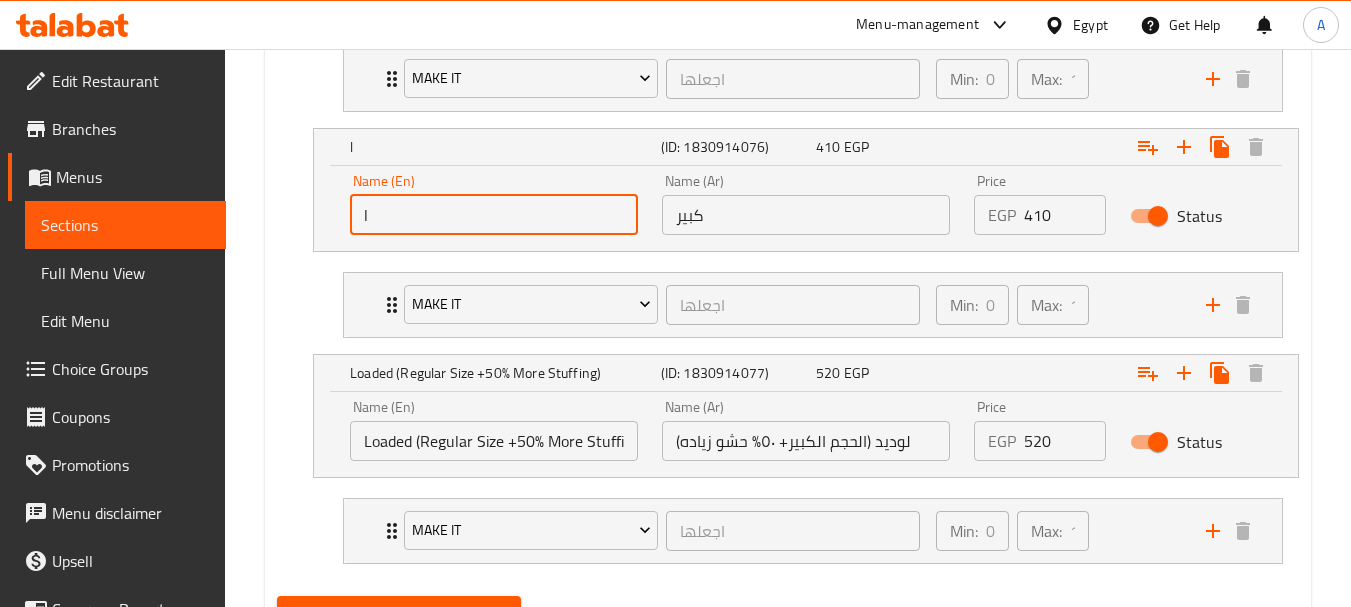 type on "Large" 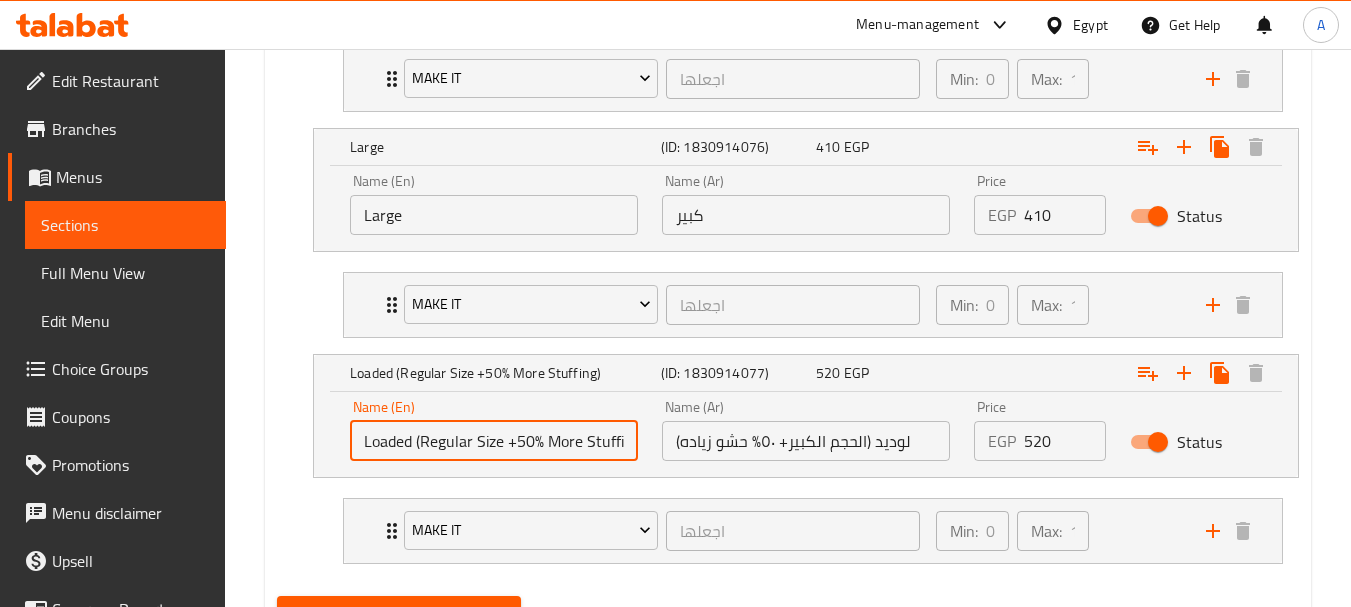 drag, startPoint x: 469, startPoint y: 443, endPoint x: 451, endPoint y: 452, distance: 20.12461 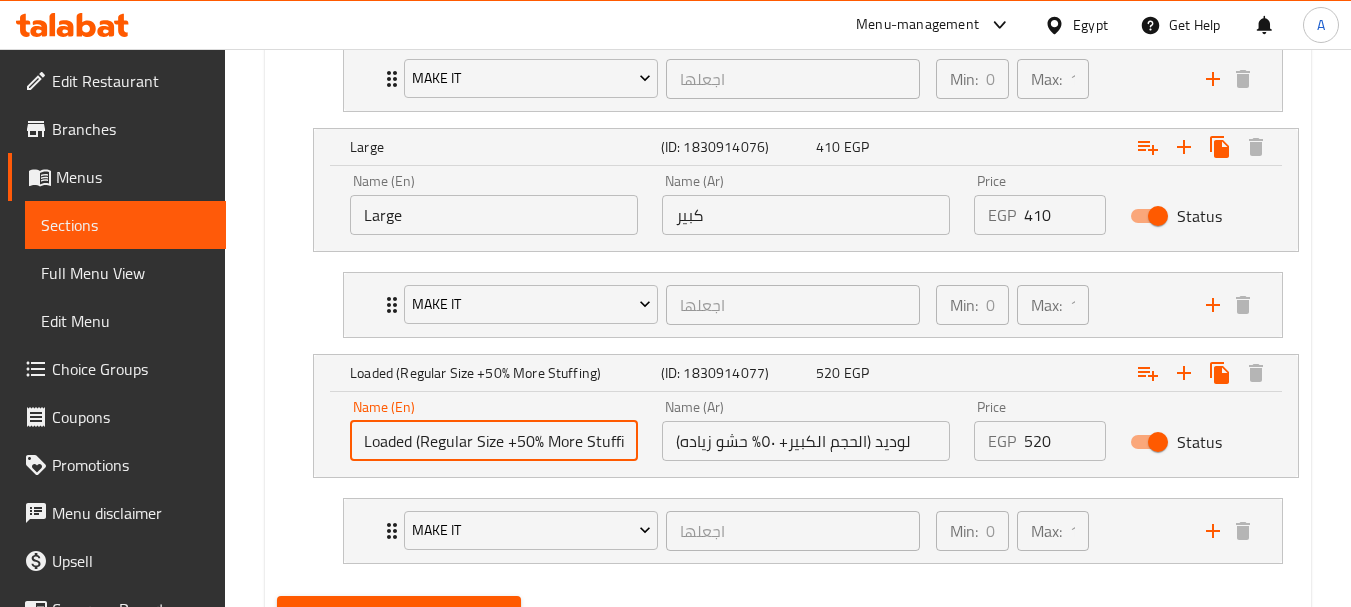 drag, startPoint x: 472, startPoint y: 442, endPoint x: 425, endPoint y: 455, distance: 48.76474 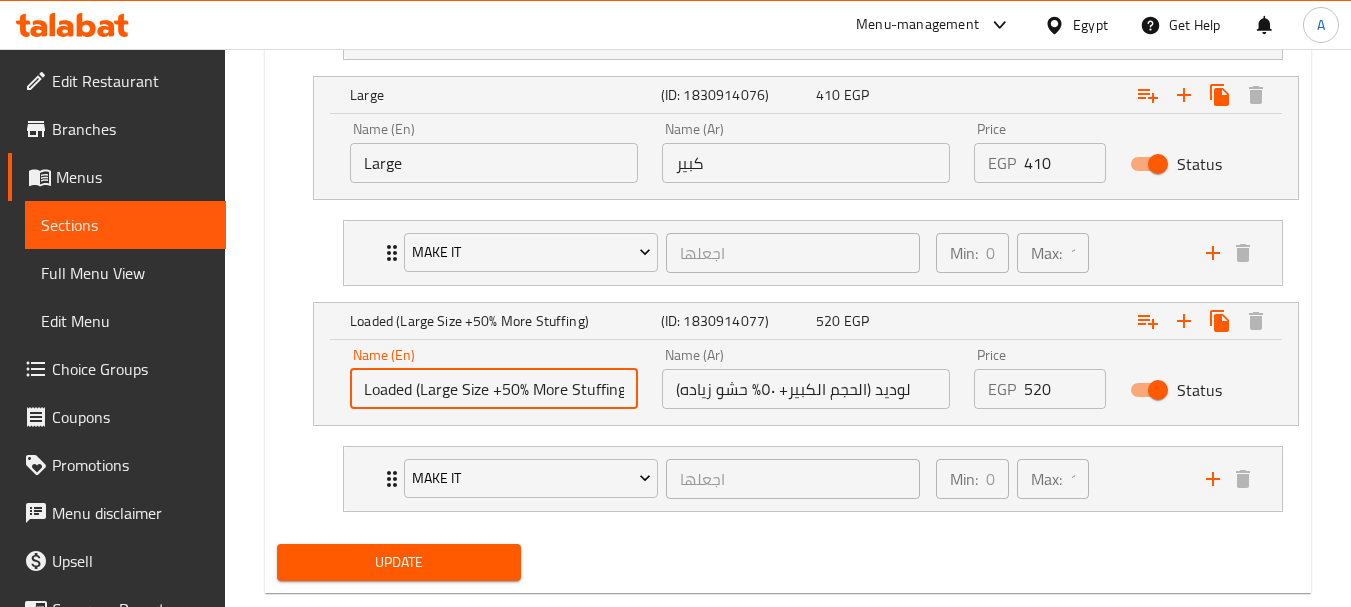 scroll, scrollTop: 1356, scrollLeft: 0, axis: vertical 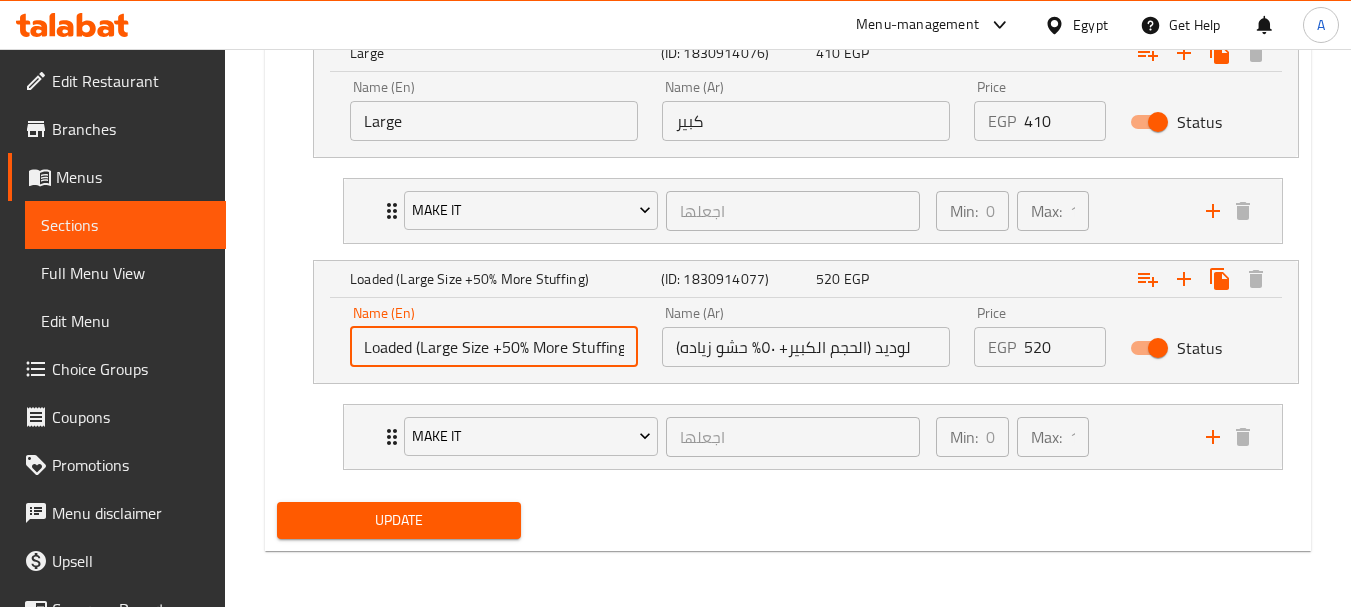 type on "Loaded (Large Size +50% More Stuffing)" 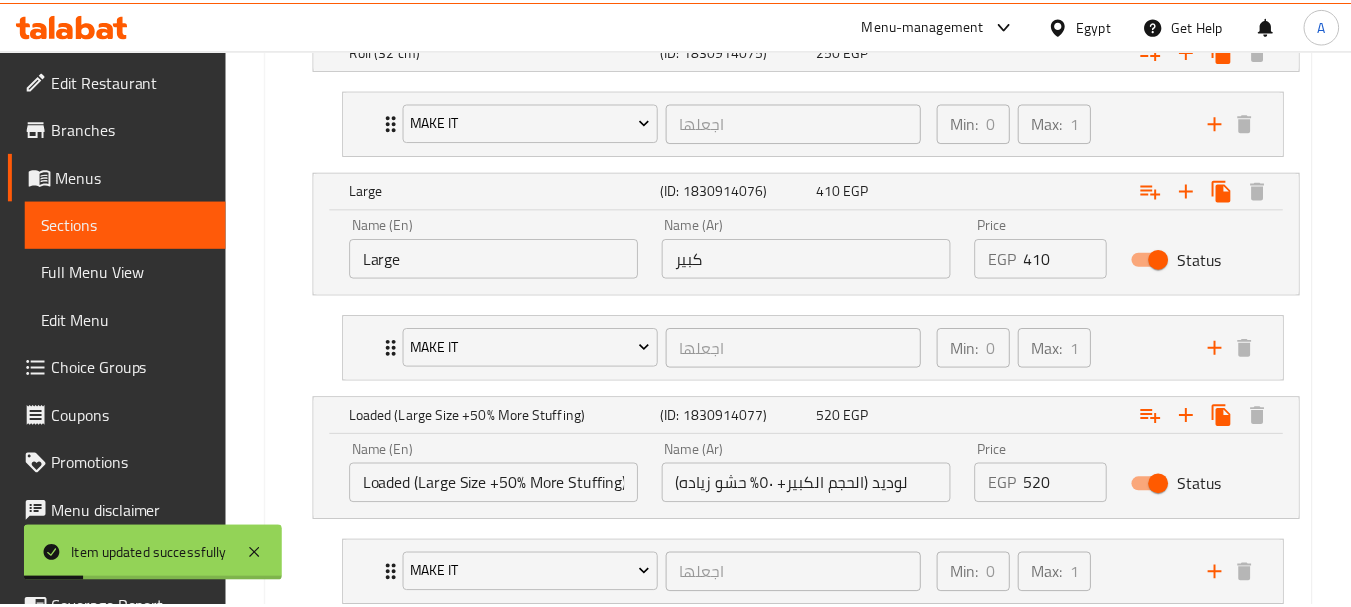scroll, scrollTop: 1356, scrollLeft: 0, axis: vertical 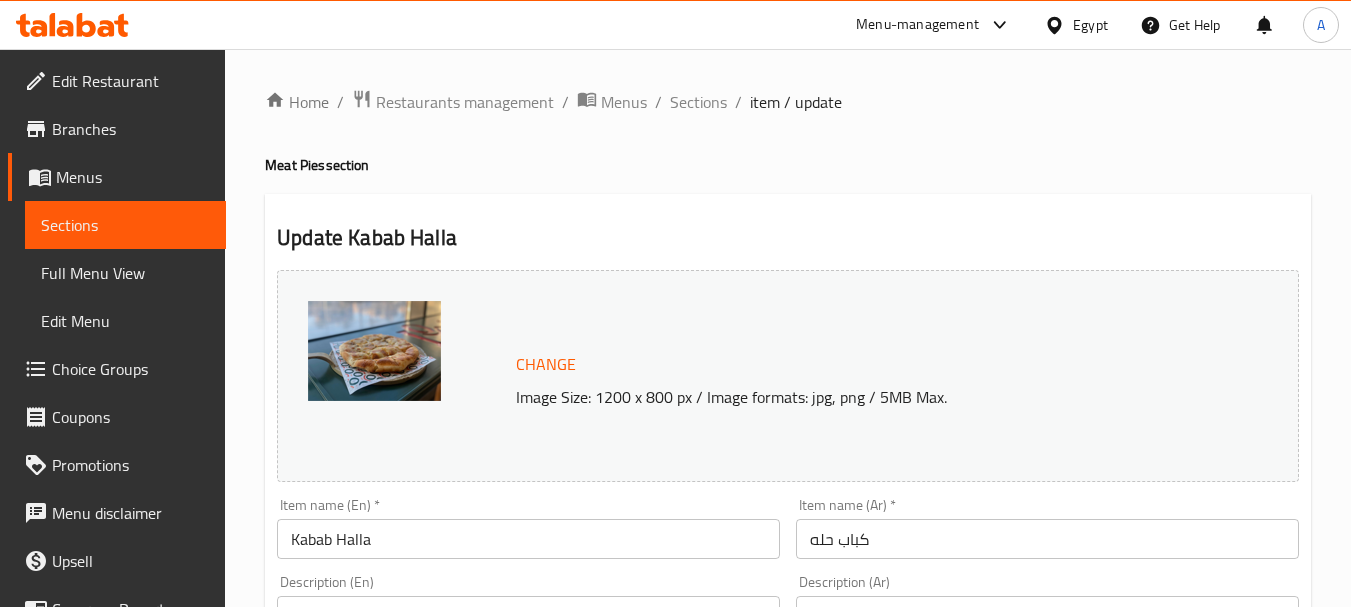 click on "Update Kabab Halla Change Image Size: 1200 x 800 px / Image formats: jpg, png / 5MB Max. Item name (En)   * Kabab Halla Item name (En)  * Item name (Ar)   * كباب حله Item name (Ar)  * Description (En) Tender pieces of meat cooked with onions, egyptian style, with mozzarella and roumy cheese, inside a feteer, homemade taste. Description (En) Description (Ar) قطع لحم طرية مطهية بالبصل على الطريقة المصرية مع الموتزريلا و الجبن الرومى ، داخل فطير دافئ بطعم البيت. Description (Ar) Product barcode Product barcode Product sku Product sku Price   * EGP [PRICE] Price  * Price on selection Free item Start Date Start Date End Date End Date Available Days SU MO TU WE TH FR SA Available from ​ ​ Available to ​ ​ Status Active Inactive Exclude from GEM Variations & Choices Your choice (ID: [ID]) Min 1  ,  Max 1 Name (En) Your choice Name (En) Name (Ar) اختار Name (Ar) Min 1 Min Max 1 Max Roll (32 cm) [PRICE]   EGP [PRICE]" at bounding box center (788, 1050) 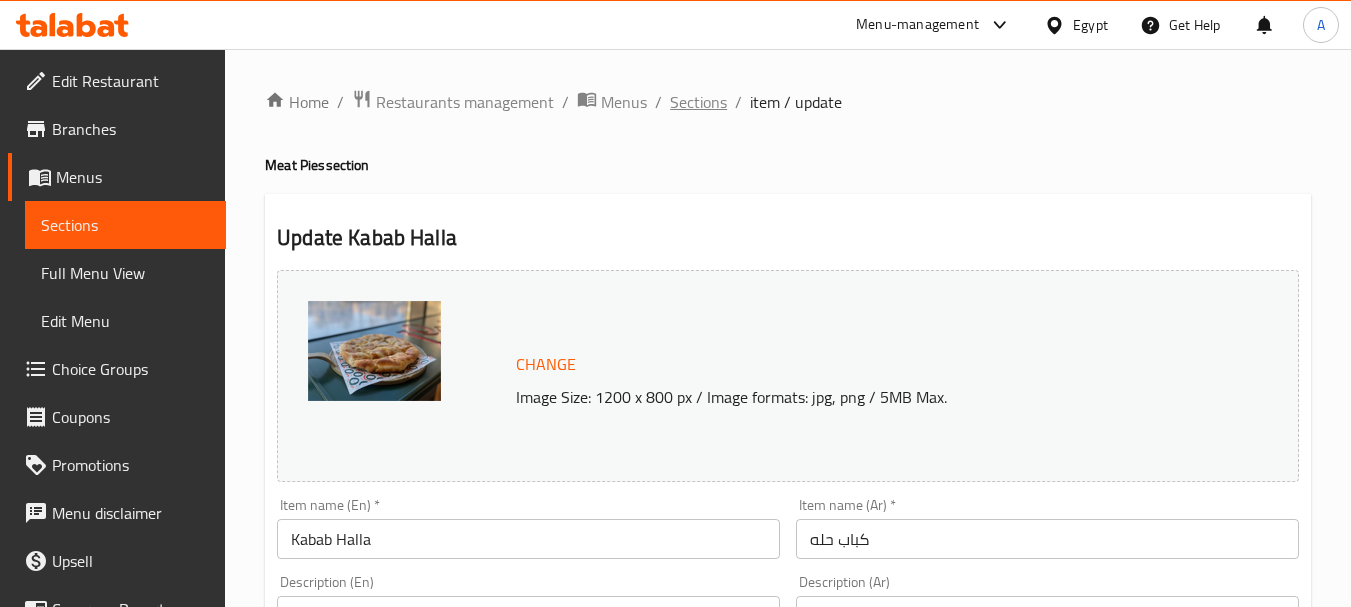 click on "Sections" at bounding box center [698, 102] 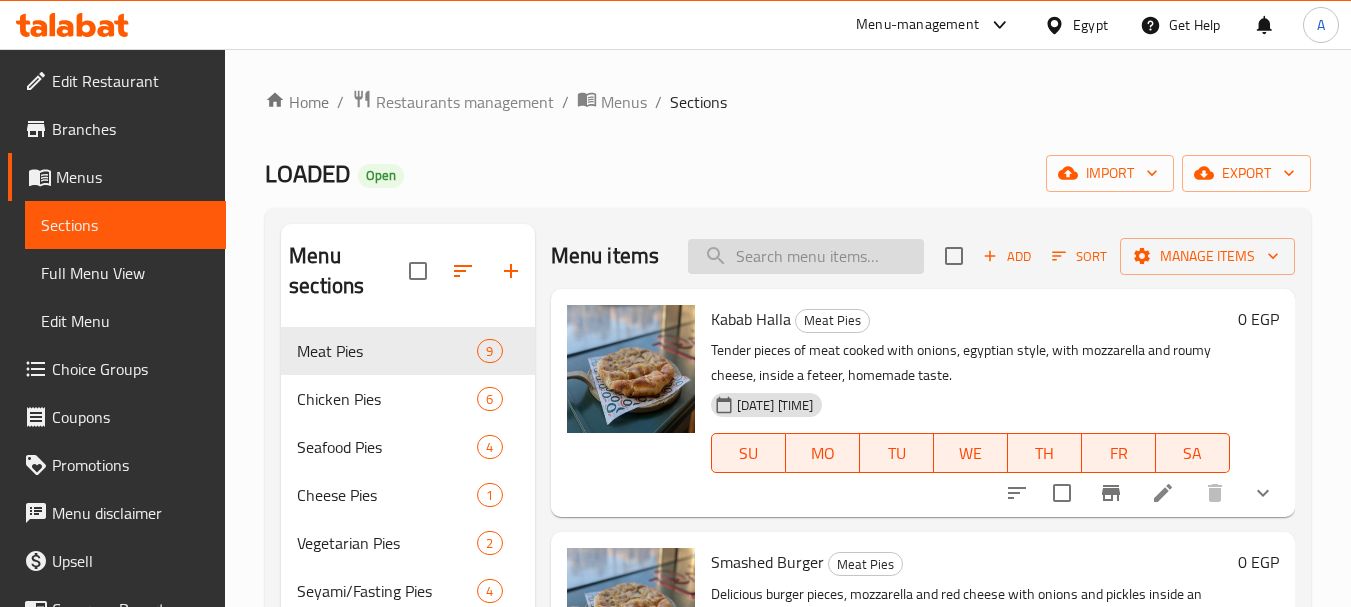 click at bounding box center (806, 256) 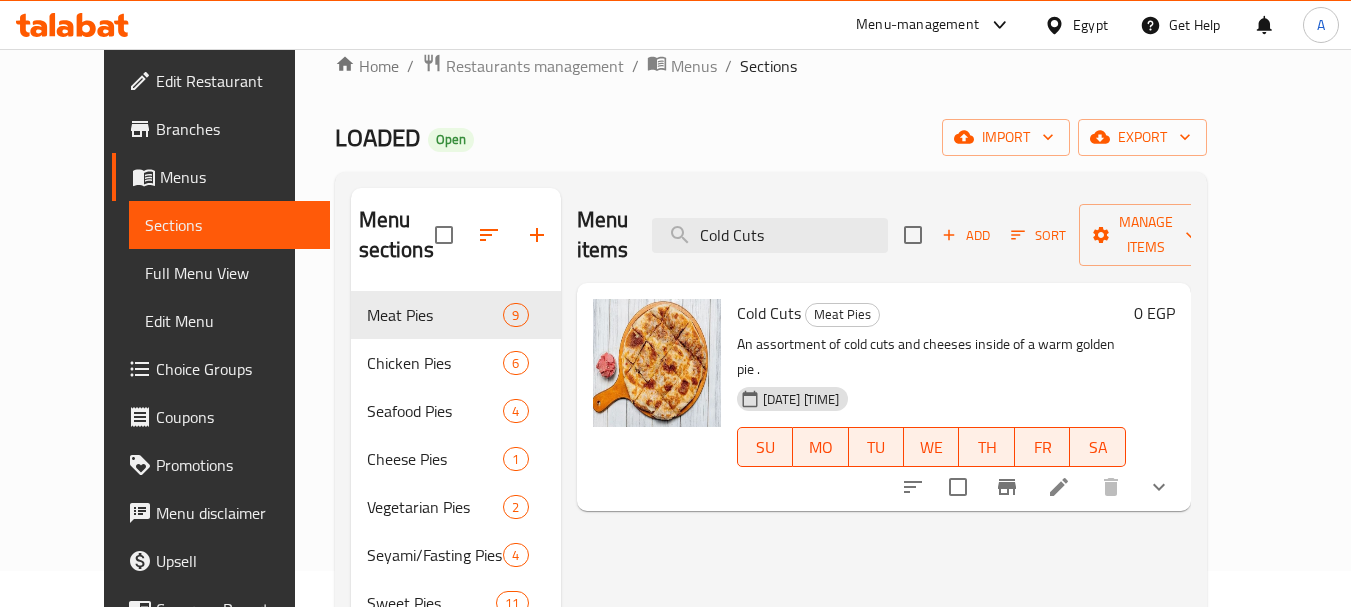 scroll, scrollTop: 100, scrollLeft: 0, axis: vertical 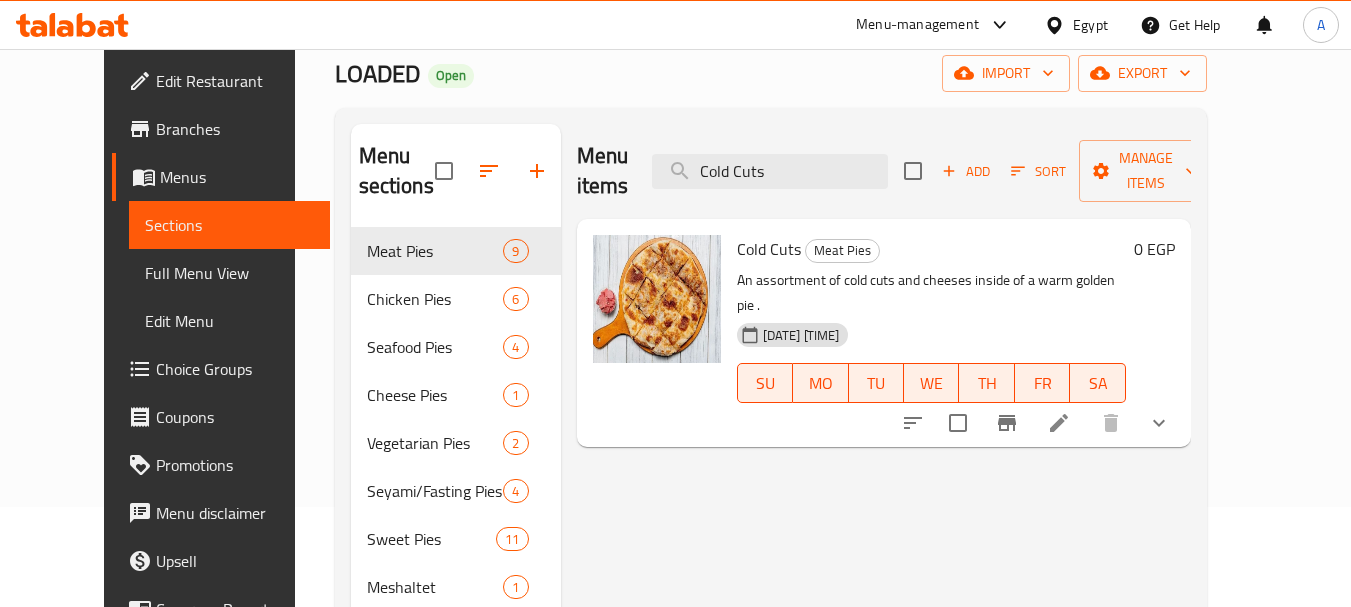 type on "Cold Cuts" 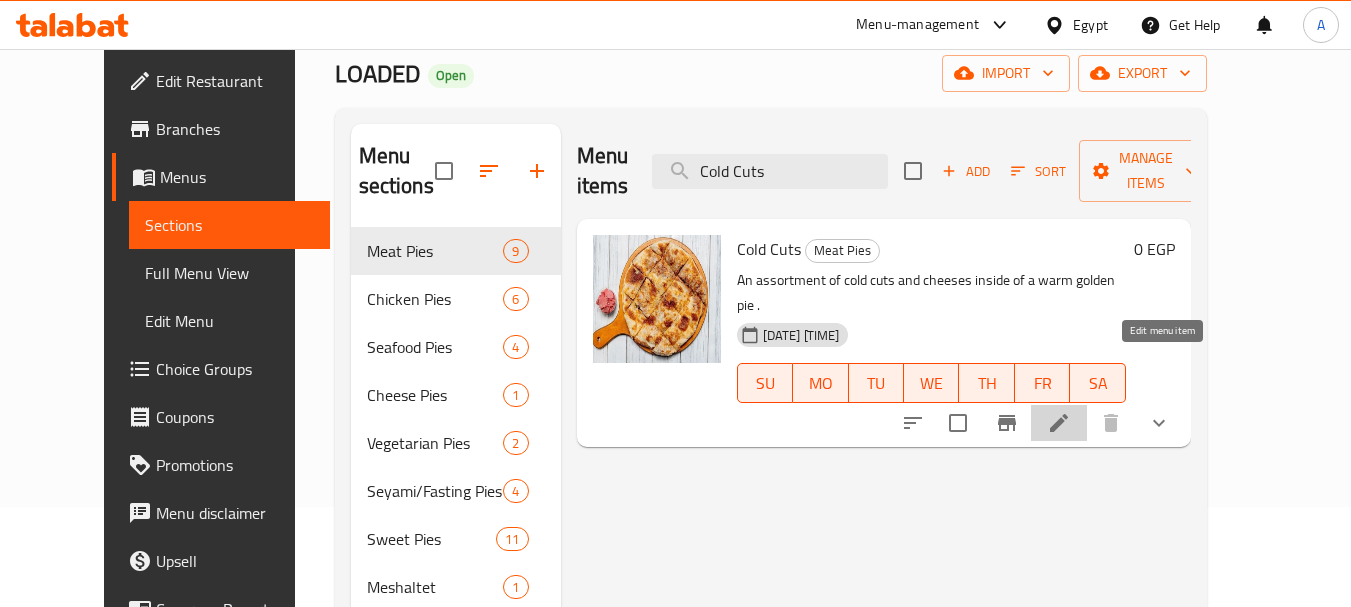 click 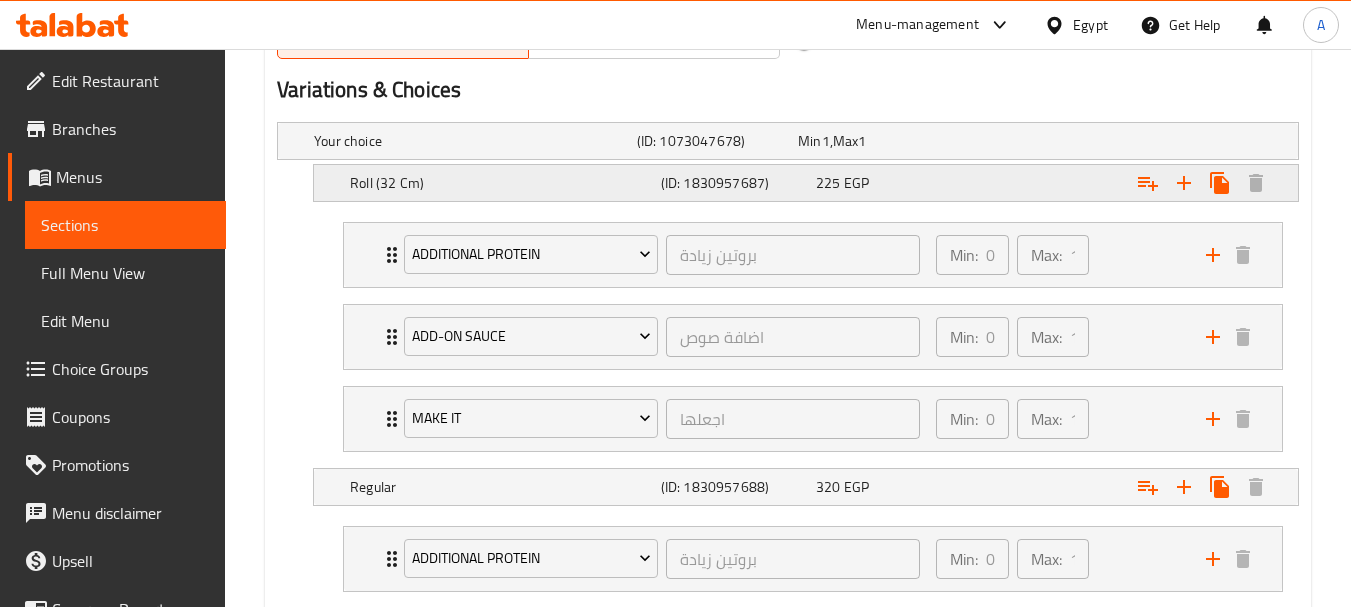 scroll, scrollTop: 1400, scrollLeft: 0, axis: vertical 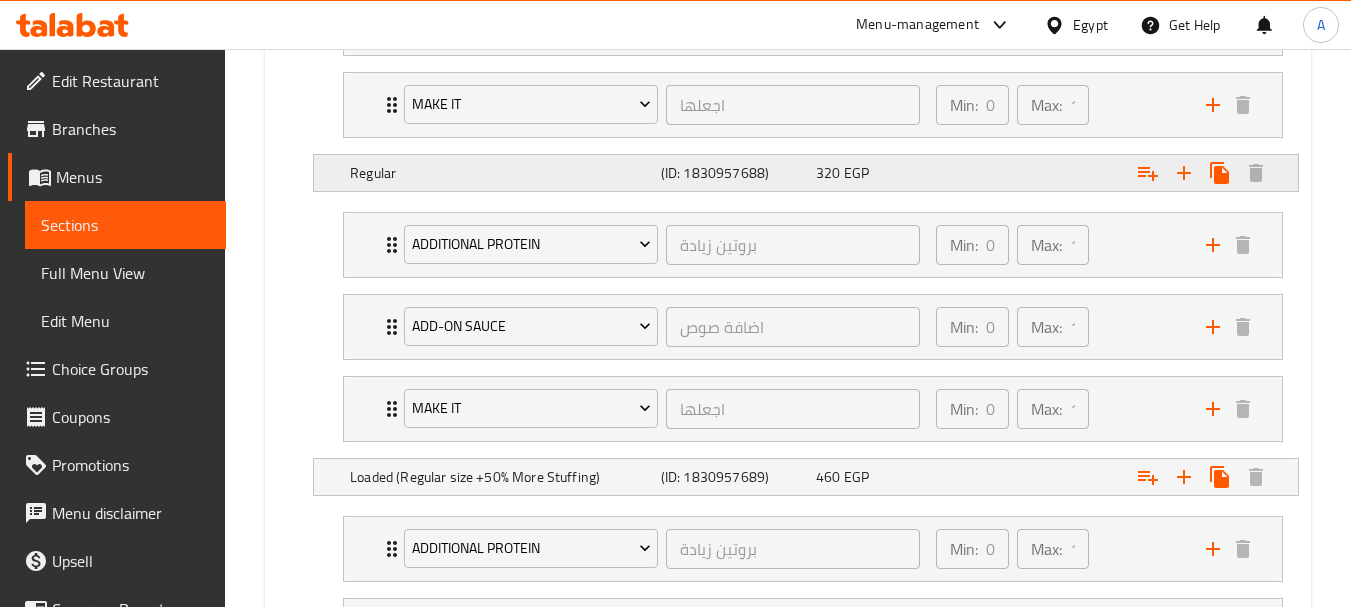 click on "Regular" at bounding box center (471, -173) 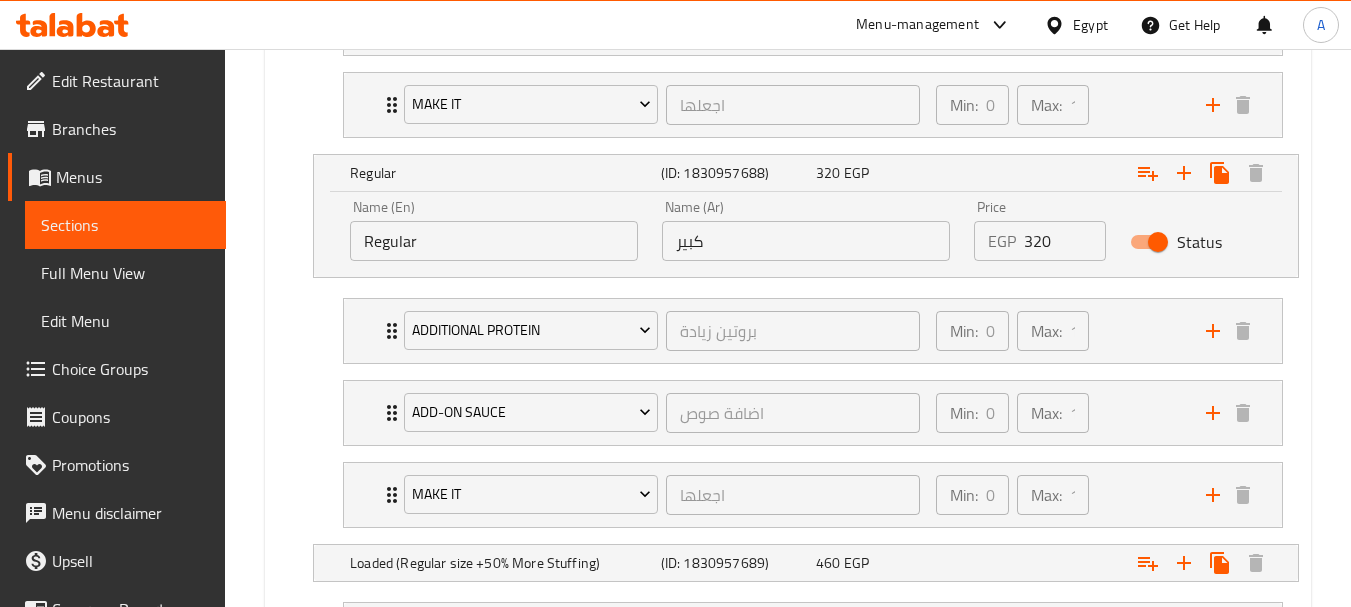 click on "Regular" at bounding box center [494, 241] 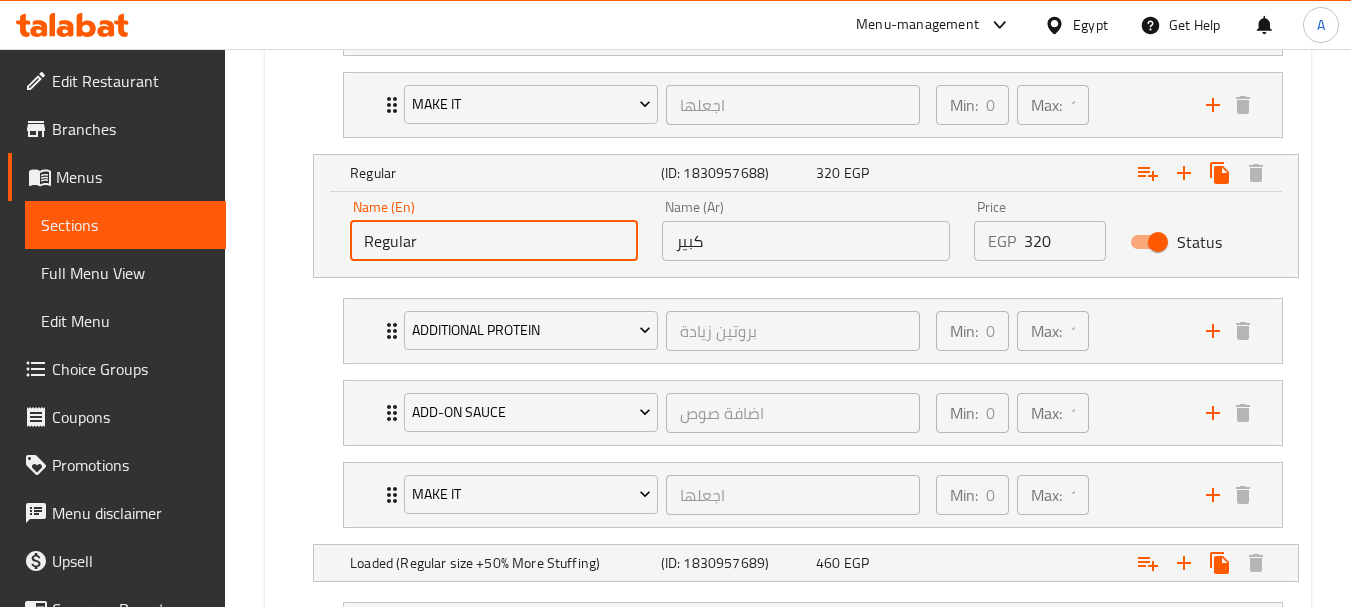 click on "Regular" at bounding box center (494, 241) 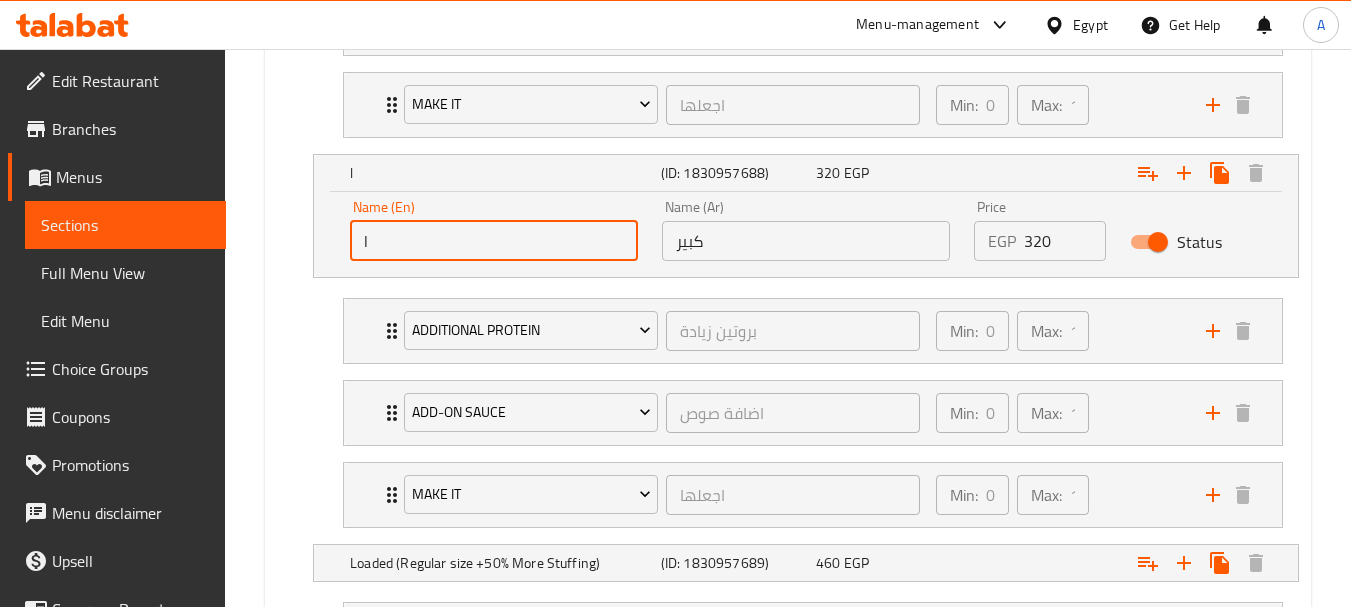 type on "Large" 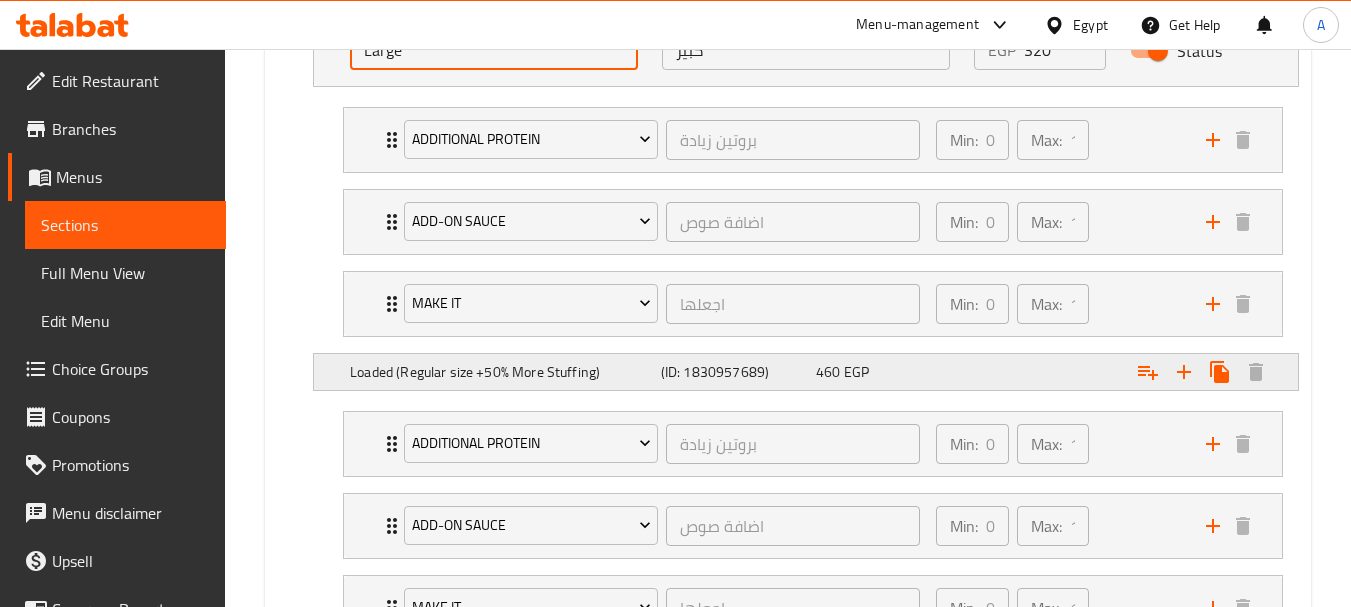 scroll, scrollTop: 1600, scrollLeft: 0, axis: vertical 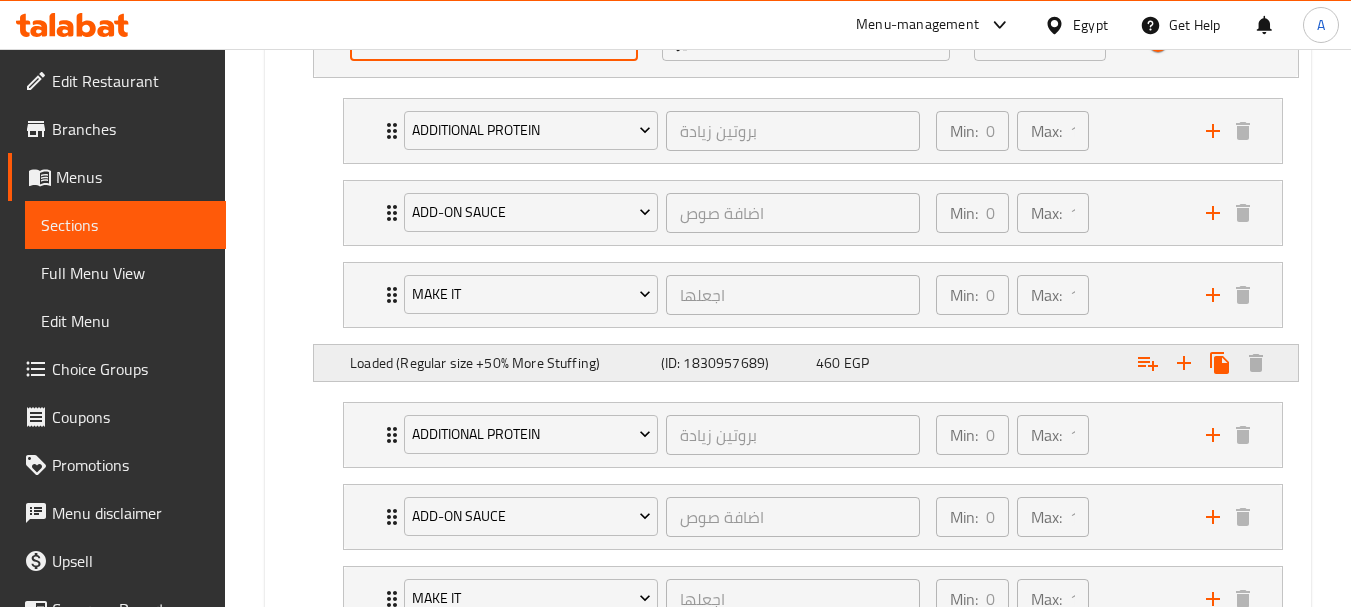 click on "Loaded (Regular size +50% More Stuffing)" at bounding box center (471, -373) 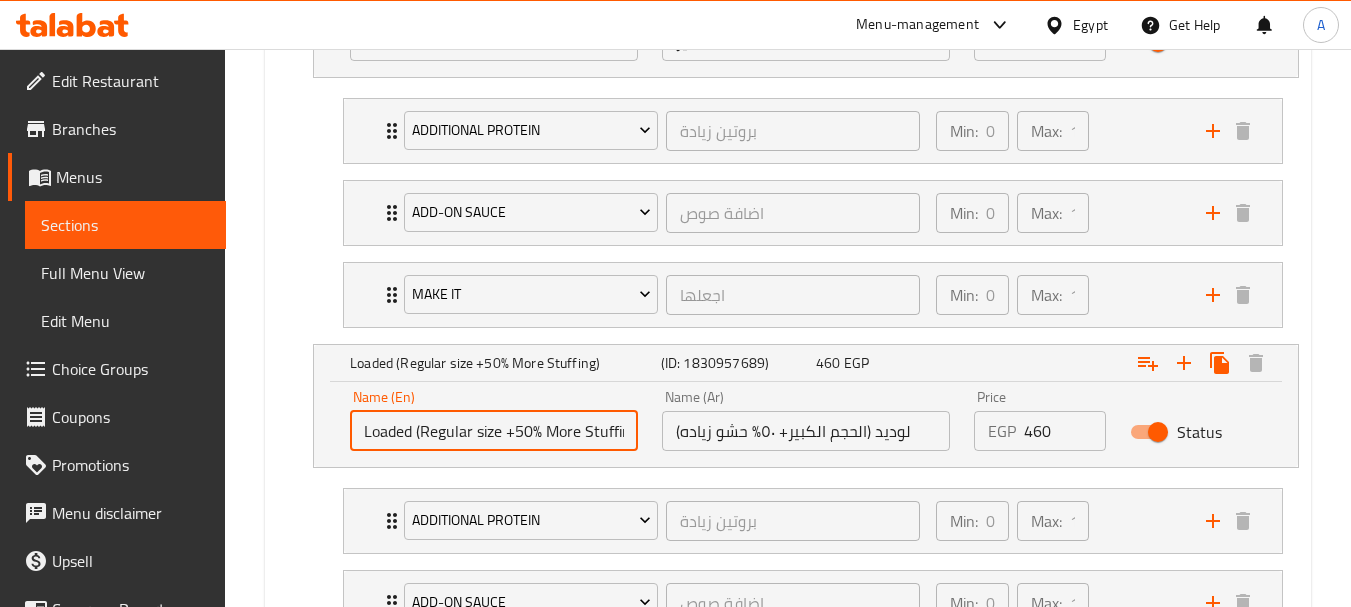 drag, startPoint x: 474, startPoint y: 437, endPoint x: 424, endPoint y: 448, distance: 51.1957 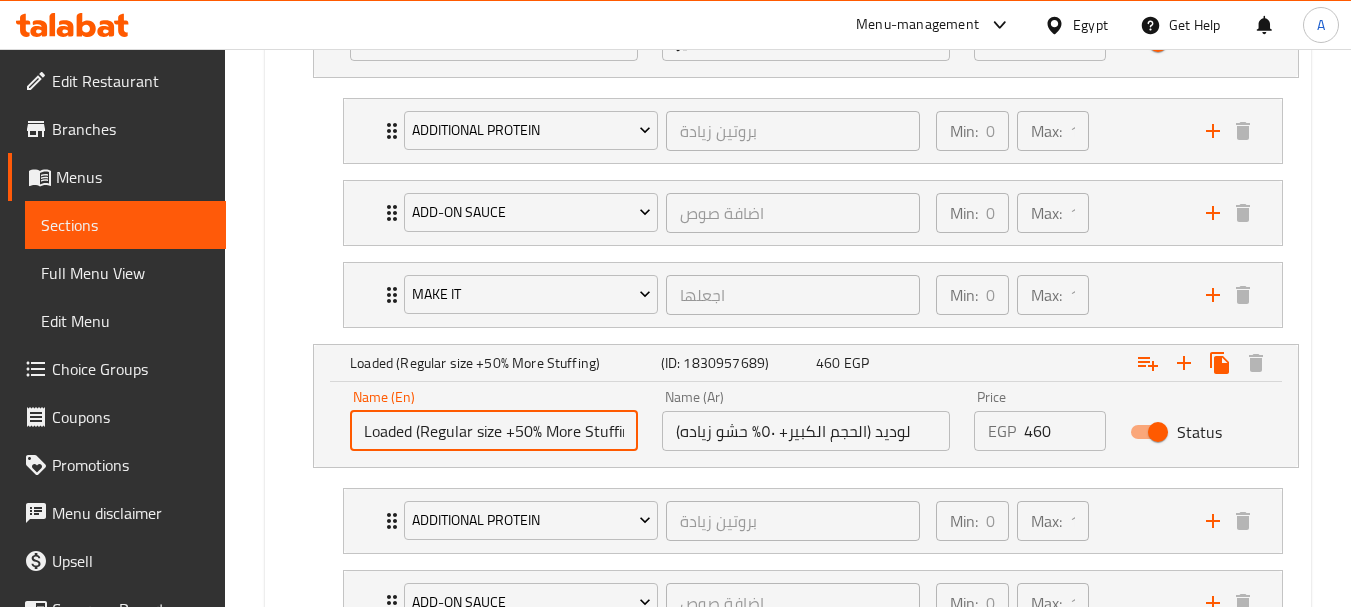 click on "Loaded (Regular size +50% More Stuffing)" at bounding box center [494, 431] 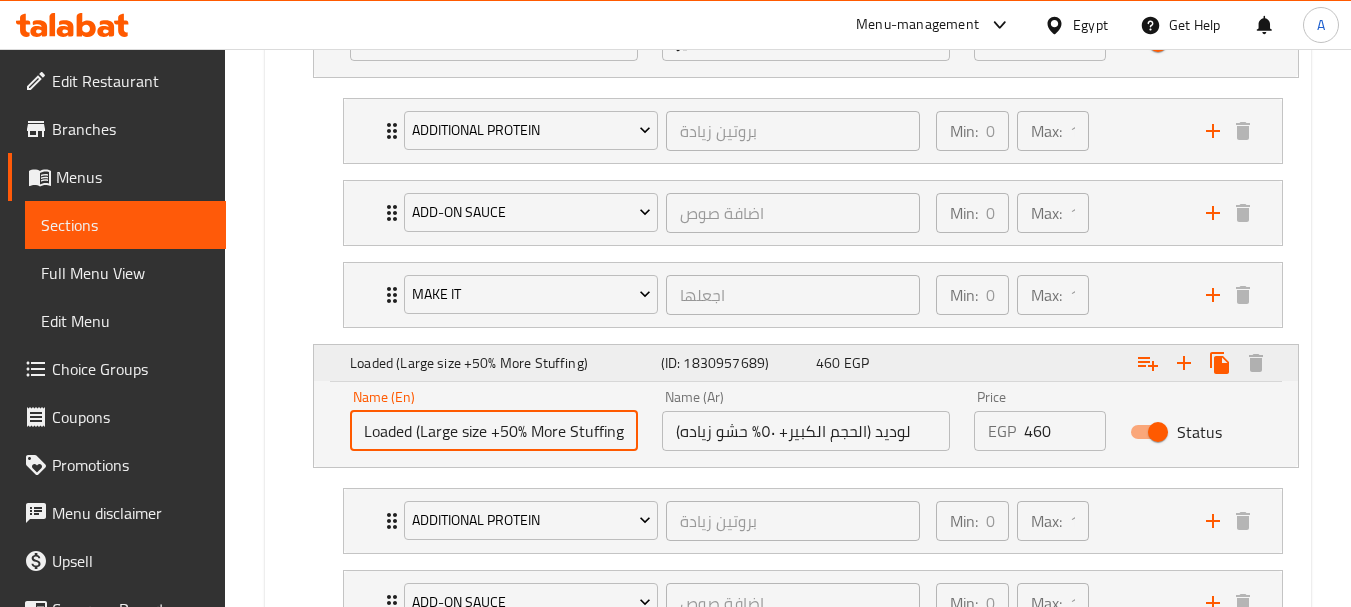 type on "Loaded (Large size +50% More Stuffing)" 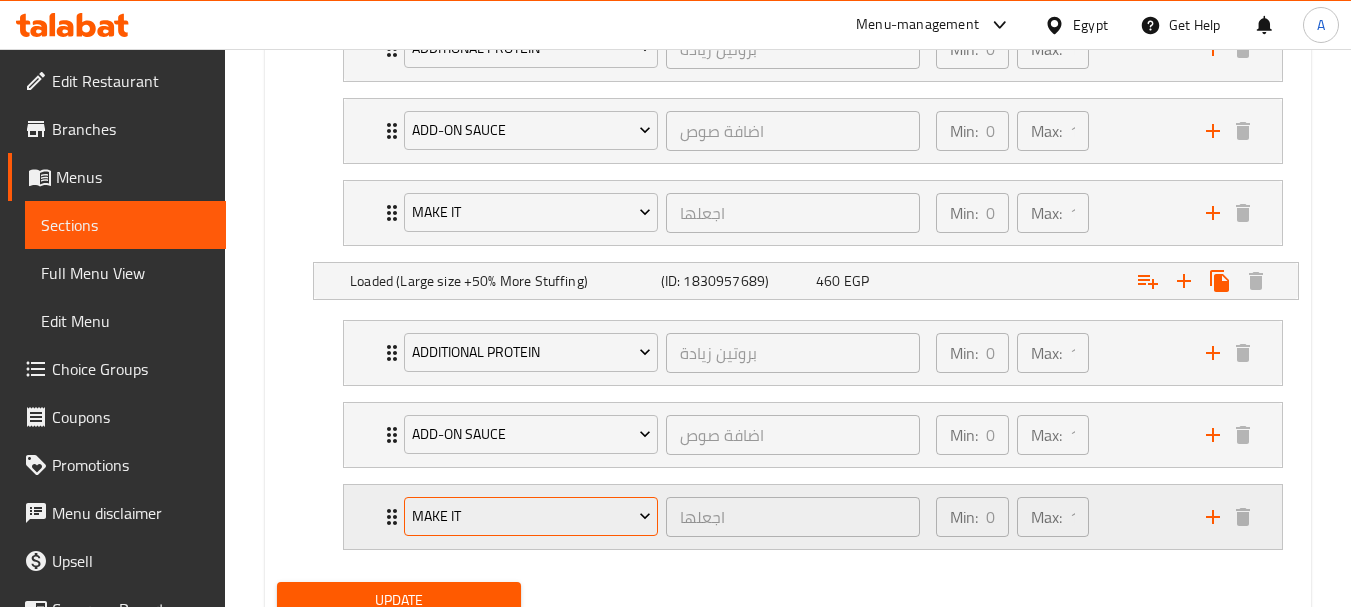 scroll, scrollTop: 1762, scrollLeft: 0, axis: vertical 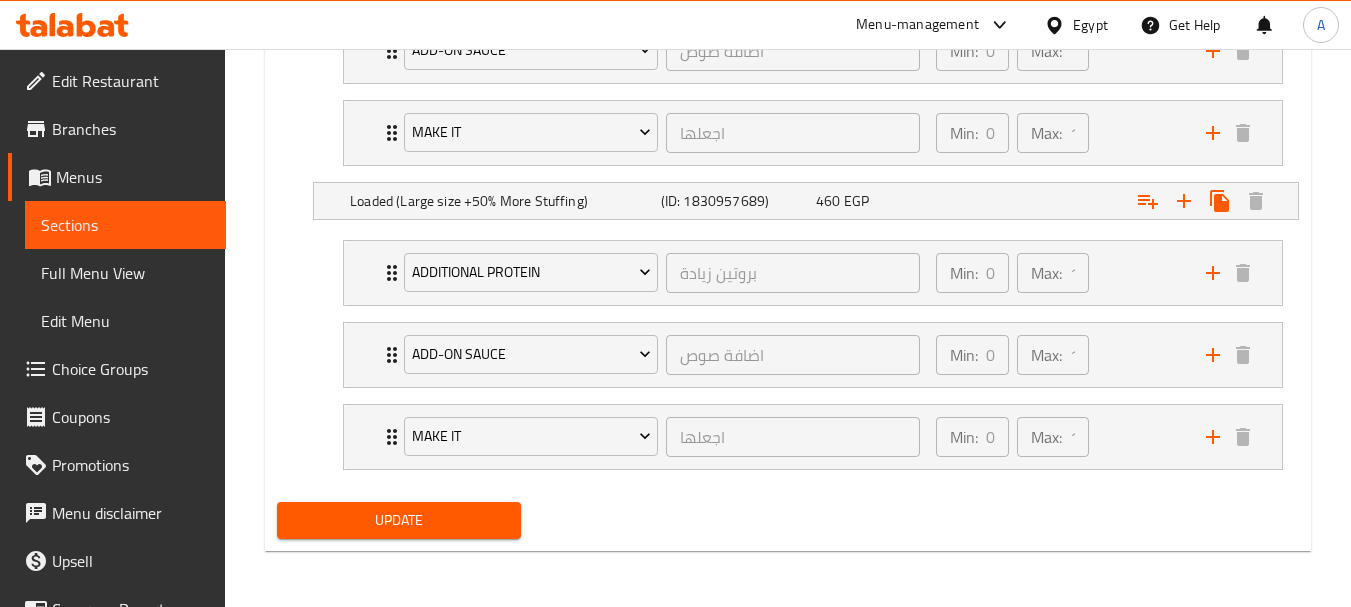 click on "Update" at bounding box center [398, 520] 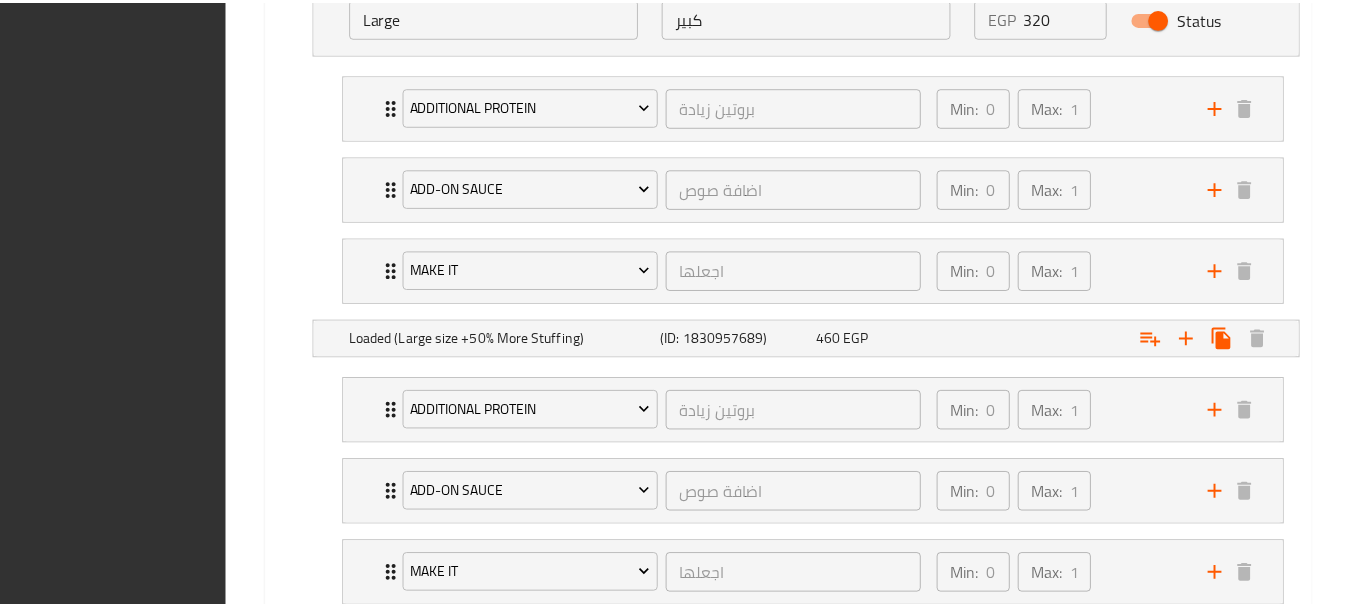 scroll, scrollTop: 1762, scrollLeft: 0, axis: vertical 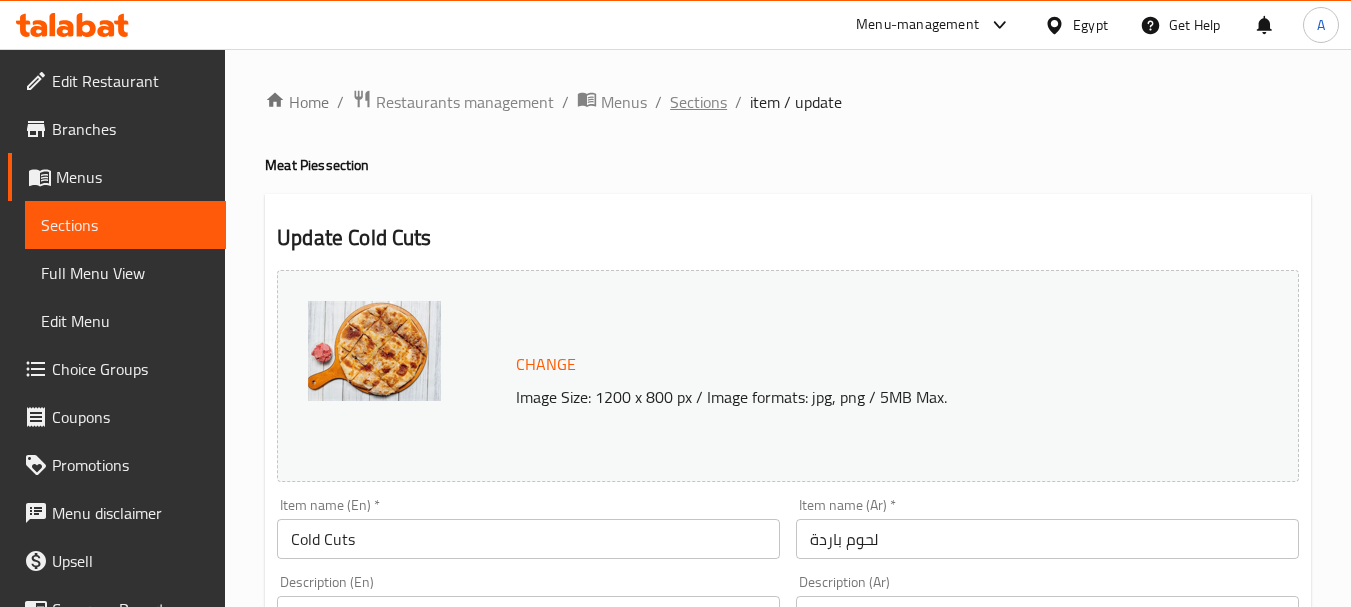 click on "Sections" at bounding box center [698, 102] 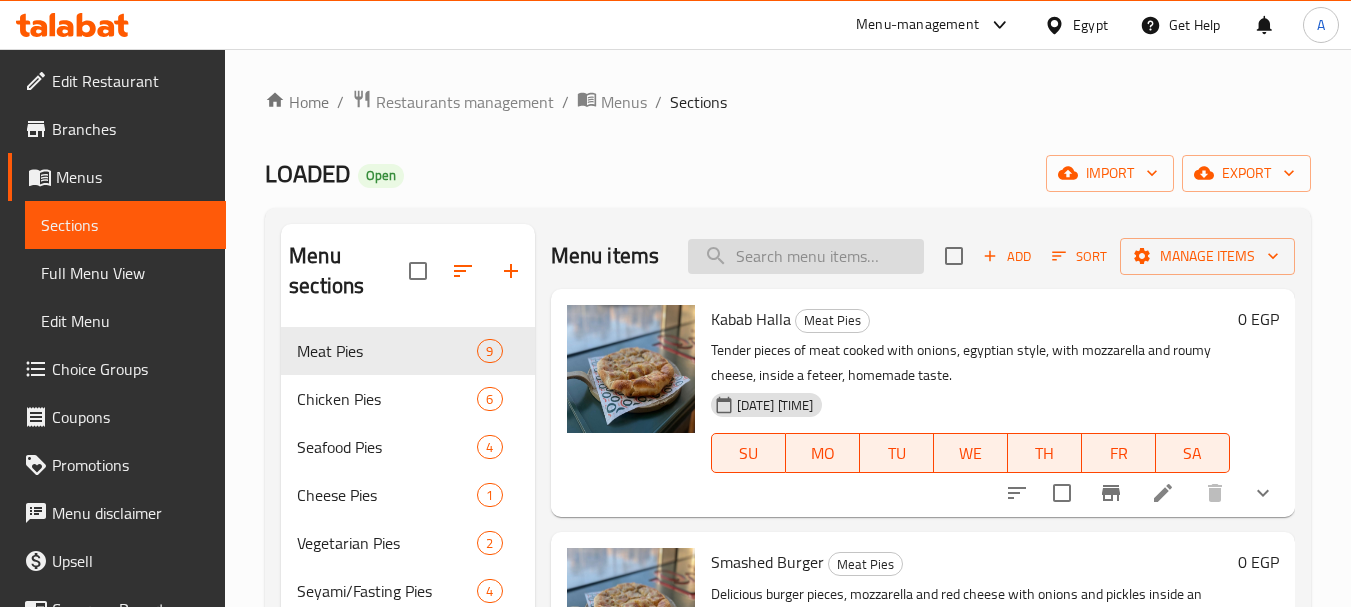 click at bounding box center (806, 256) 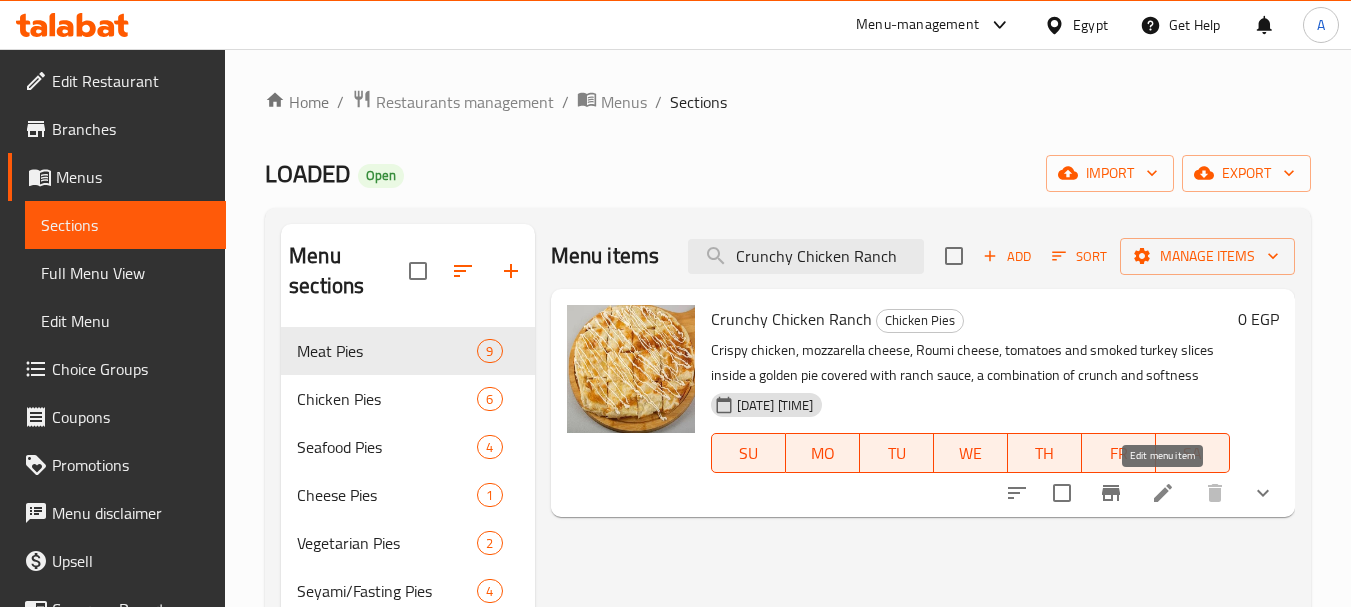 type on "Crunchy Chicken Ranch" 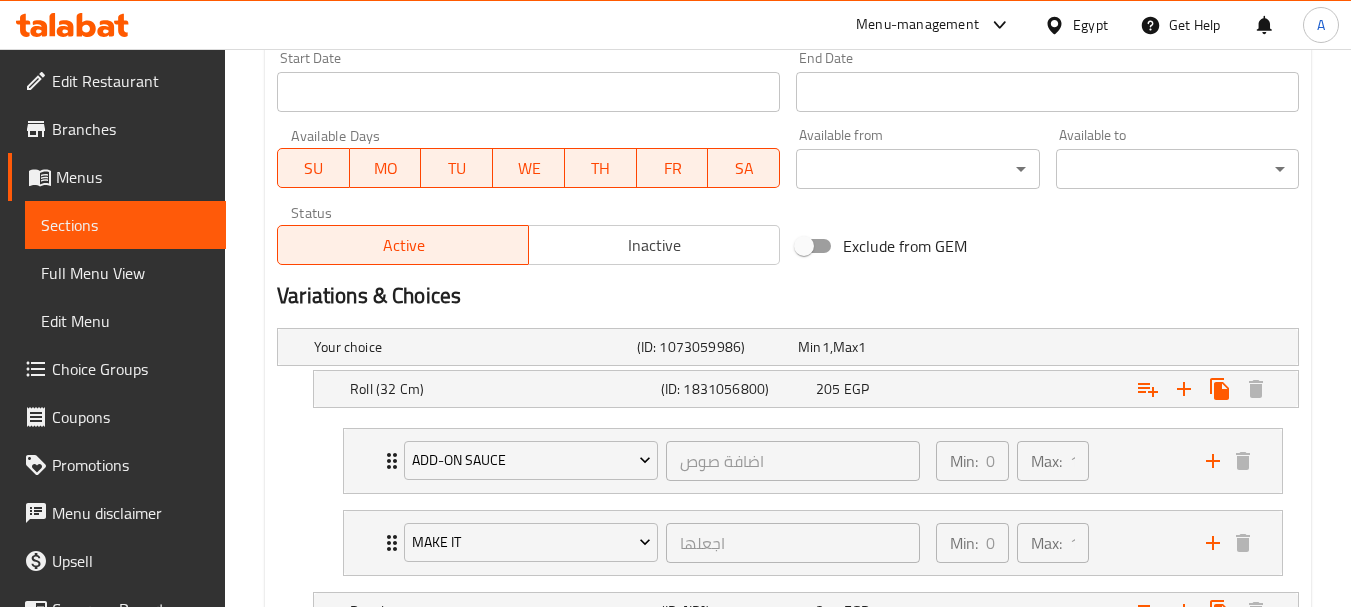 scroll, scrollTop: 1000, scrollLeft: 0, axis: vertical 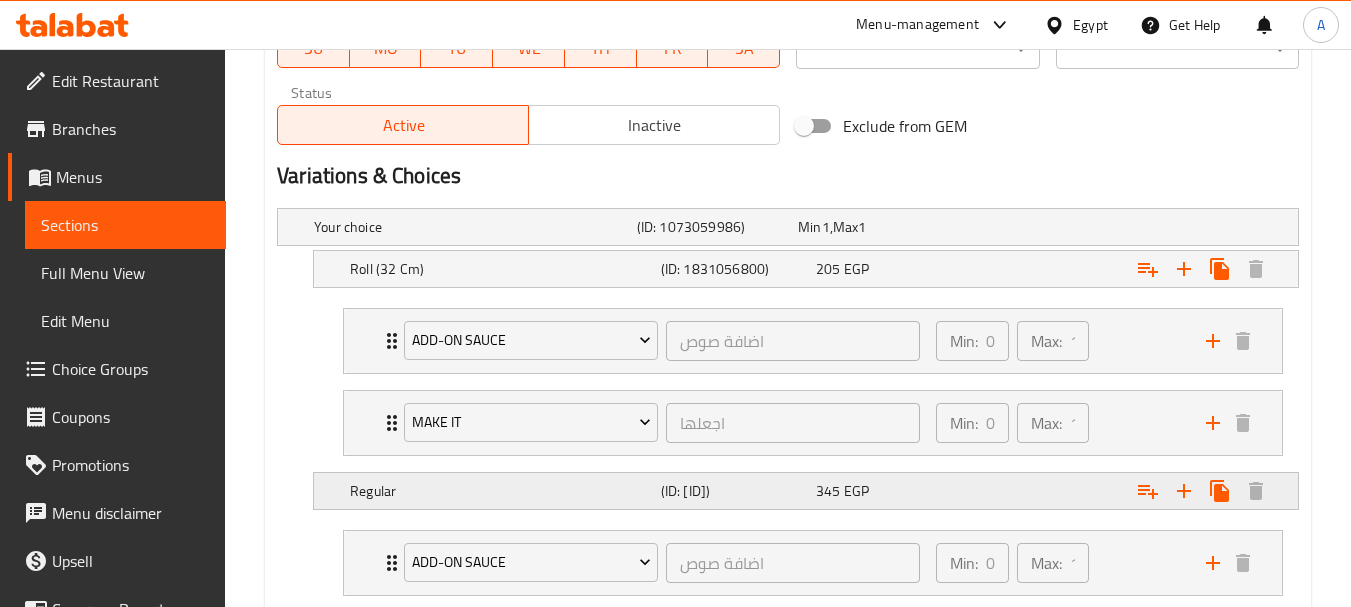 click on "(ID: [ID])" at bounding box center (713, 227) 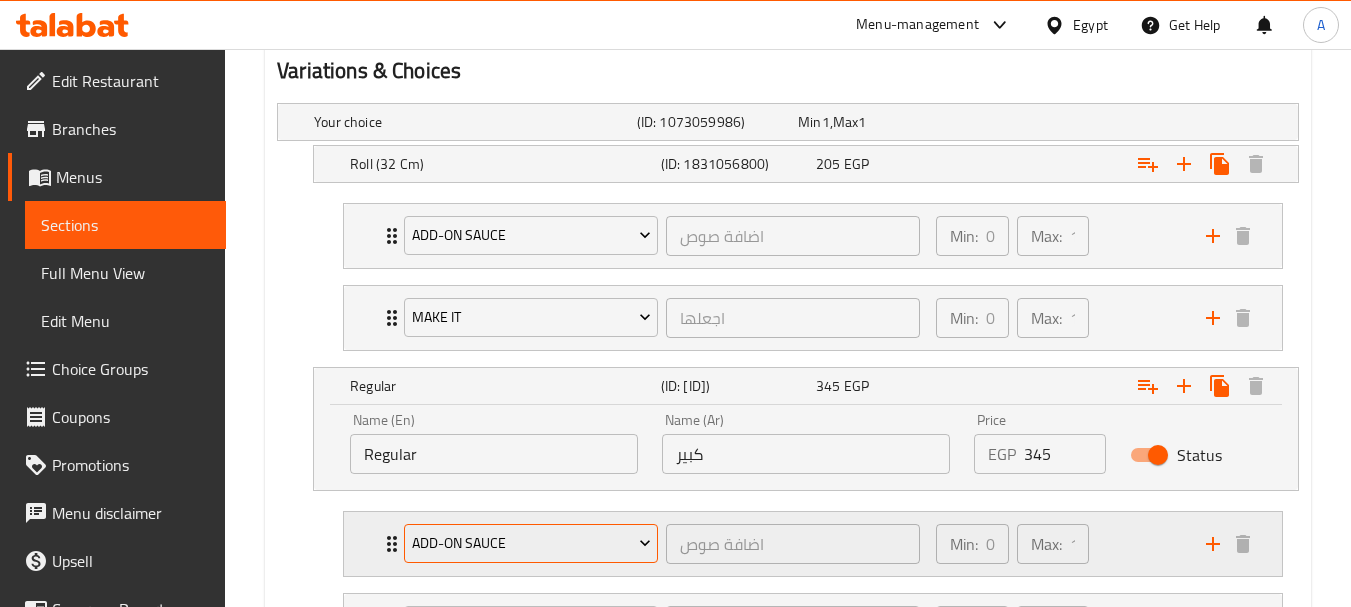 scroll, scrollTop: 1300, scrollLeft: 0, axis: vertical 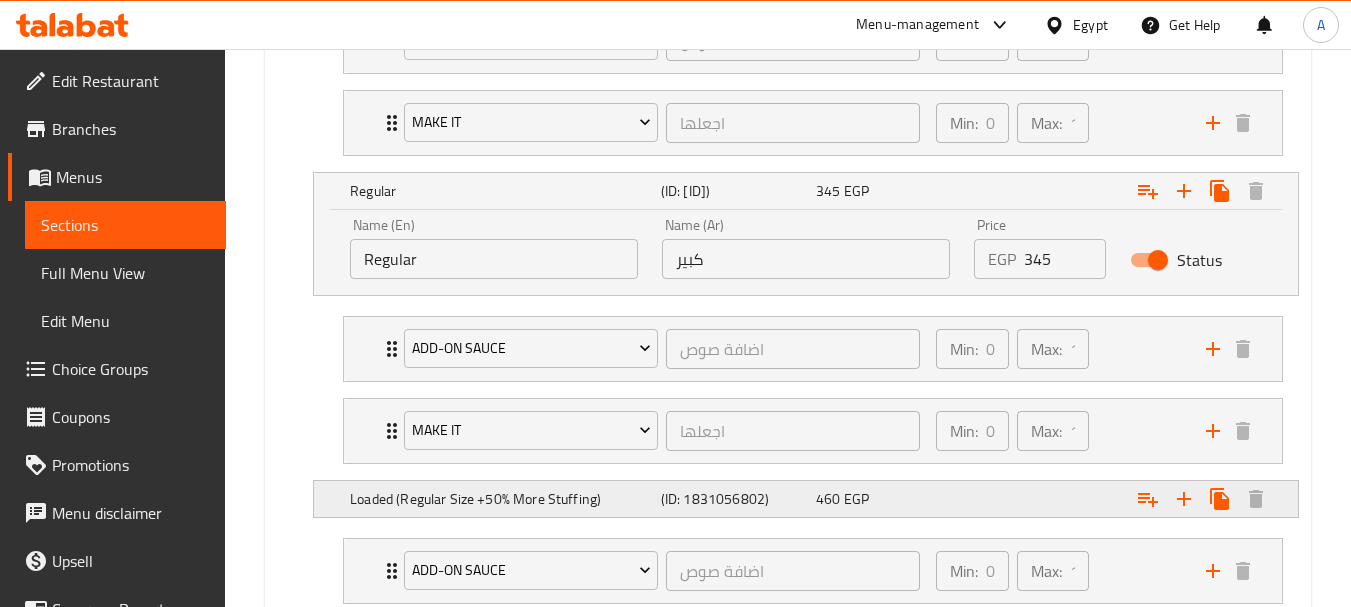 click on "Loaded (Regular Size +50% More Stuffing)" at bounding box center (471, -73) 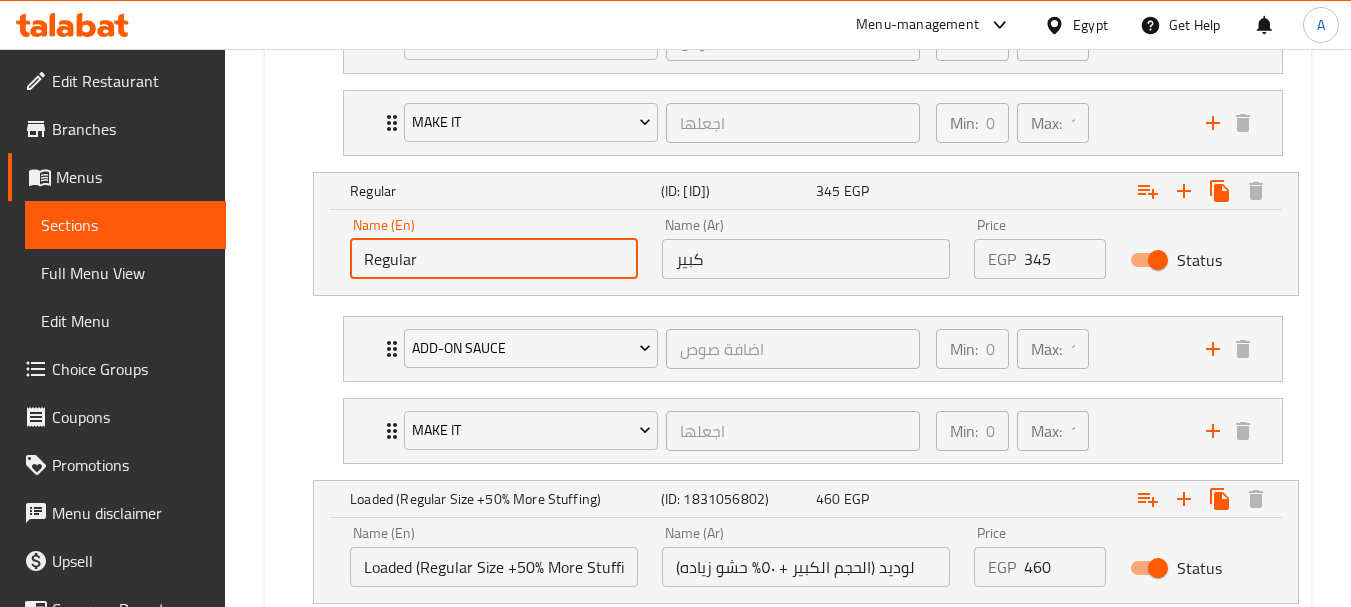 click on "Regular" at bounding box center (494, 259) 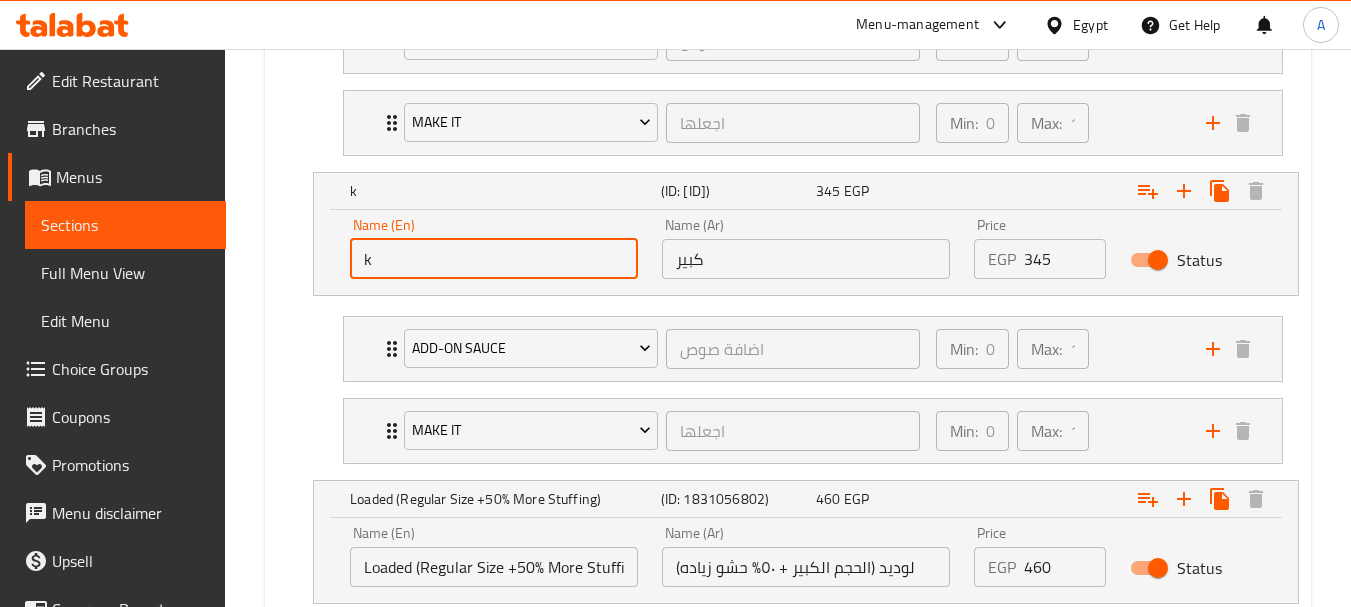click on "k" at bounding box center [494, 259] 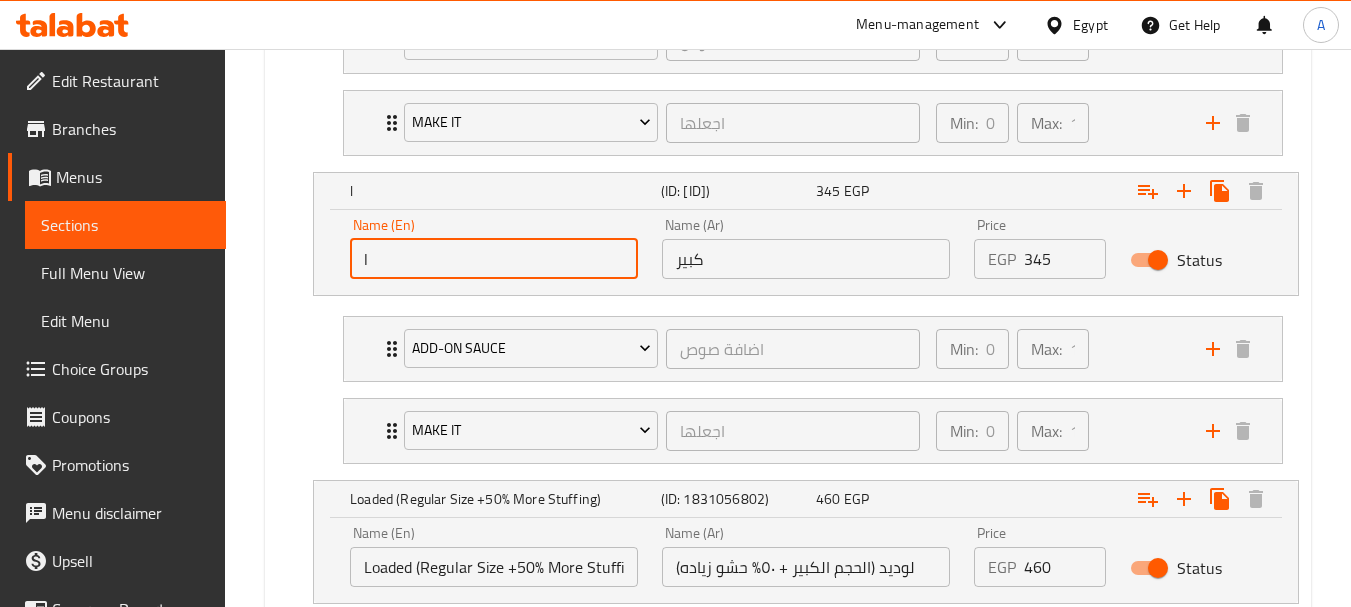 type on "Large" 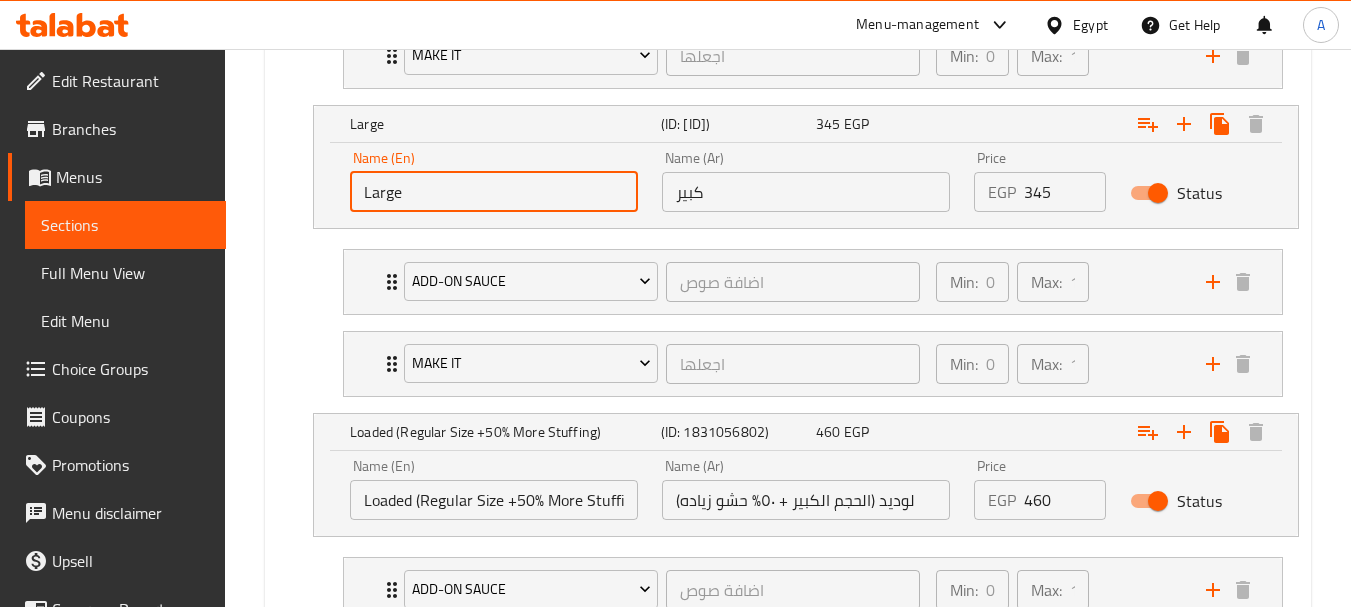 scroll, scrollTop: 1400, scrollLeft: 0, axis: vertical 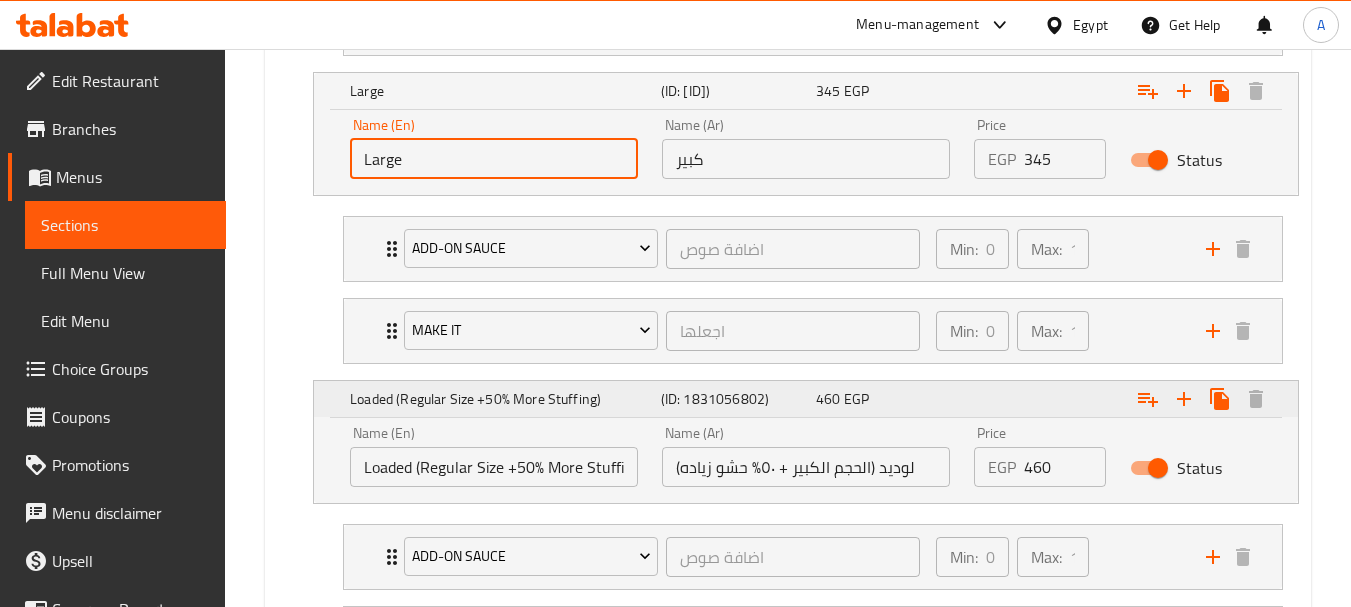 click on "Loaded (Regular Size +50% More Stuffing)" at bounding box center (501, 91) 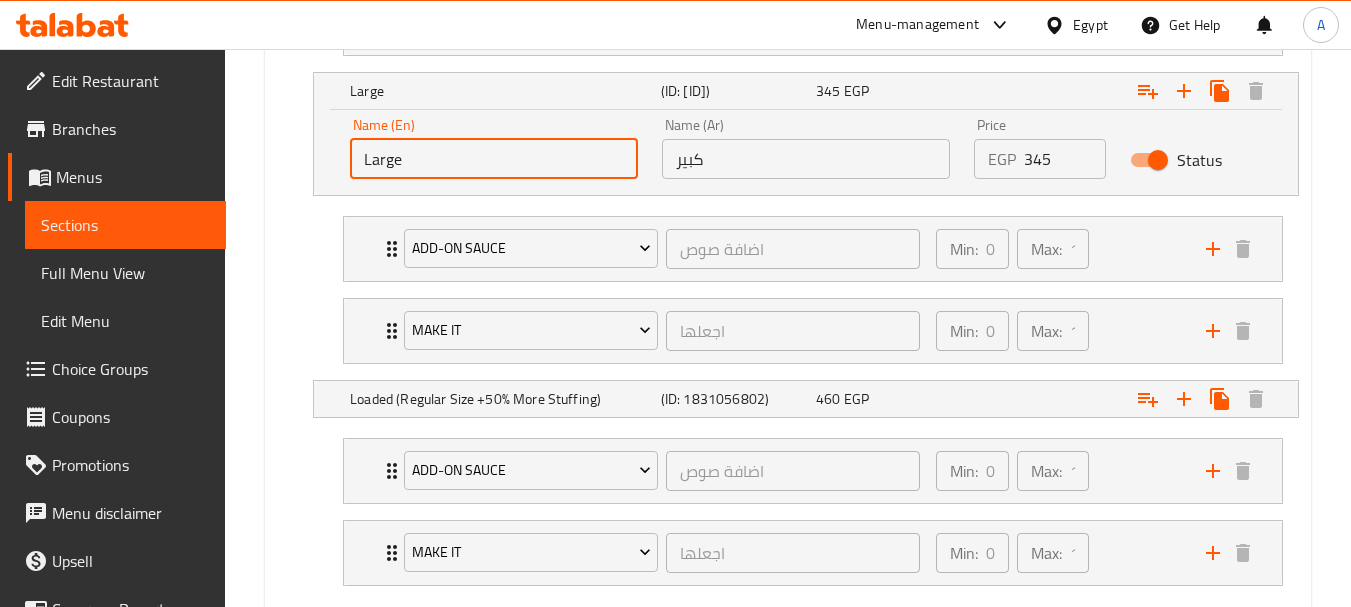 click on "Large" at bounding box center [494, 159] 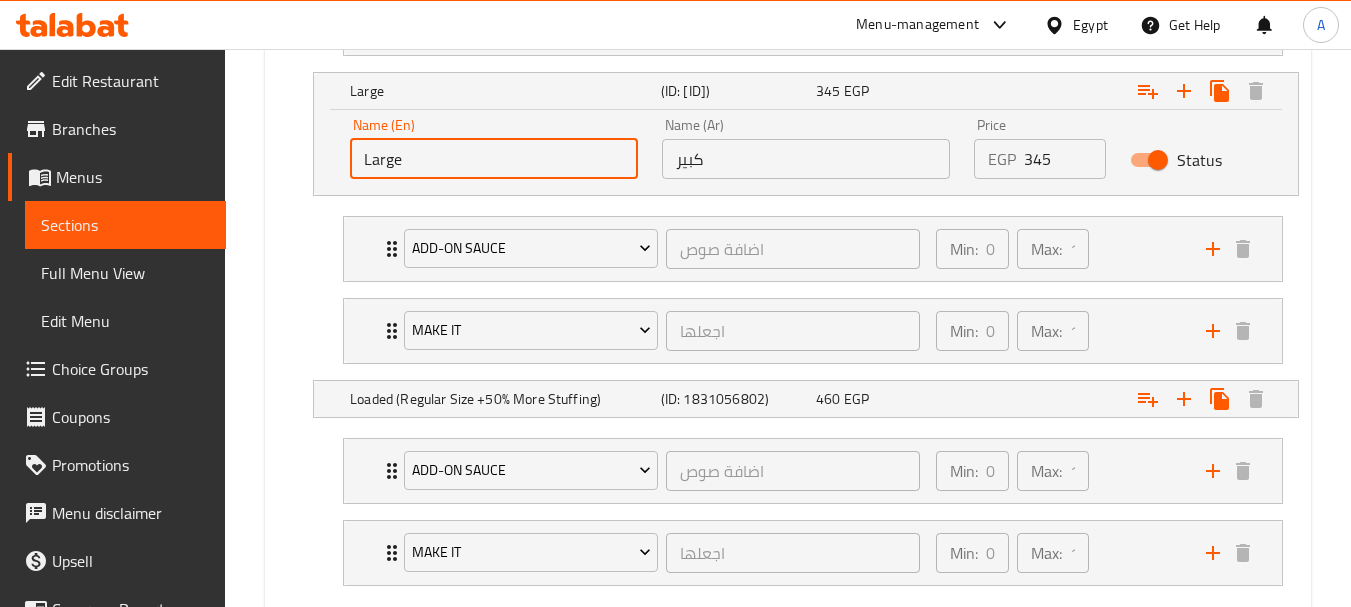 click on "Large" at bounding box center [494, 159] 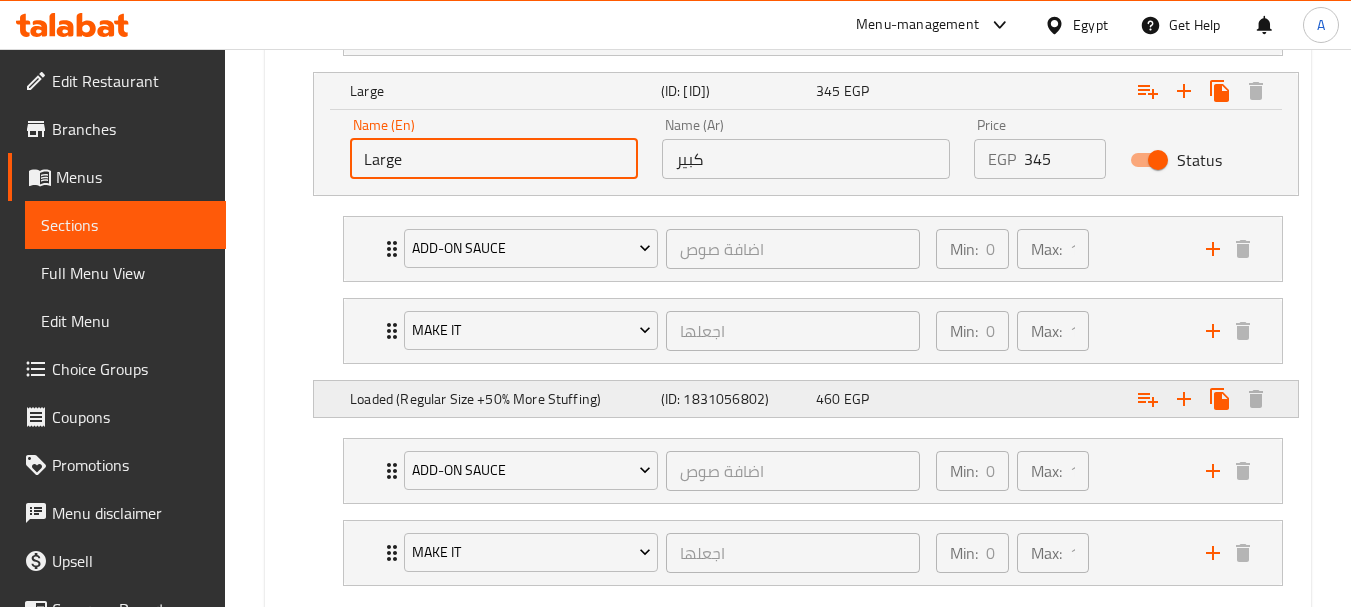 click on "Loaded (Regular Size +50% More Stuffing)" at bounding box center (471, -173) 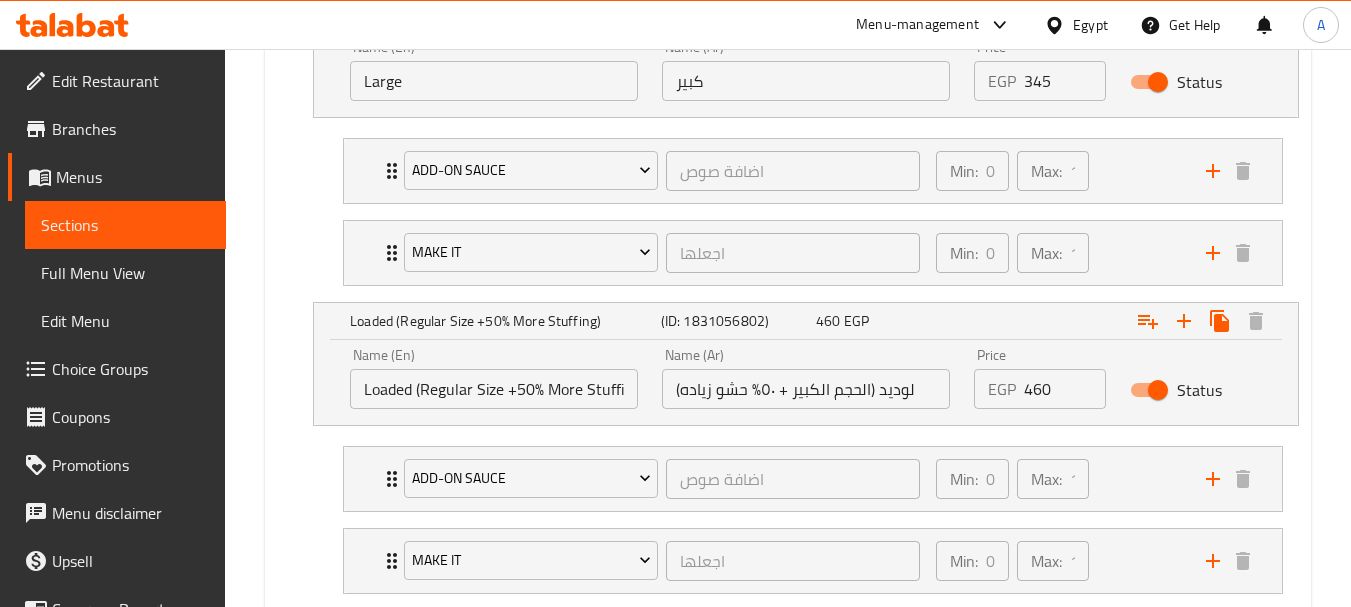 scroll, scrollTop: 1500, scrollLeft: 0, axis: vertical 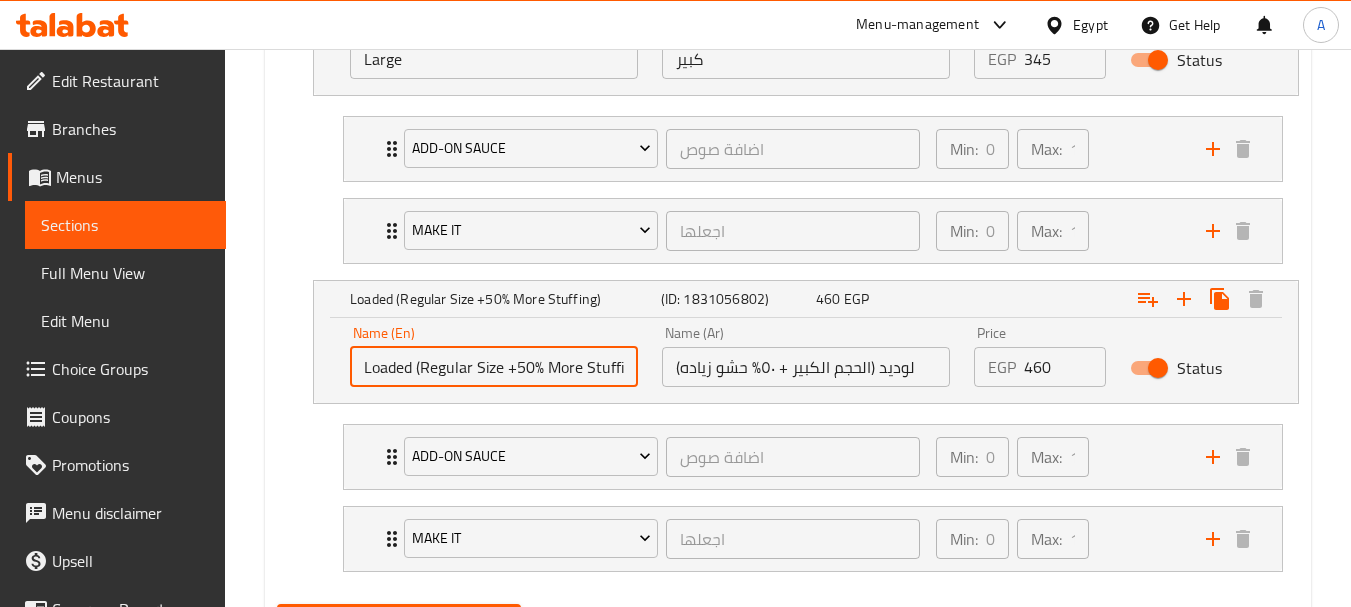 drag, startPoint x: 471, startPoint y: 375, endPoint x: 425, endPoint y: 375, distance: 46 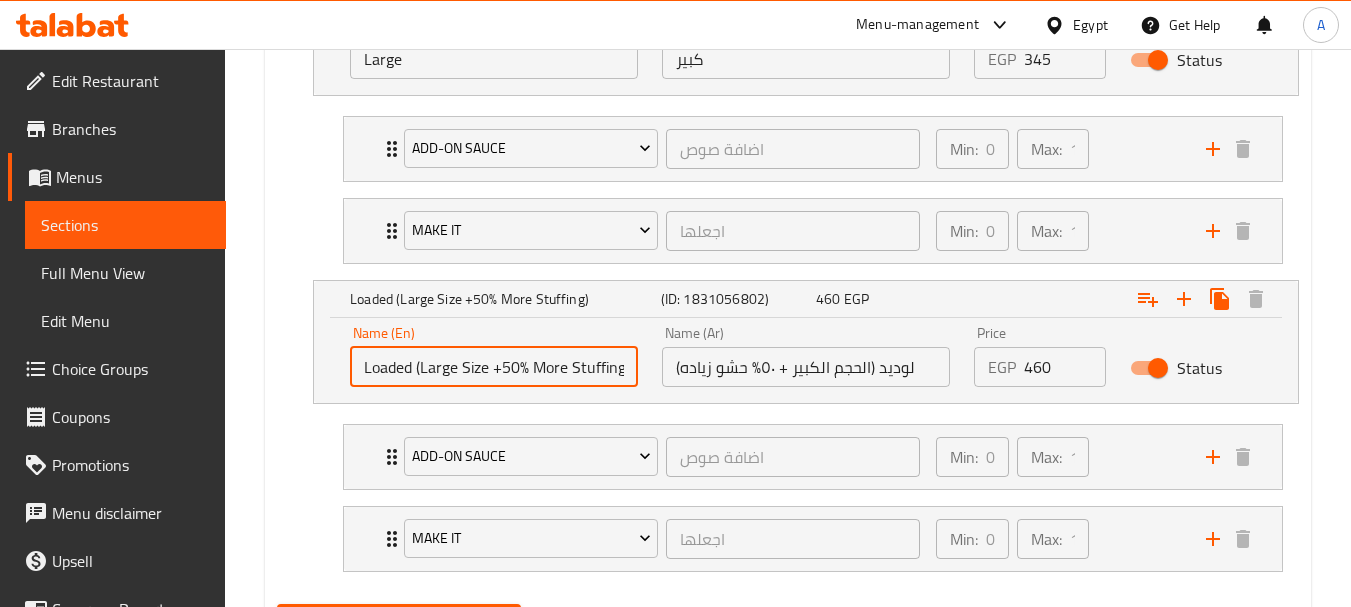 type on "Loaded (Large Size +50% More Stuffing)" 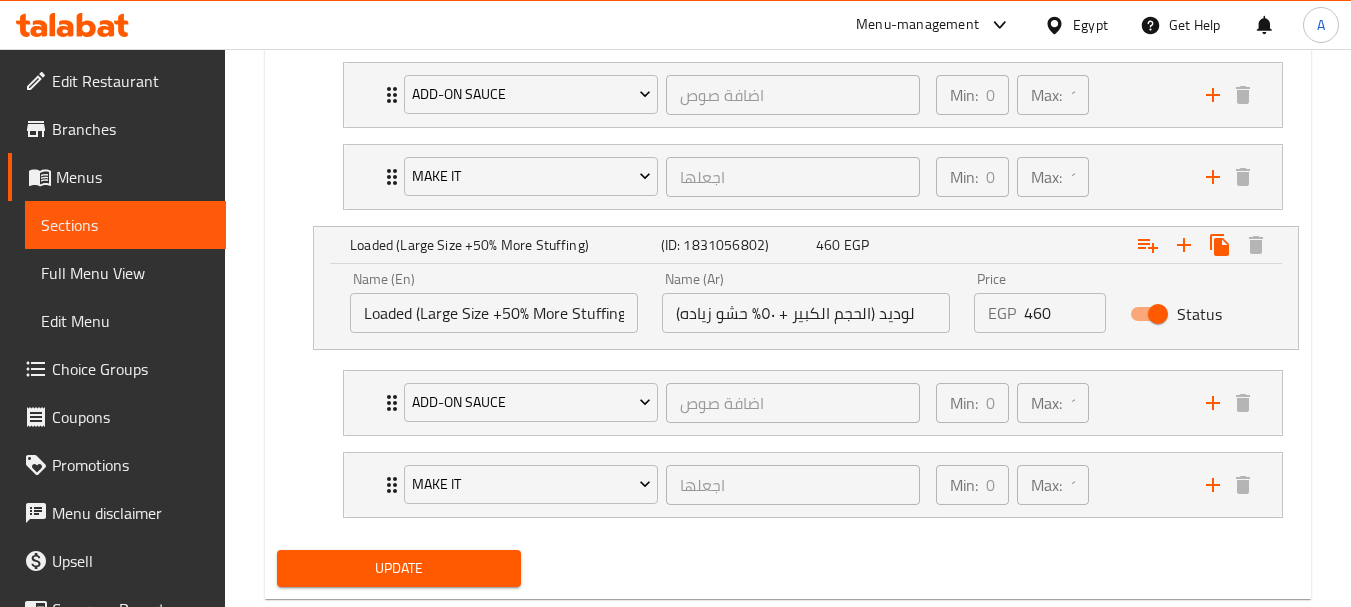 scroll, scrollTop: 1602, scrollLeft: 0, axis: vertical 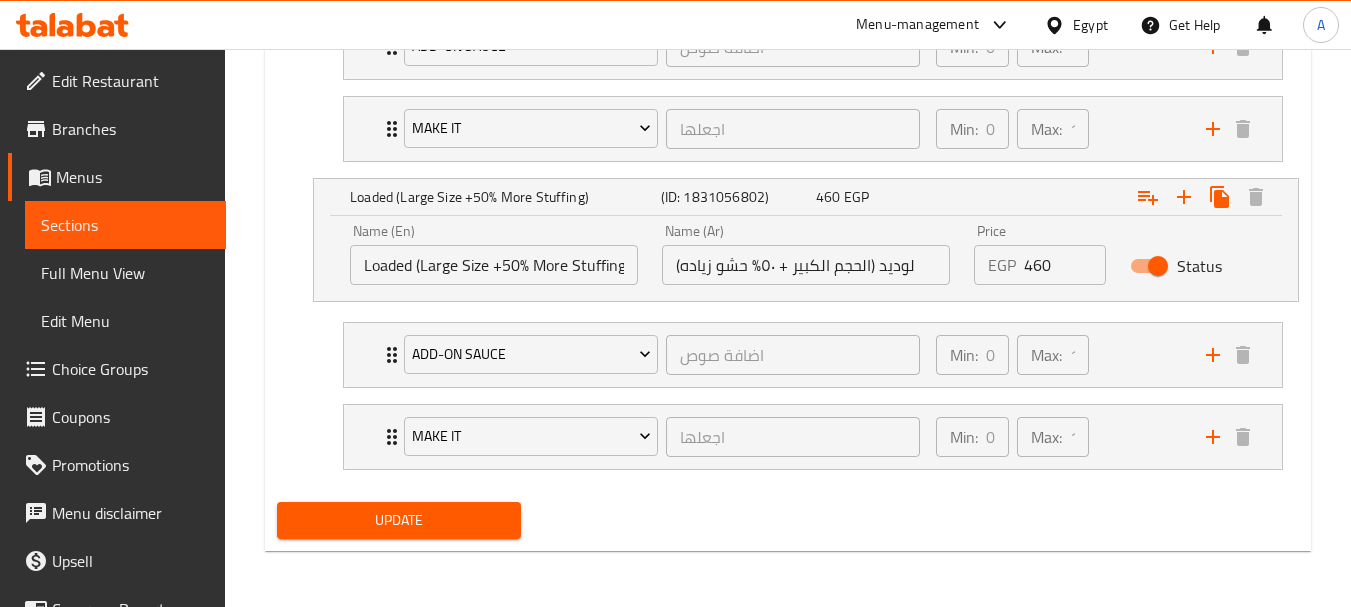 click on "Update" at bounding box center [398, 520] 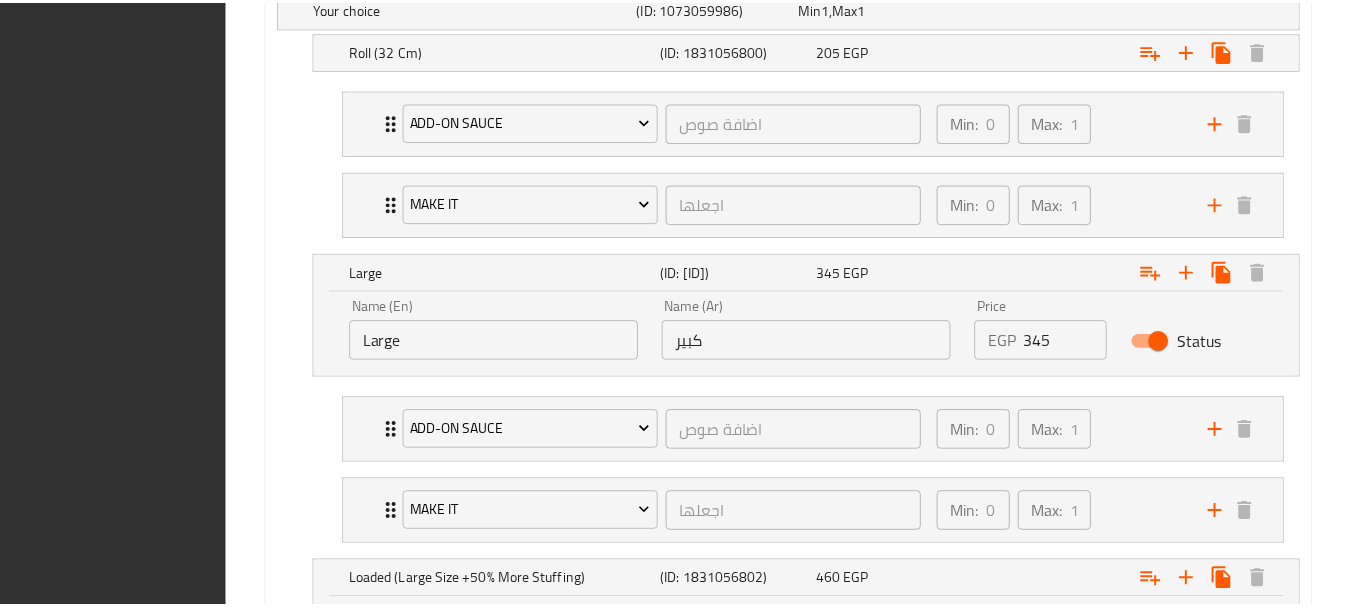 scroll, scrollTop: 1602, scrollLeft: 0, axis: vertical 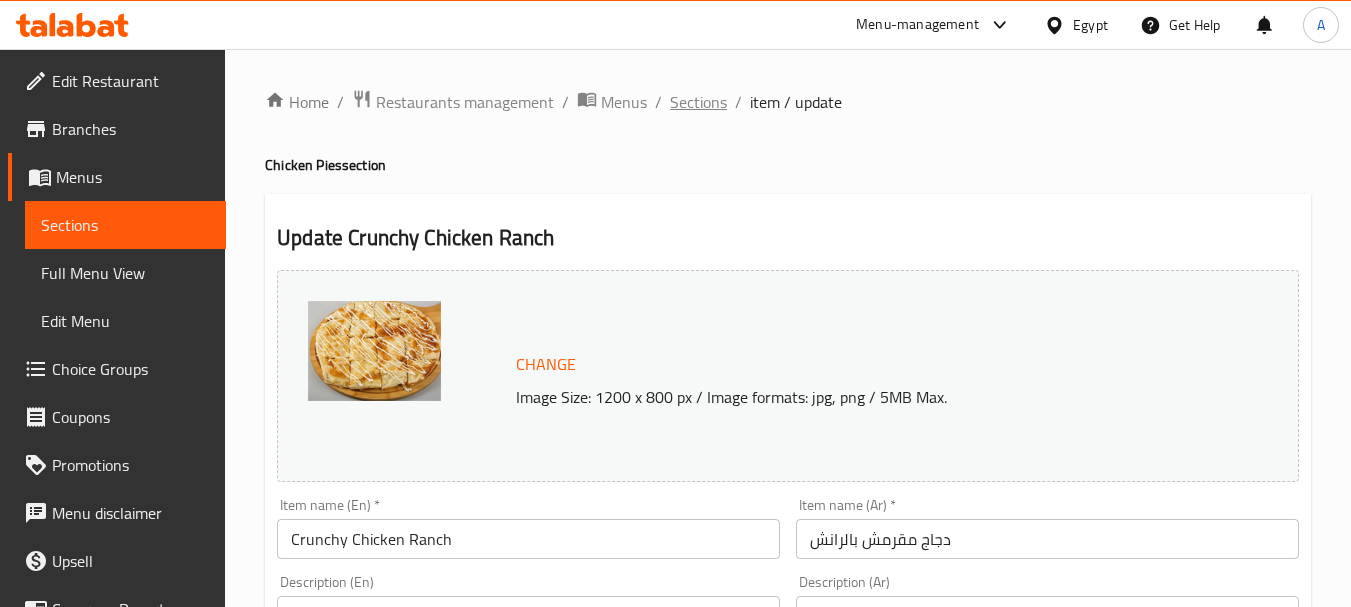 click on "Sections" at bounding box center [698, 102] 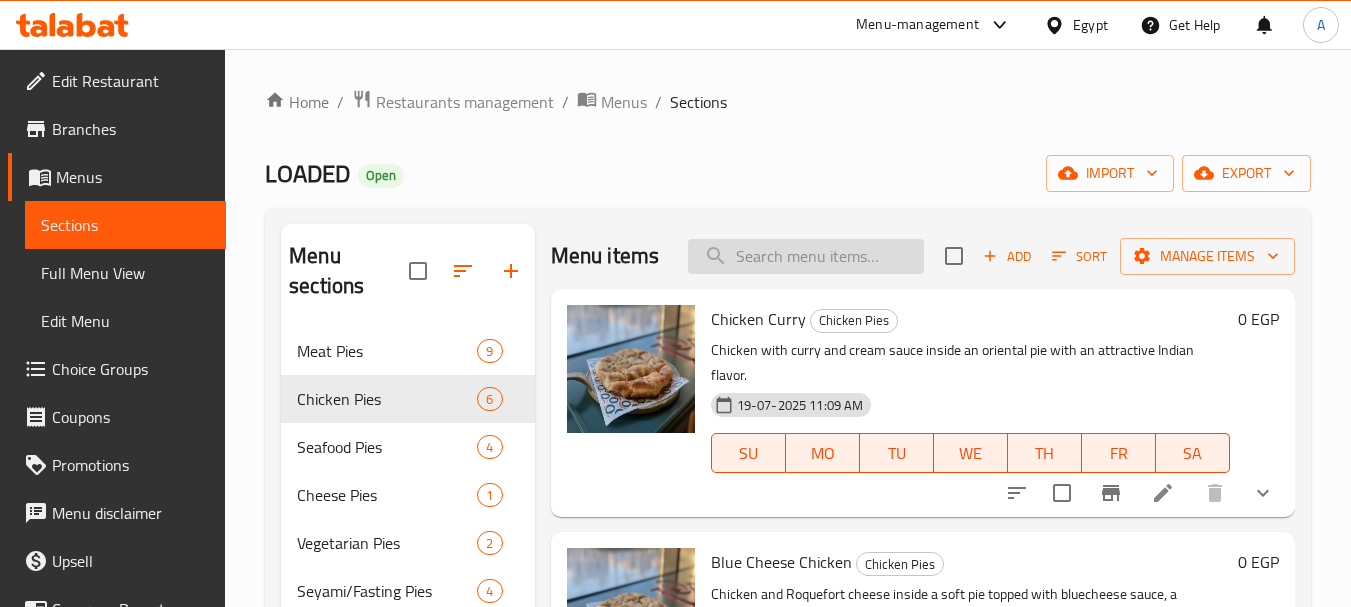 click at bounding box center [806, 256] 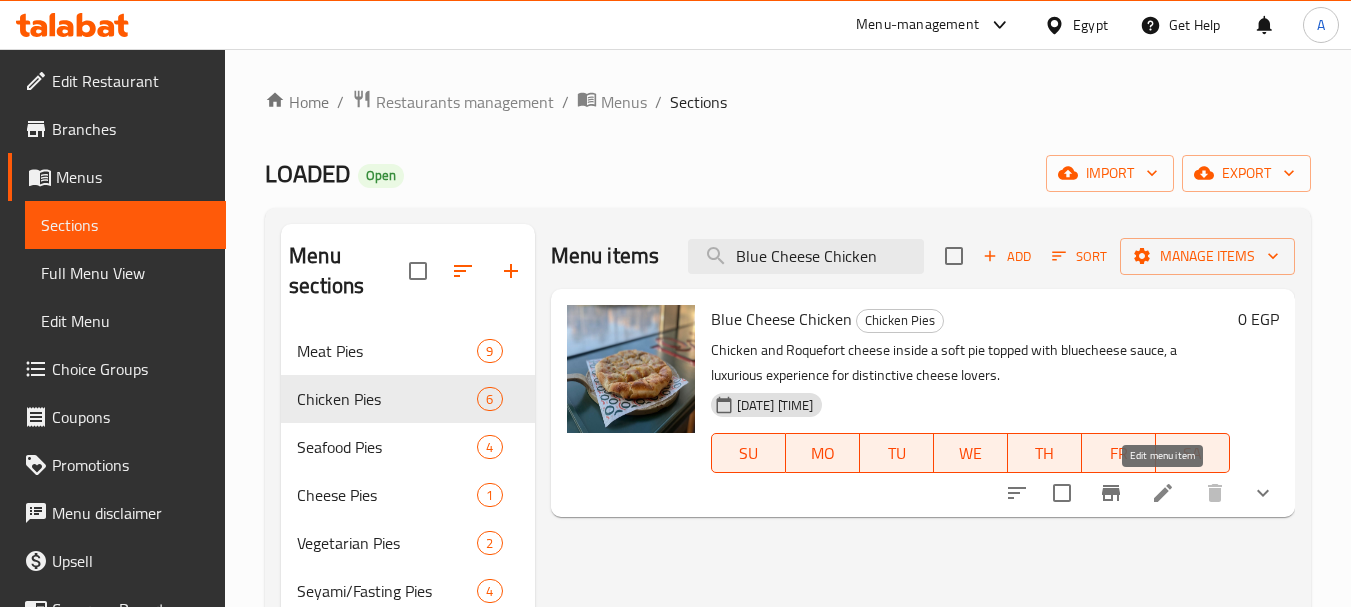 type on "Blue Cheese Chicken" 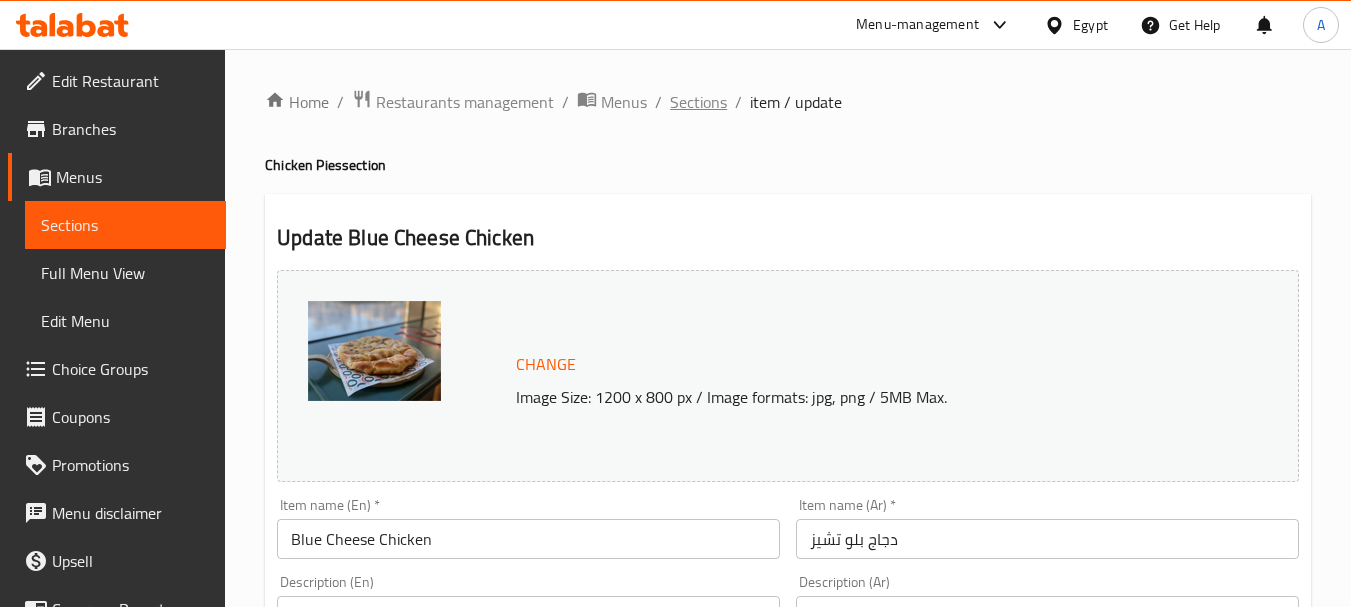 click on "Sections" at bounding box center (698, 102) 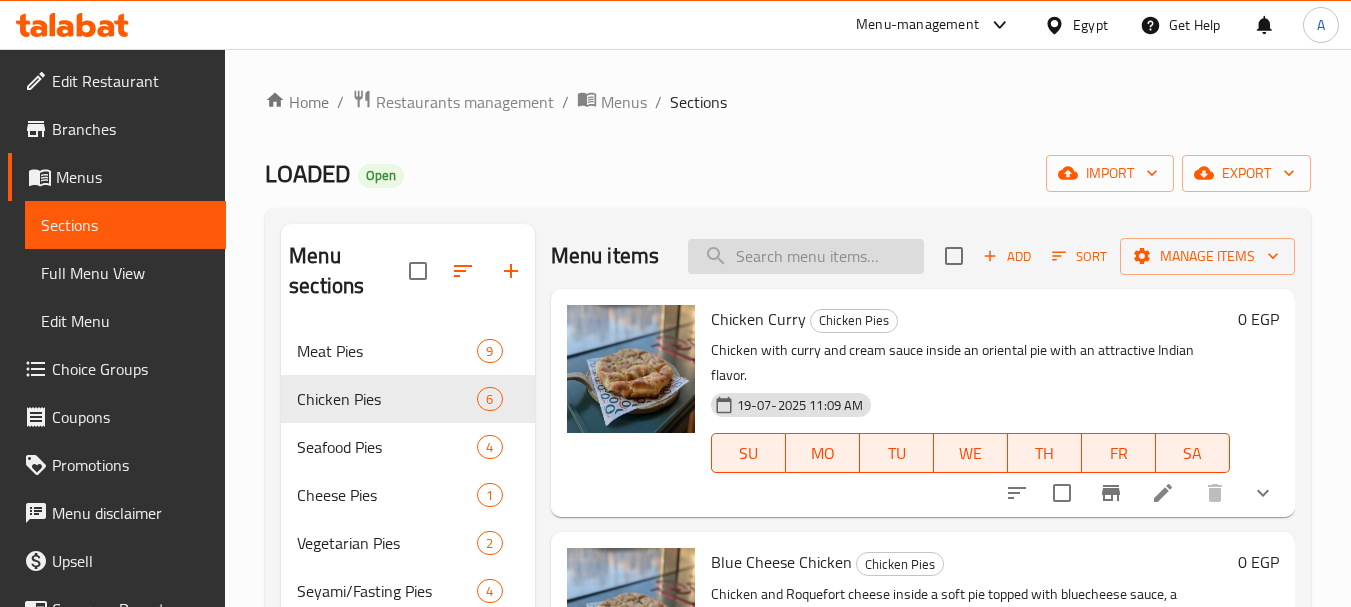 click at bounding box center (806, 256) 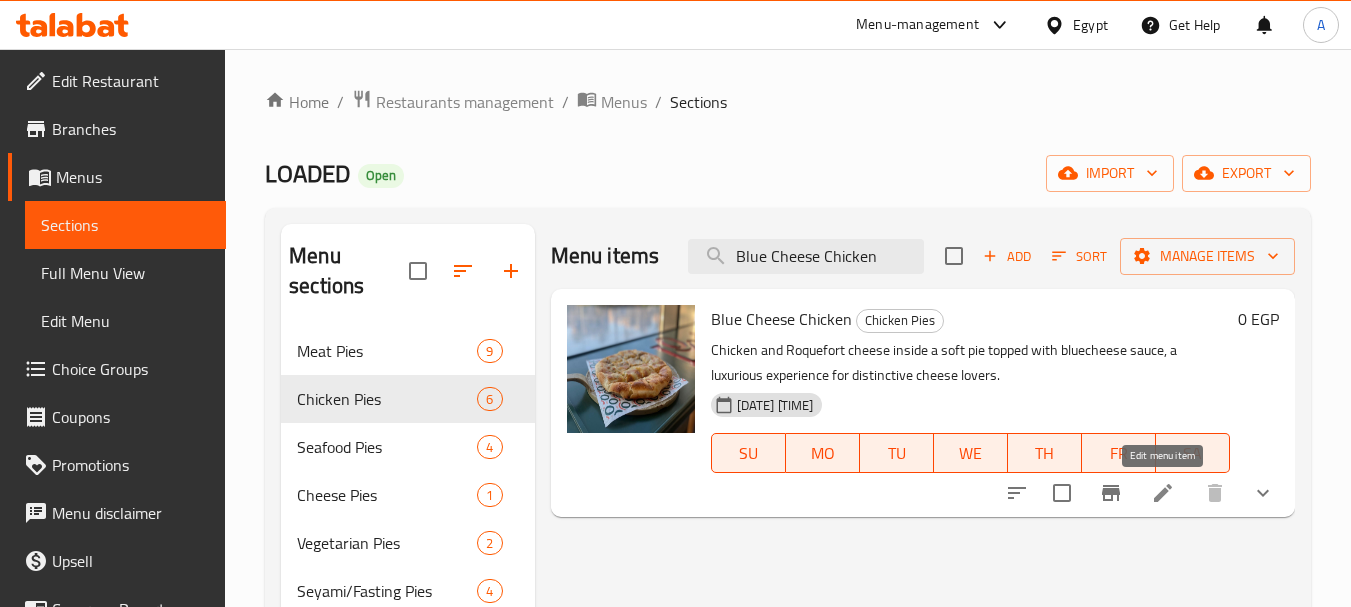 type on "Blue Cheese Chicken" 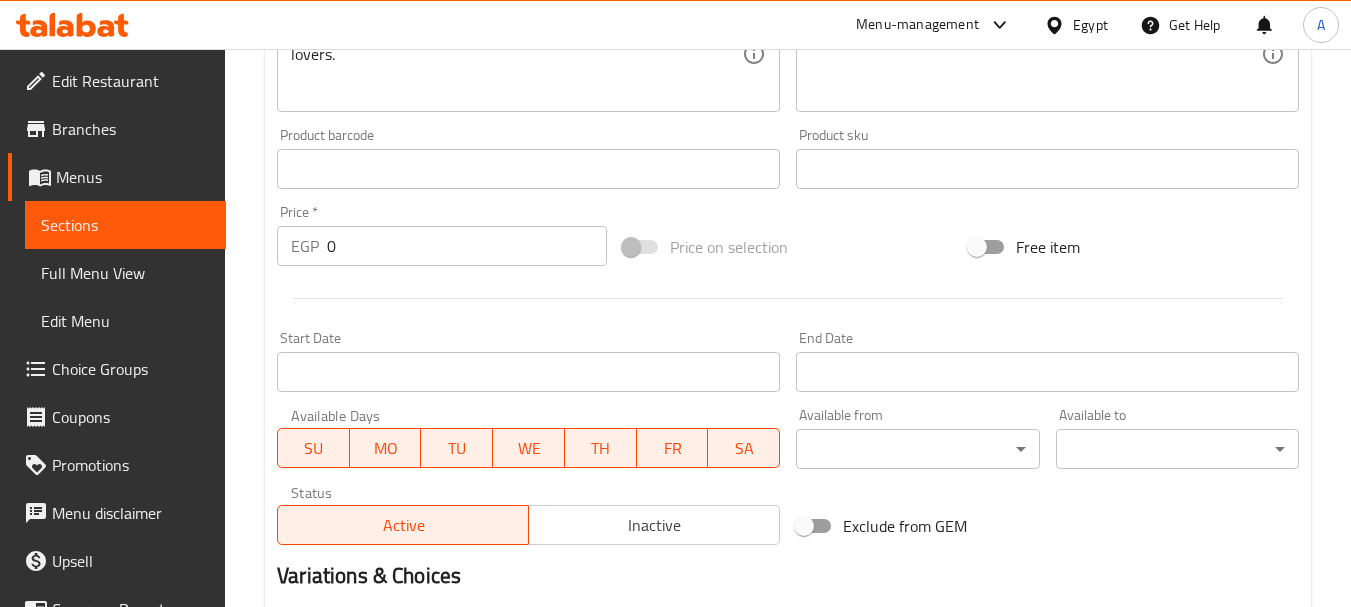 scroll, scrollTop: 1200, scrollLeft: 0, axis: vertical 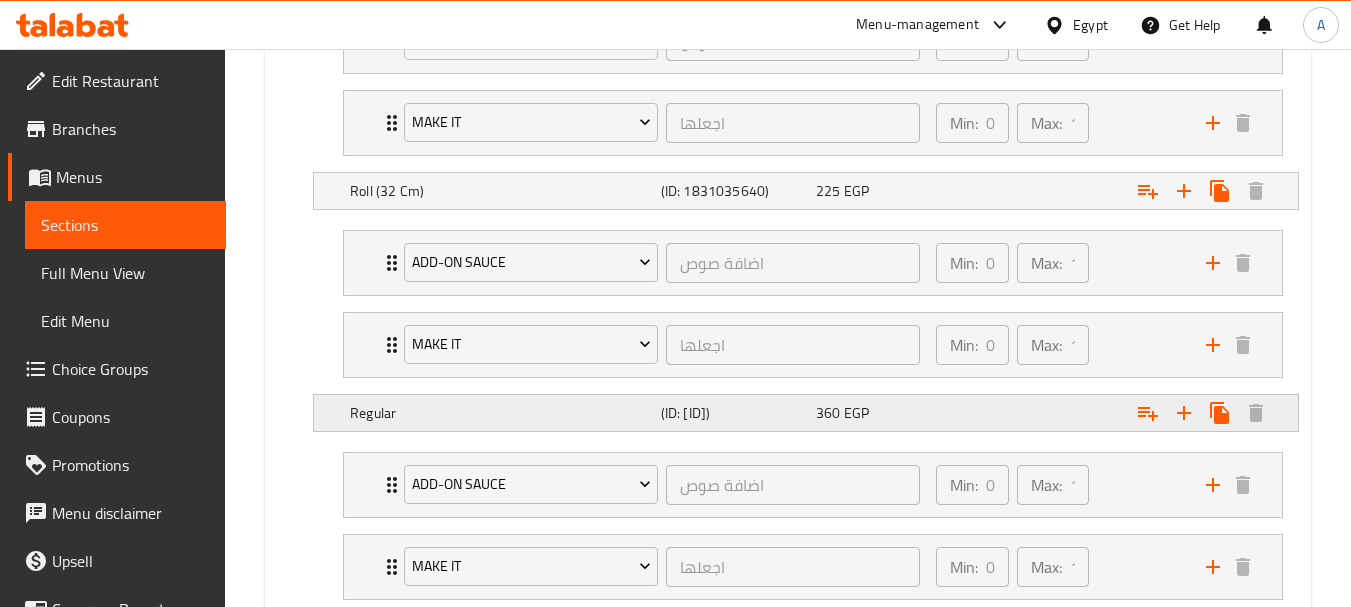 click on "Regular" at bounding box center [471, -73] 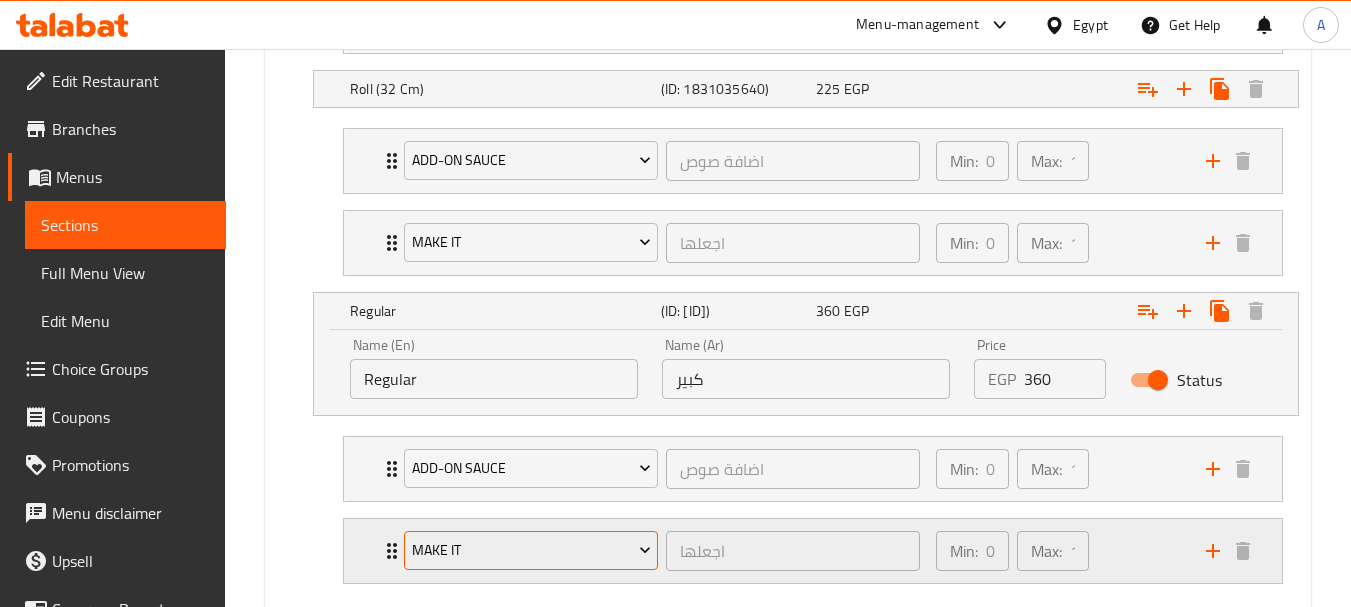 scroll, scrollTop: 1500, scrollLeft: 0, axis: vertical 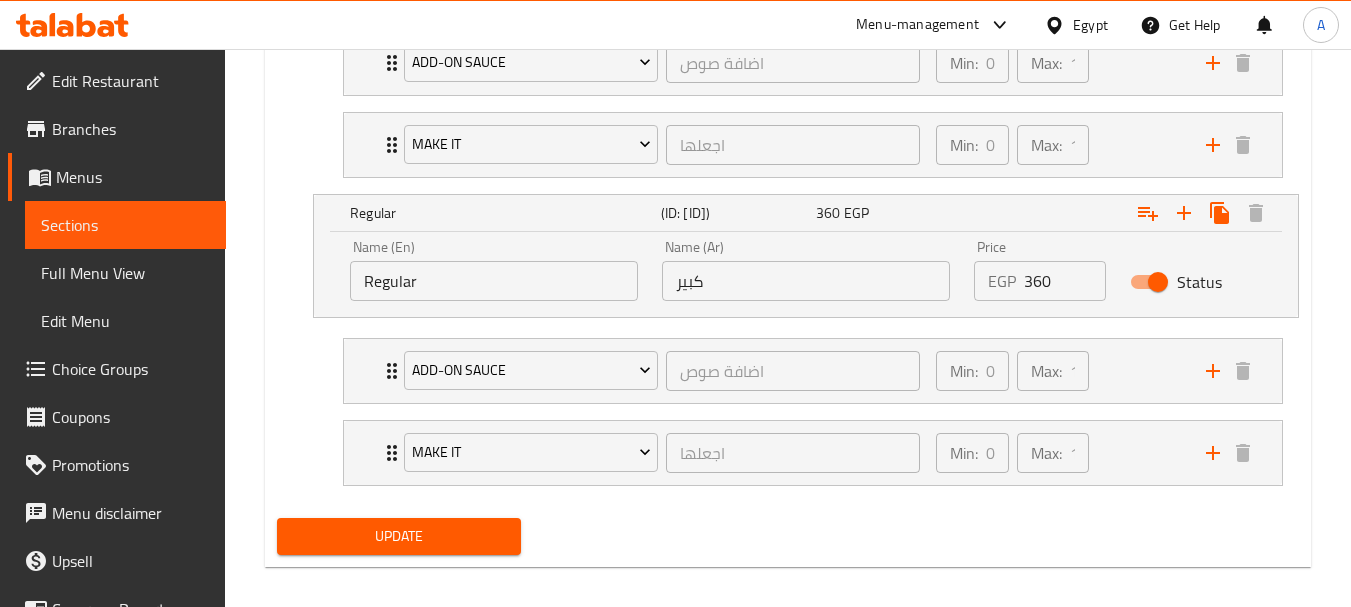 click on "Name (En) Regular Name (En)" at bounding box center [494, 270] 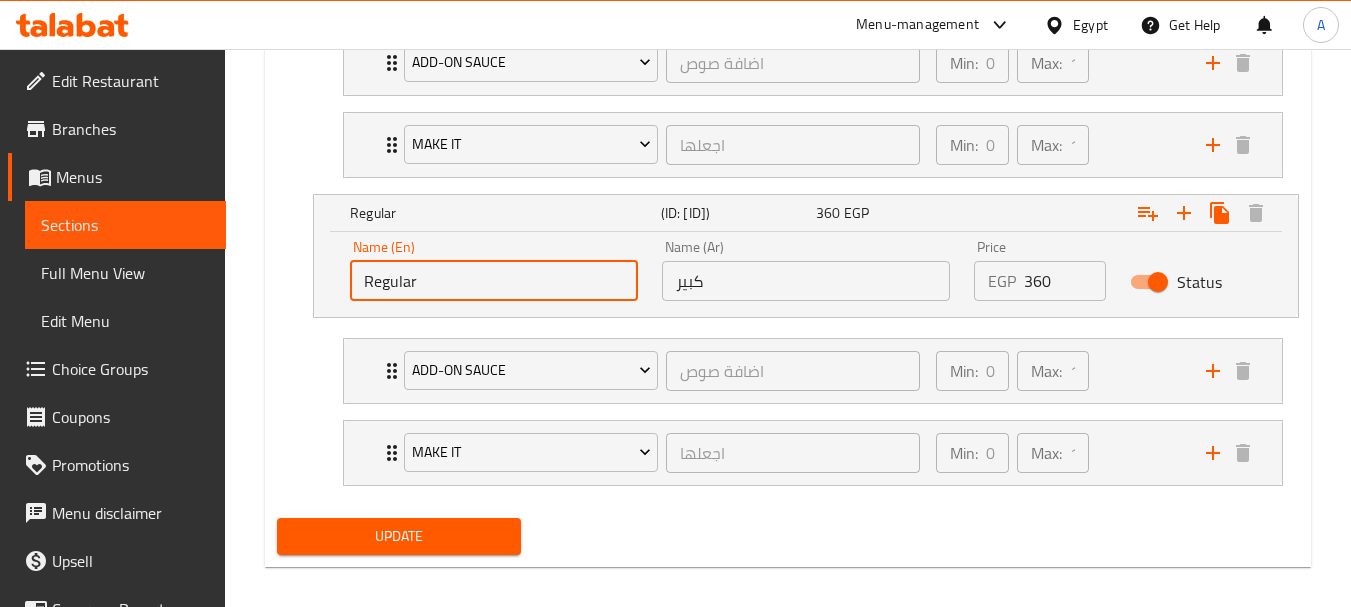 click on "Regular" at bounding box center (494, 281) 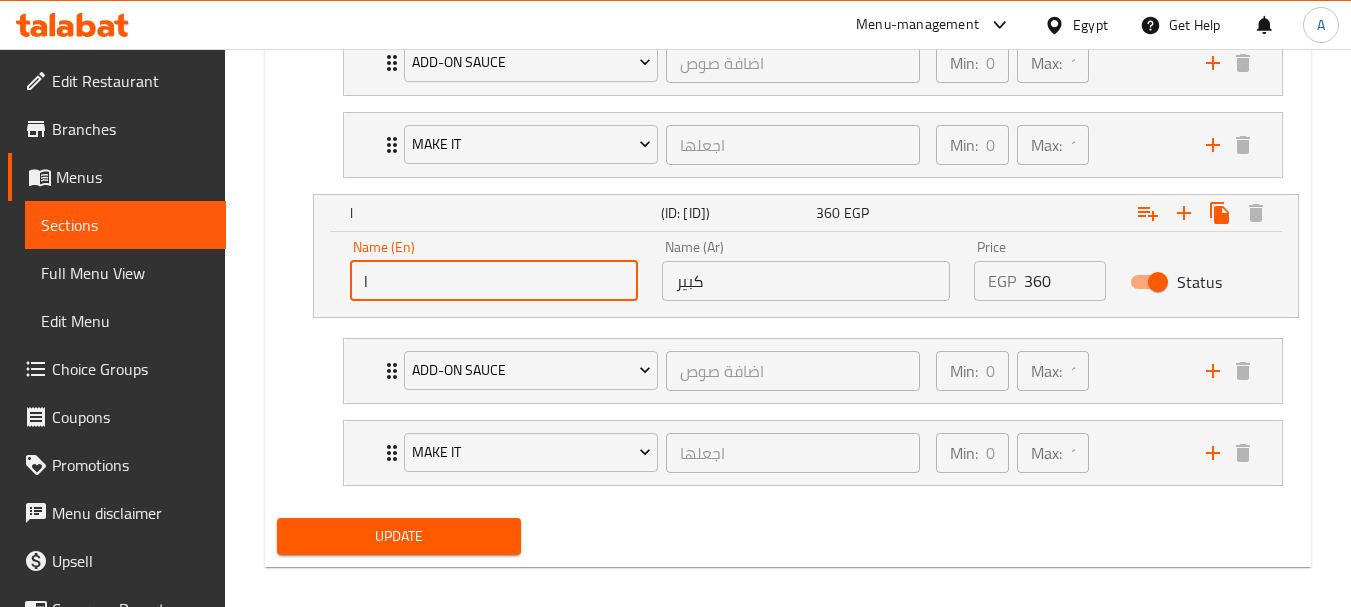 type on "Large" 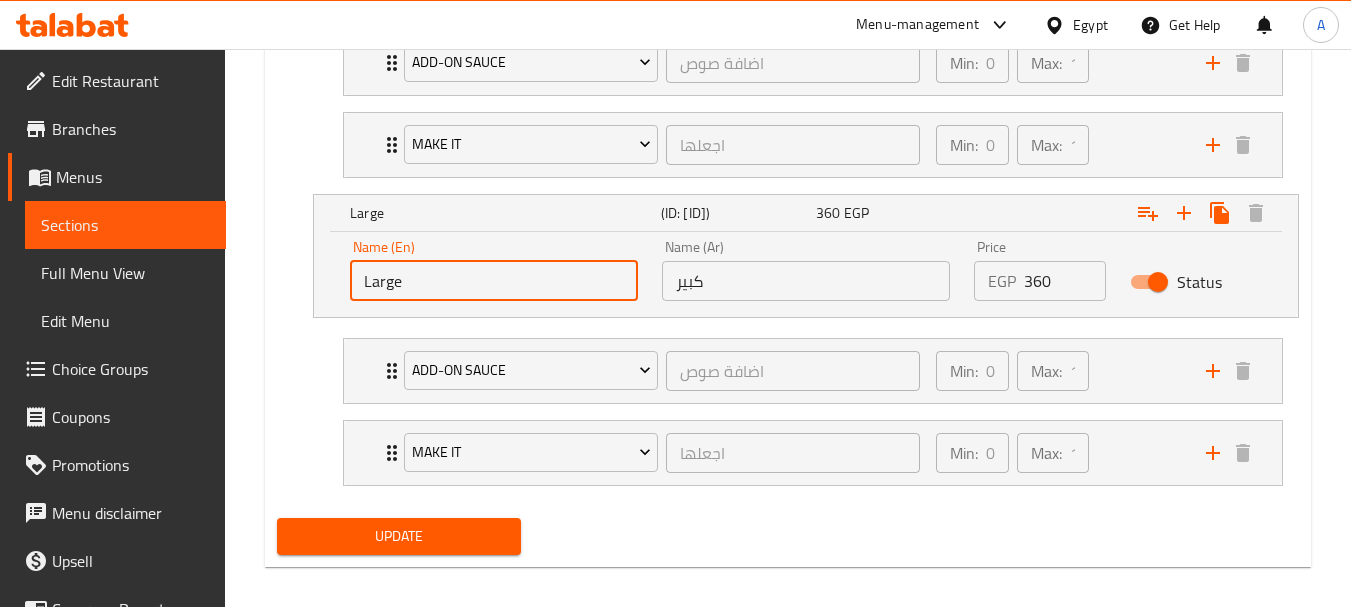 click on "Large" at bounding box center [494, 281] 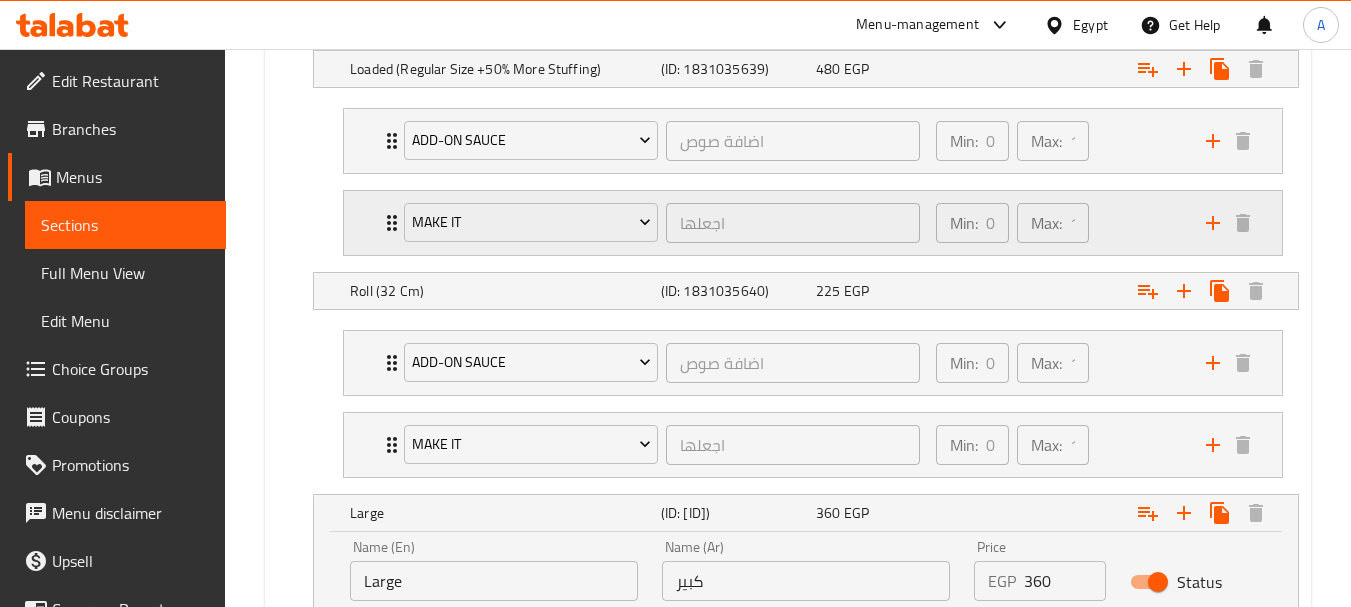 scroll, scrollTop: 1100, scrollLeft: 0, axis: vertical 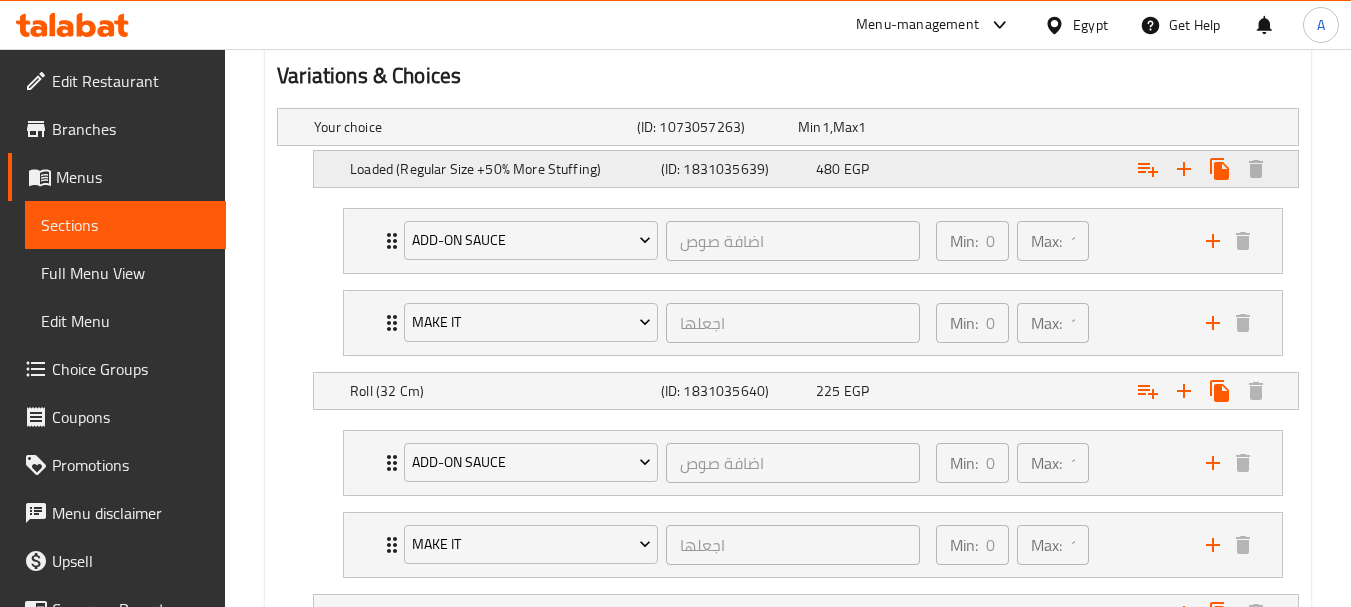 click on "Loaded (Regular Size +50% More Stuffing)" at bounding box center [471, 127] 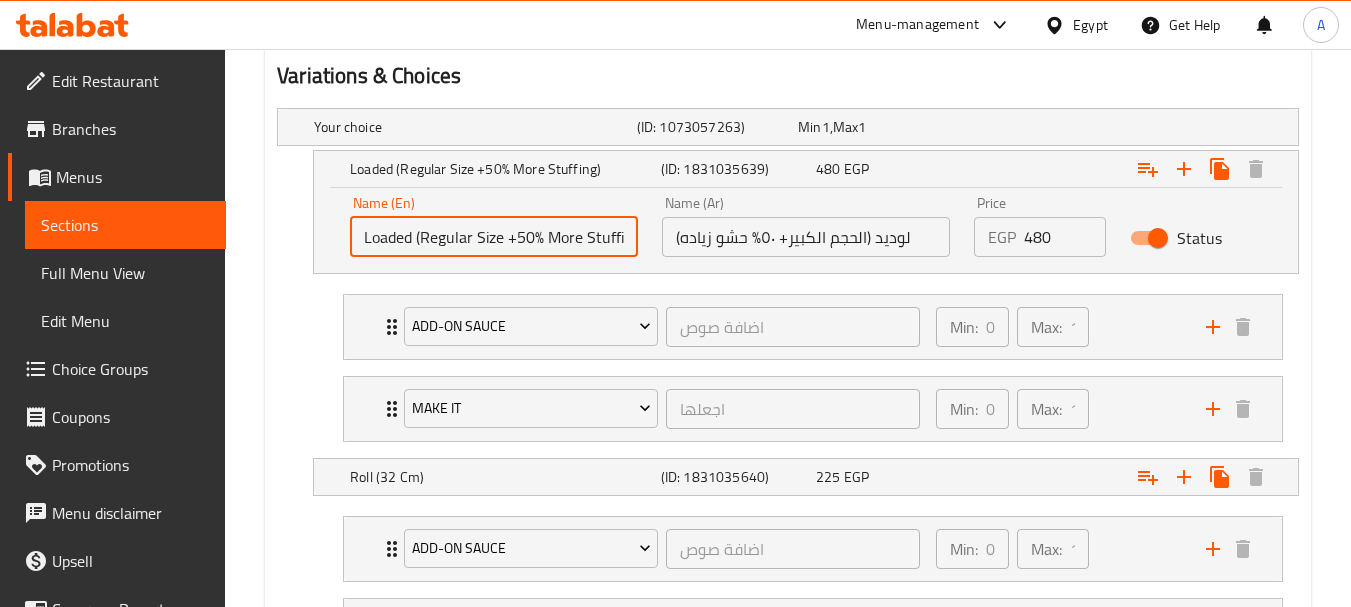 drag, startPoint x: 471, startPoint y: 239, endPoint x: 425, endPoint y: 250, distance: 47.296936 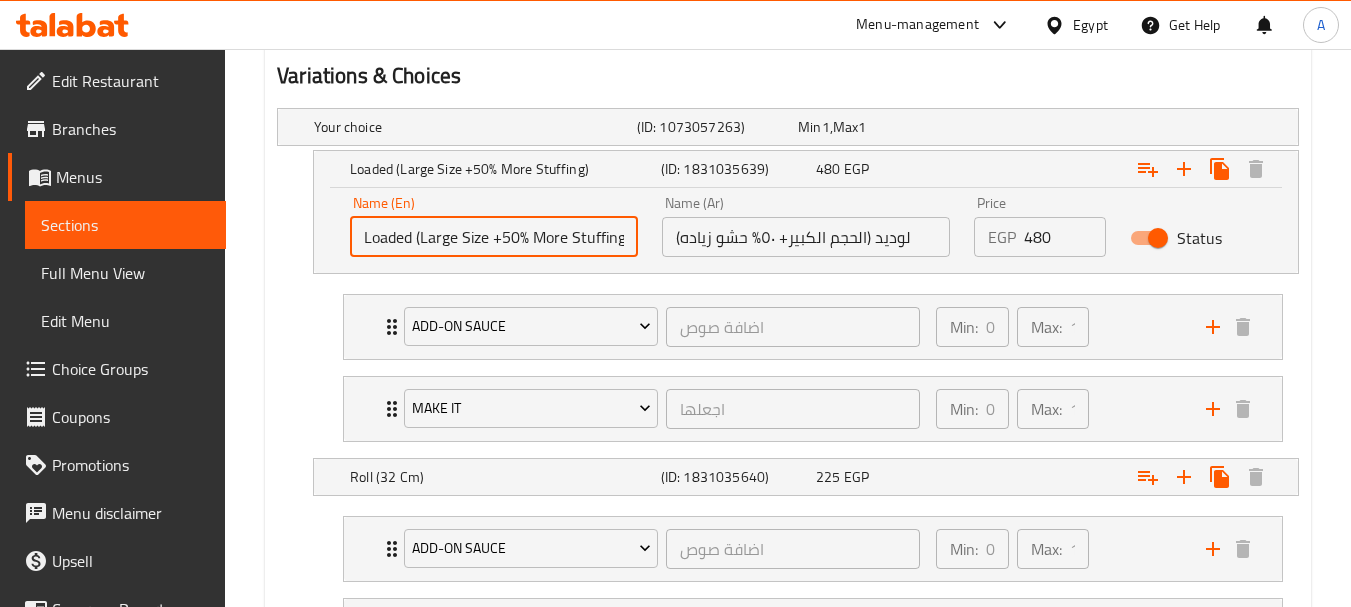 type on "Loaded (Large Size +50% More Stuffing)" 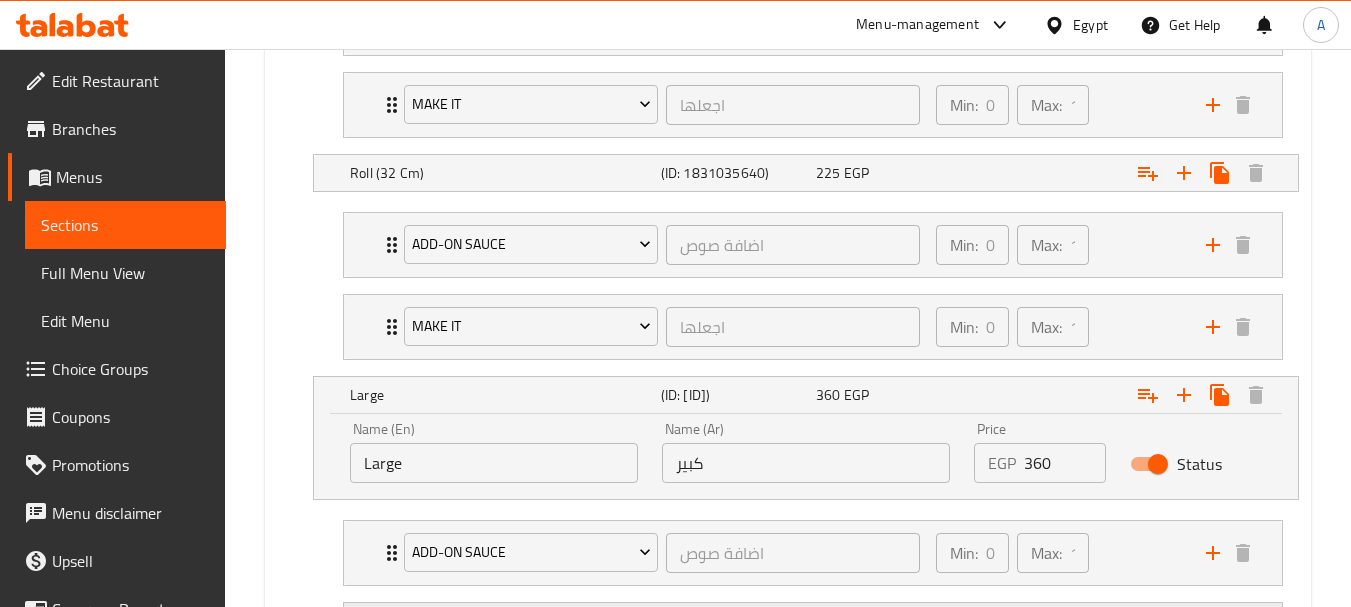 scroll, scrollTop: 1602, scrollLeft: 0, axis: vertical 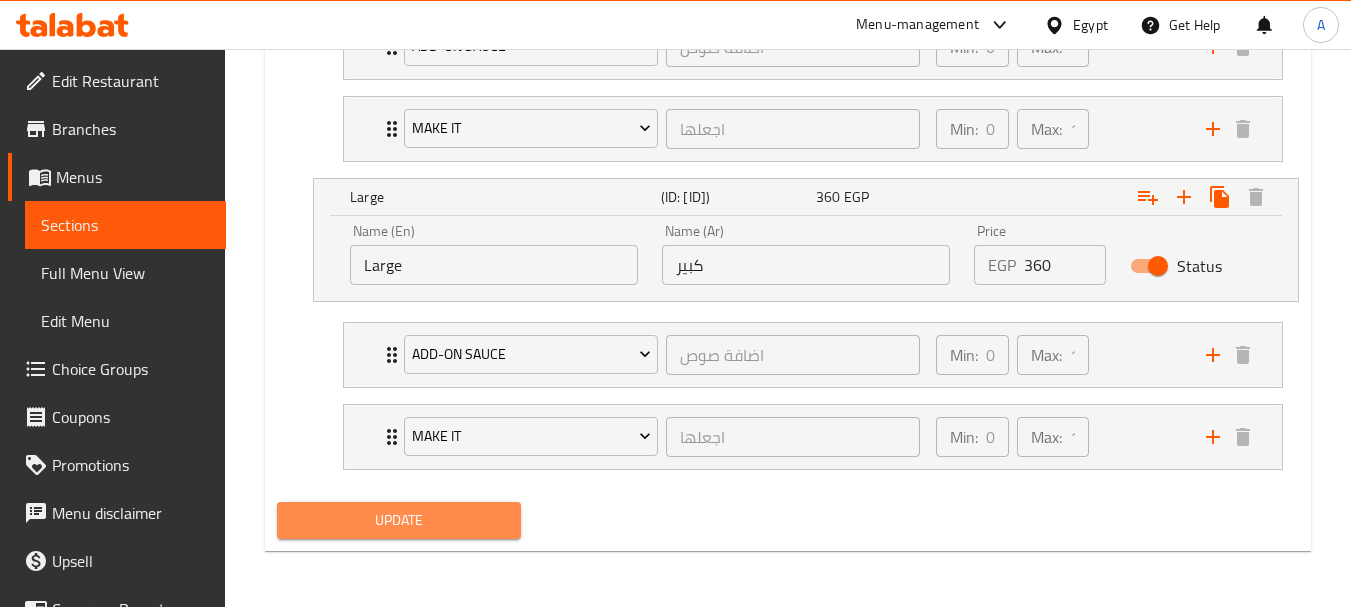 click on "Update" at bounding box center (398, 520) 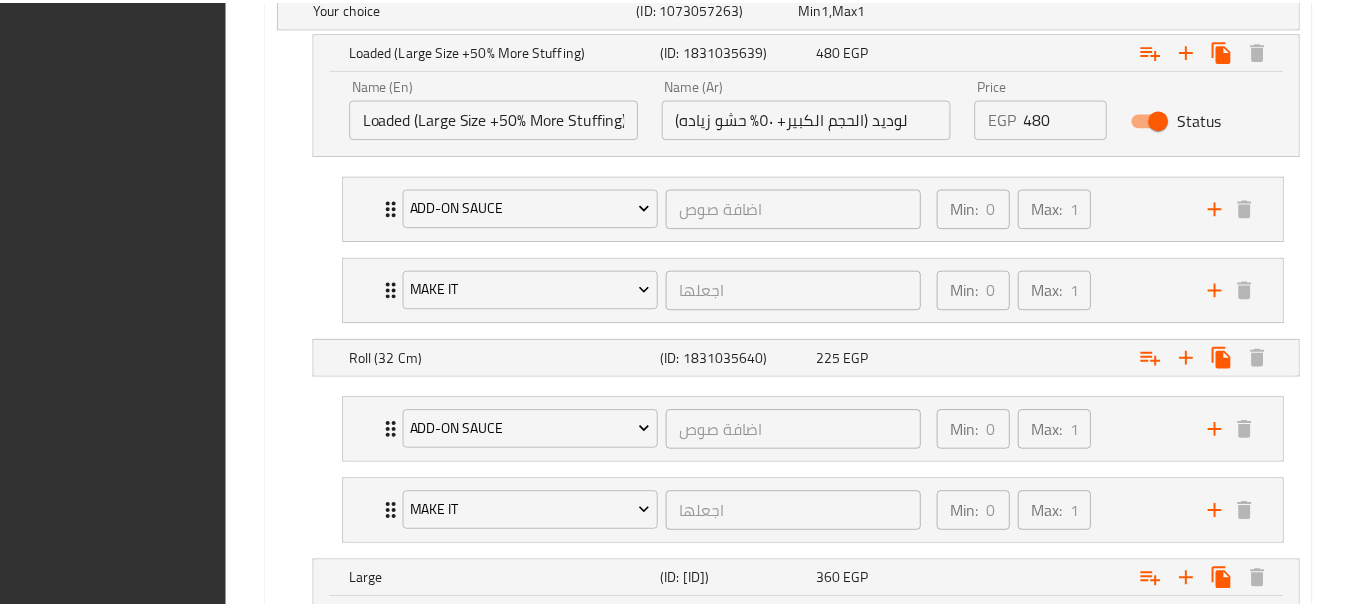 scroll, scrollTop: 1602, scrollLeft: 0, axis: vertical 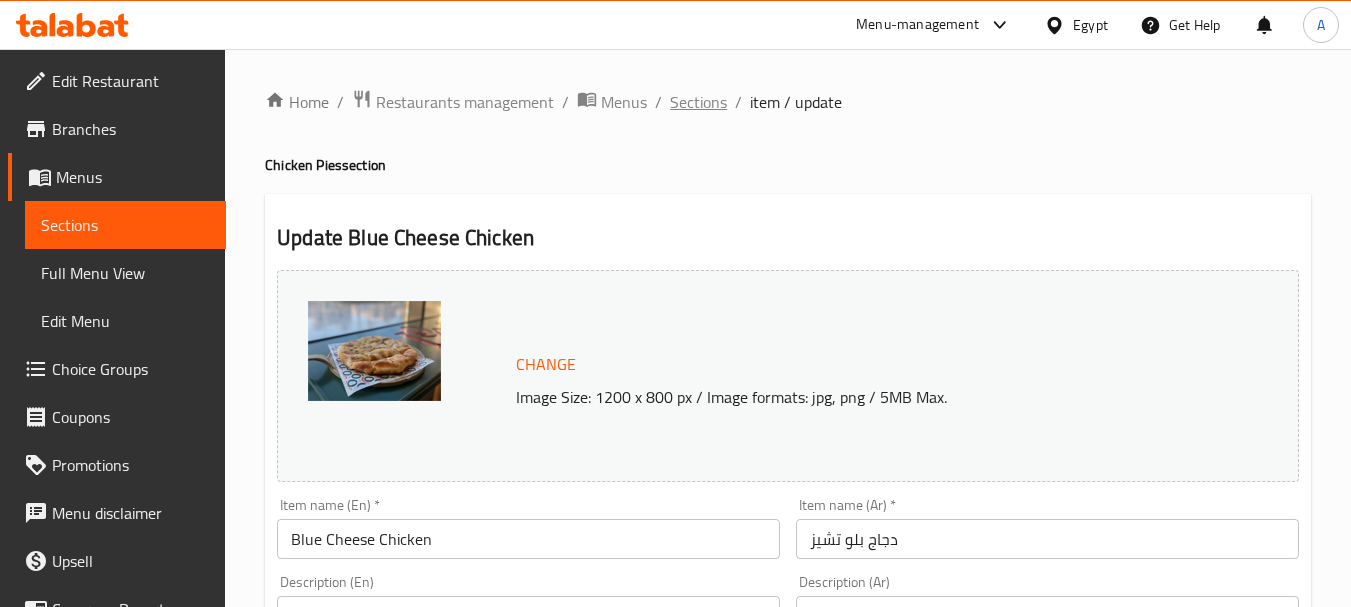click on "Sections" at bounding box center (698, 102) 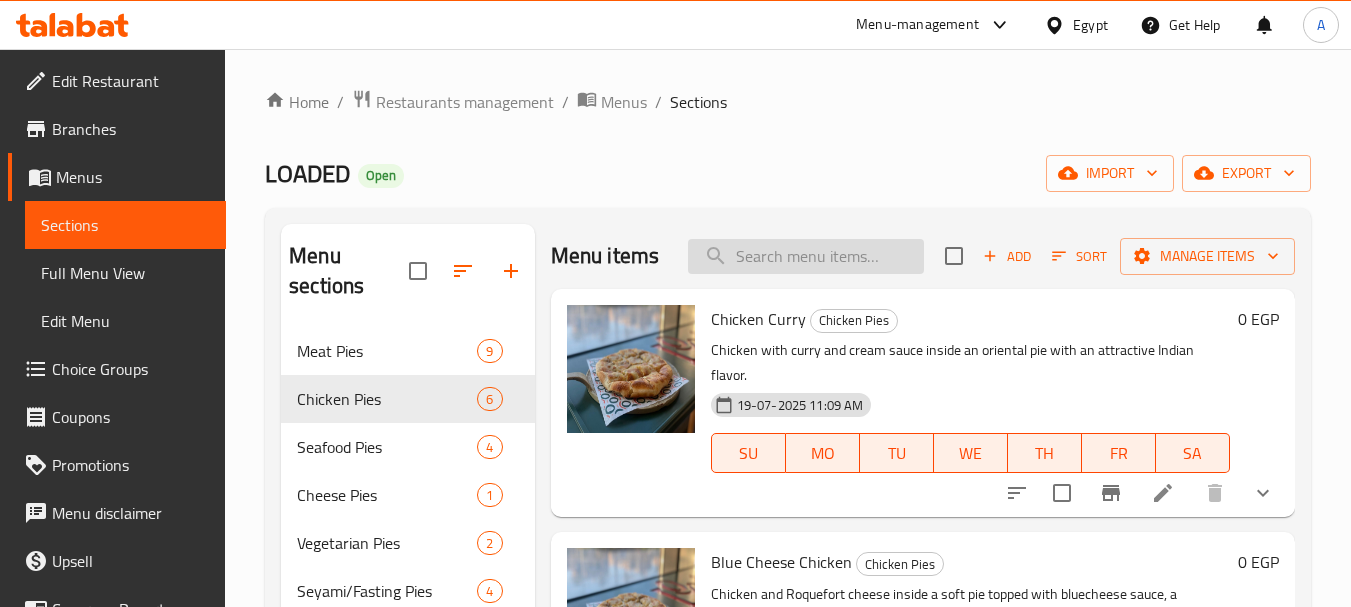 click at bounding box center [806, 256] 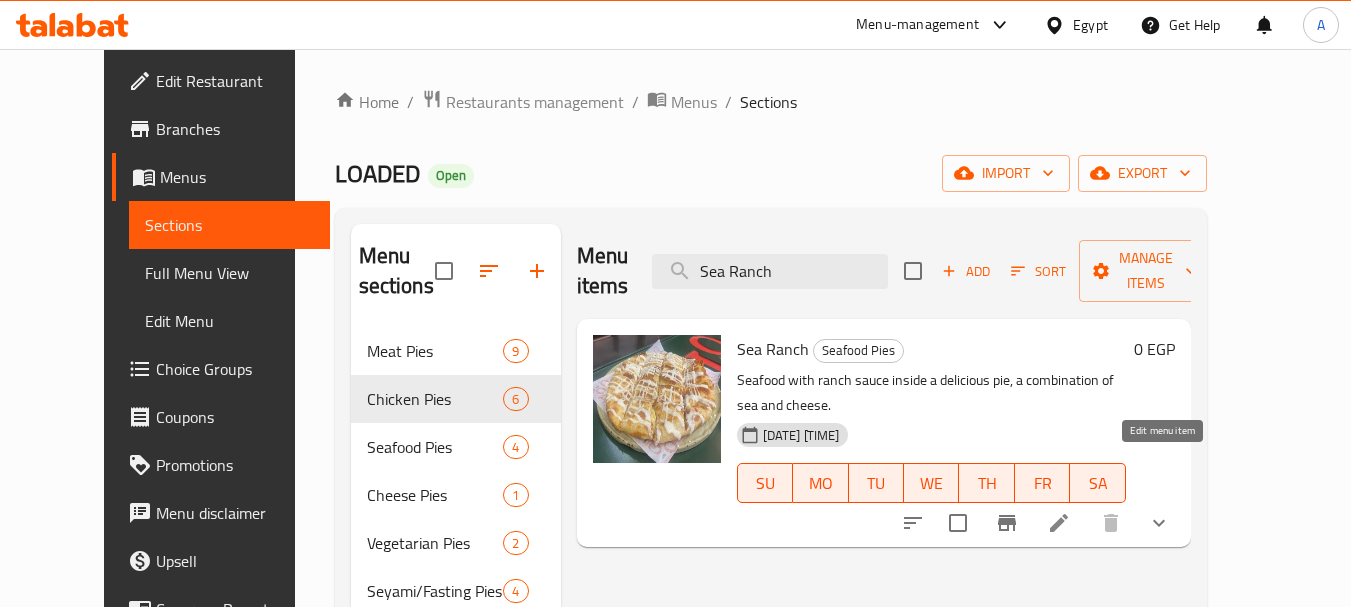 type on "Sea Ranch" 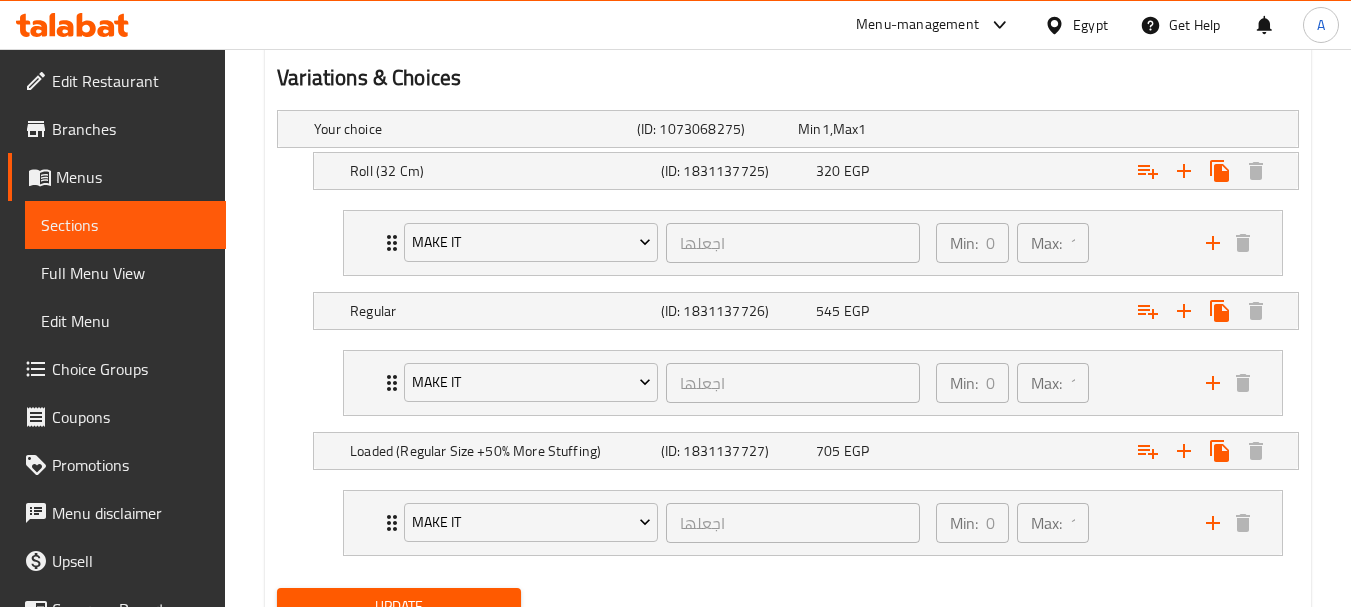 scroll, scrollTop: 1100, scrollLeft: 0, axis: vertical 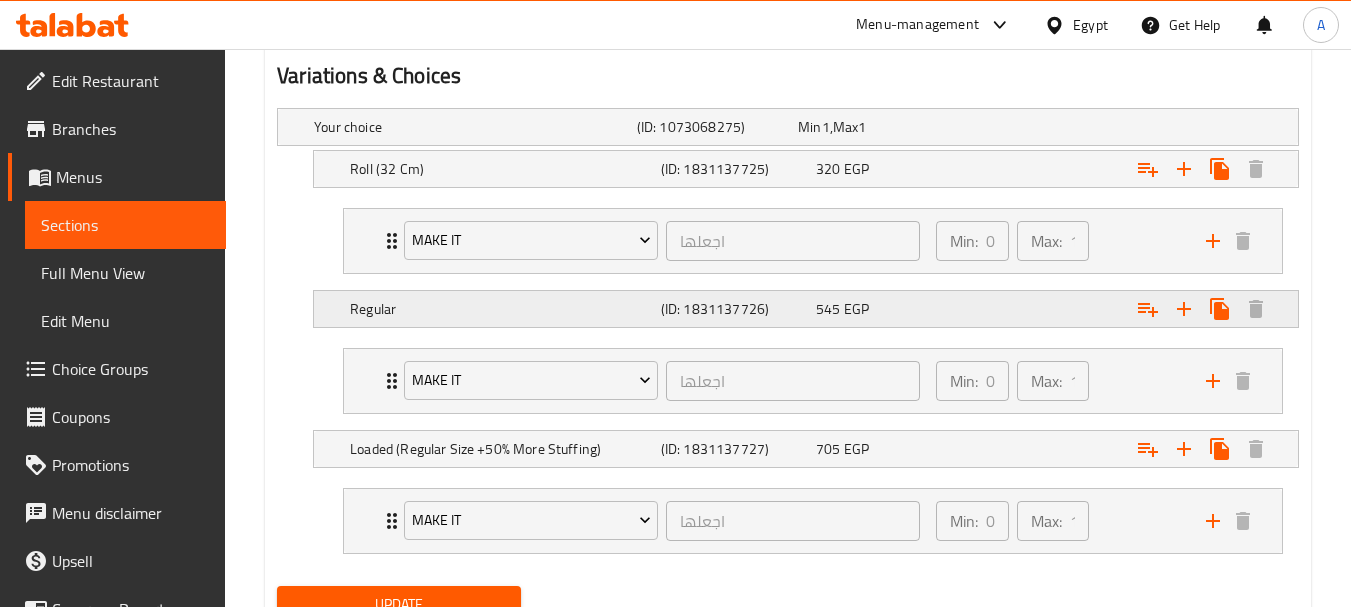 click on "Regular (ID: [ID]) [PRICE]   EGP" at bounding box center [794, 127] 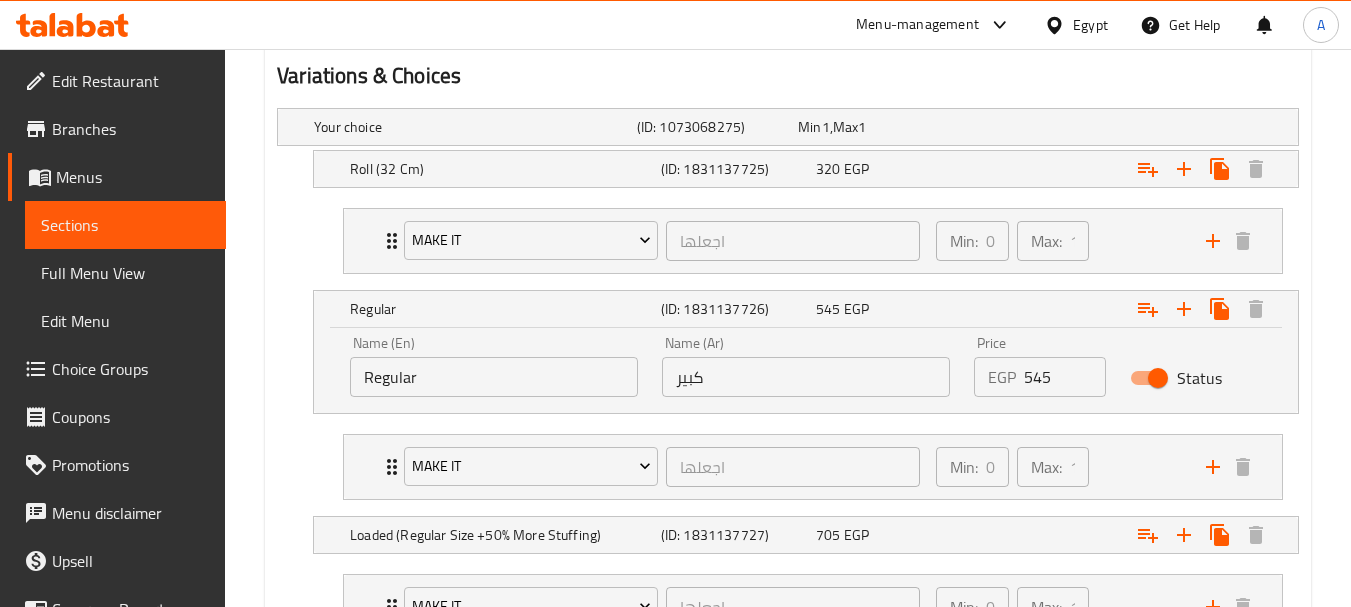 click on "Regular" at bounding box center [494, 377] 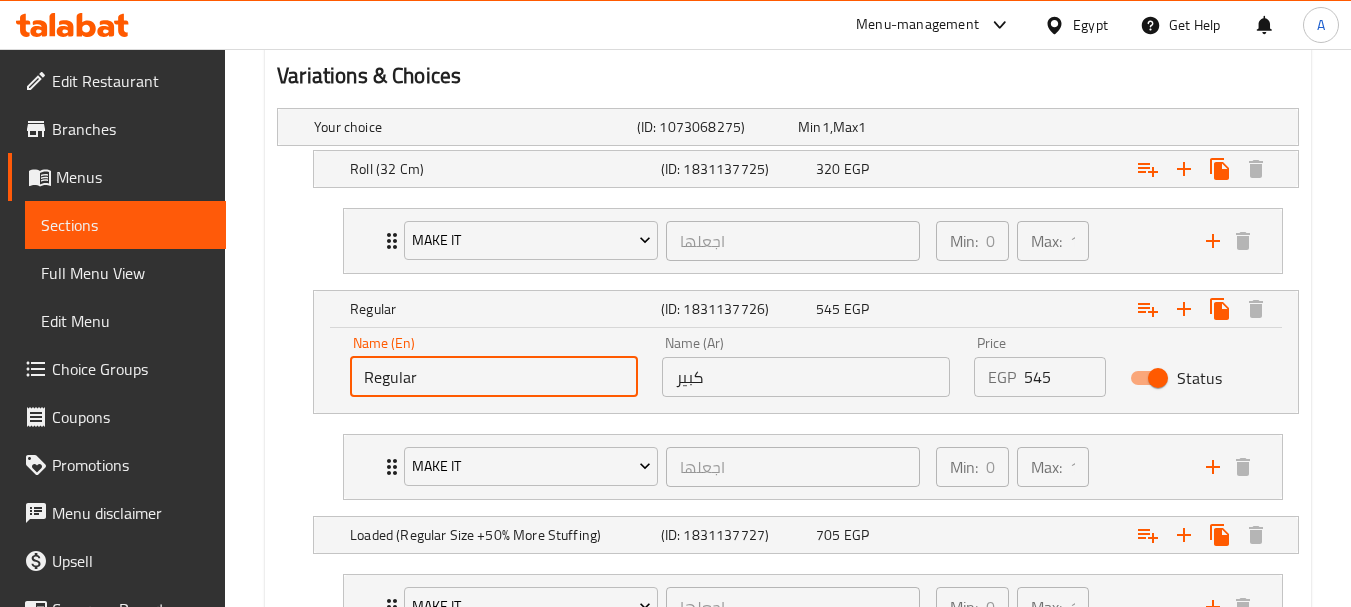 click on "Regular" at bounding box center [494, 377] 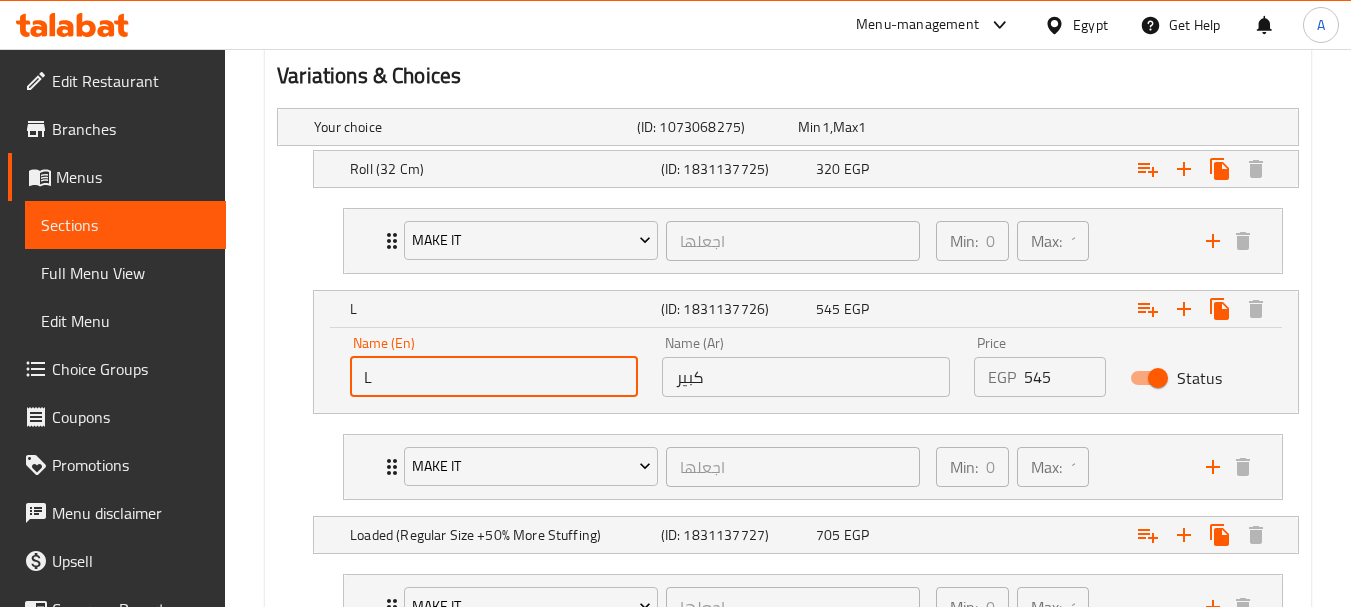 type on "Large" 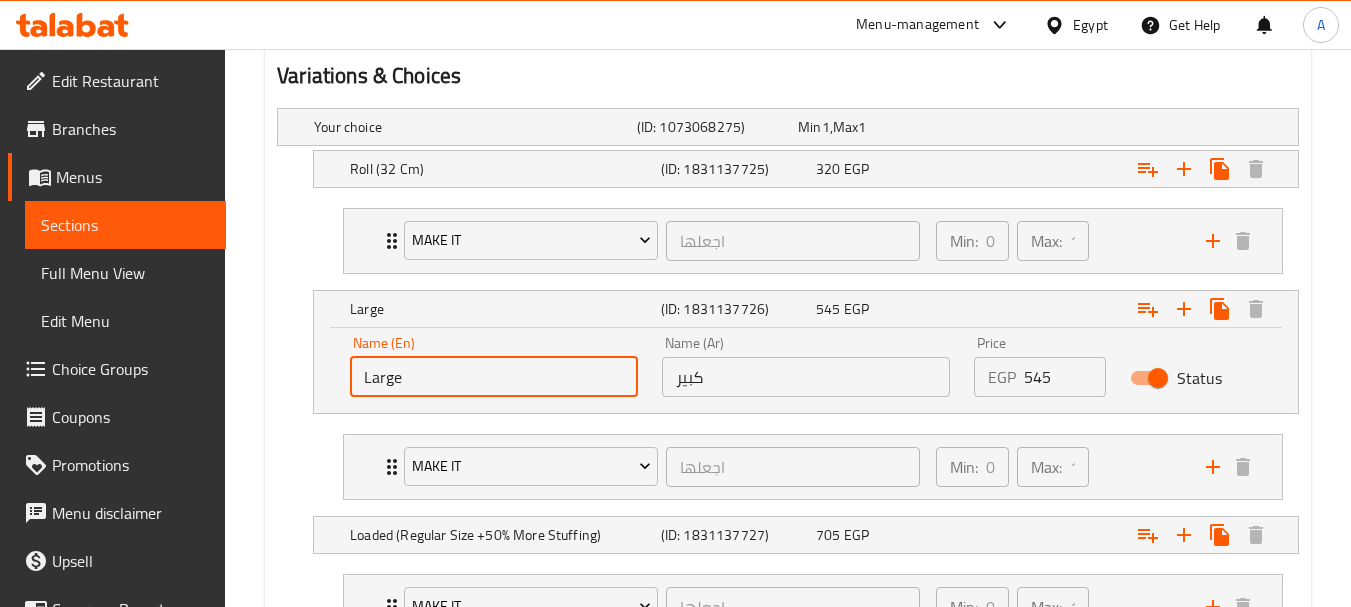 click on "Large (ID: [ID]) [PRICE]   EGP Name (En) Large Name (En) Name (Ar) كبير Name (Ar) Price EGP [PRICE] Price Status" at bounding box center (788, 352) 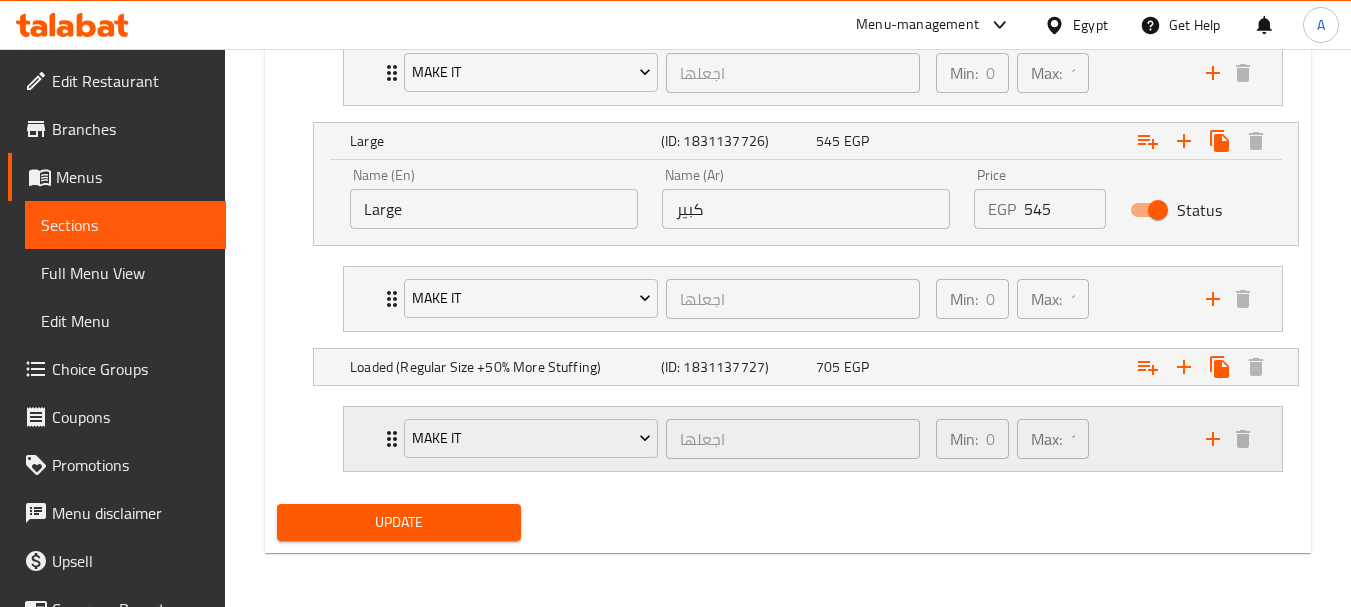 scroll, scrollTop: 1270, scrollLeft: 0, axis: vertical 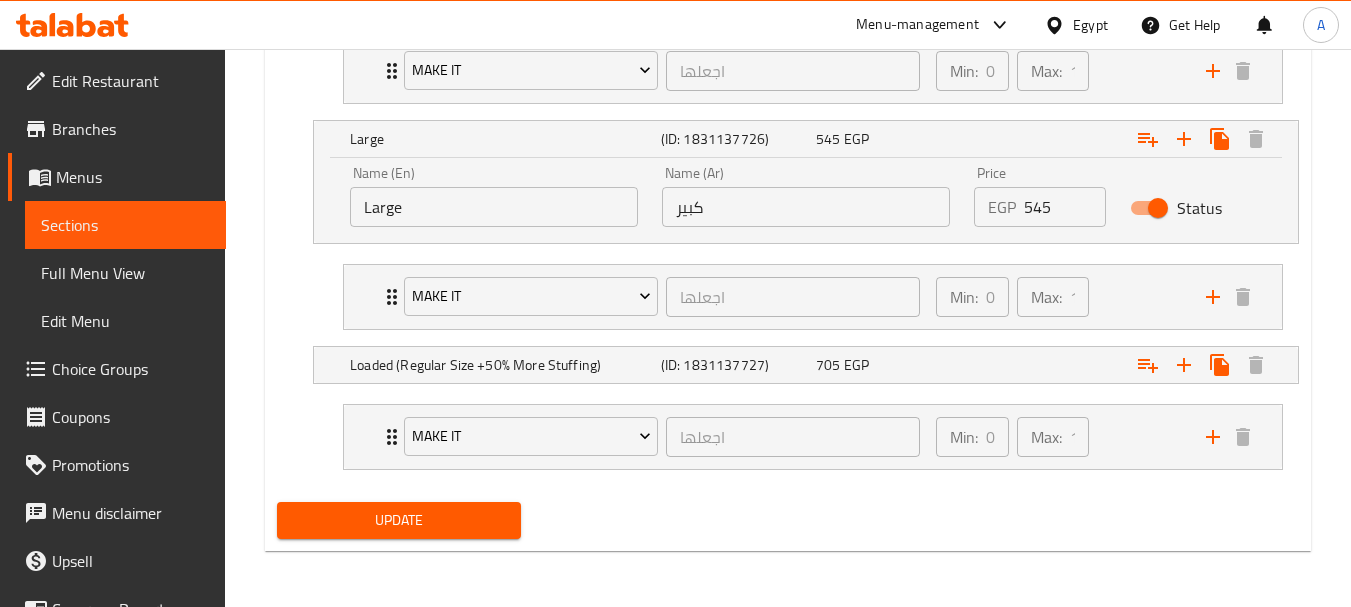 click on "Update" at bounding box center [398, 520] 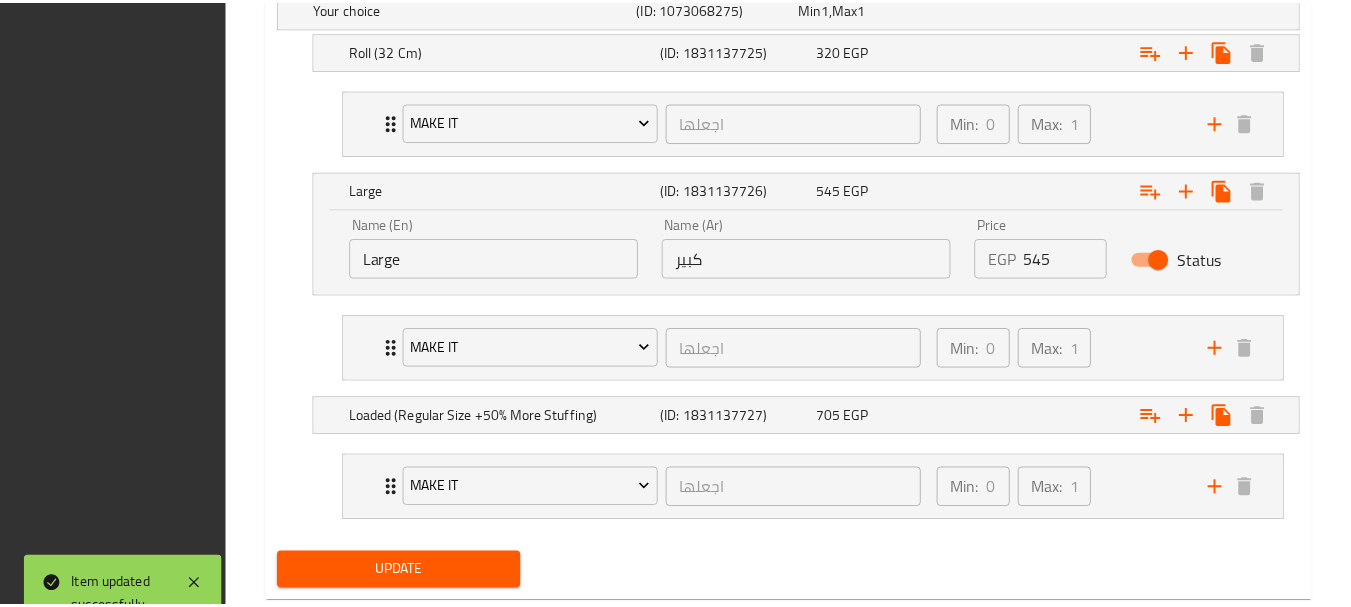 scroll, scrollTop: 1270, scrollLeft: 0, axis: vertical 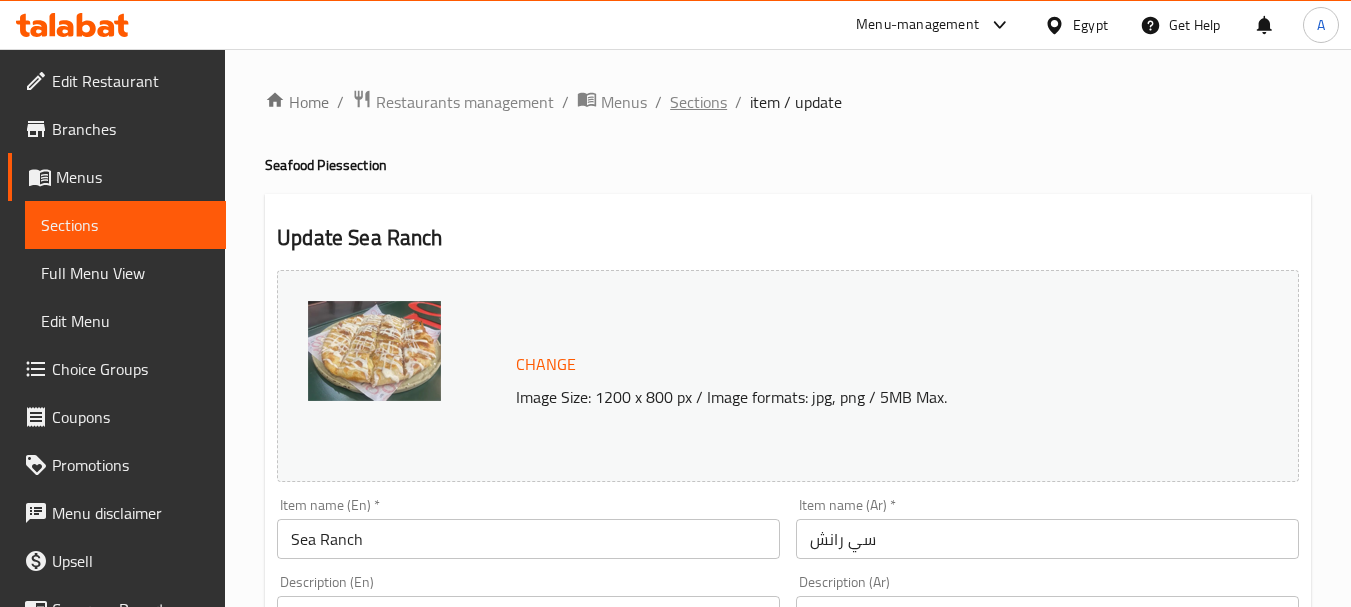 click on "Sections" at bounding box center (698, 102) 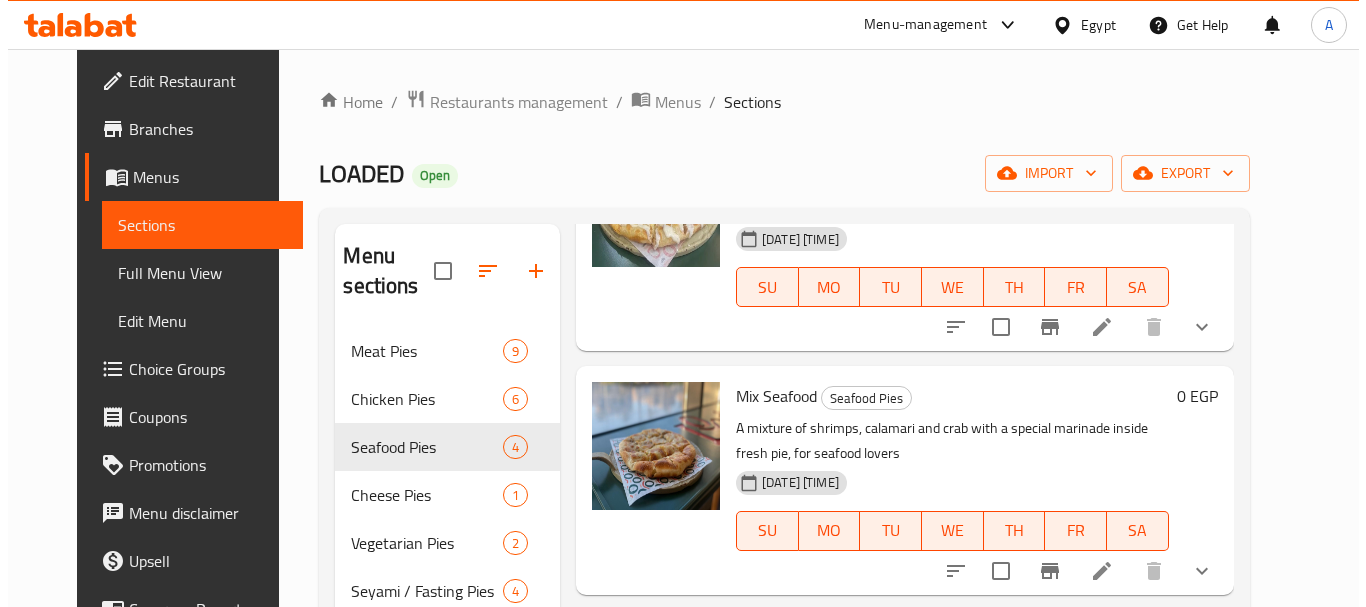 scroll, scrollTop: 200, scrollLeft: 0, axis: vertical 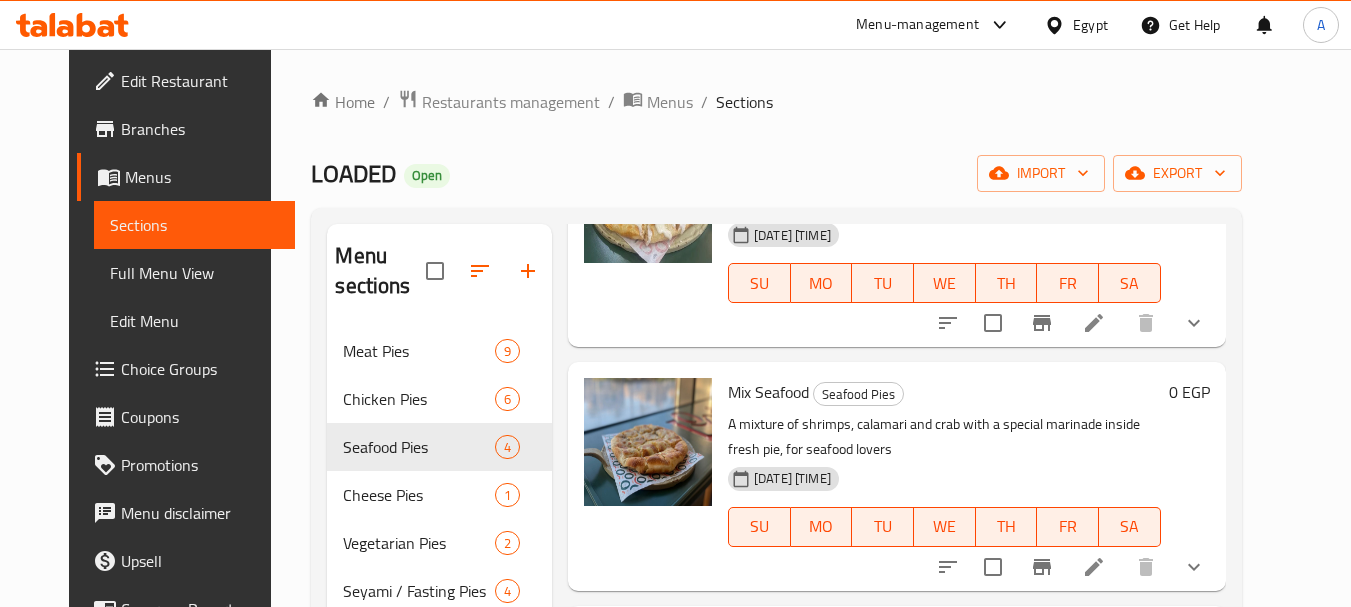 click at bounding box center [1094, 567] 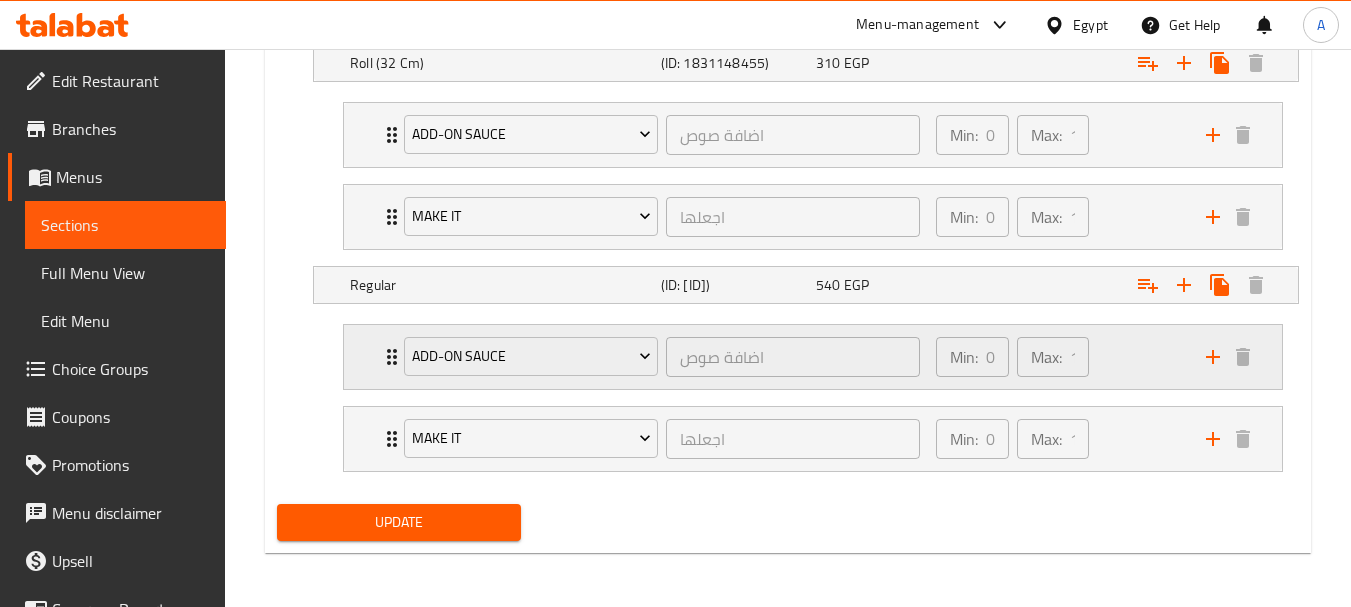 scroll, scrollTop: 1430, scrollLeft: 0, axis: vertical 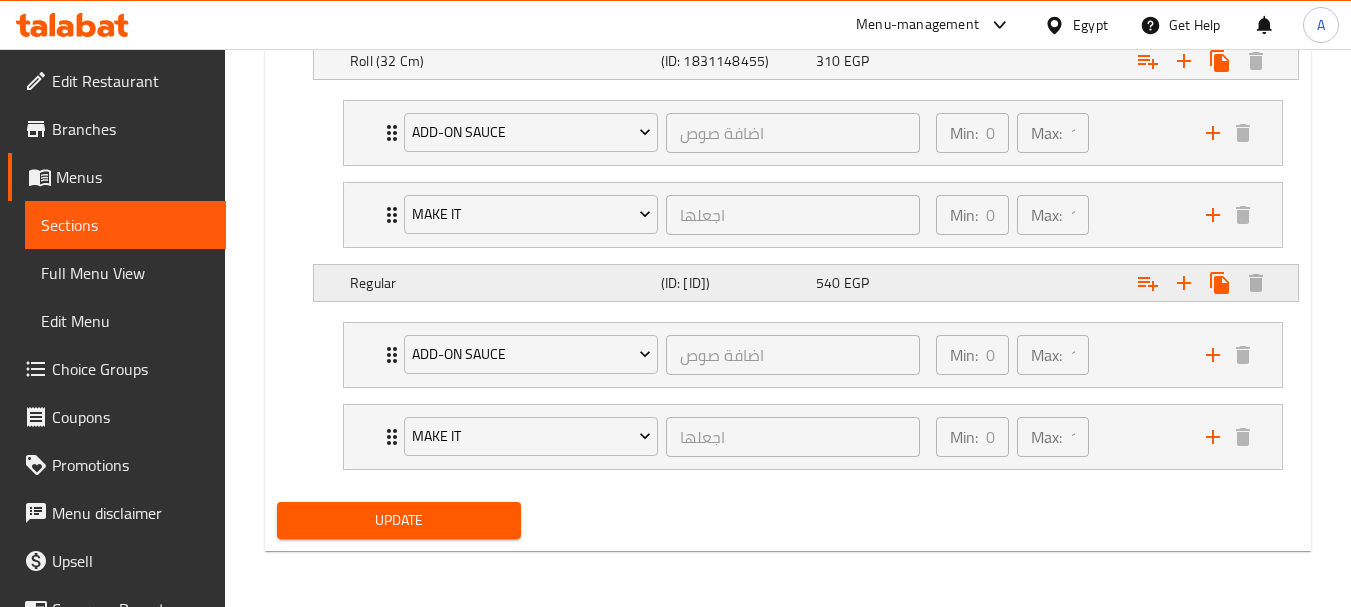 click on "[PRICE]   EGP" at bounding box center [874, -203] 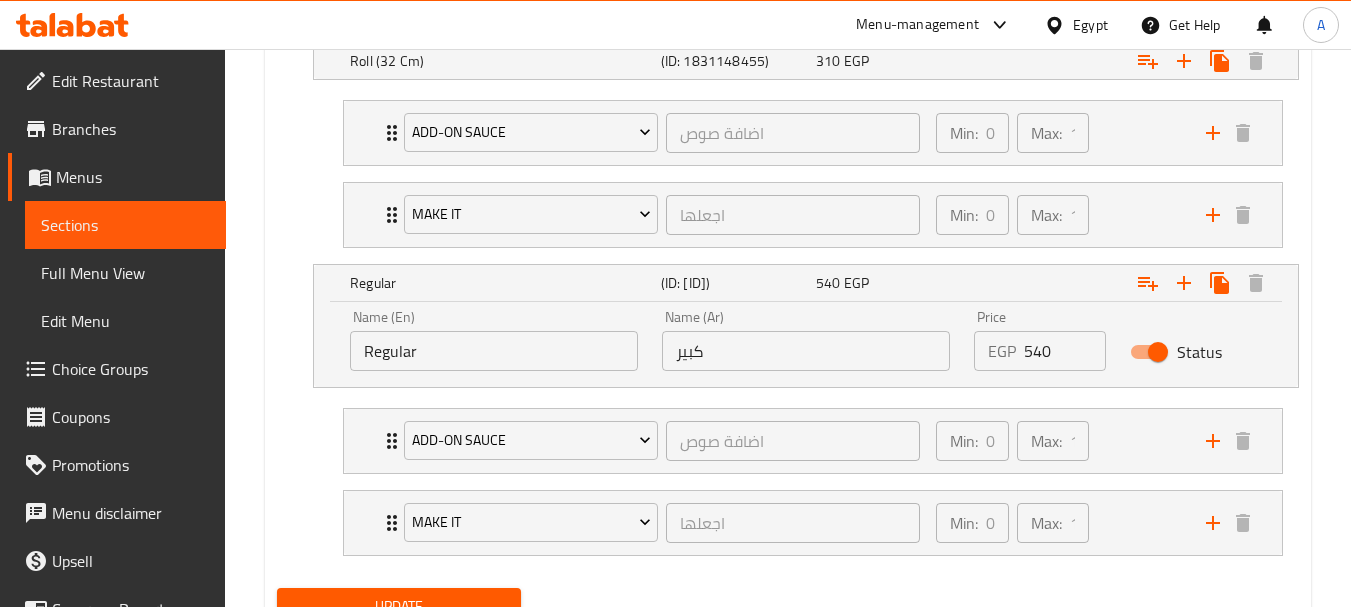 click on "Regular" at bounding box center (494, 351) 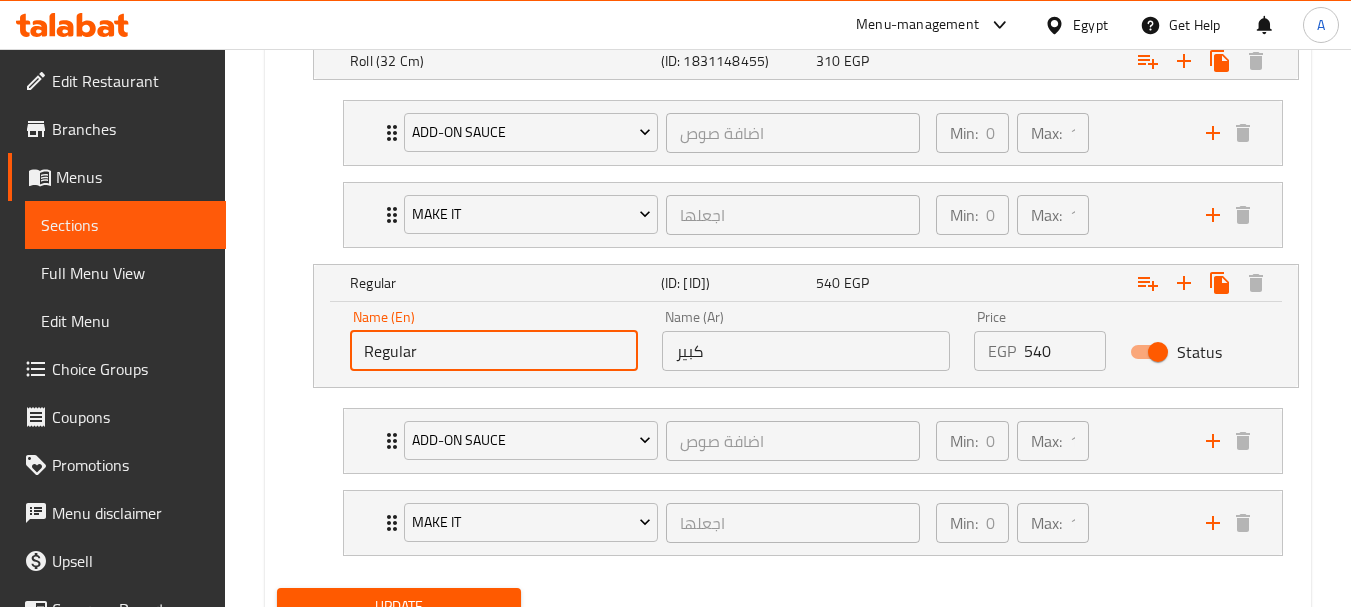 click on "Regular" at bounding box center (494, 351) 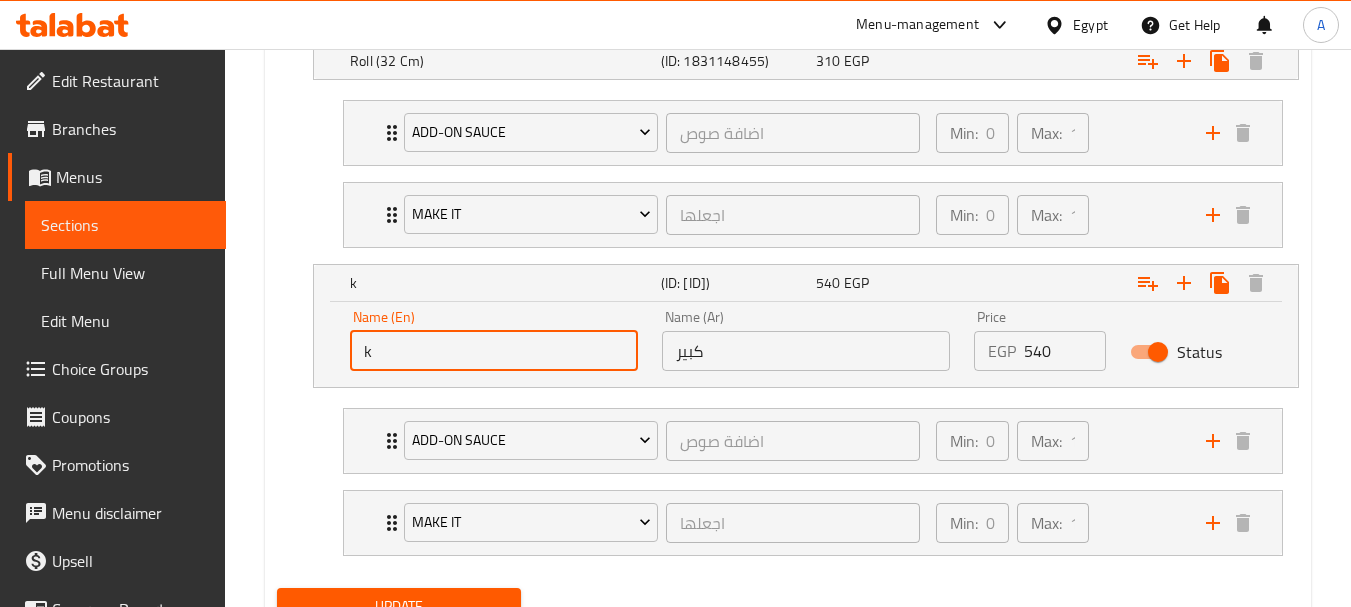 click on "k" at bounding box center [494, 351] 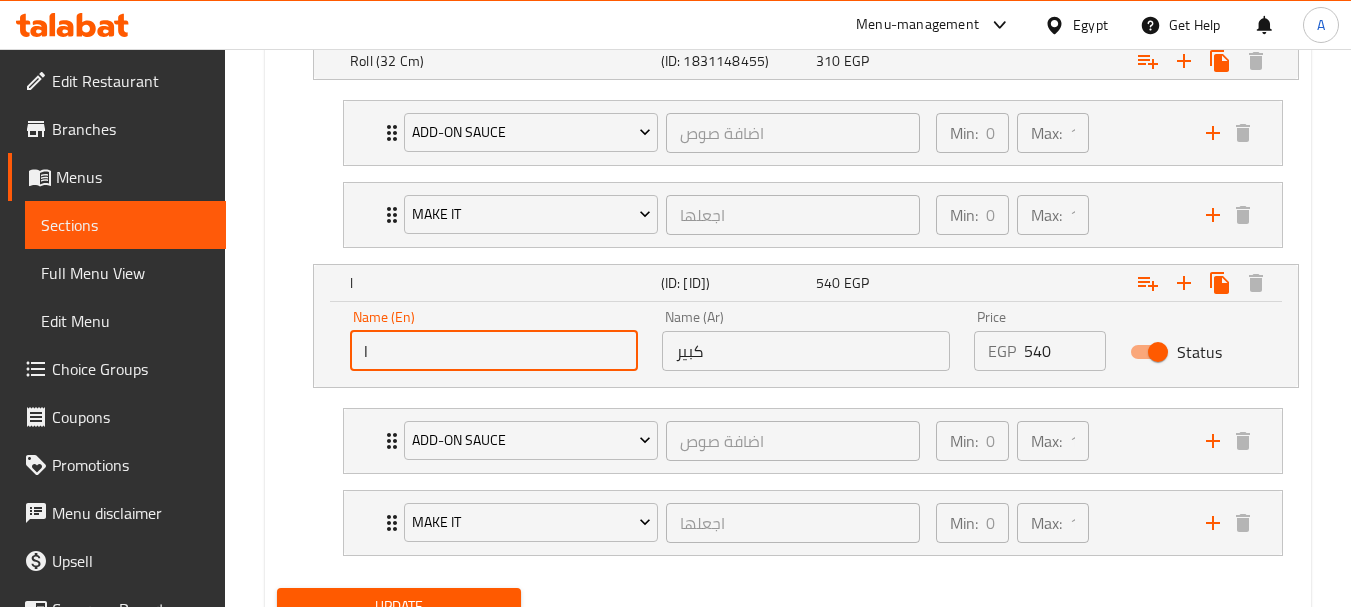 type on "Large" 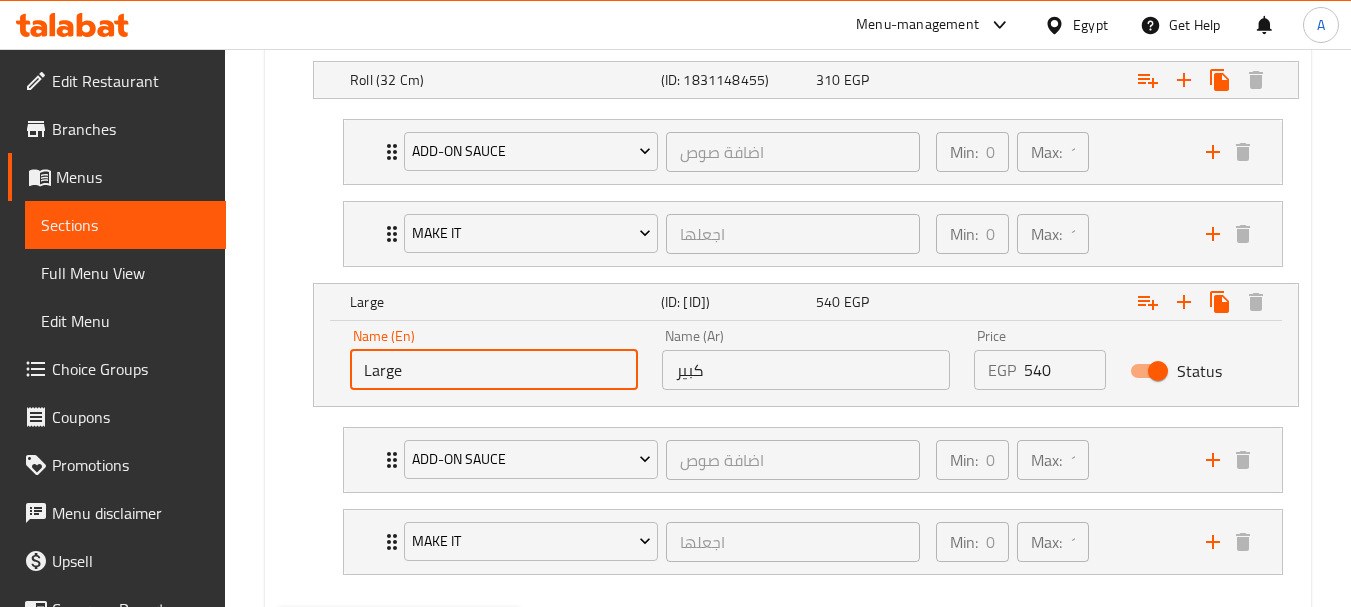 scroll, scrollTop: 1111, scrollLeft: 0, axis: vertical 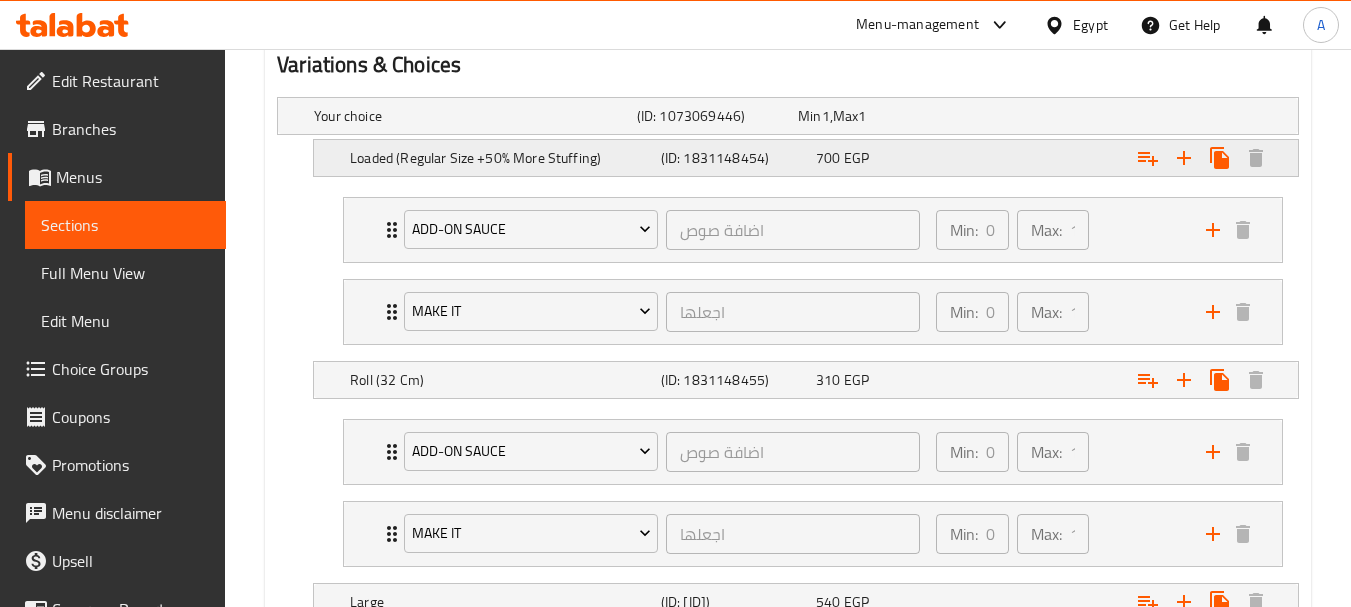 click on "Loaded (Regular Size +50% More Stuffing)" at bounding box center [471, 116] 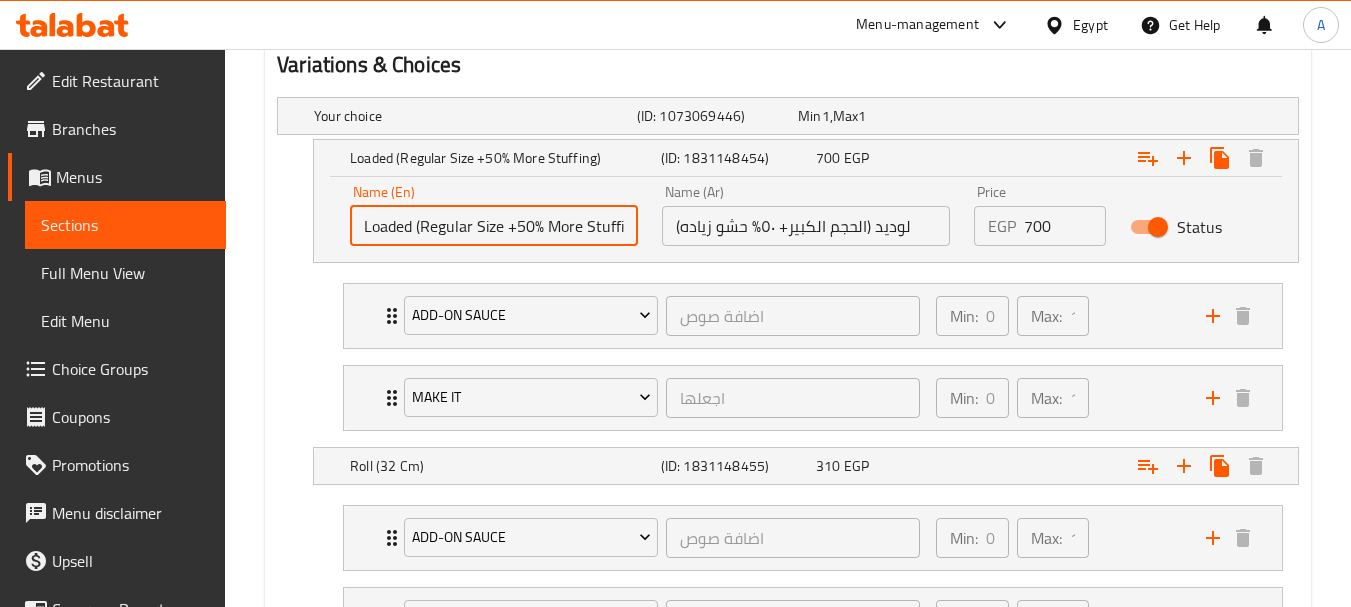 paste on "Large" 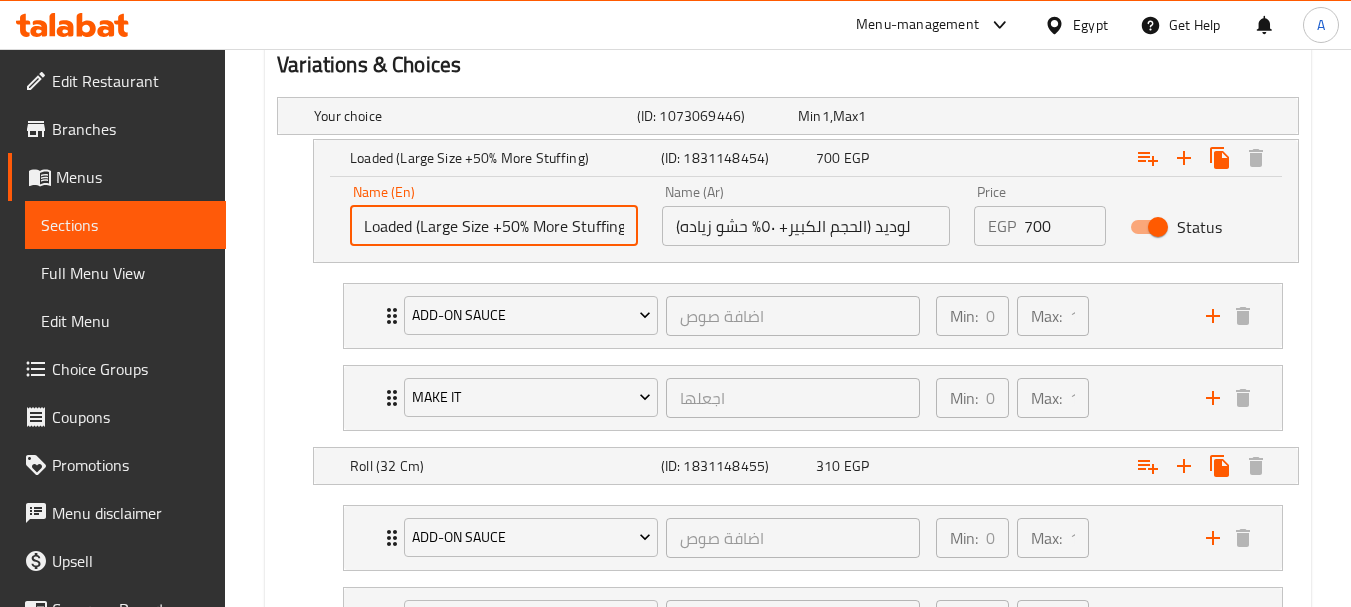 type on "Loaded (Large Size +50% More Stuffing)" 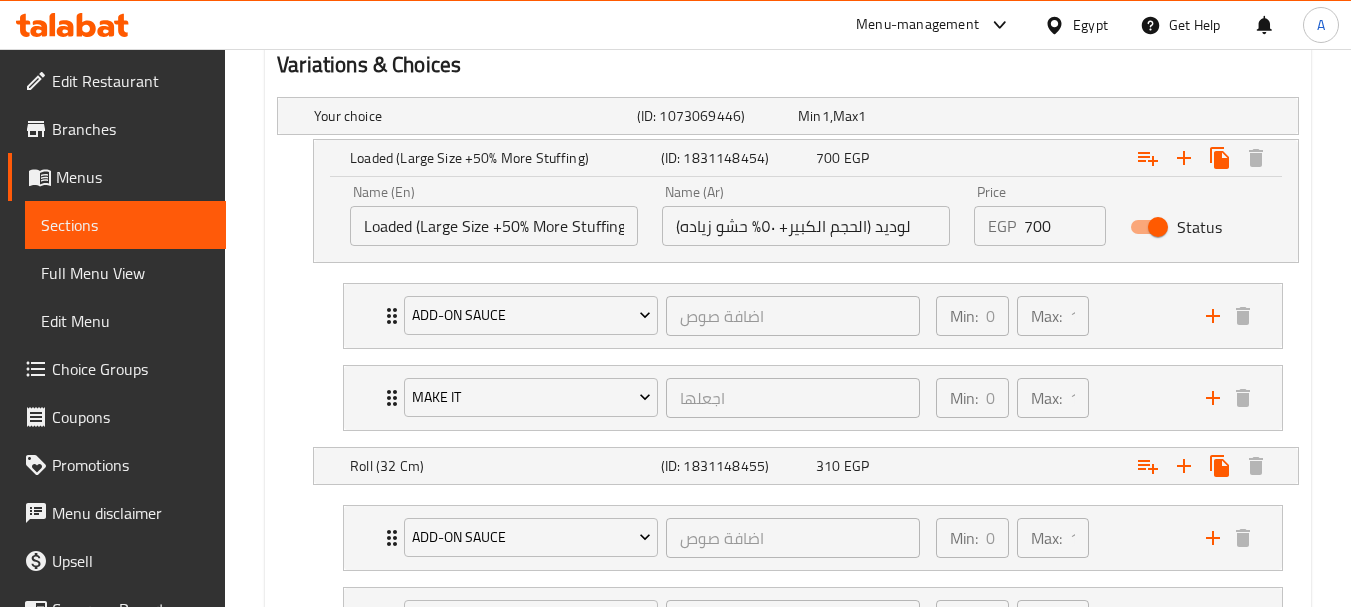 scroll, scrollTop: 1602, scrollLeft: 0, axis: vertical 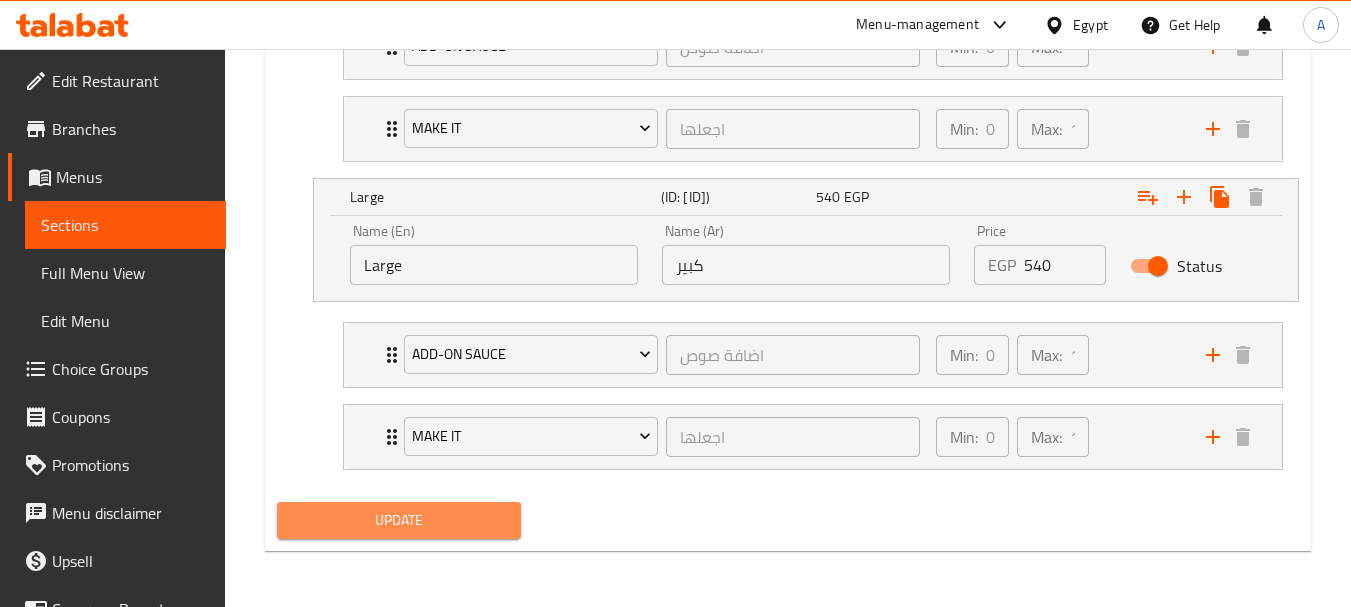 click on "Update" at bounding box center [398, 520] 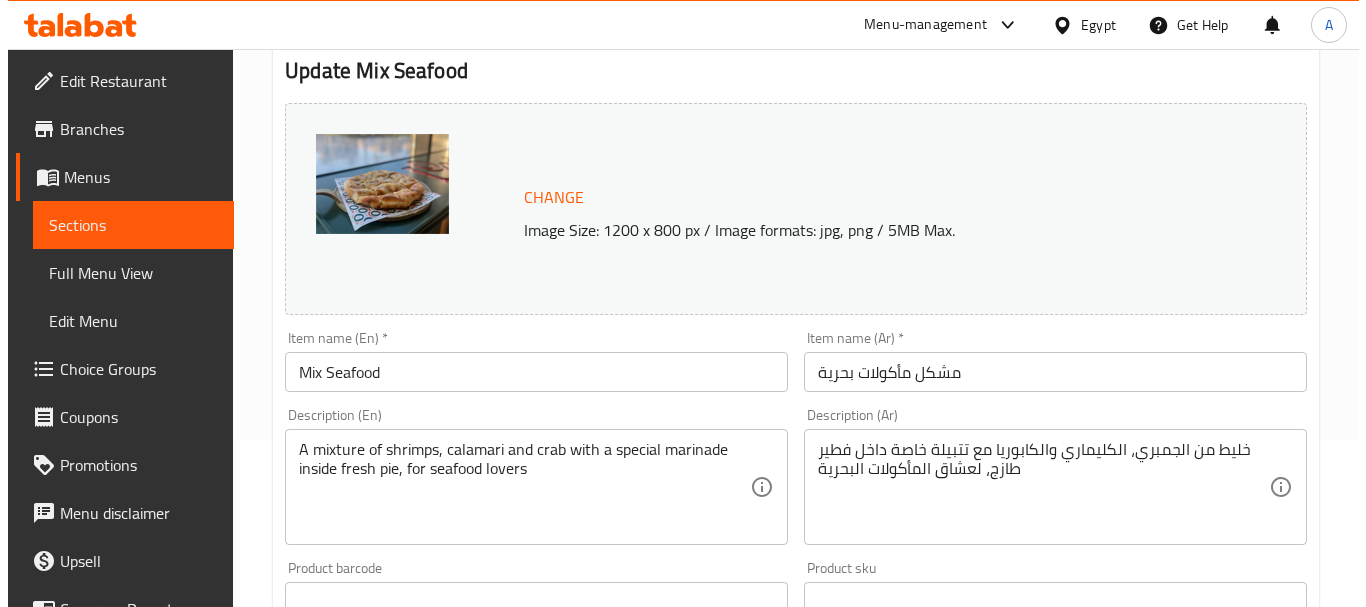 scroll, scrollTop: 0, scrollLeft: 0, axis: both 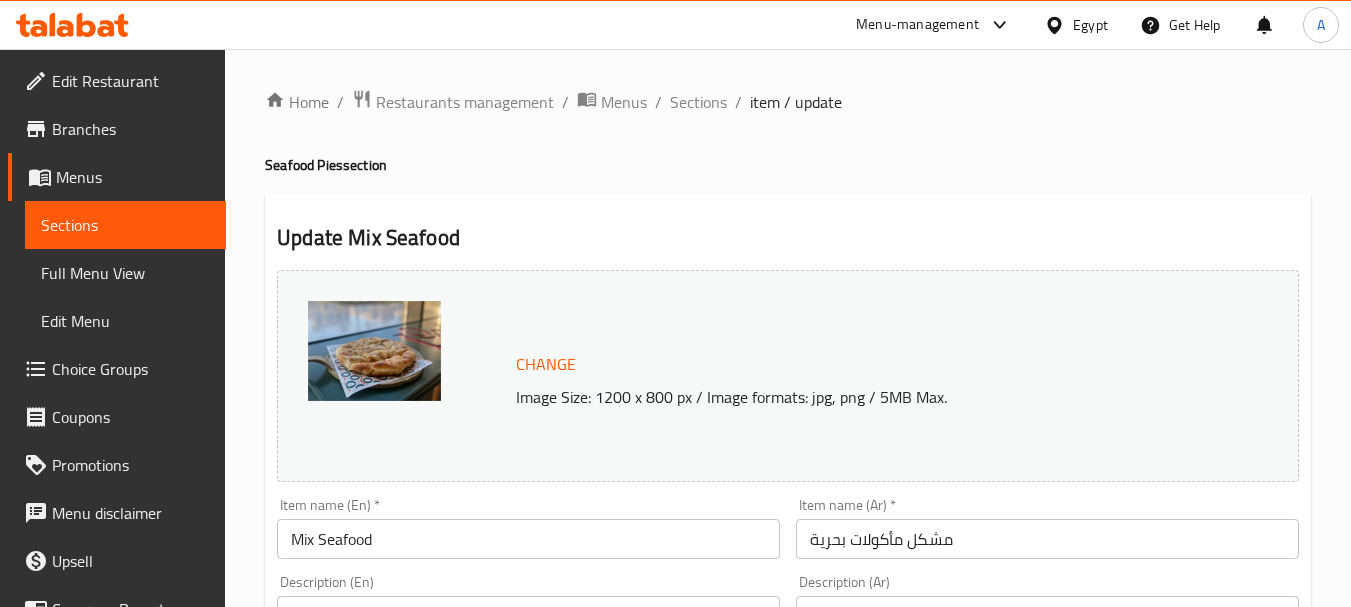 click on "Update Mix Seafood" at bounding box center [788, 238] 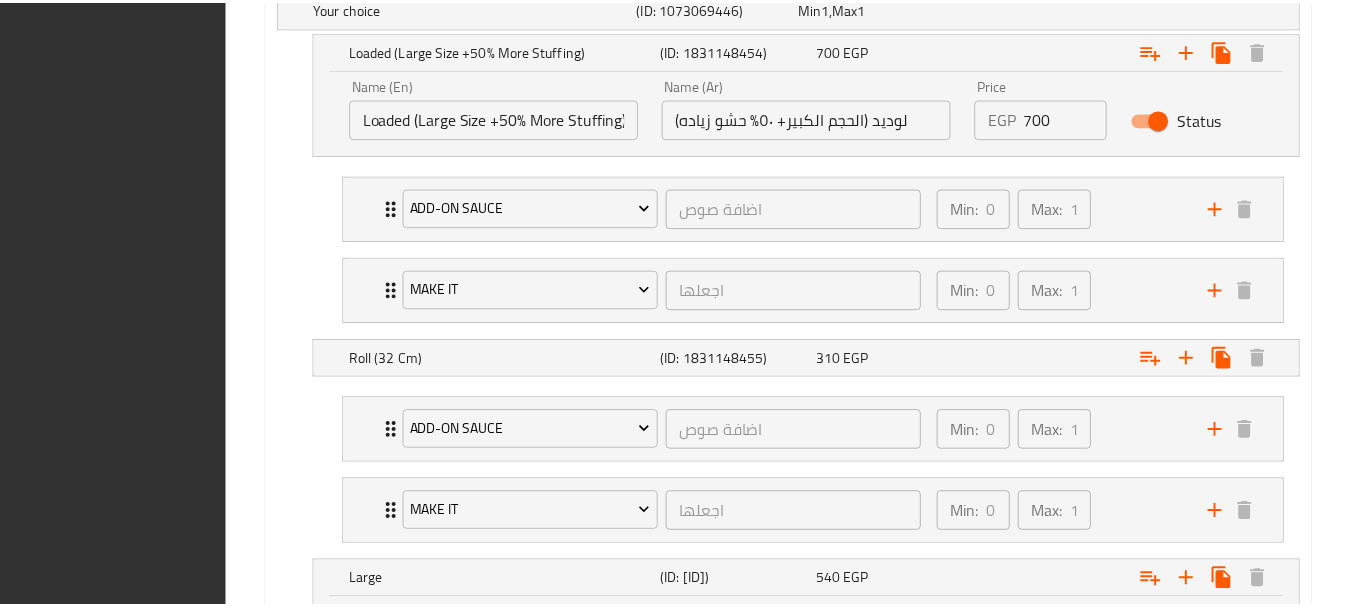 scroll, scrollTop: 1602, scrollLeft: 0, axis: vertical 